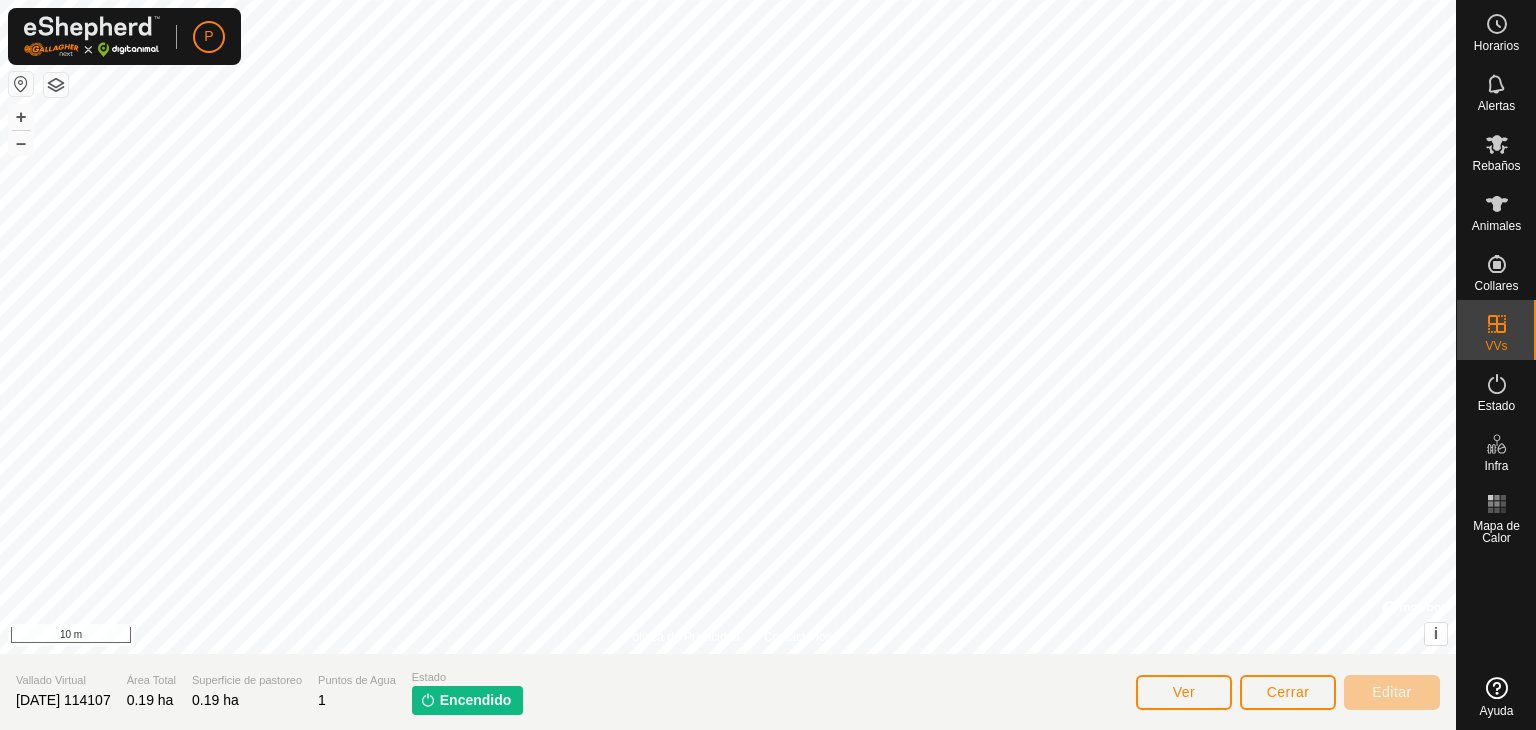 scroll, scrollTop: 0, scrollLeft: 0, axis: both 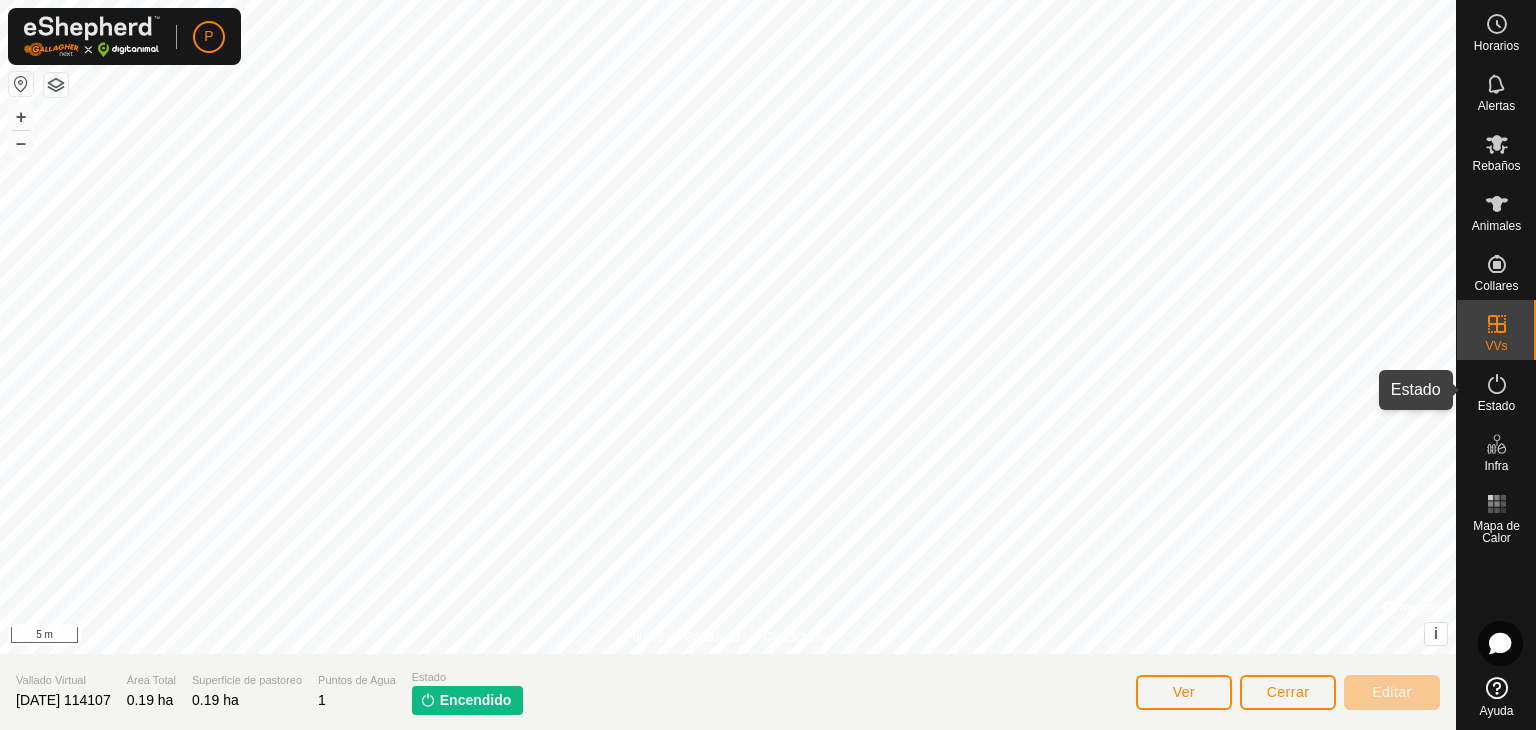 click 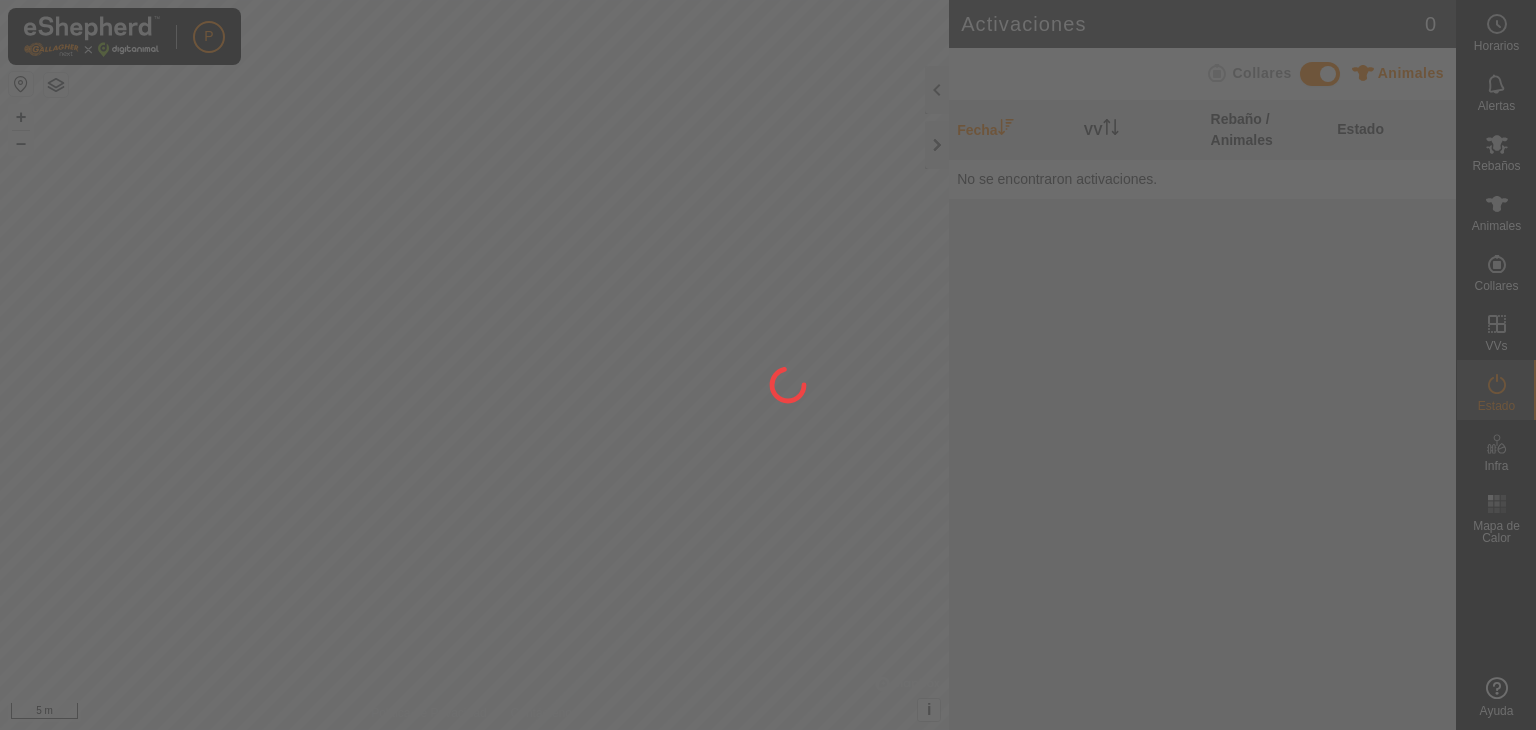 scroll, scrollTop: 0, scrollLeft: 0, axis: both 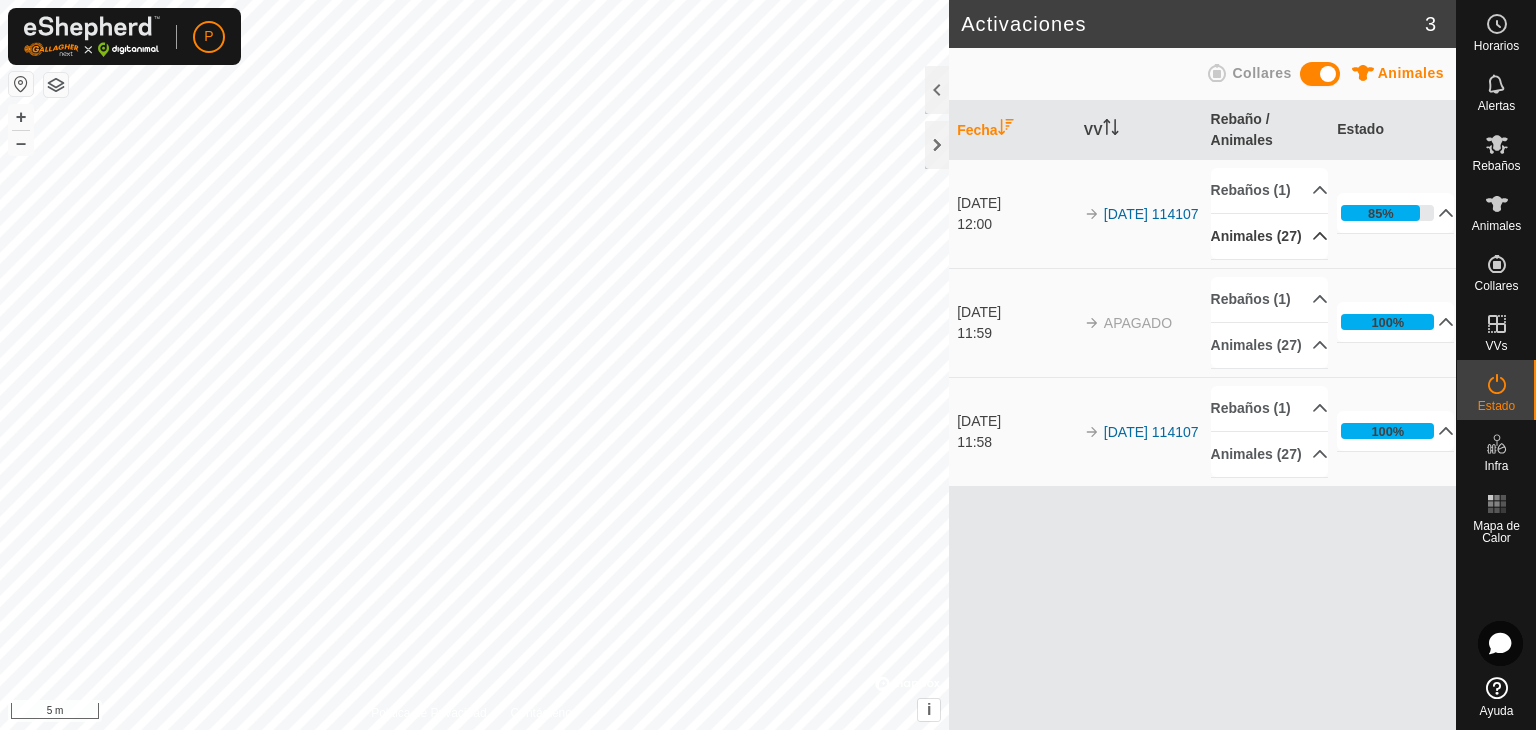 click on "Animales (27)" at bounding box center (1269, 236) 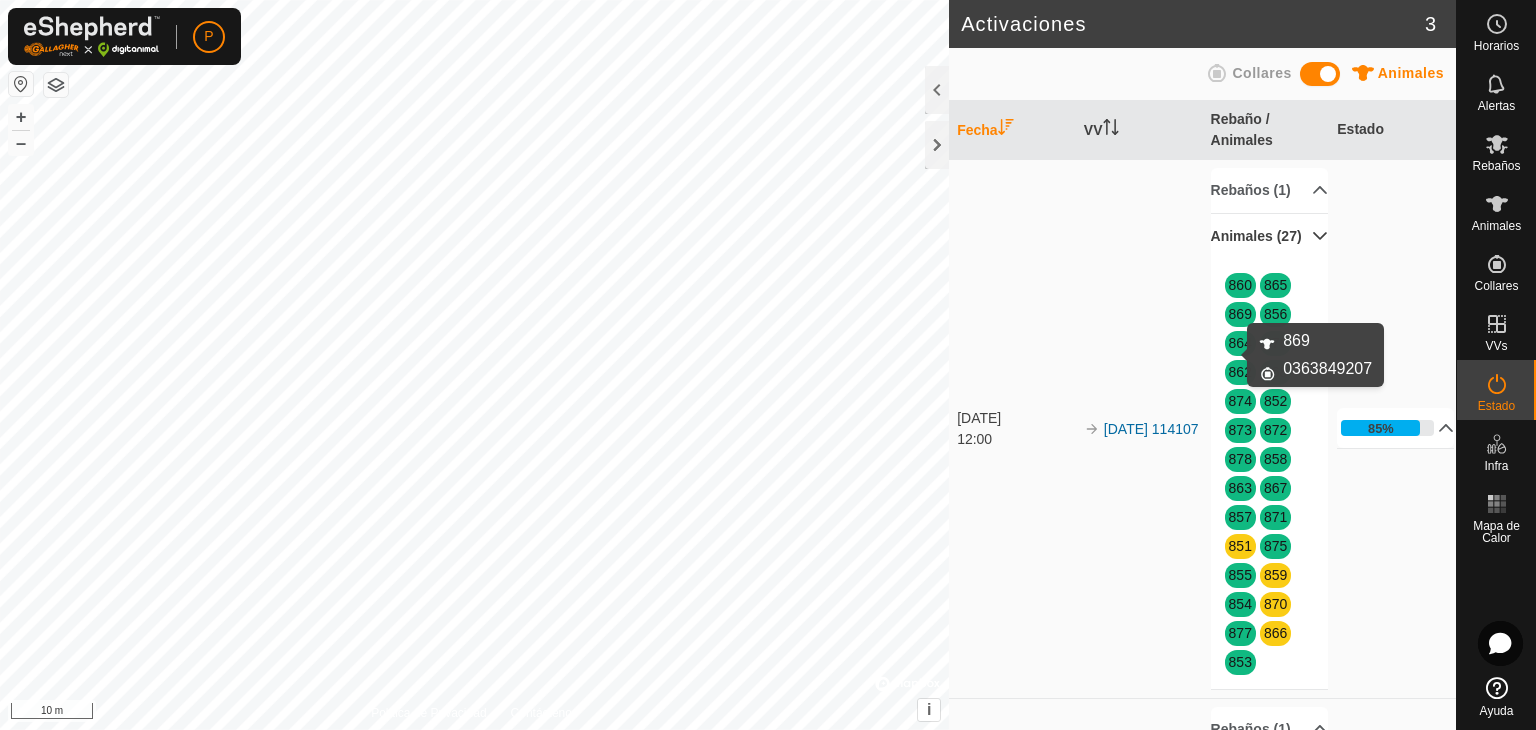 click on "869" at bounding box center [1240, 314] 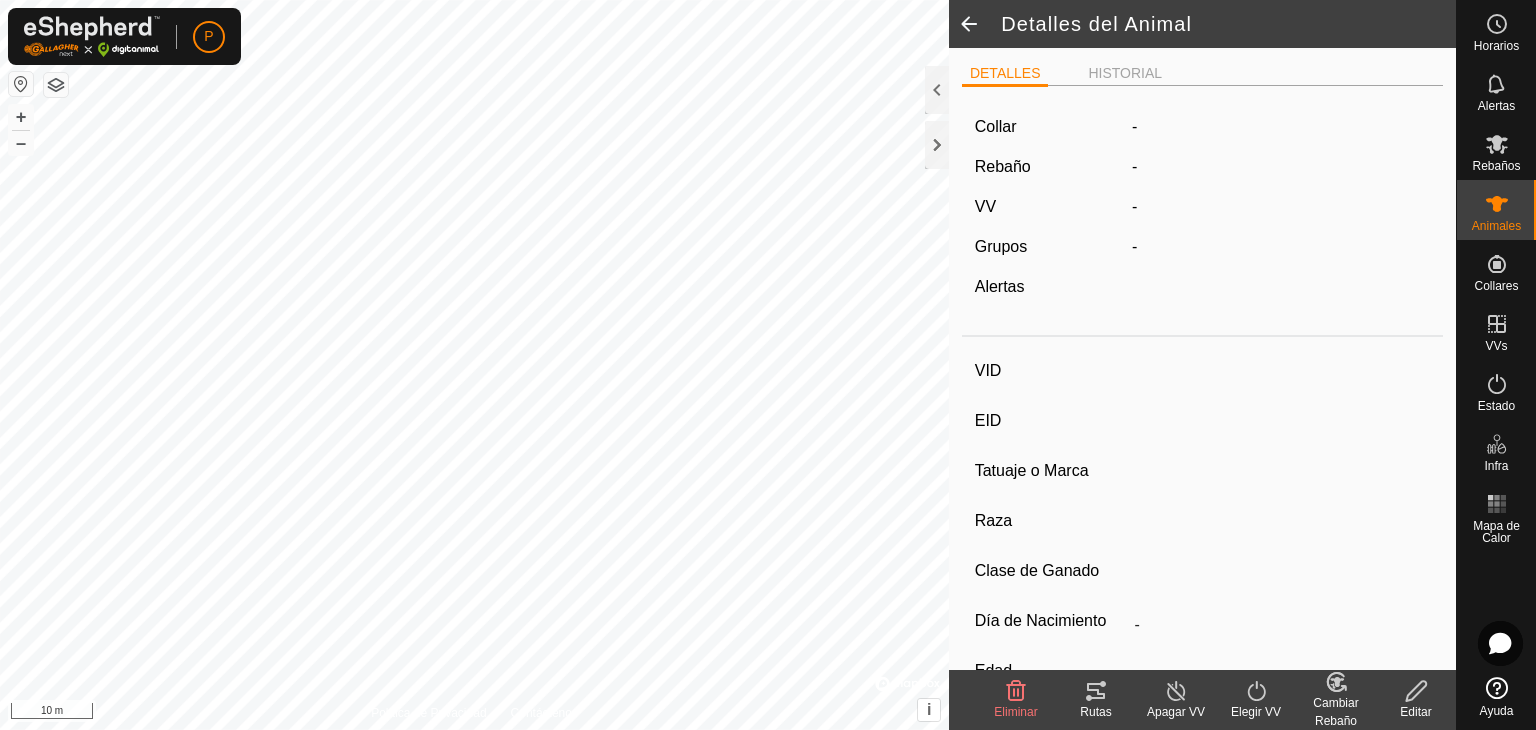 type on "869" 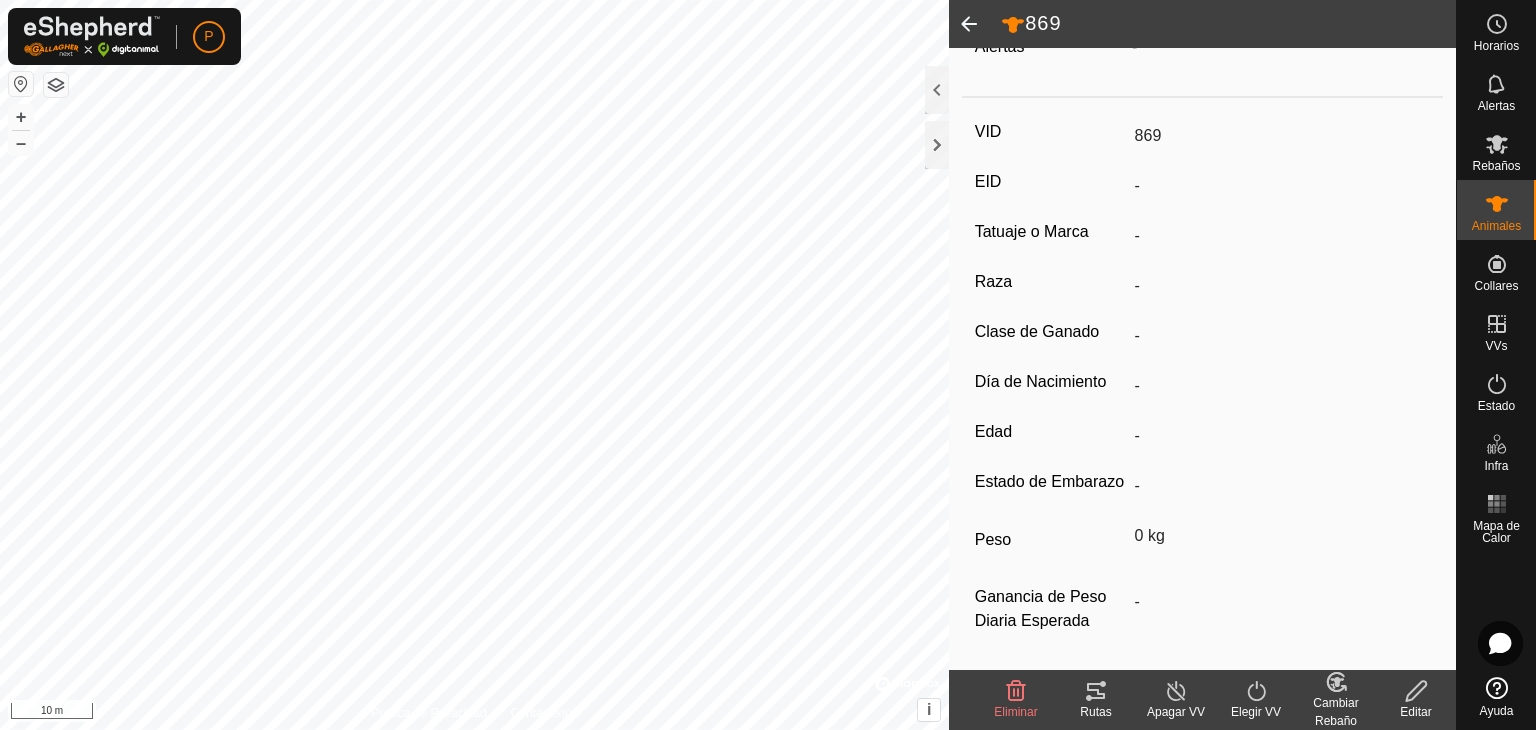 scroll, scrollTop: 272, scrollLeft: 0, axis: vertical 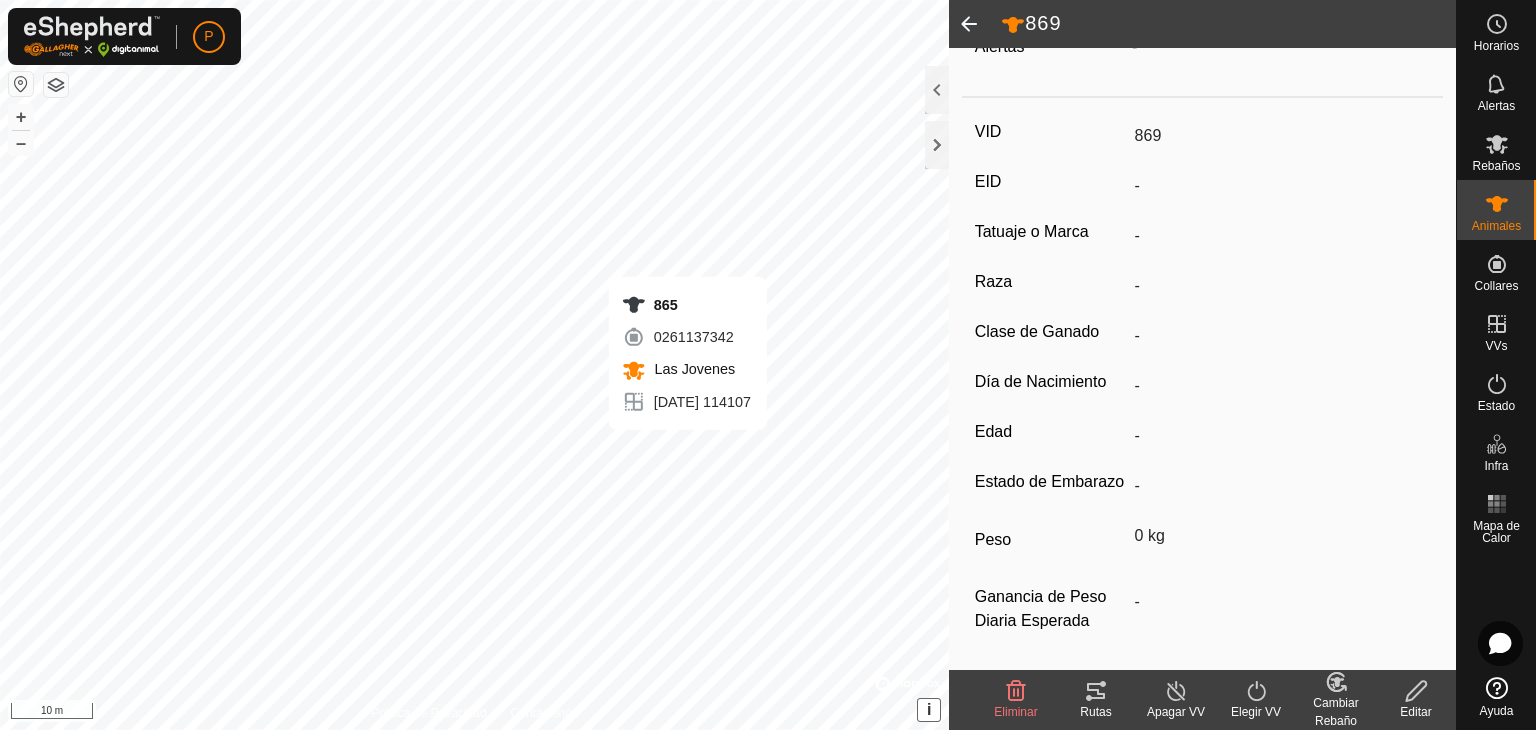 type 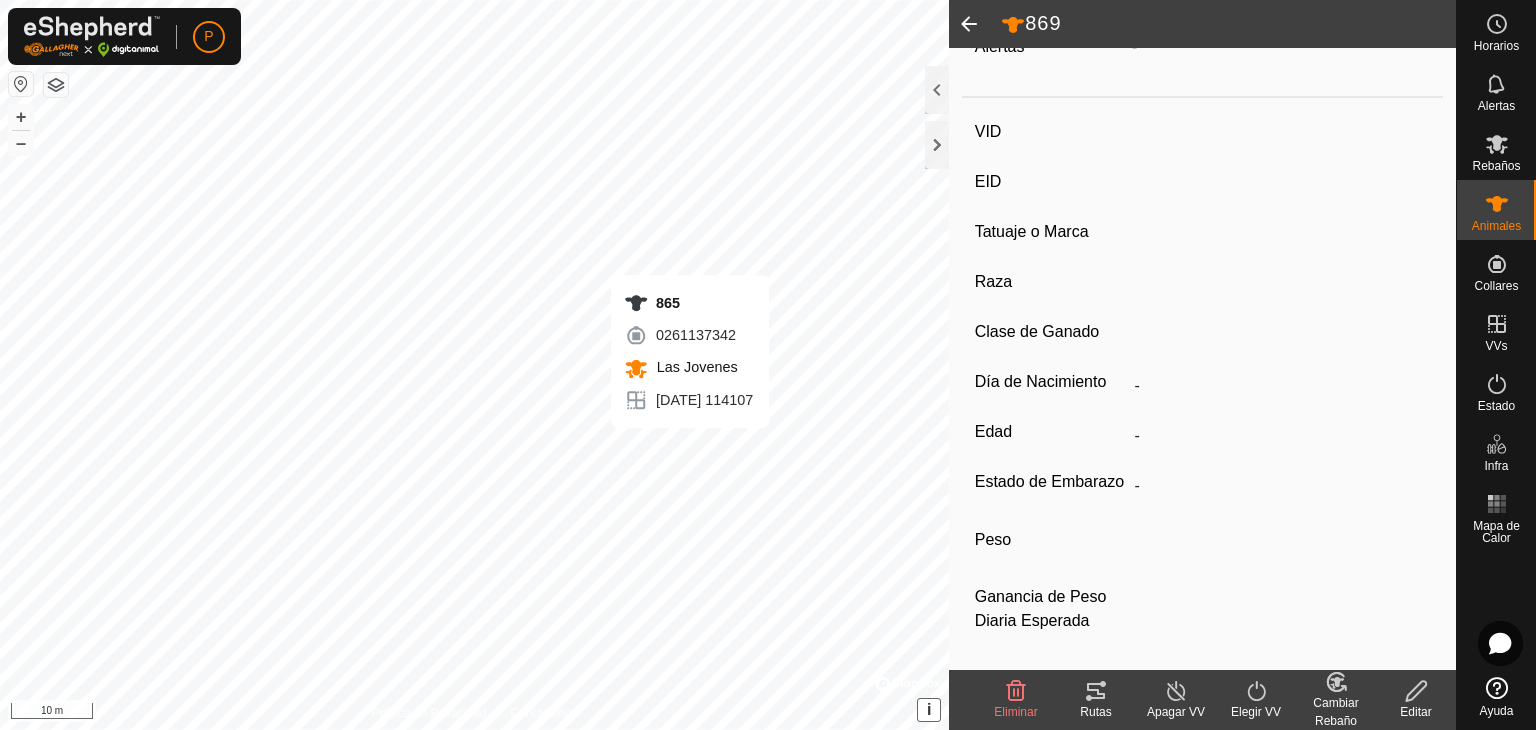type on "865" 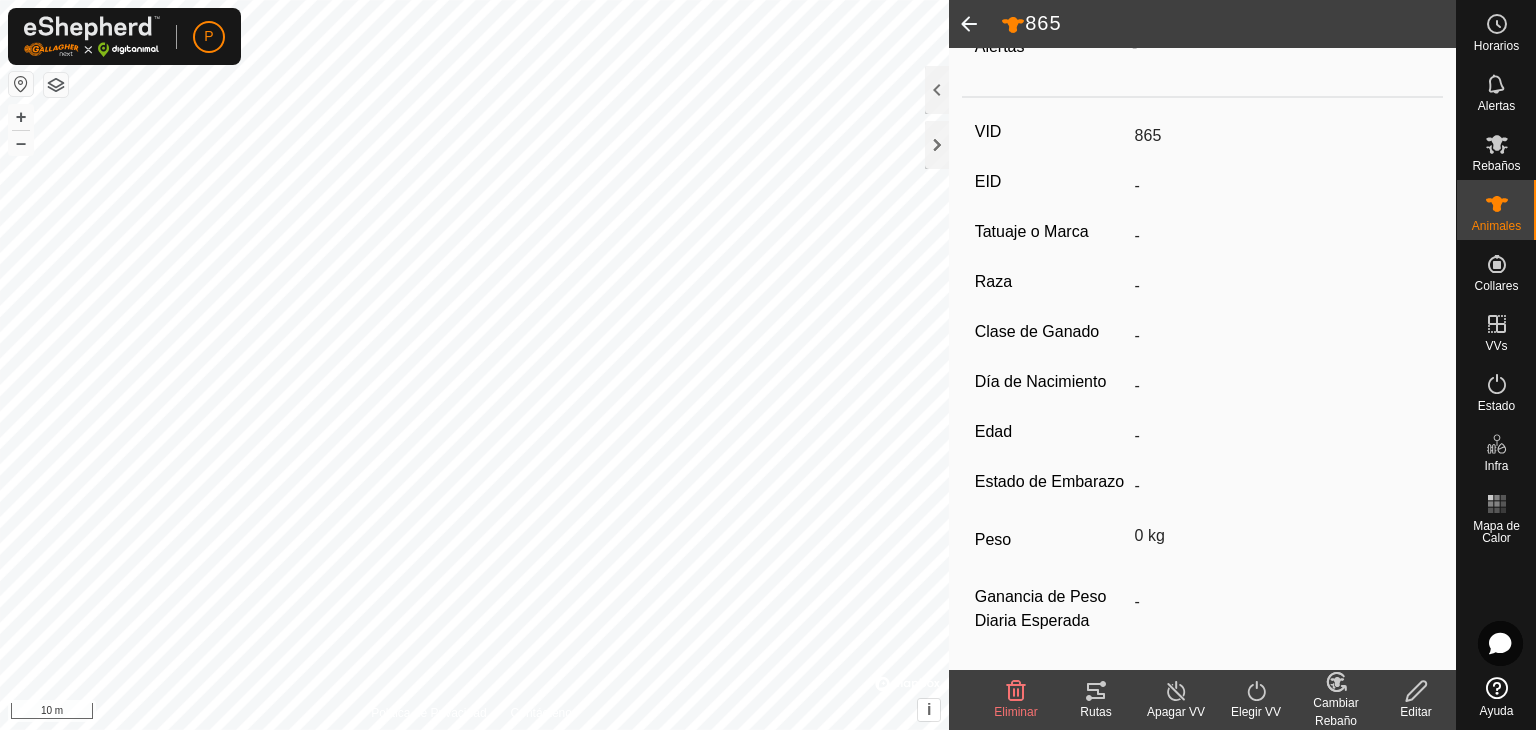 click 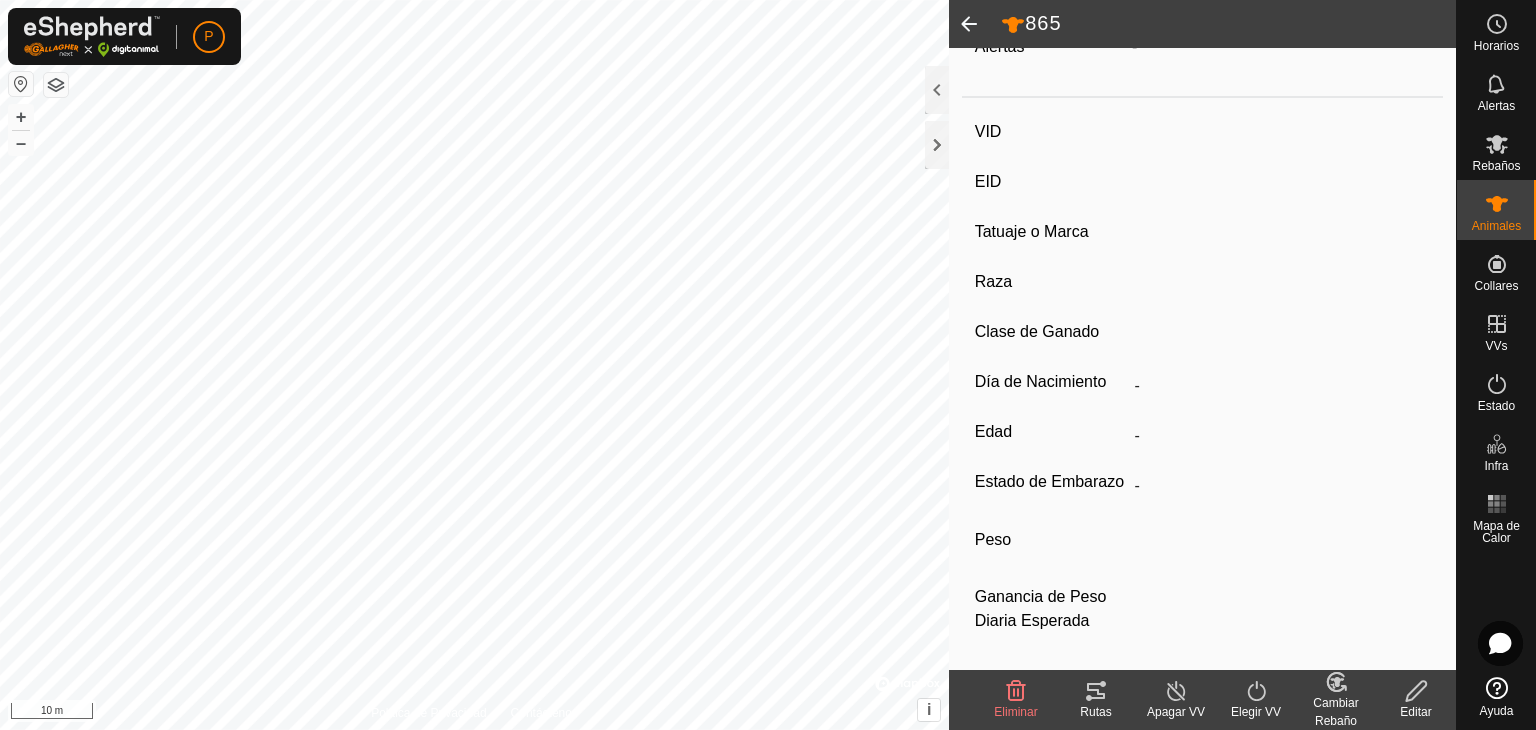 type on "869" 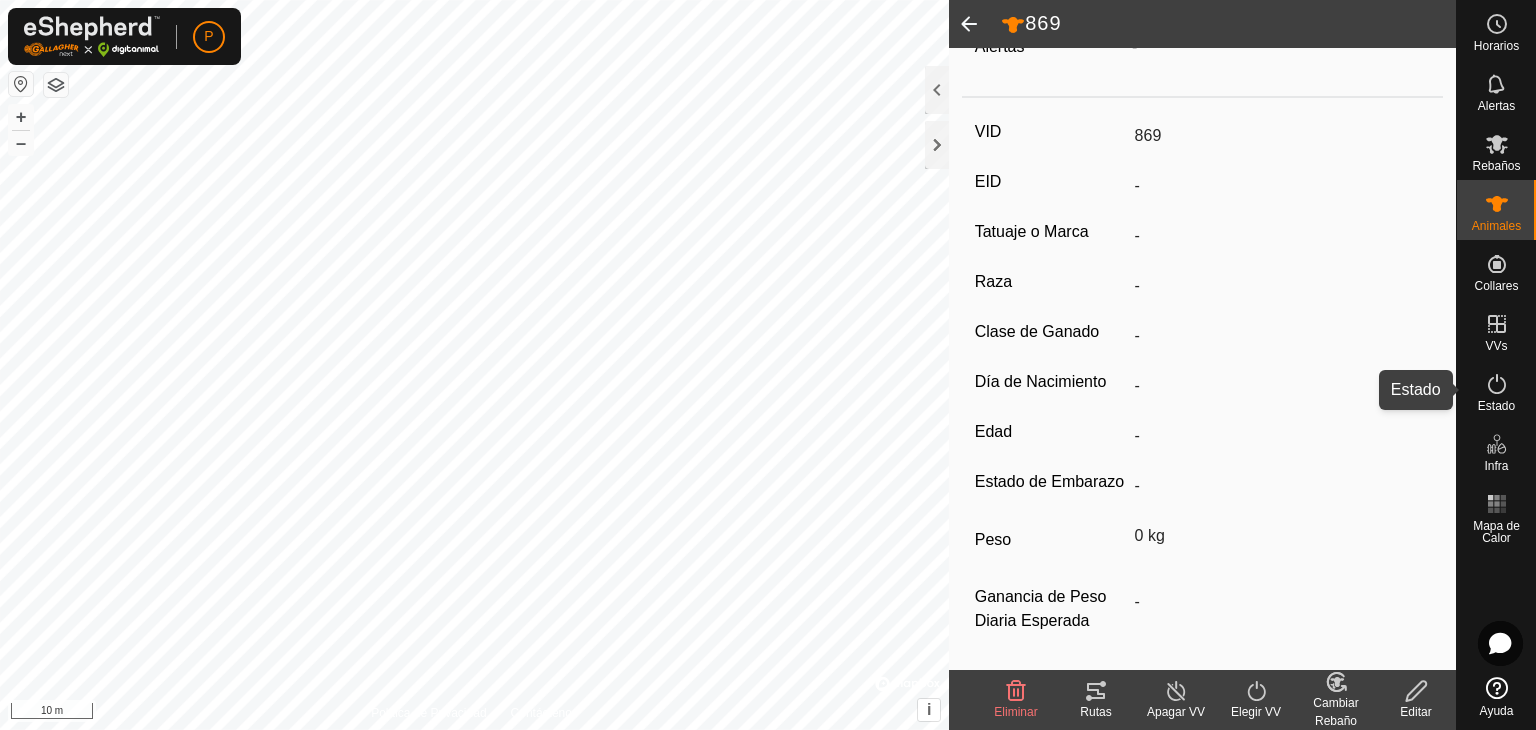 click at bounding box center [1497, 384] 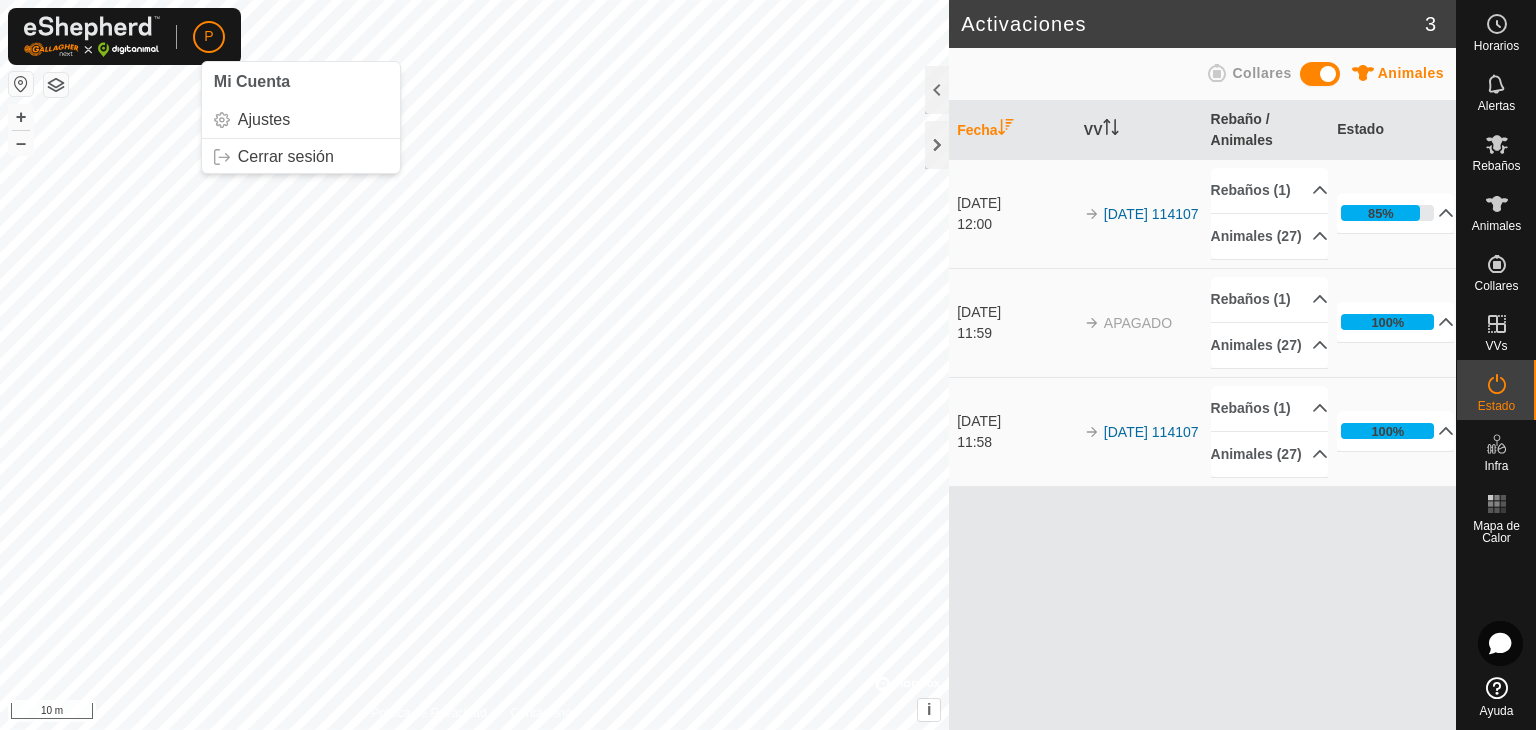 click on "Fecha   VV   Rebaño / Animales   Estado  16 jul 2025 12:00 2025-07-16 114107 Rebaños (1)  Las Jovenes  Animales (27)  860   865   869   856   864   876   862   868   874   852   873   872   878   858   863   867   857   871   851   875   855   859   854   870   877   866   853  85% En Progreso Pendiente  4  Enviado   0  Completado Confirmado   23  Anulado  0  Cancelado   0  16 jul 2025 11:59 APAGADO Rebaños (1)  Las Jovenes  Animales (27)  860   865   869   856   864   876   862   868   874   852   873   872   878   858   863   867   857   871   851   875   855   859   854   870   877   866   853  100% En Progreso Pendiente  0  Enviado   0  Completado Confirmado   0  Anulado  0  Cancelado   27  16 jul 2025 11:58 2025-07-16 114107 Rebaños (1)  Las Jovenes  Animales (27)  860   865   869   856   864   876   862   868   874   852   873   872   878   858   863   867   857   871   851   875   855   859   854   870   877   866   853  100% En Progreso Pendiente  0  Enviado   0  Completado Confirmado   0   0" at bounding box center [1202, 415] 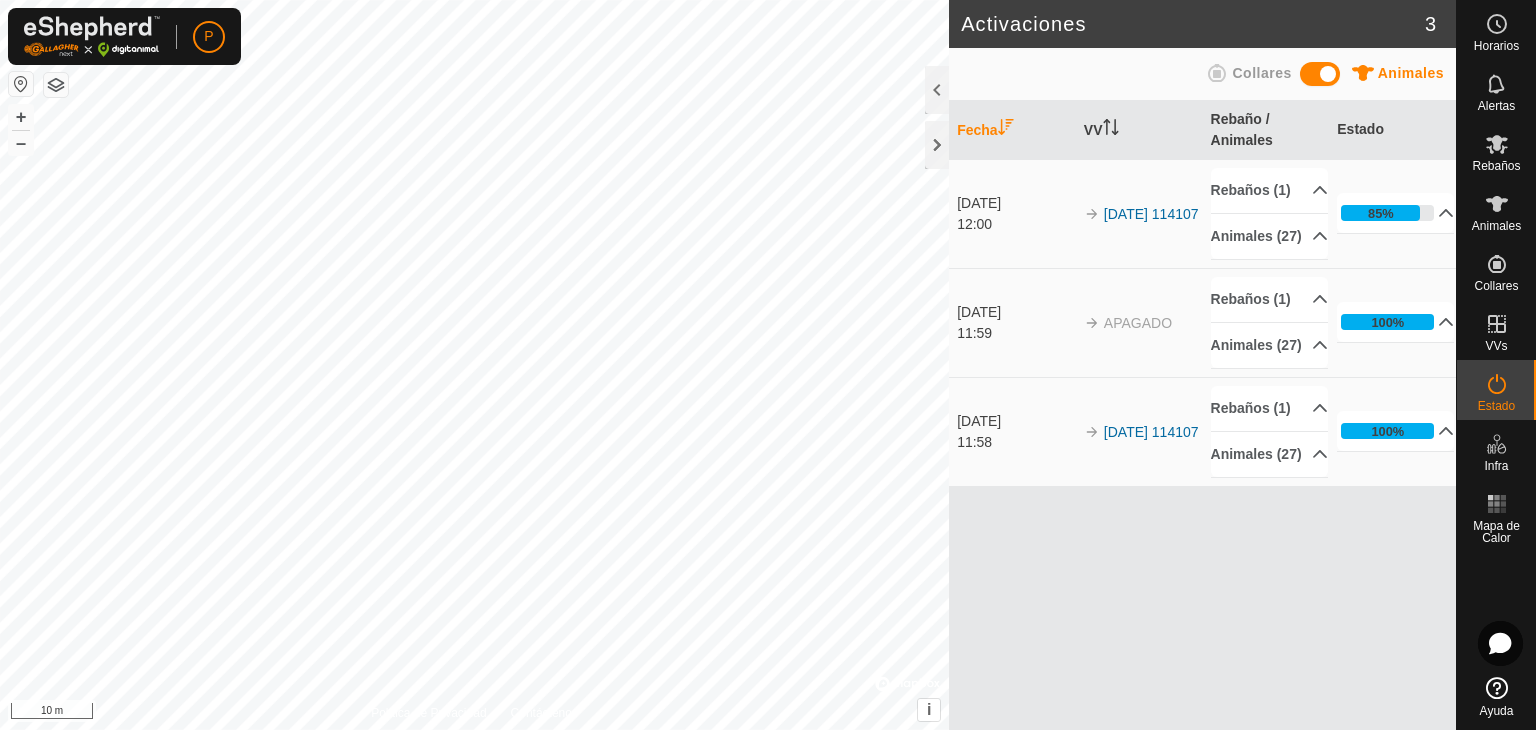 click on "Fecha   VV   Rebaño / Animales   Estado  16 jul 2025 12:00 2025-07-16 114107 Rebaños (1)  Las Jovenes  Animales (27)  860   865   869   856   864   876   862   868   874   852   873   872   878   858   863   867   857   871   851   875   855   859   854   870   877   866   853  85% En Progreso Pendiente  4  Enviado   0  Completado Confirmado   23  Anulado  0  Cancelado   0  16 jul 2025 11:59 APAGADO Rebaños (1)  Las Jovenes  Animales (27)  860   865   869   856   864   876   862   868   874   852   873   872   878   858   863   867   857   871   851   875   855   859   854   870   877   866   853  100% En Progreso Pendiente  0  Enviado   0  Completado Confirmado   0  Anulado  0  Cancelado   27  16 jul 2025 11:58 2025-07-16 114107 Rebaños (1)  Las Jovenes  Animales (27)  860   865   869   856   864   876   862   868   874   852   873   872   878   858   863   867   857   871   851   875   855   859   854   870   877   866   853  100% En Progreso Pendiente  0  Enviado   0  Completado Confirmado   0   0" at bounding box center (1202, 415) 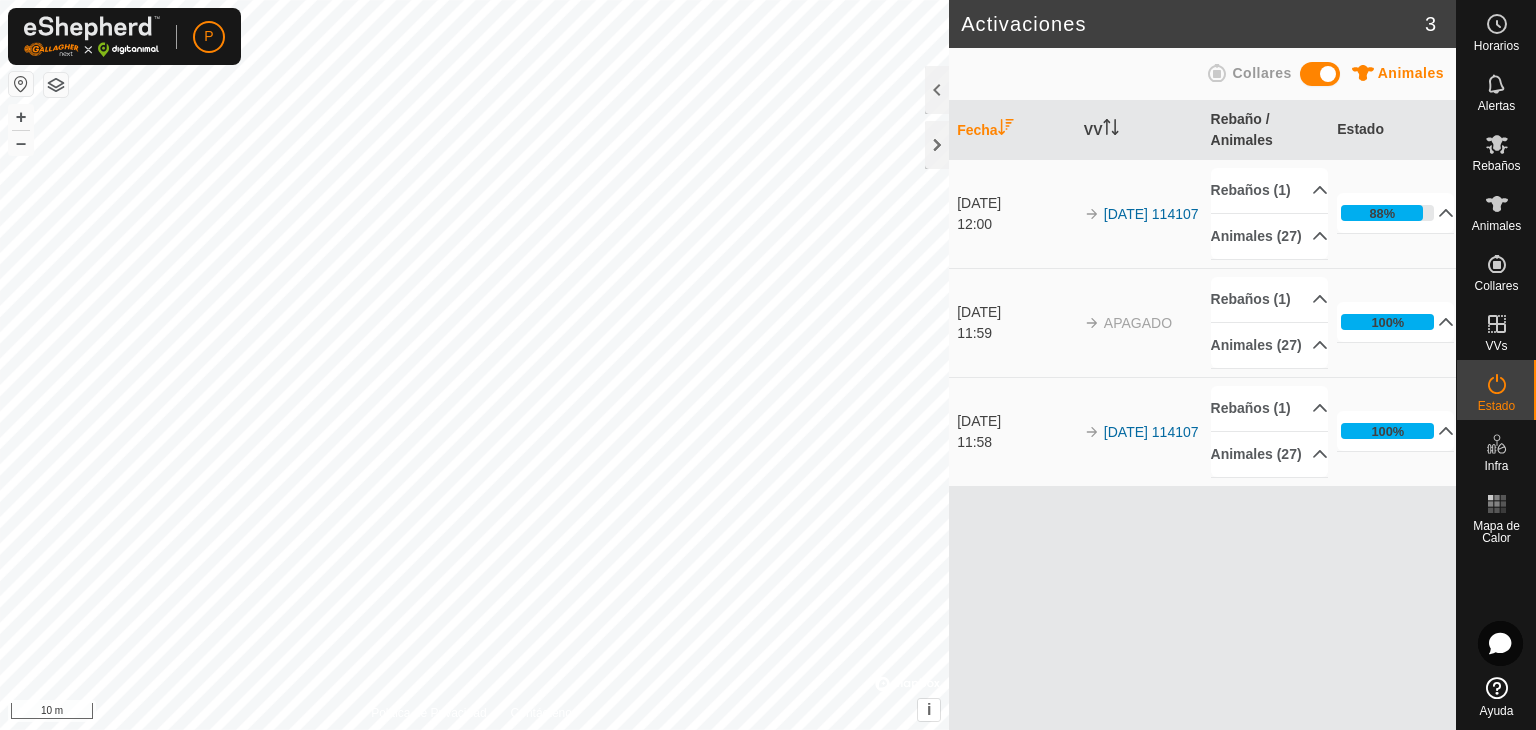scroll, scrollTop: 0, scrollLeft: 0, axis: both 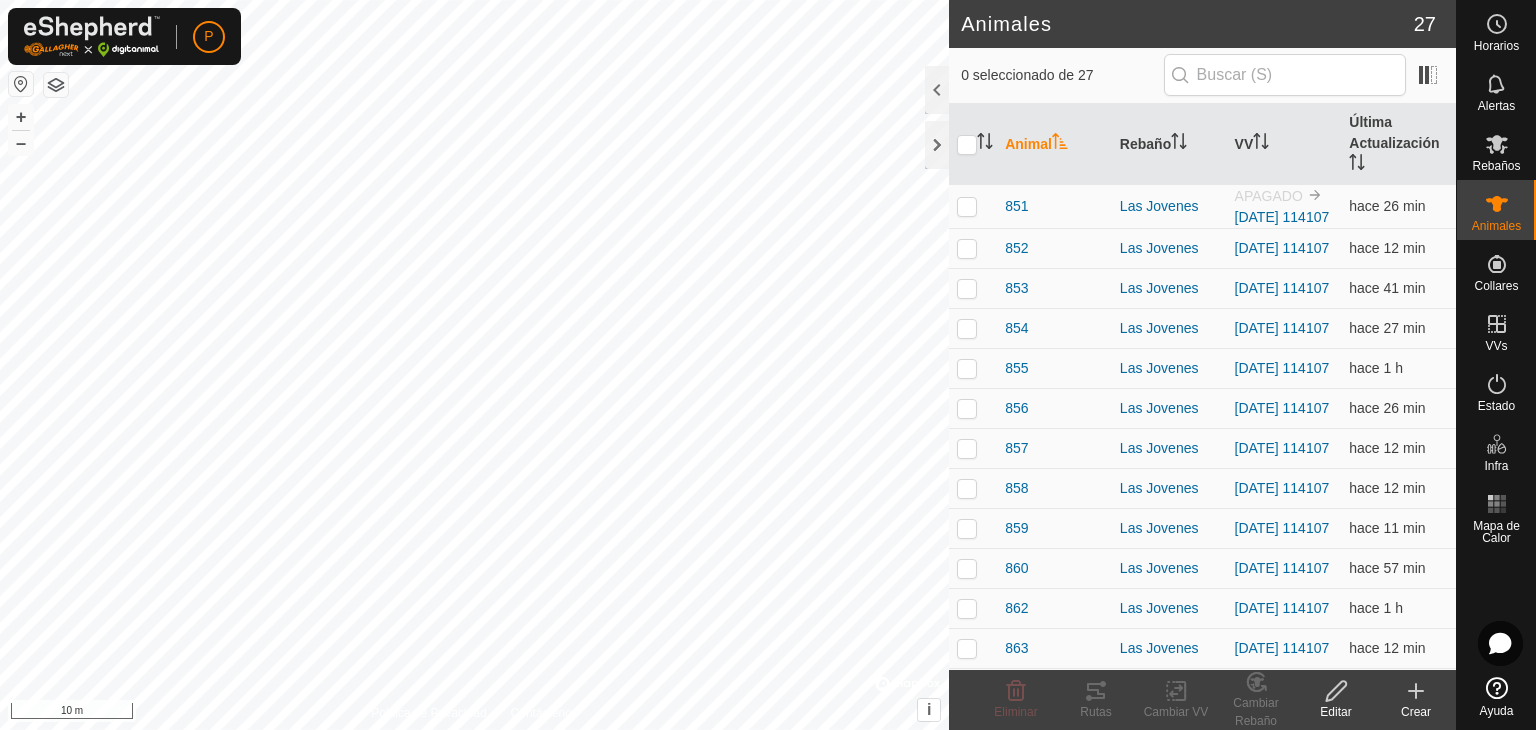 checkbox on "true" 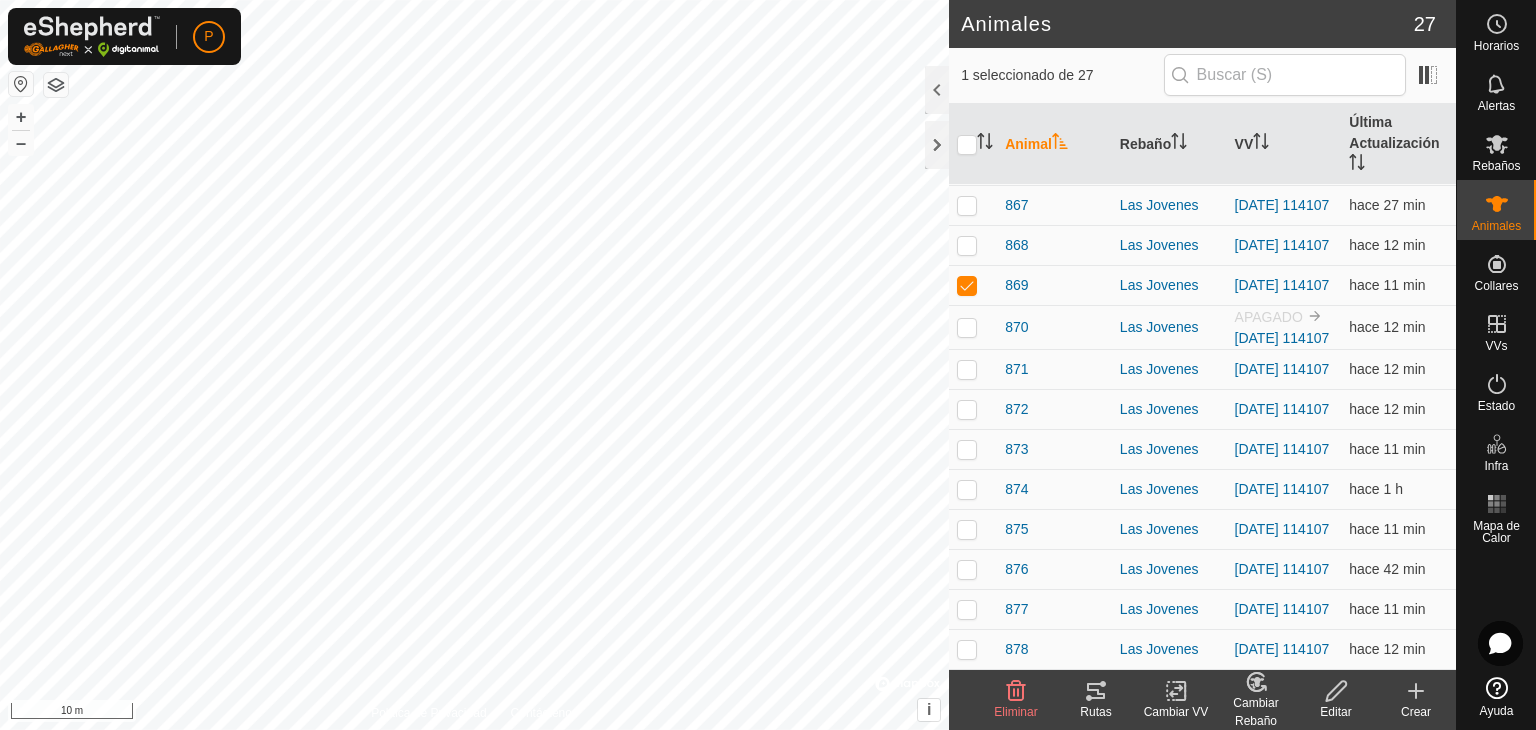 scroll, scrollTop: 619, scrollLeft: 0, axis: vertical 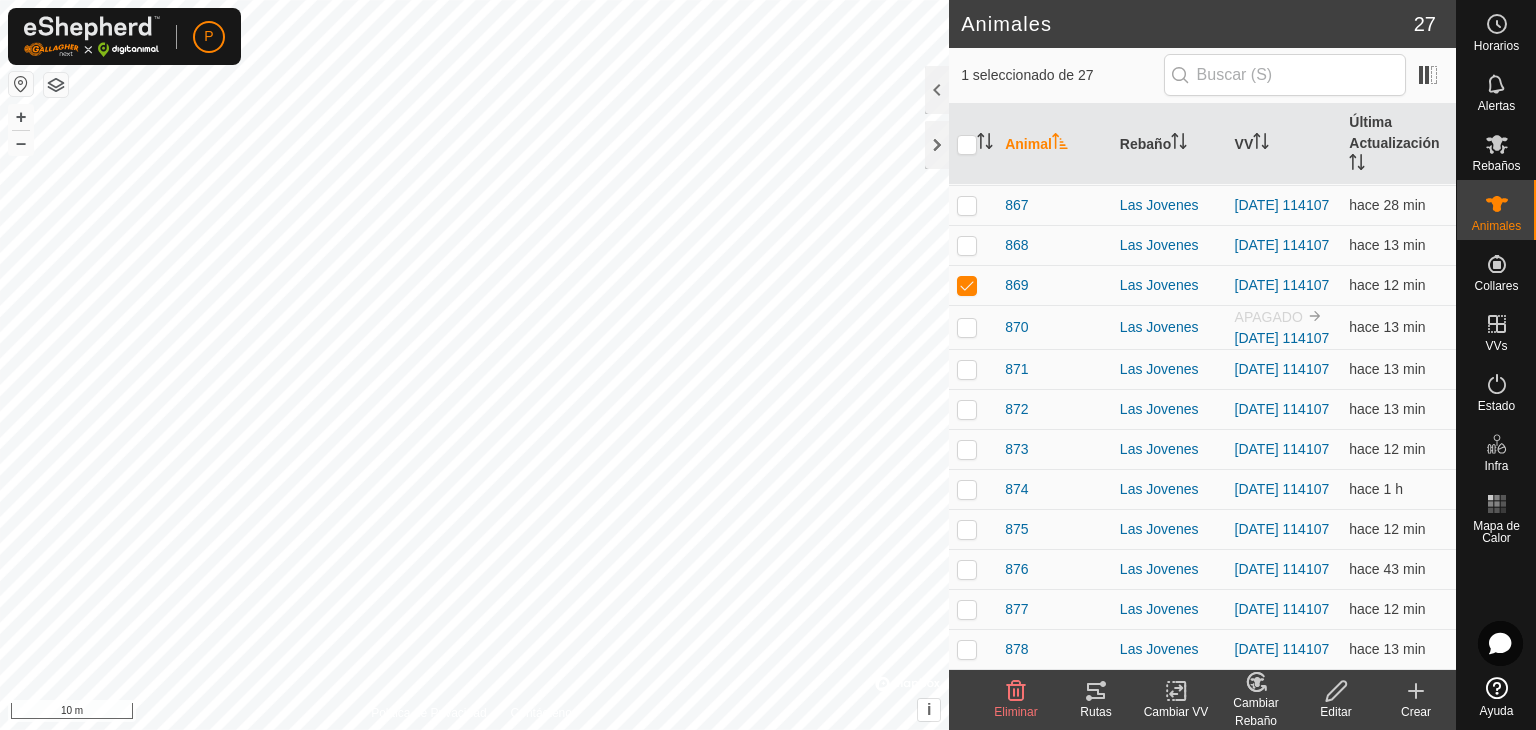 click 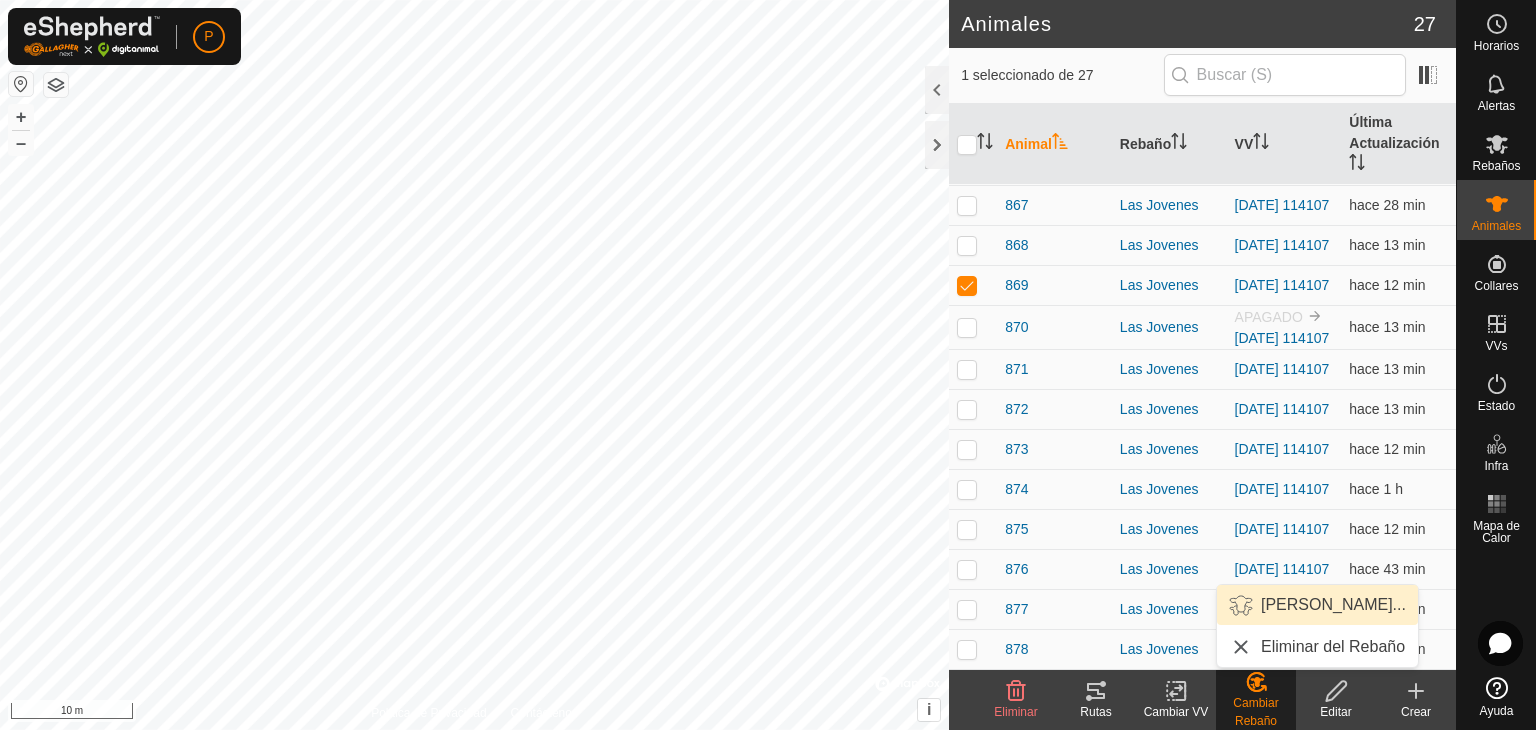 click on "Elegir Rebaño..." at bounding box center (1317, 605) 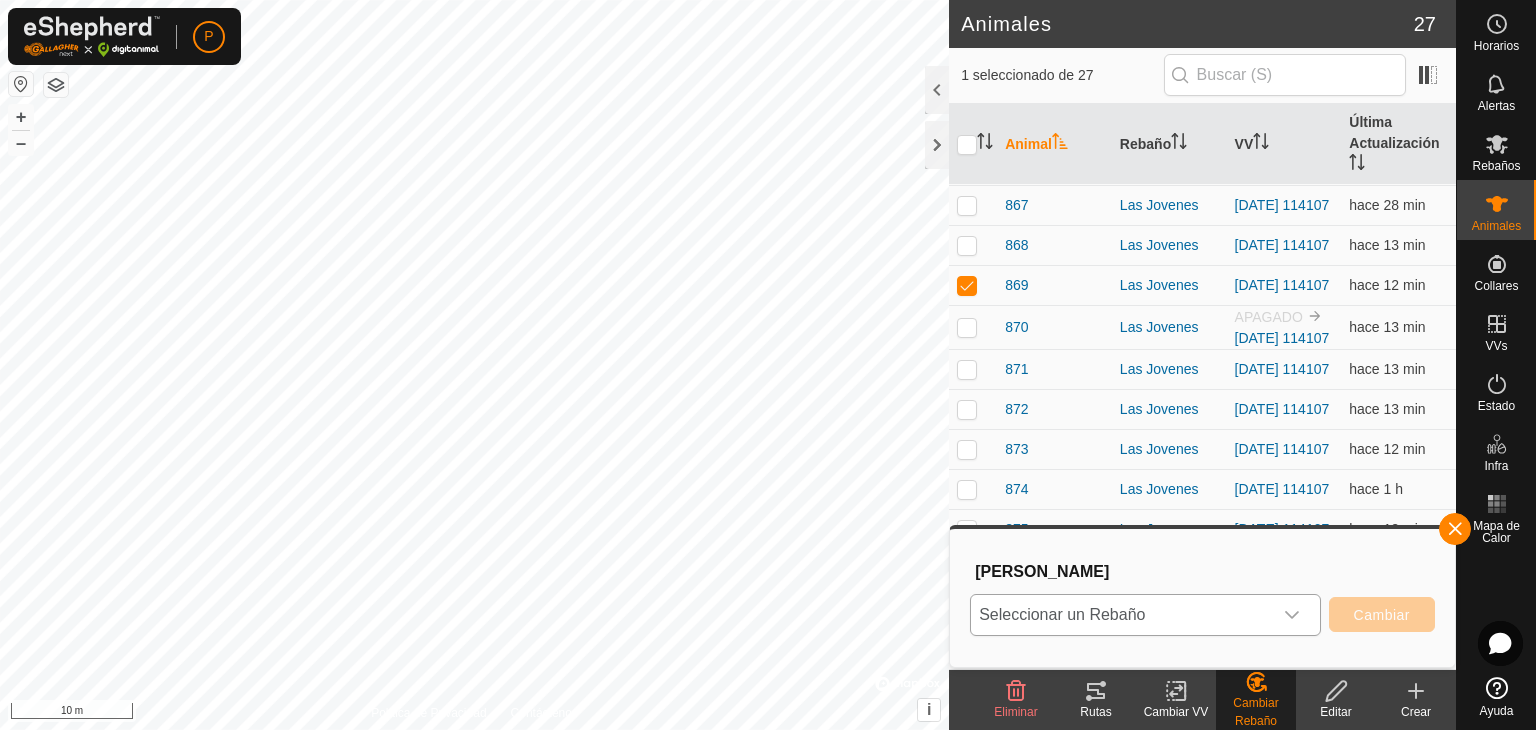 click on "Seleccionar un Rebaño" at bounding box center (1121, 615) 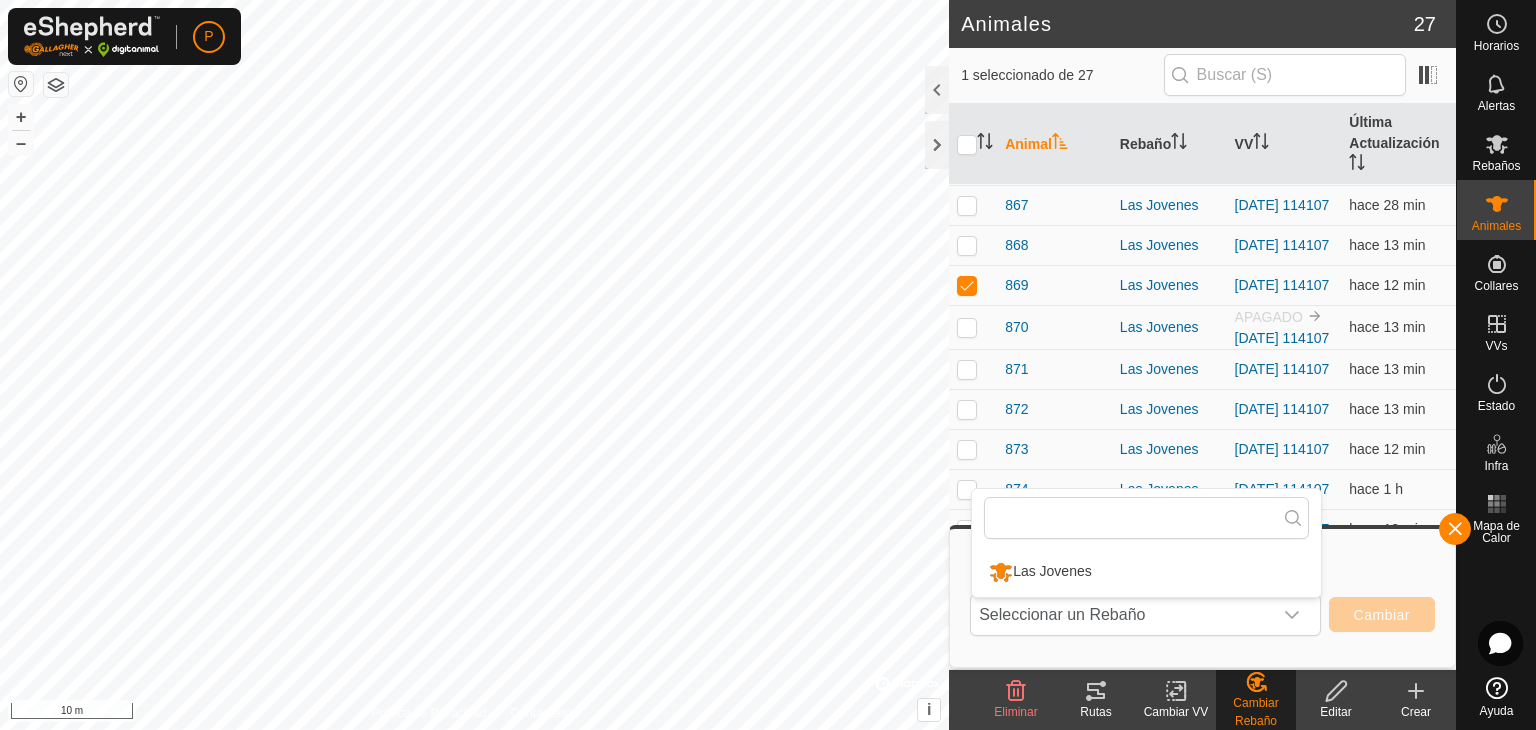 click on "Elegir Rebaño" at bounding box center [1205, 571] 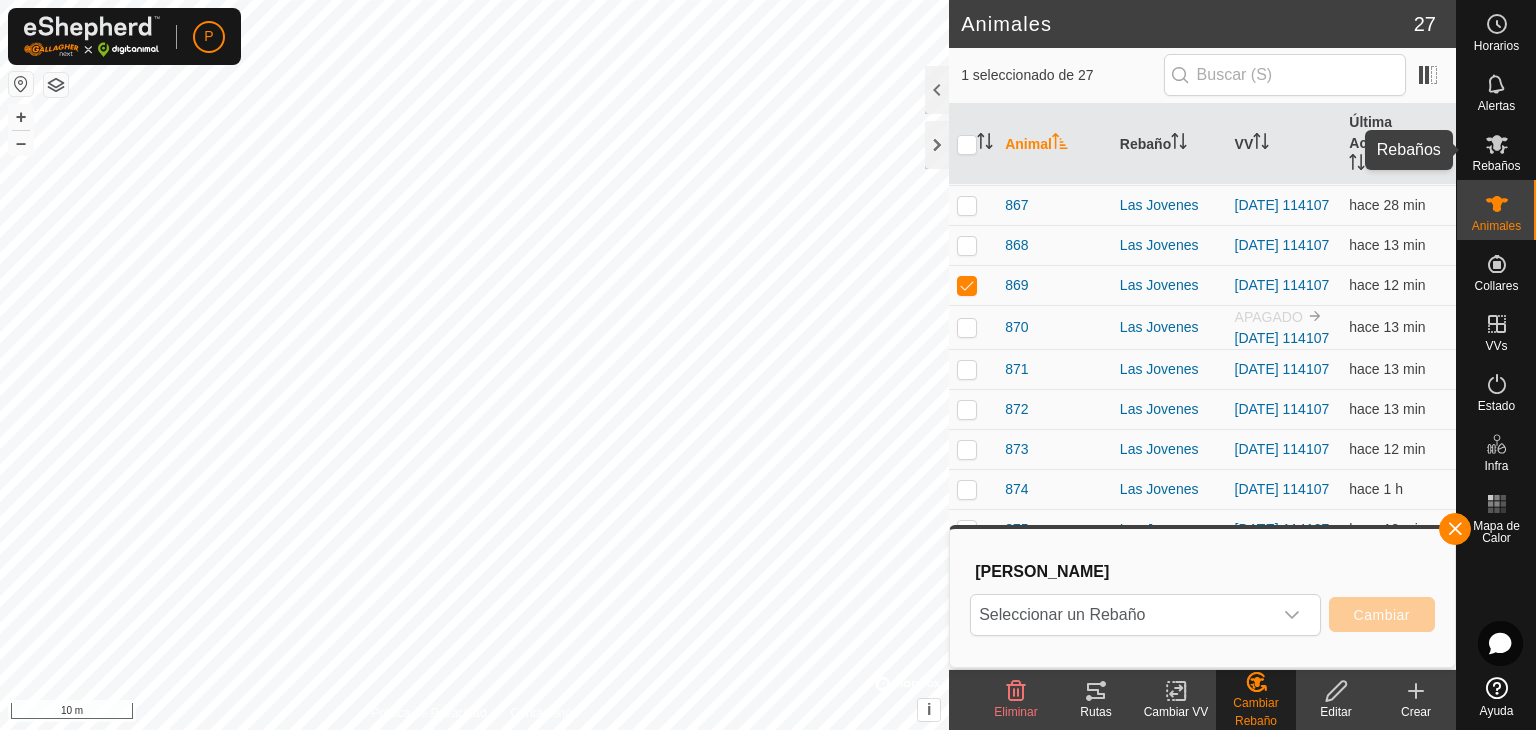 click 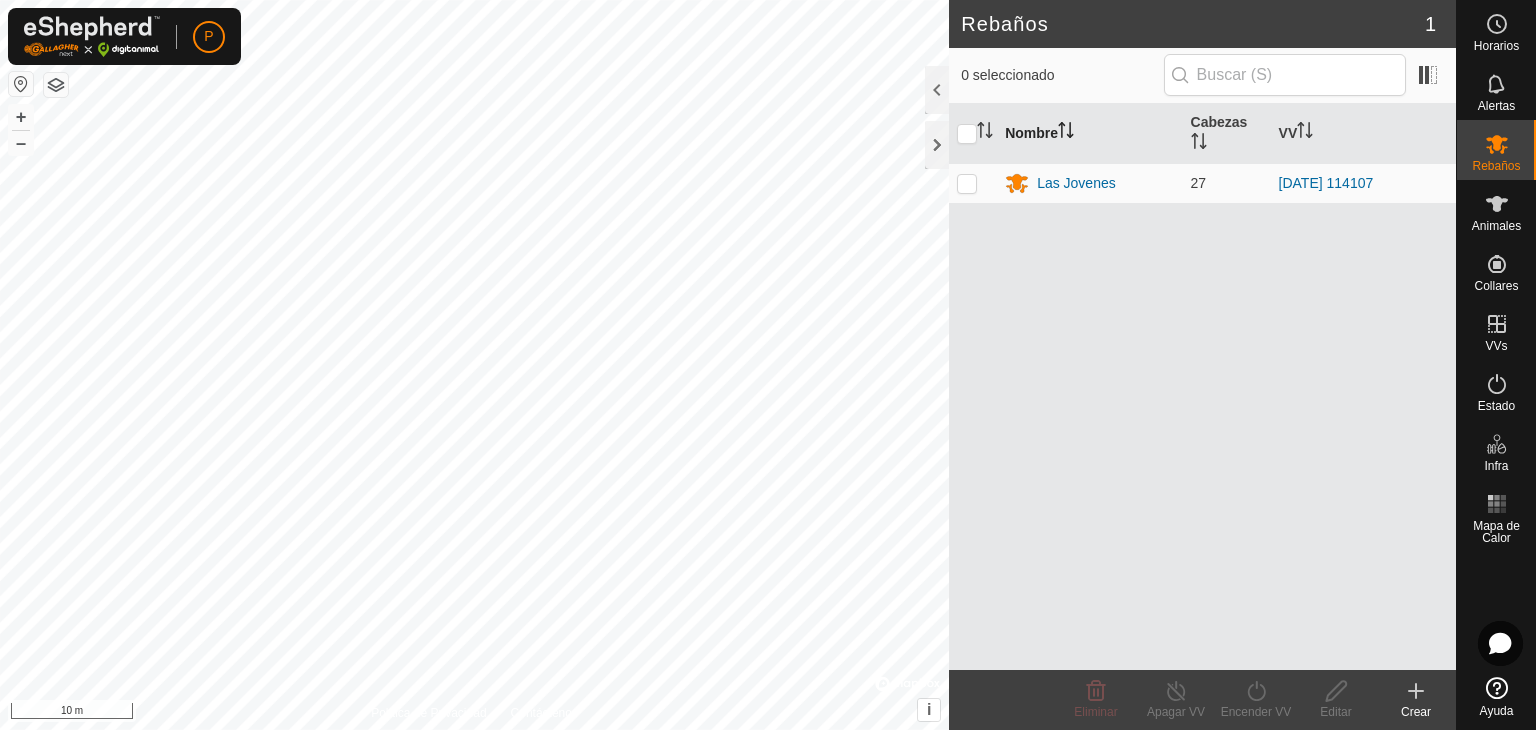 click on "Nombre" at bounding box center [1089, 134] 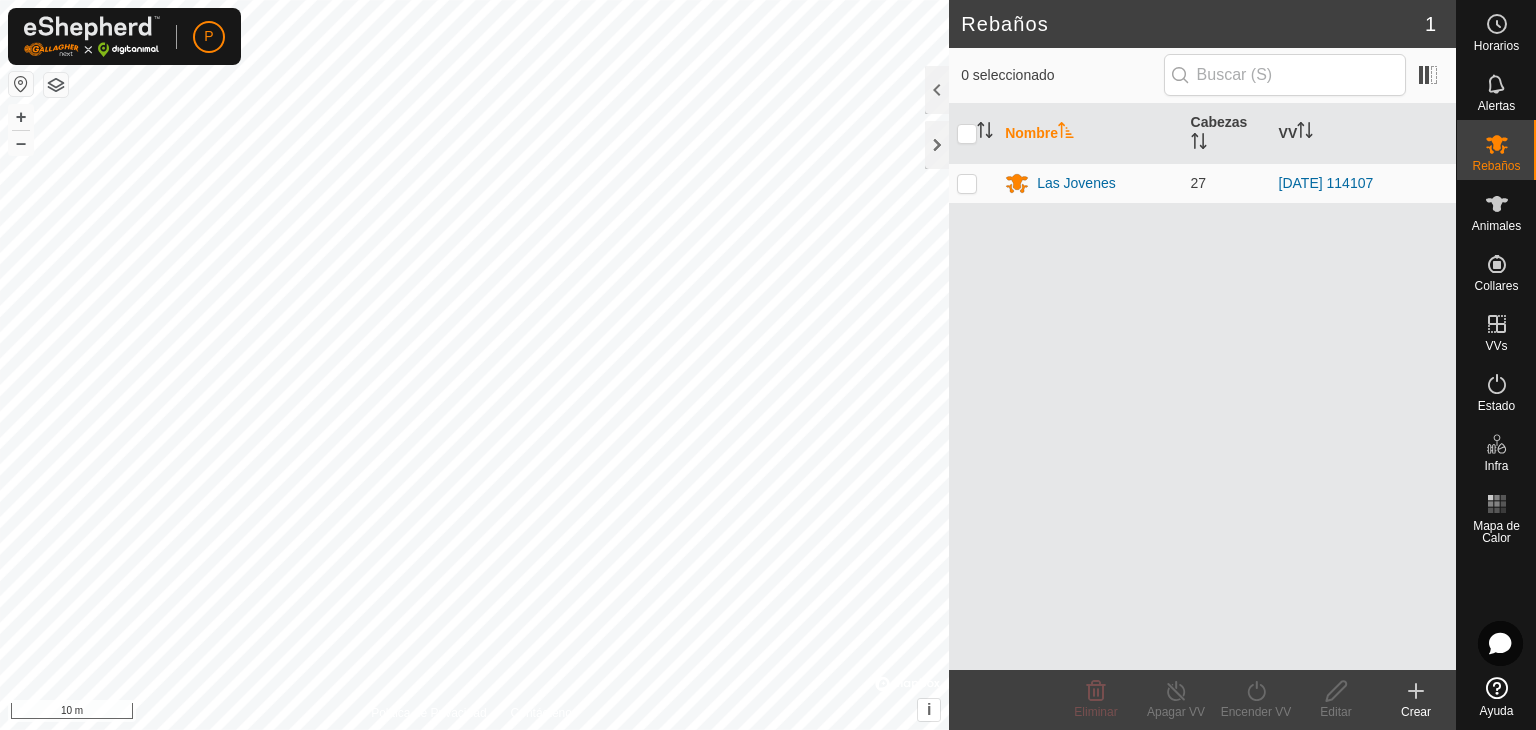 click on "Nombre" at bounding box center (1089, 134) 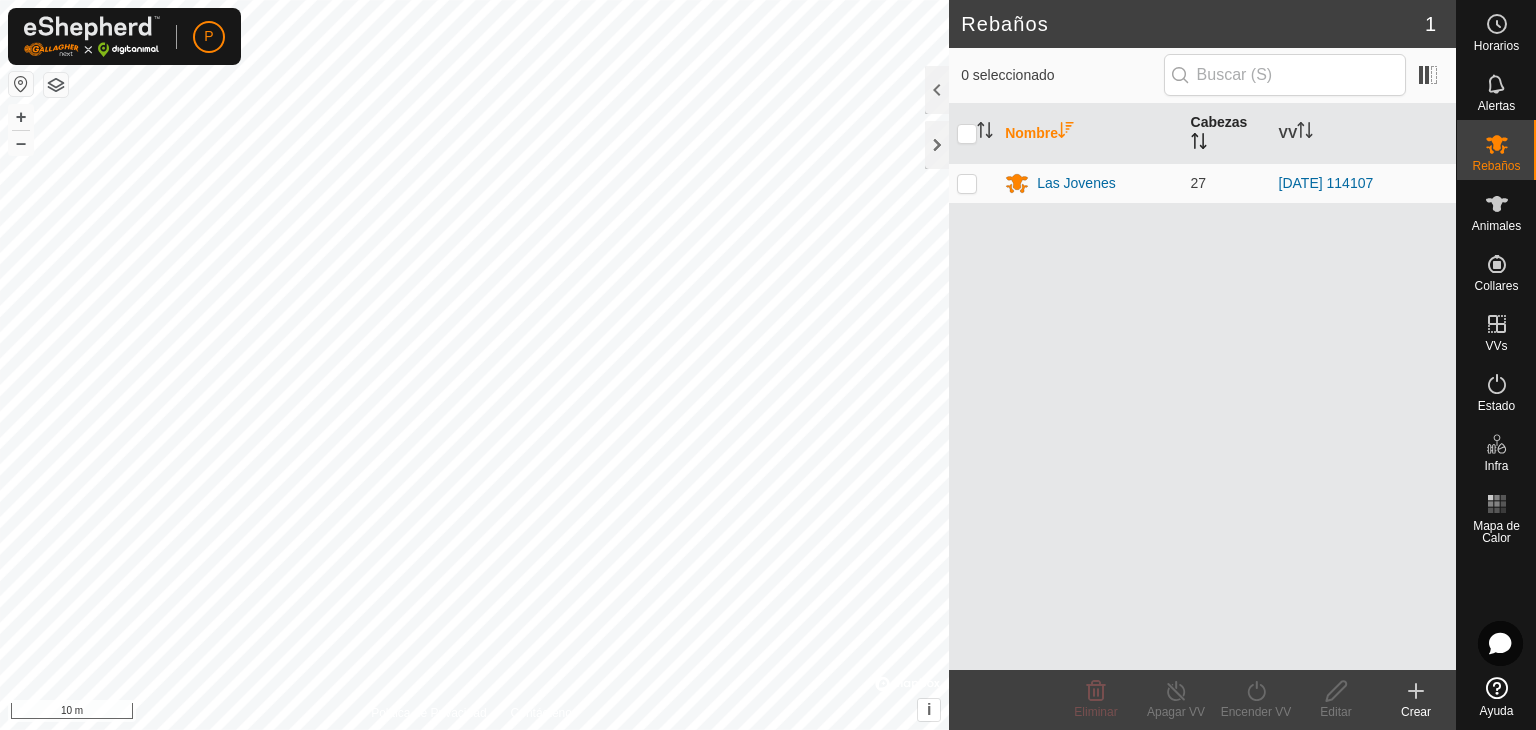 click 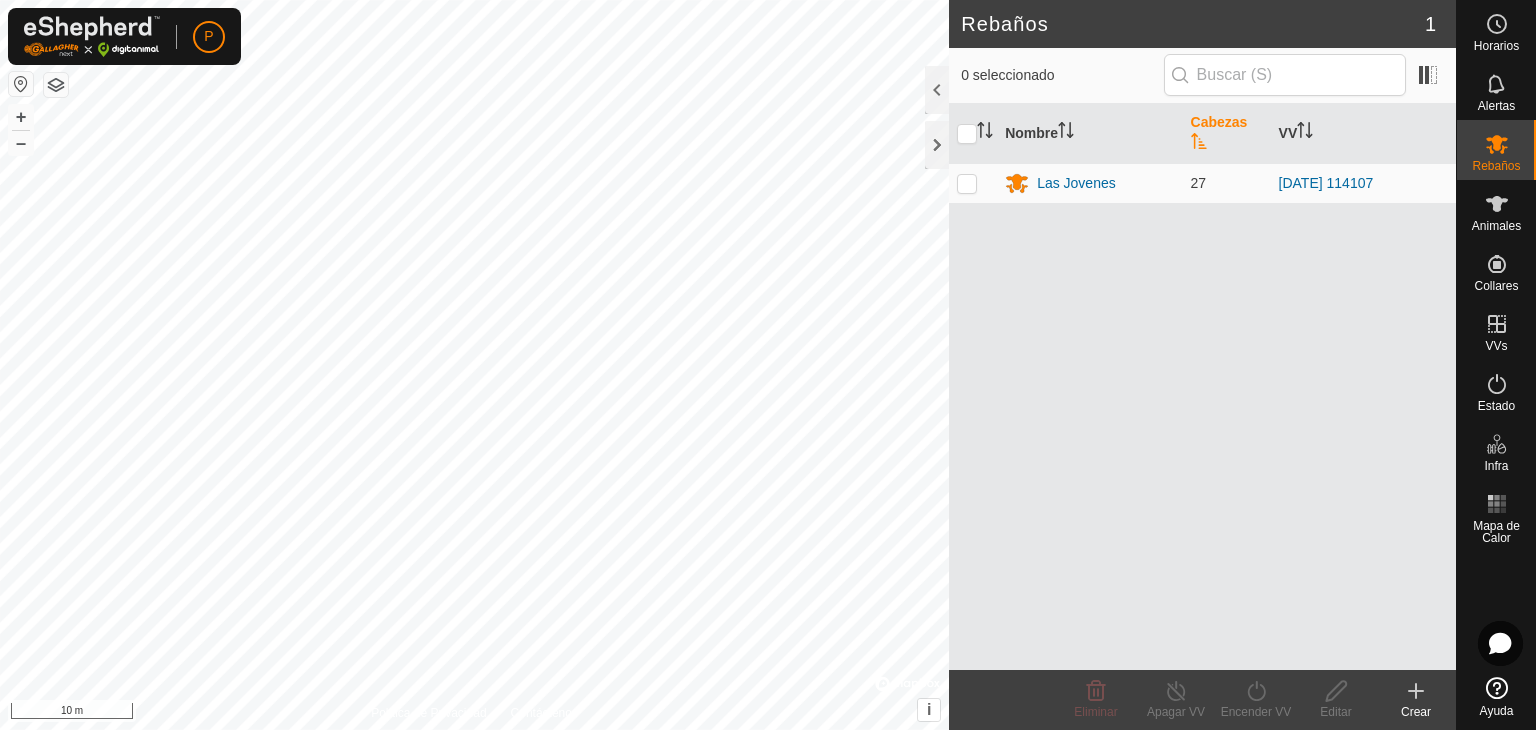 click 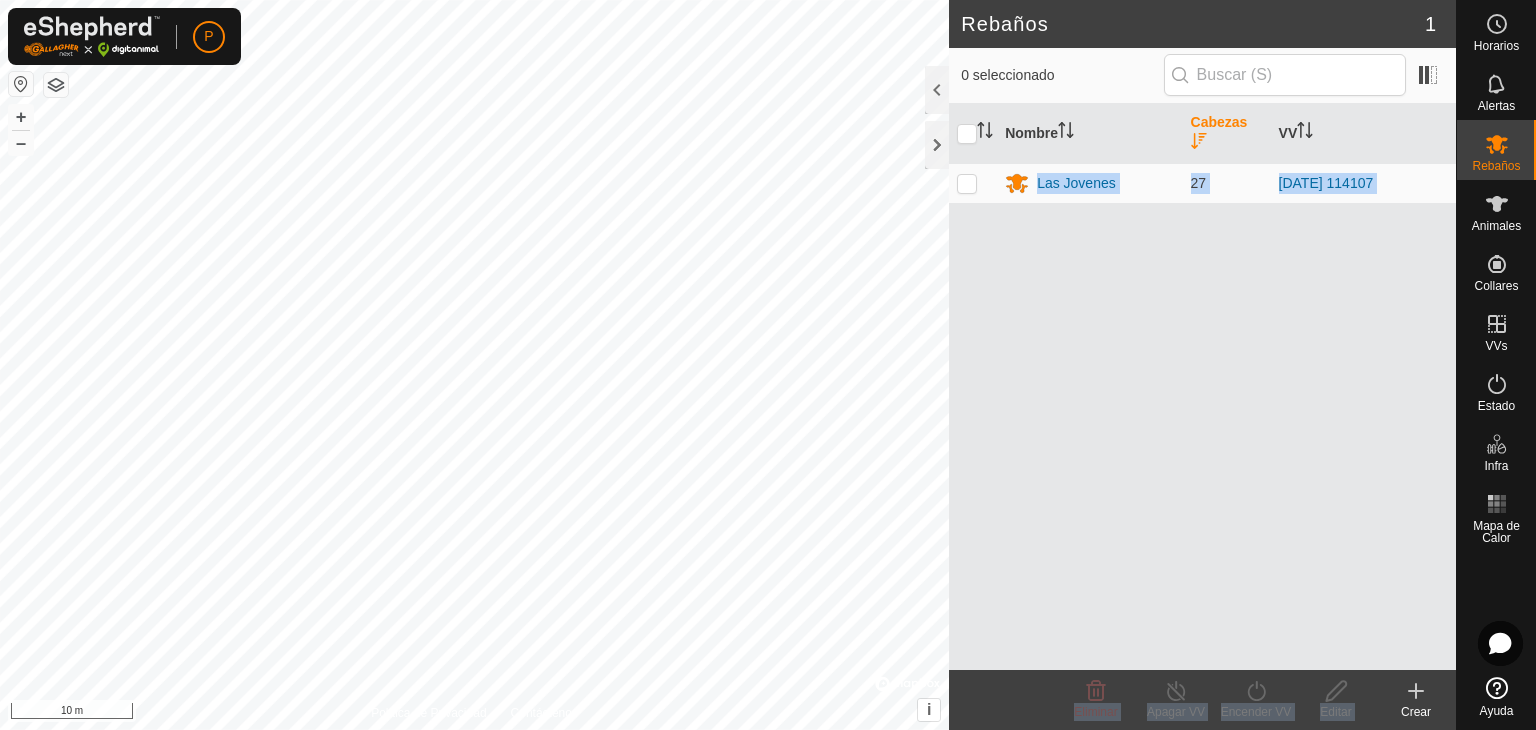 drag, startPoint x: 1370, startPoint y: 653, endPoint x: 1401, endPoint y: 693, distance: 50.606323 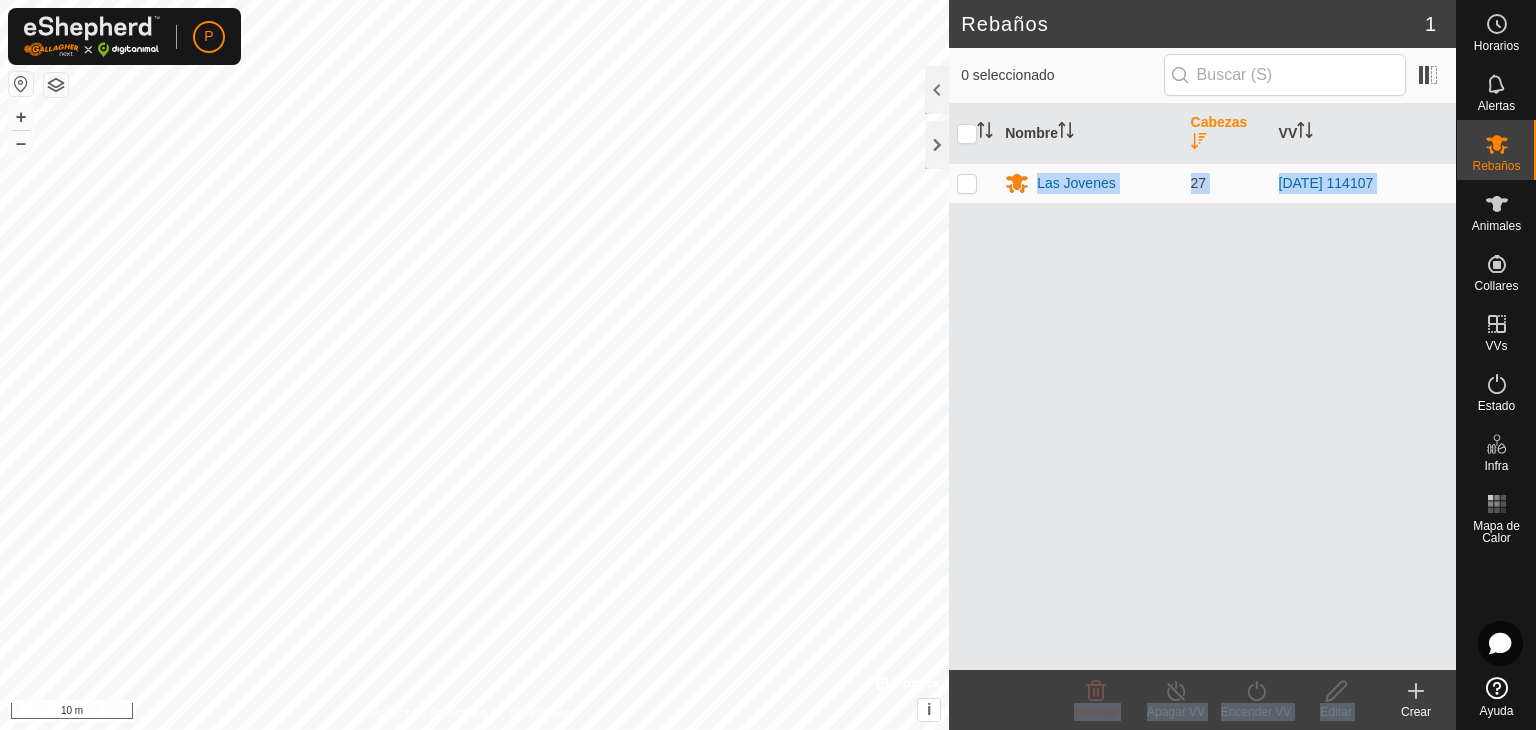 click on "Rebaños 1  0 seleccionado   Nombre   Cabezas   VV  Las Jovenes 27 2025-07-16 114107 Eliminar  Apagar VV   Encender VV   Editar   Crear" 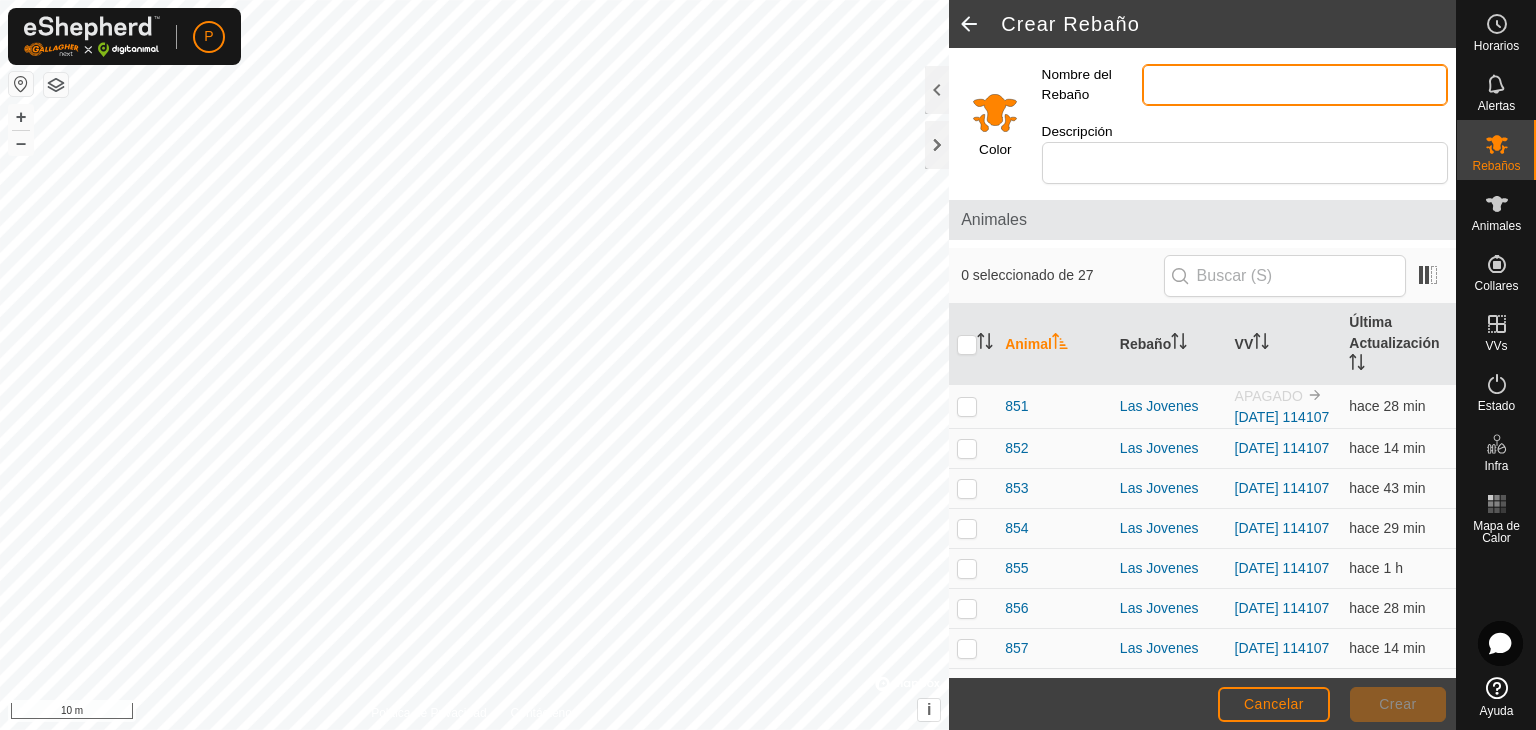 click on "Nombre del Rebaño" at bounding box center [1295, 85] 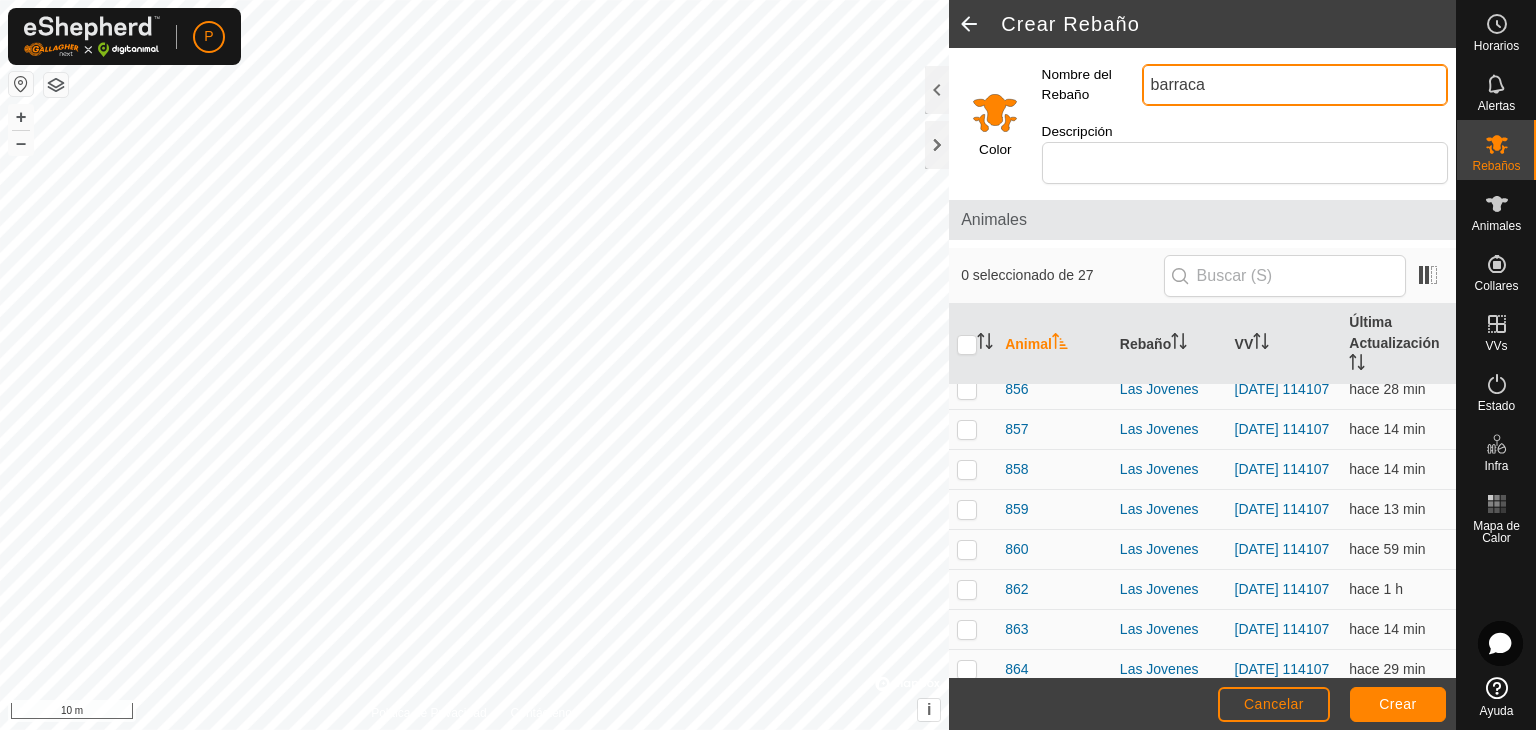 scroll, scrollTop: 231, scrollLeft: 0, axis: vertical 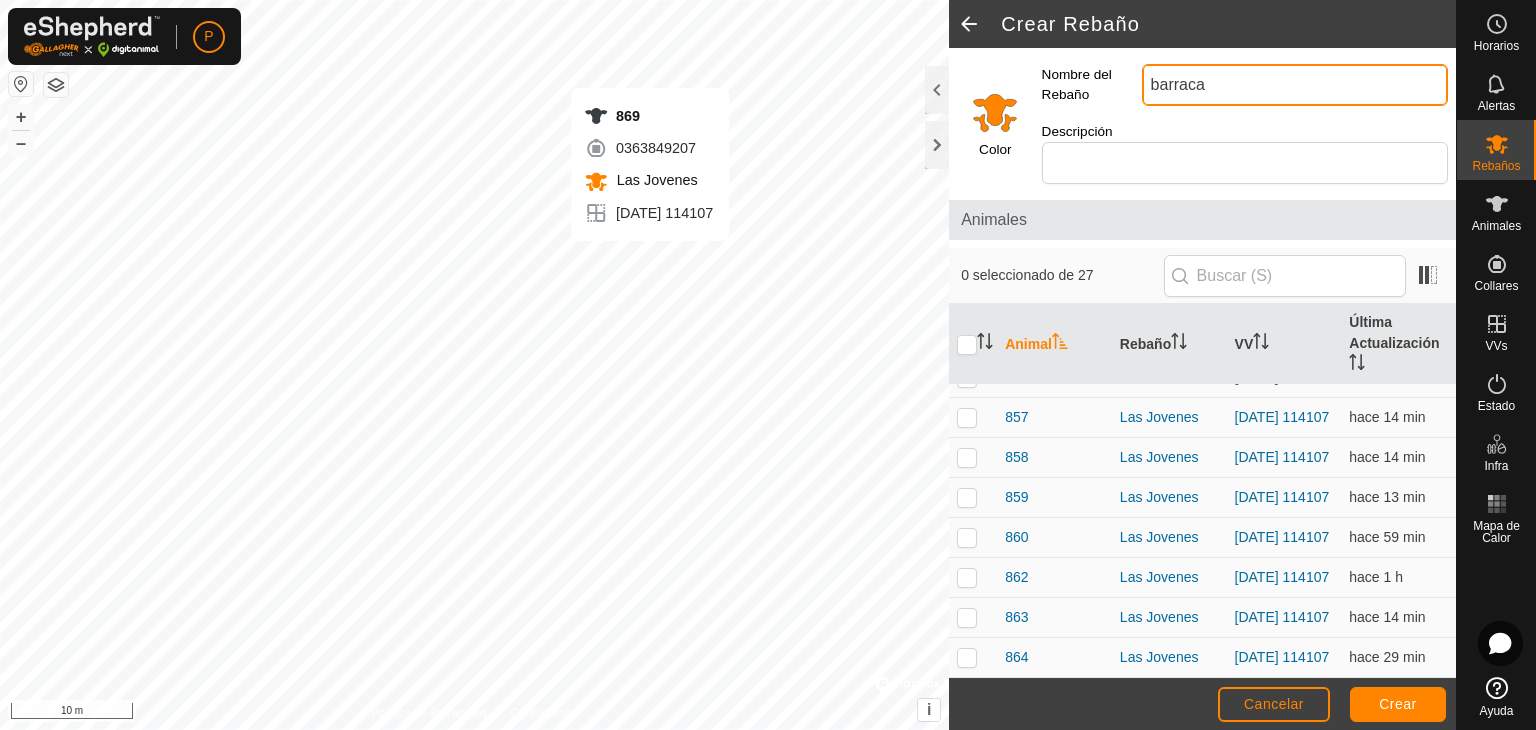type on "barraca" 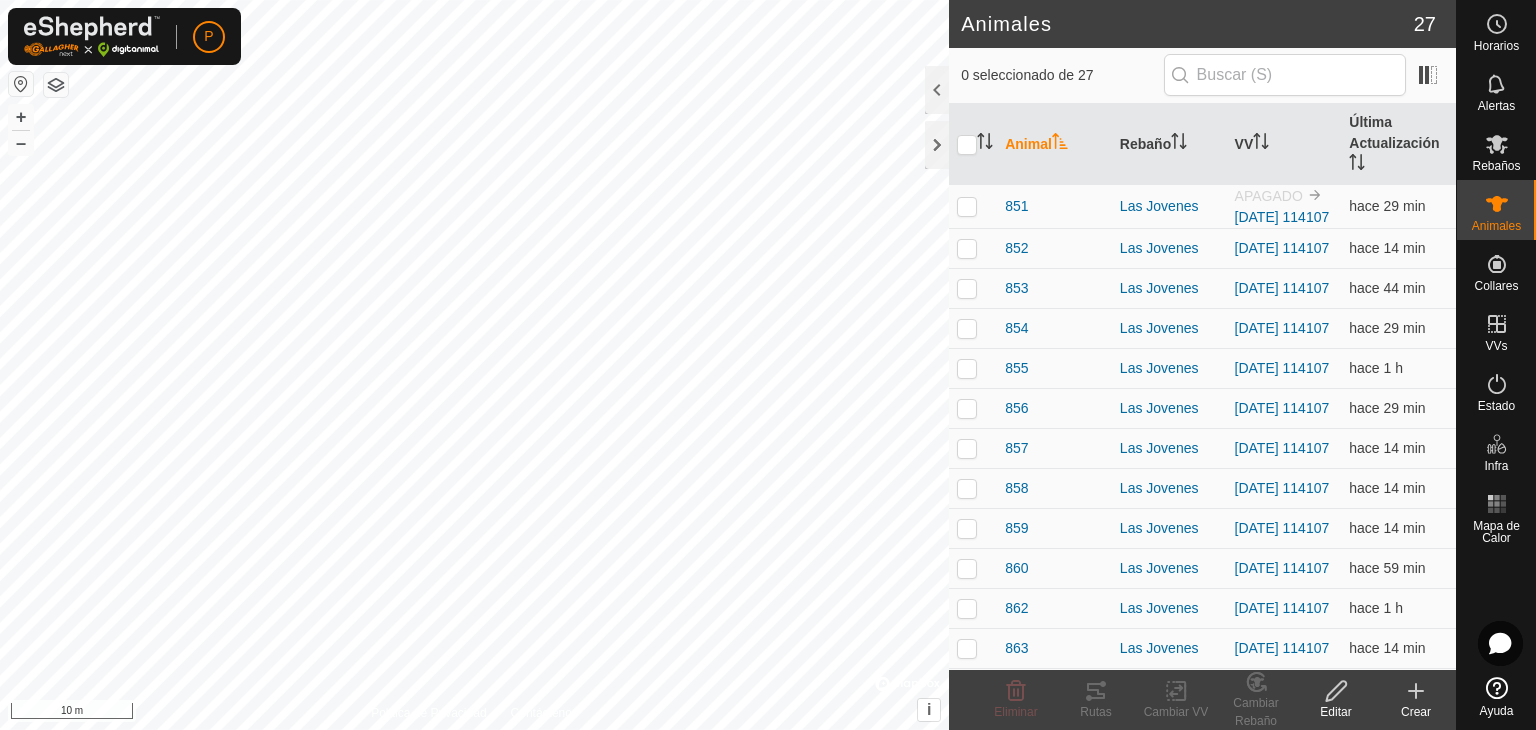 click on "Crear" 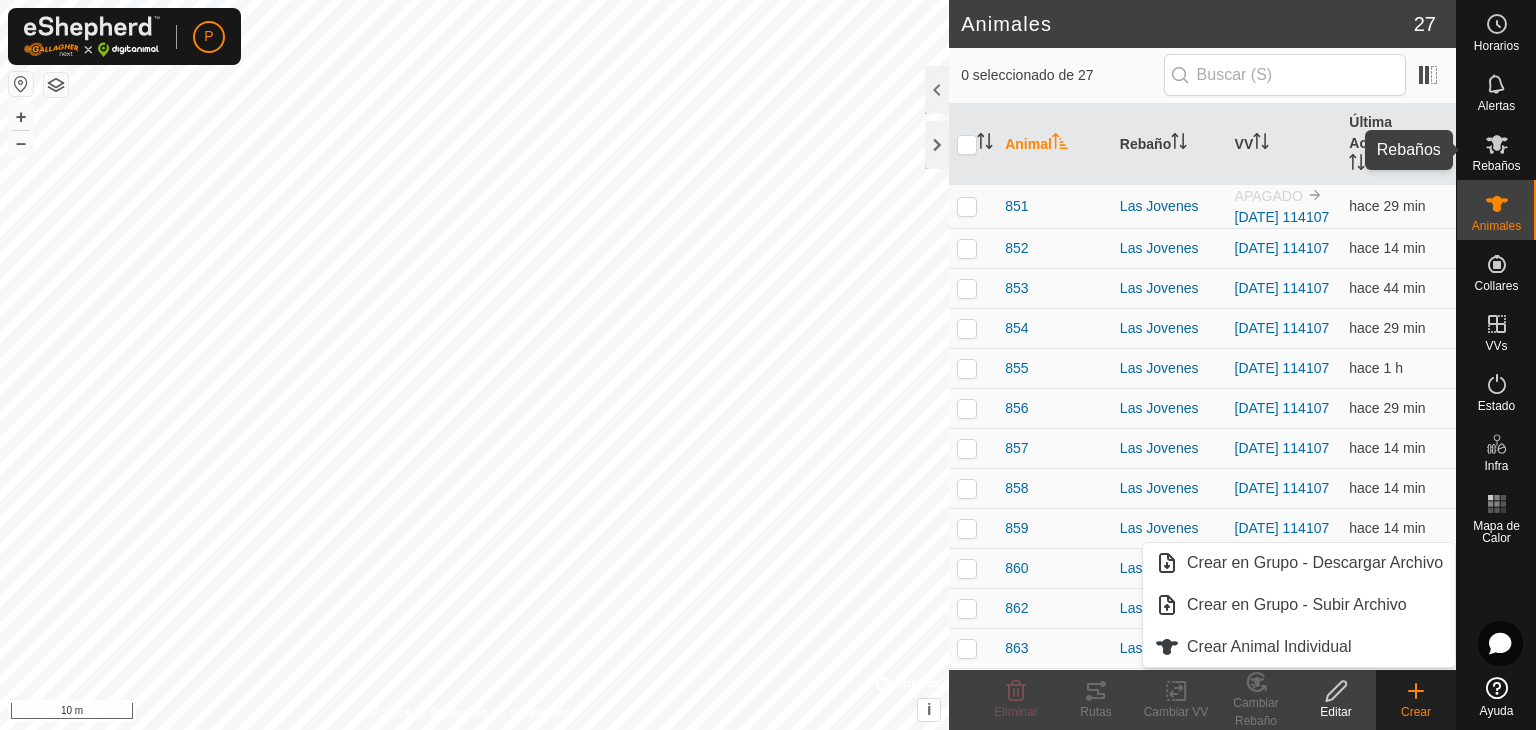 click on "Rebaños" at bounding box center (1496, 166) 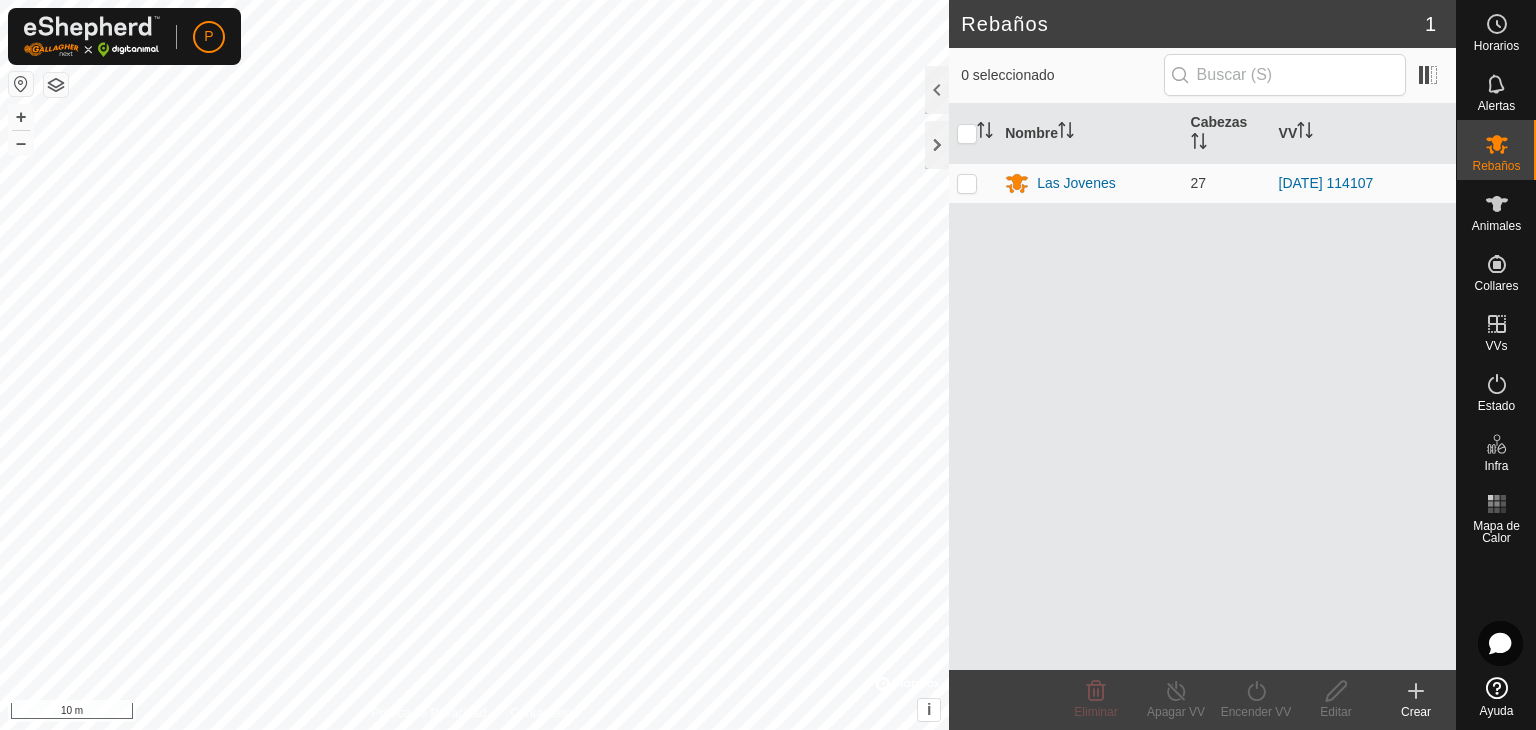 click 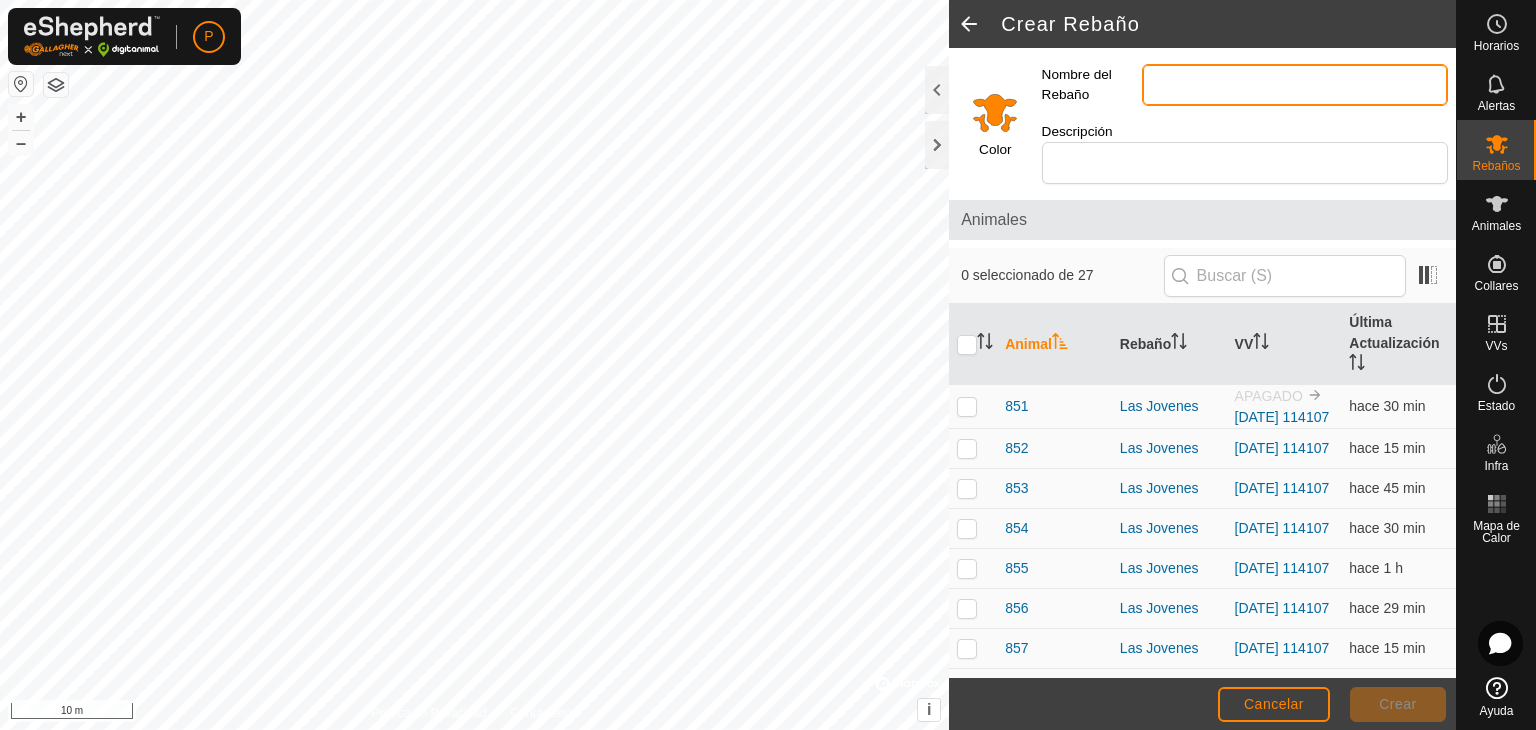 click on "Nombre del Rebaño" at bounding box center [1295, 85] 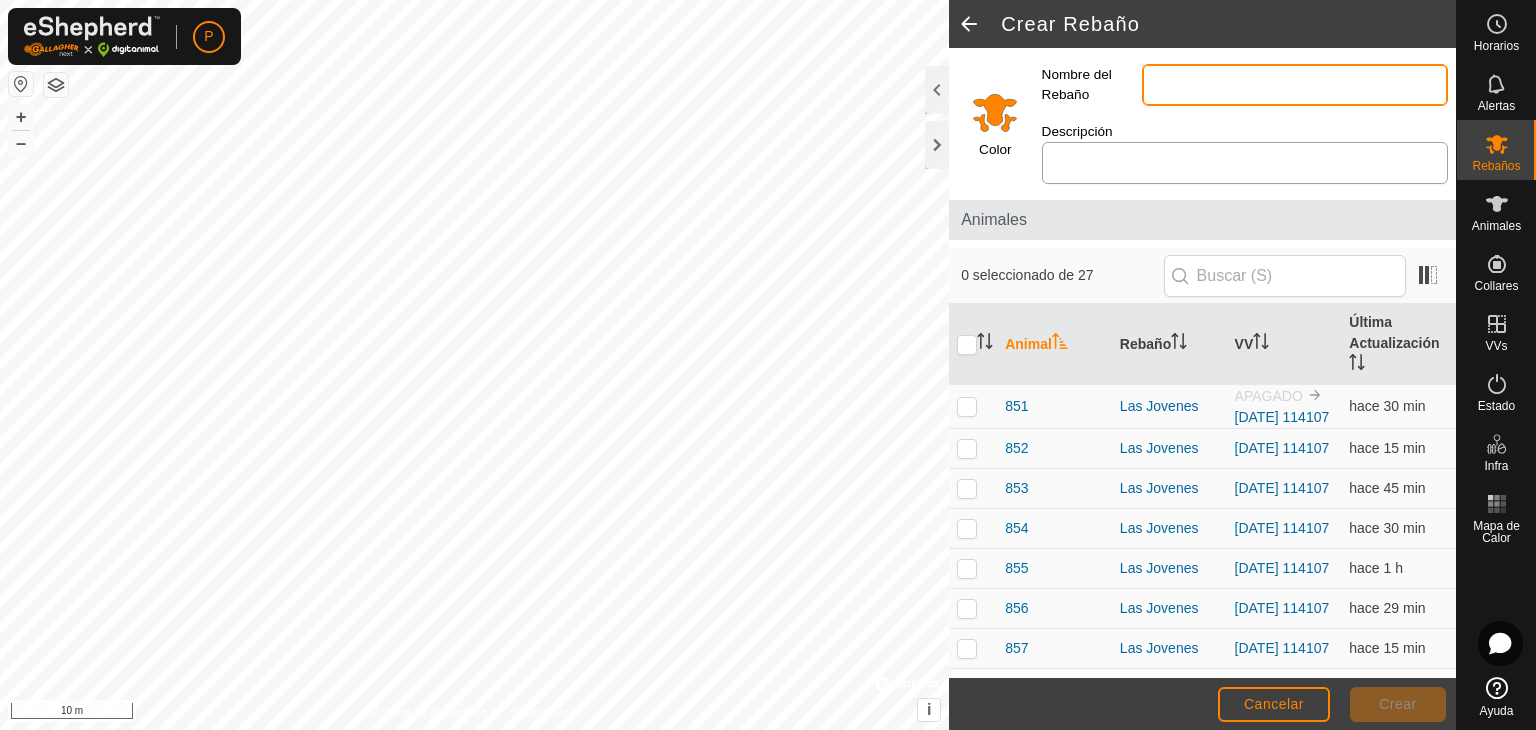 type on "barraca" 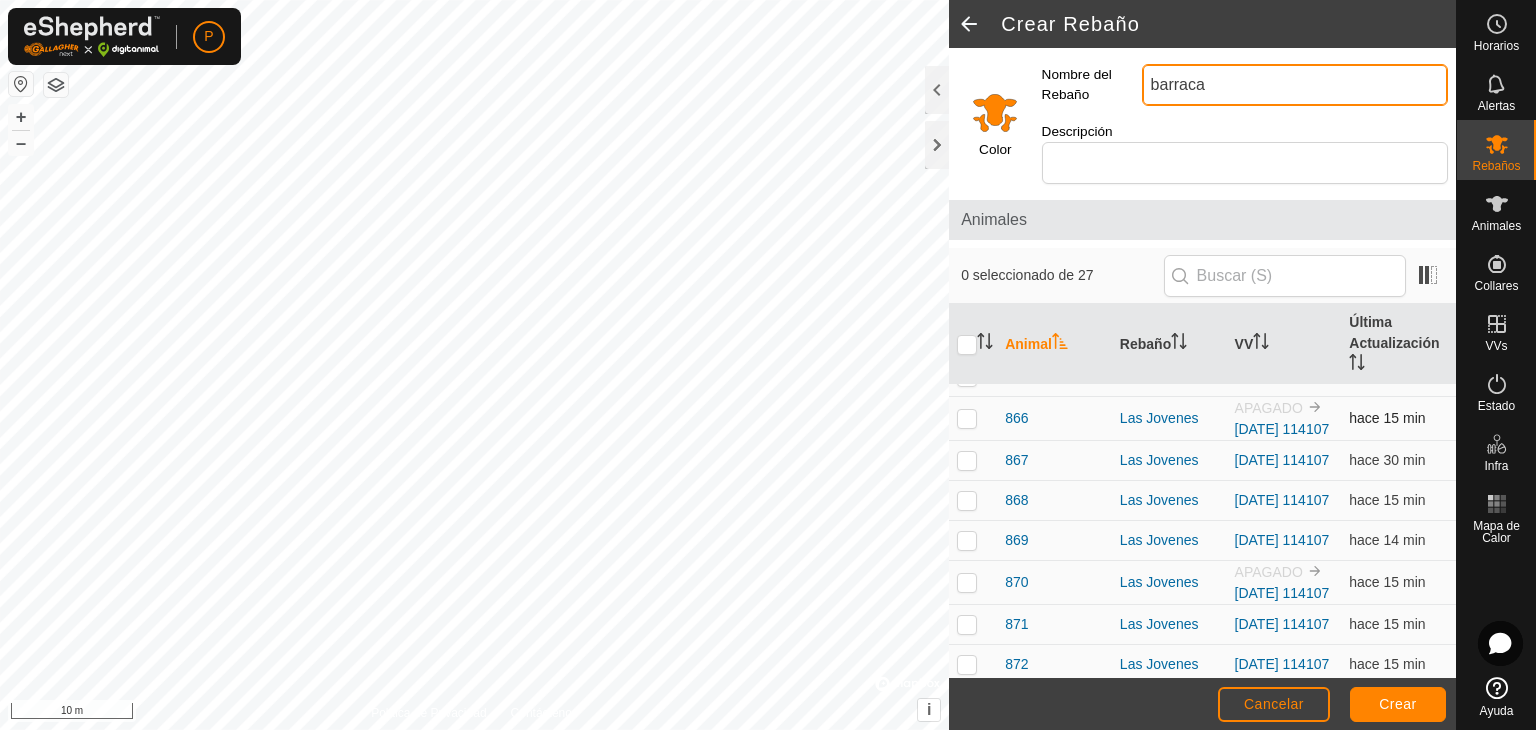 scroll, scrollTop: 552, scrollLeft: 0, axis: vertical 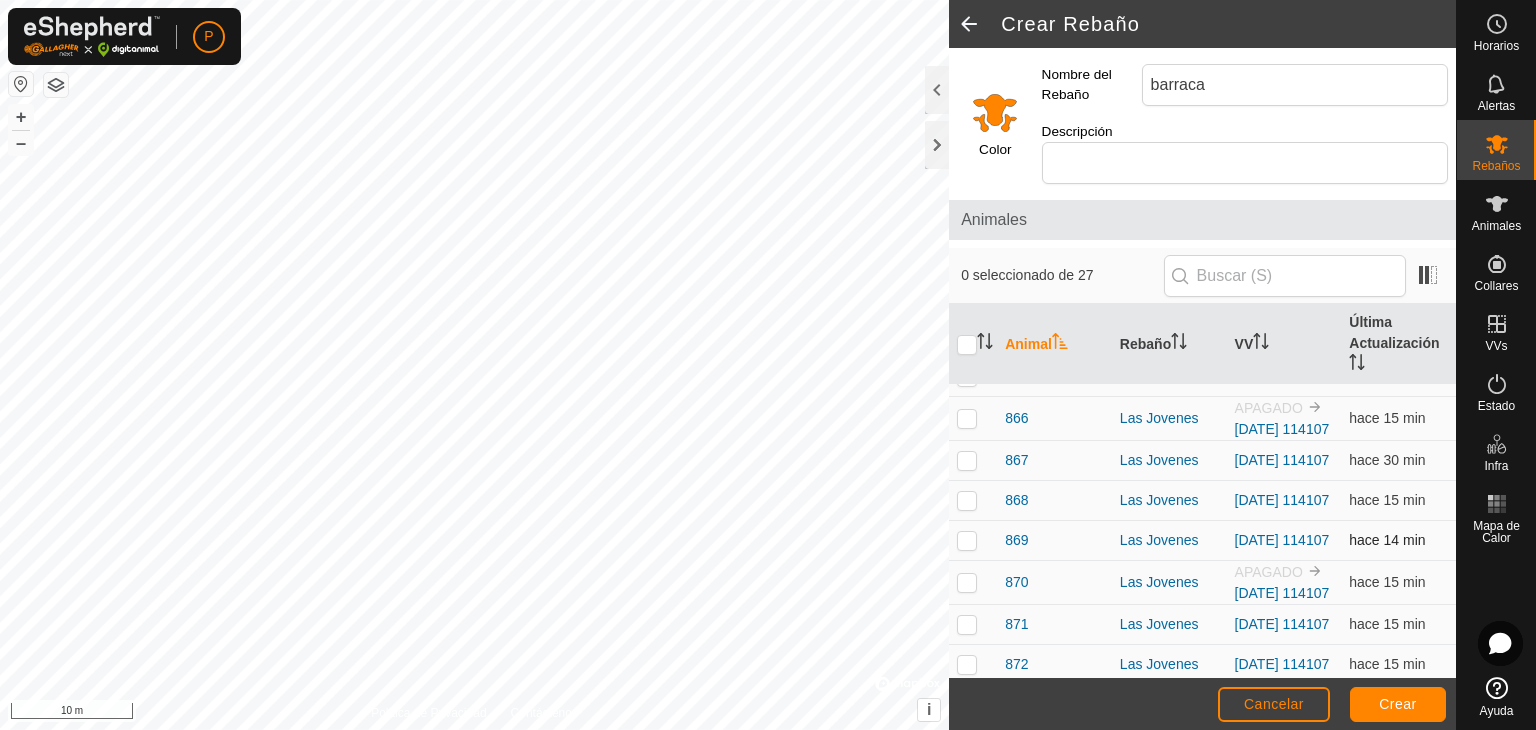 click at bounding box center [967, 540] 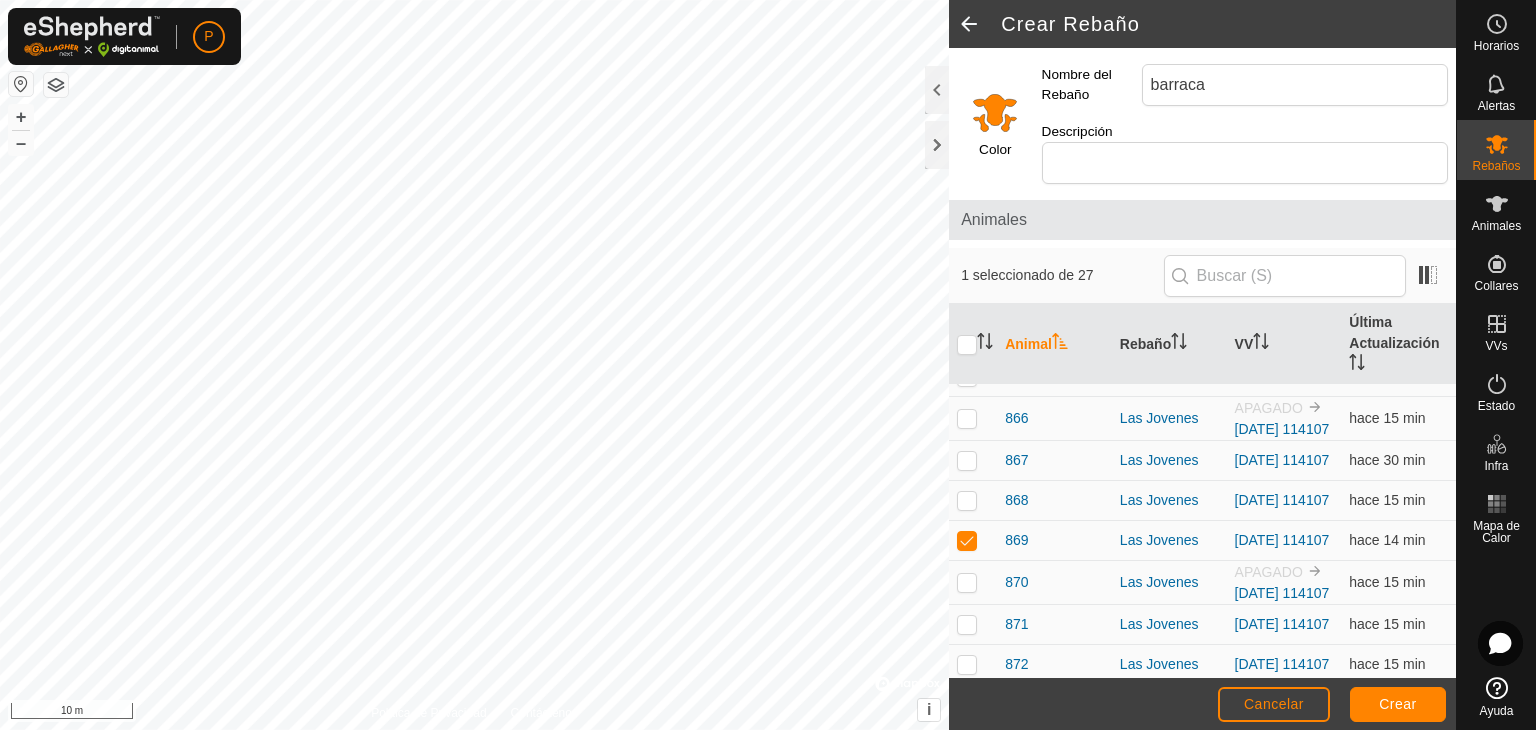 click at bounding box center (967, 376) 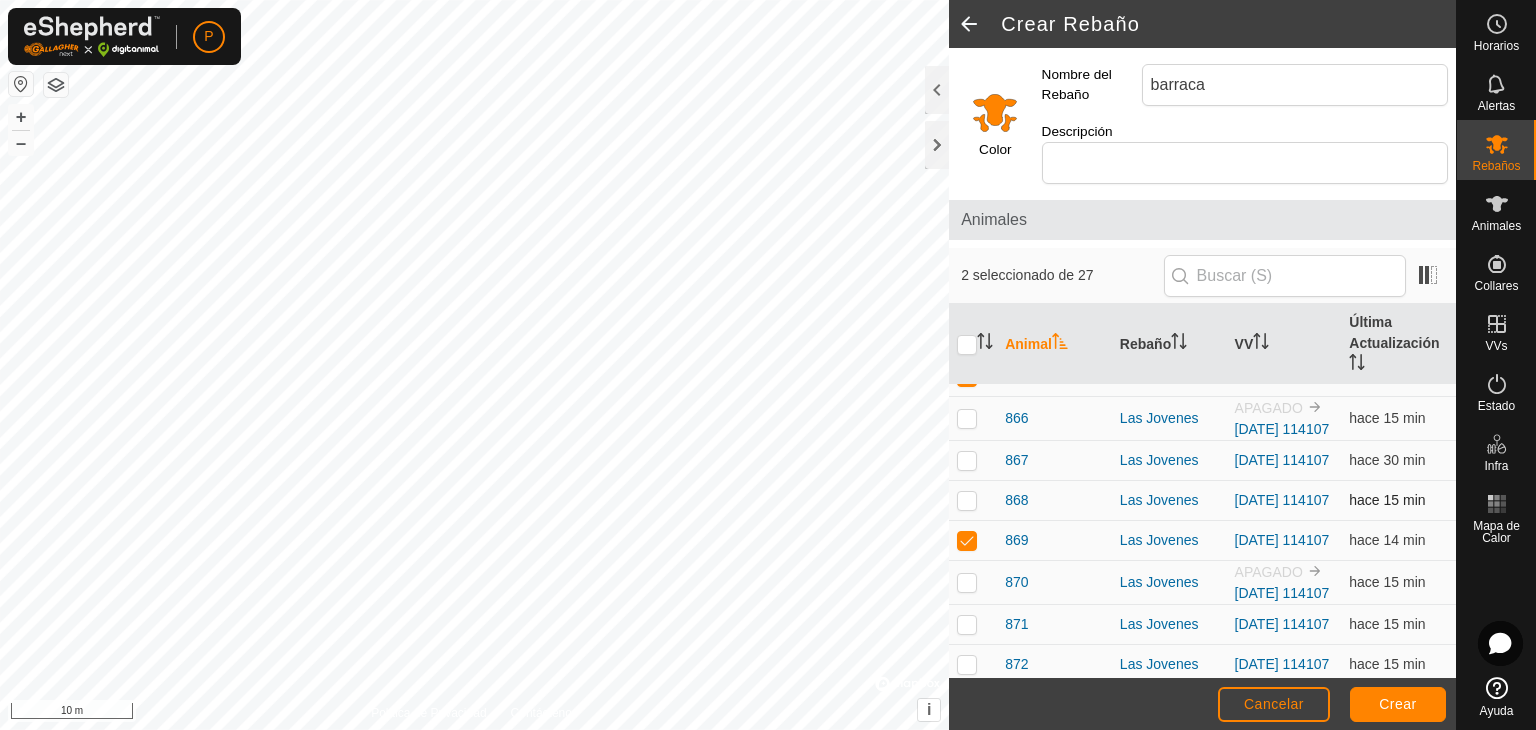 click at bounding box center (967, 500) 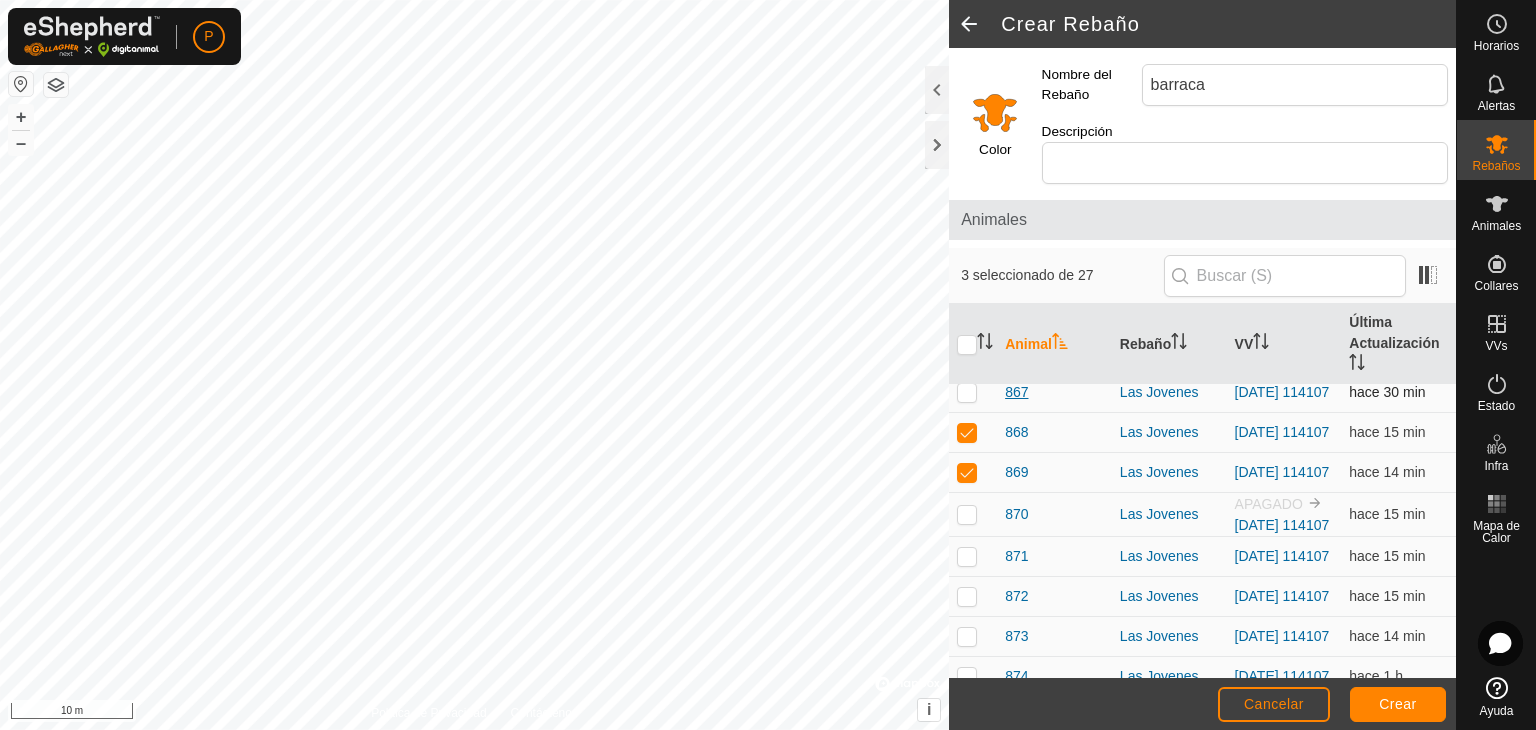 scroll, scrollTop: 619, scrollLeft: 0, axis: vertical 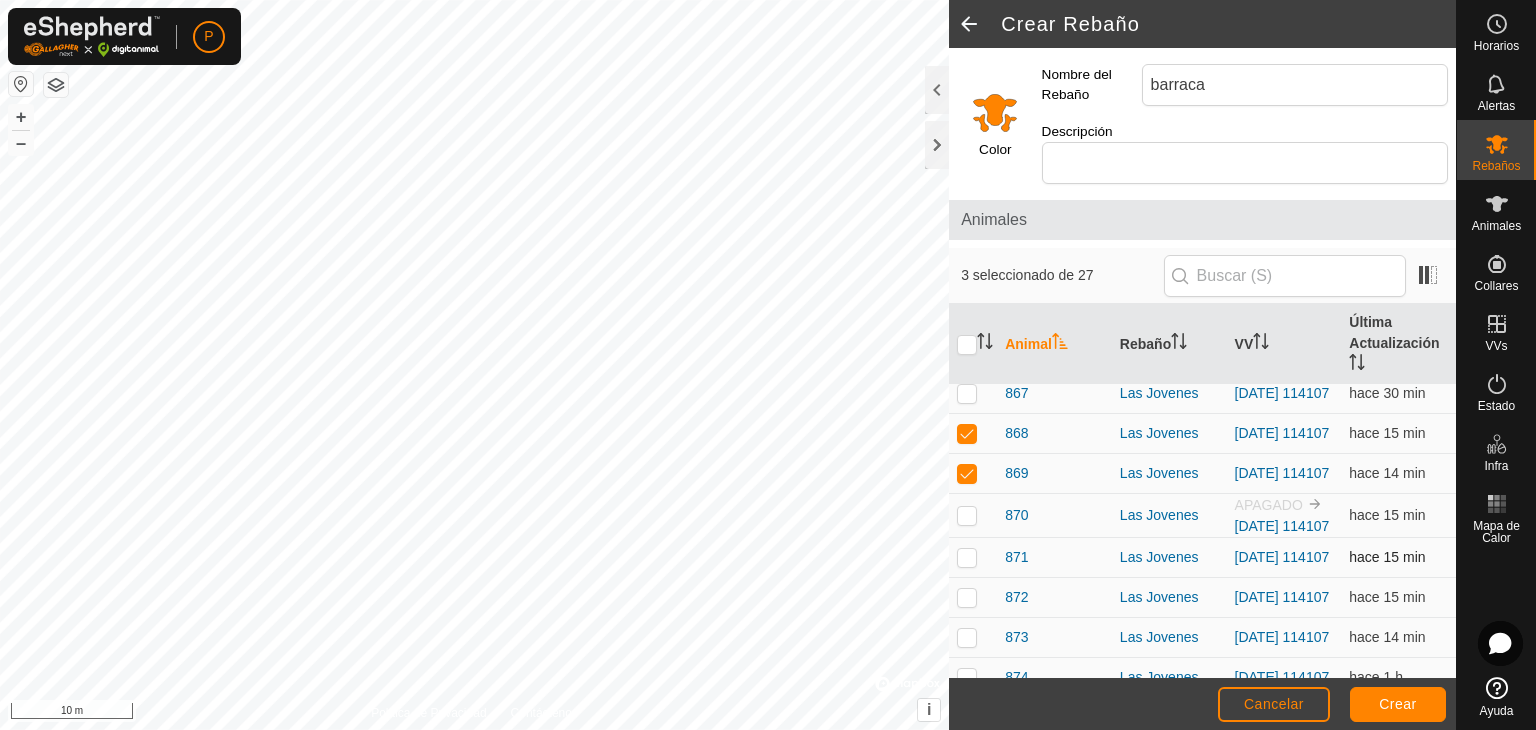 click at bounding box center (967, 557) 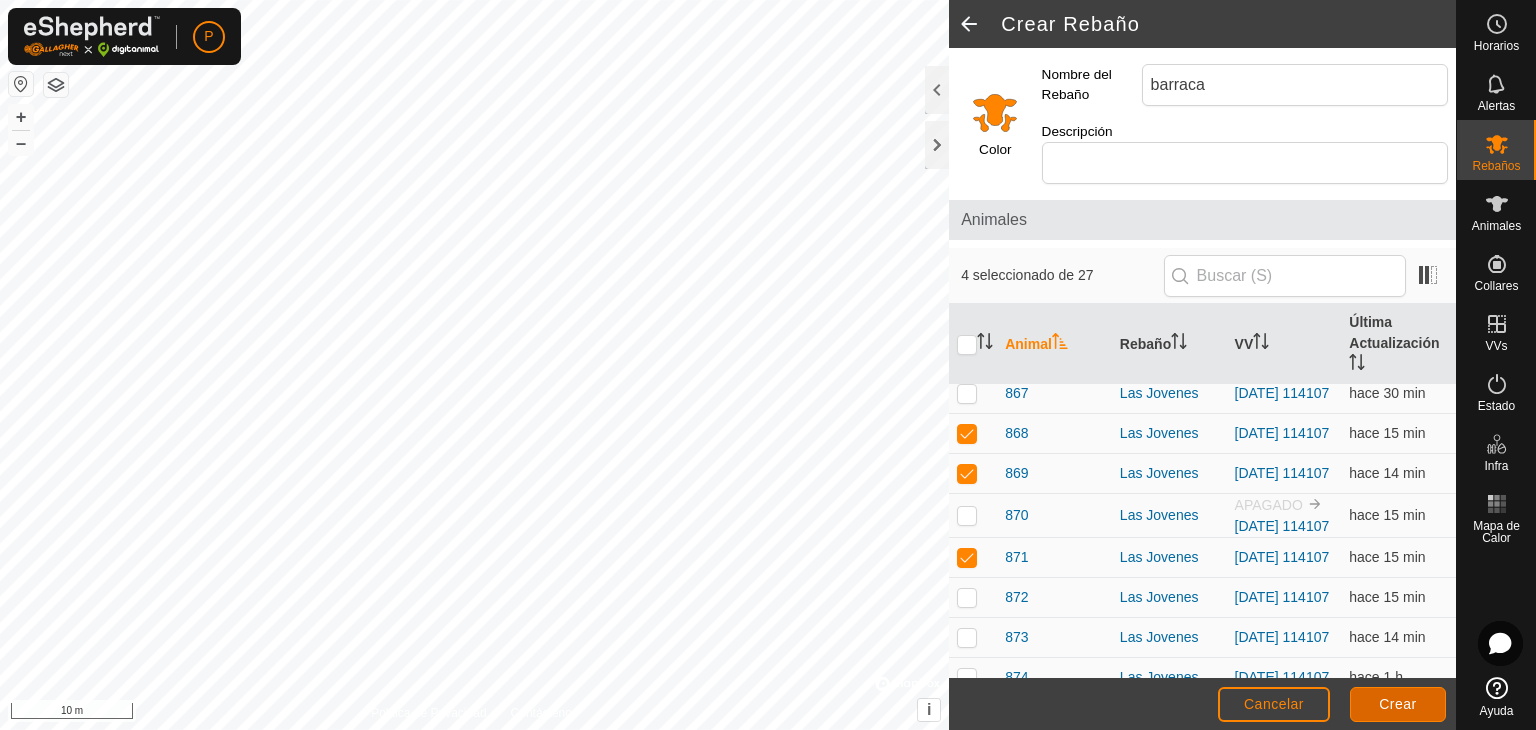 click on "Crear" at bounding box center [1398, 704] 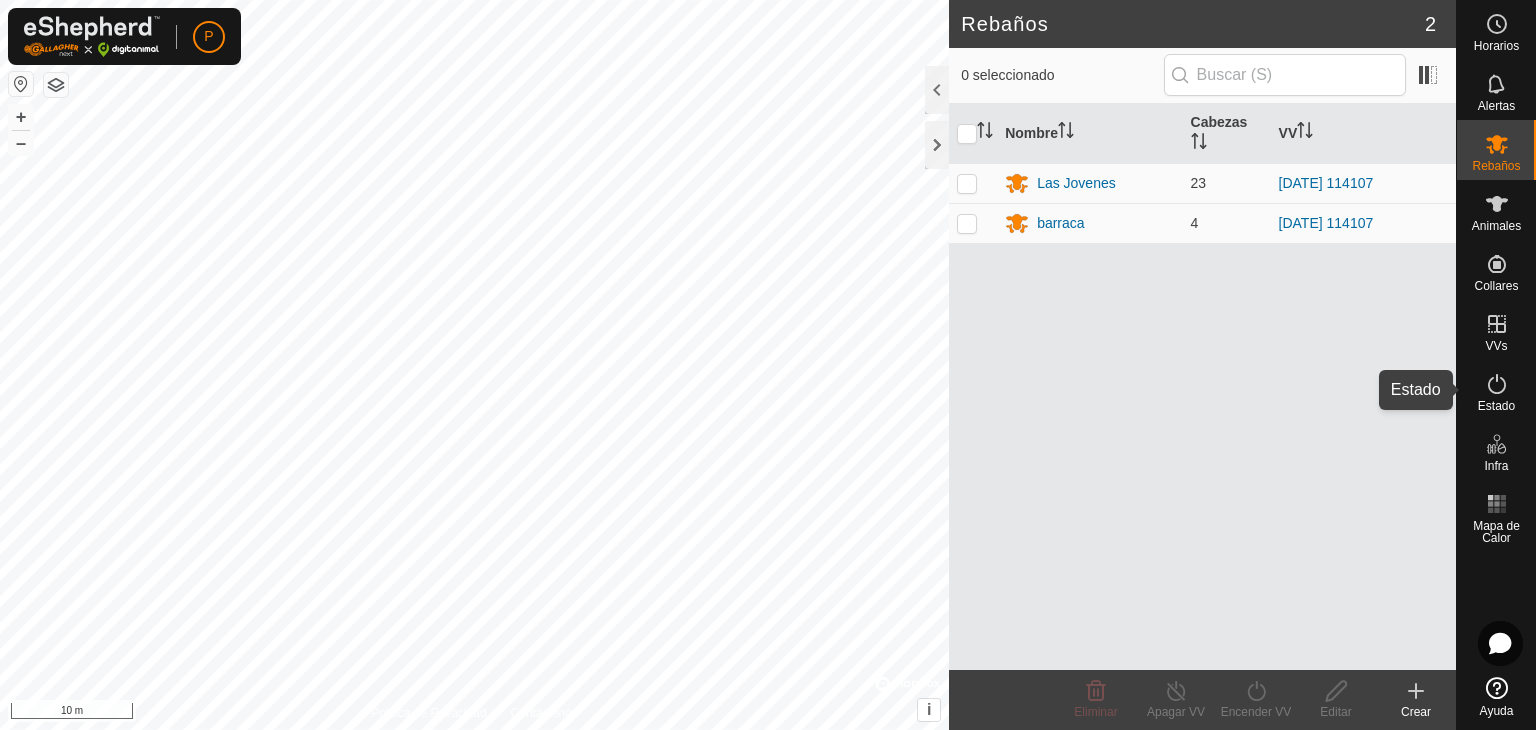 click 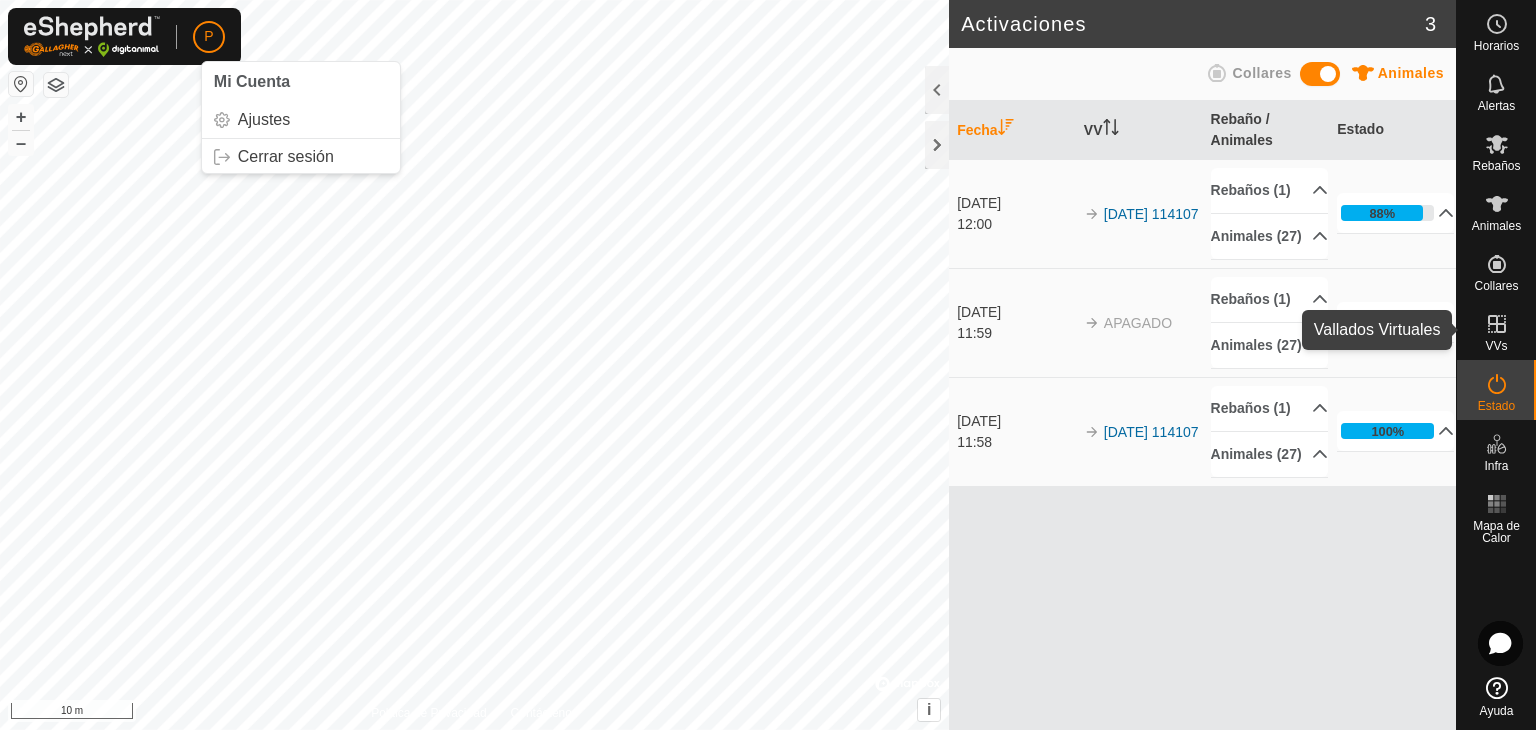 click 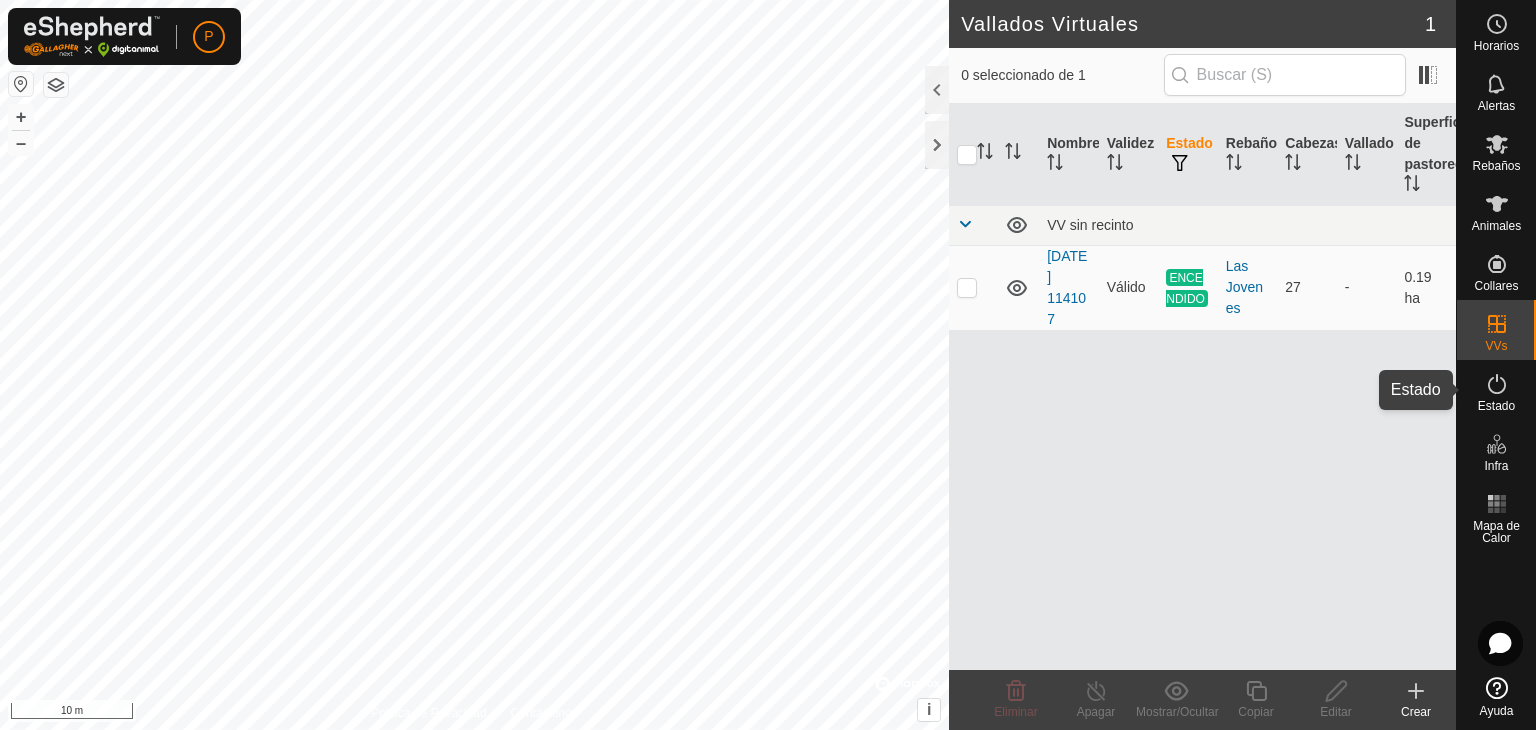 click 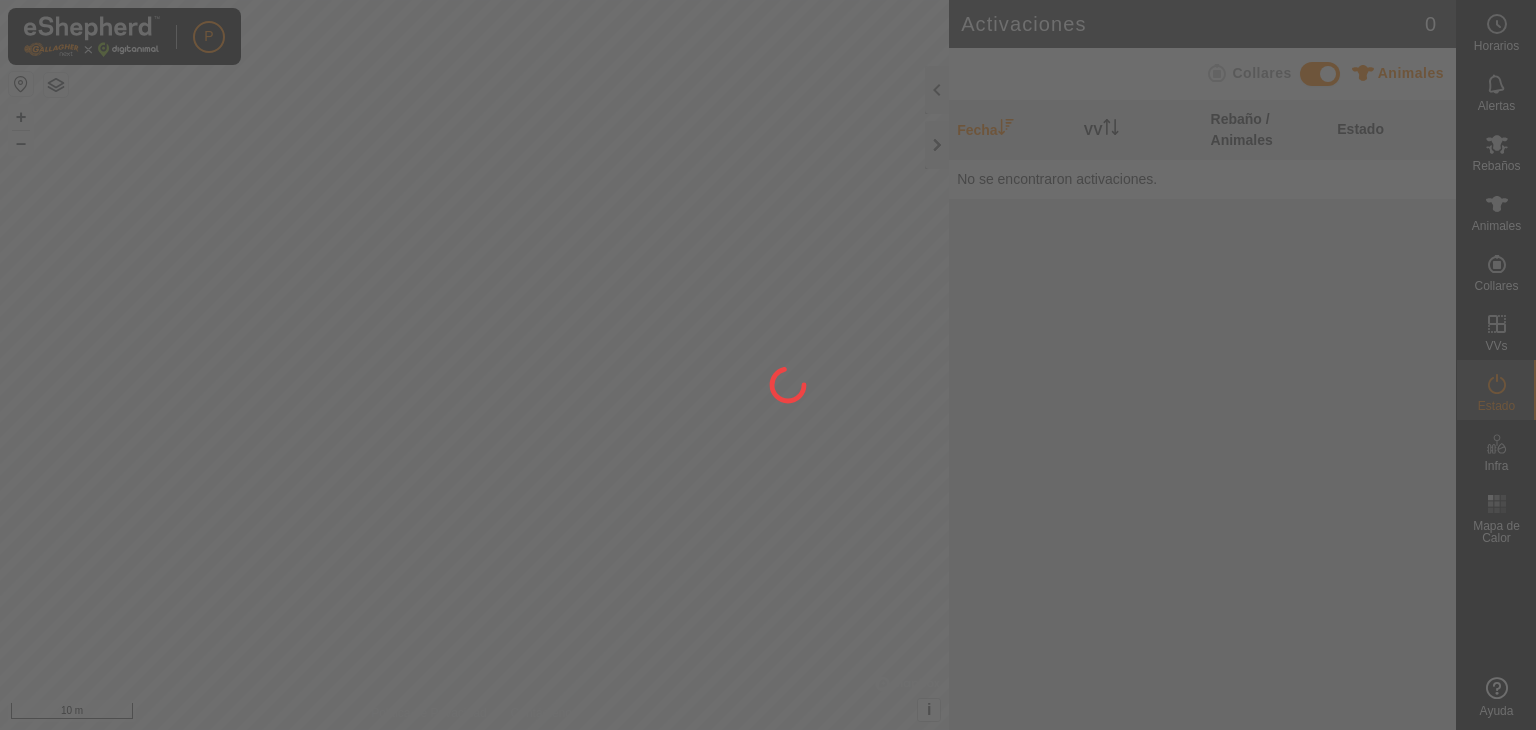 scroll, scrollTop: 0, scrollLeft: 0, axis: both 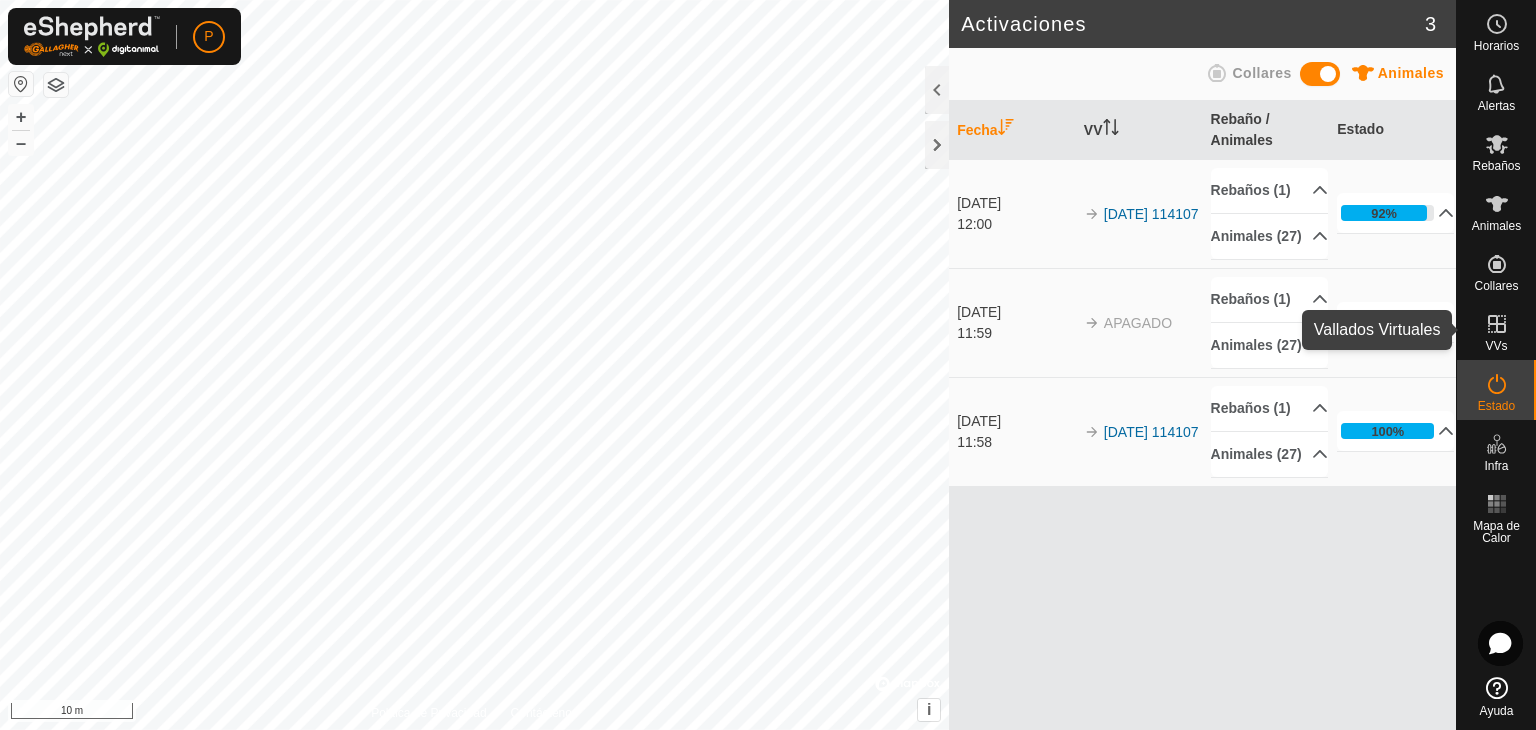 click on "VVs" at bounding box center (1496, 346) 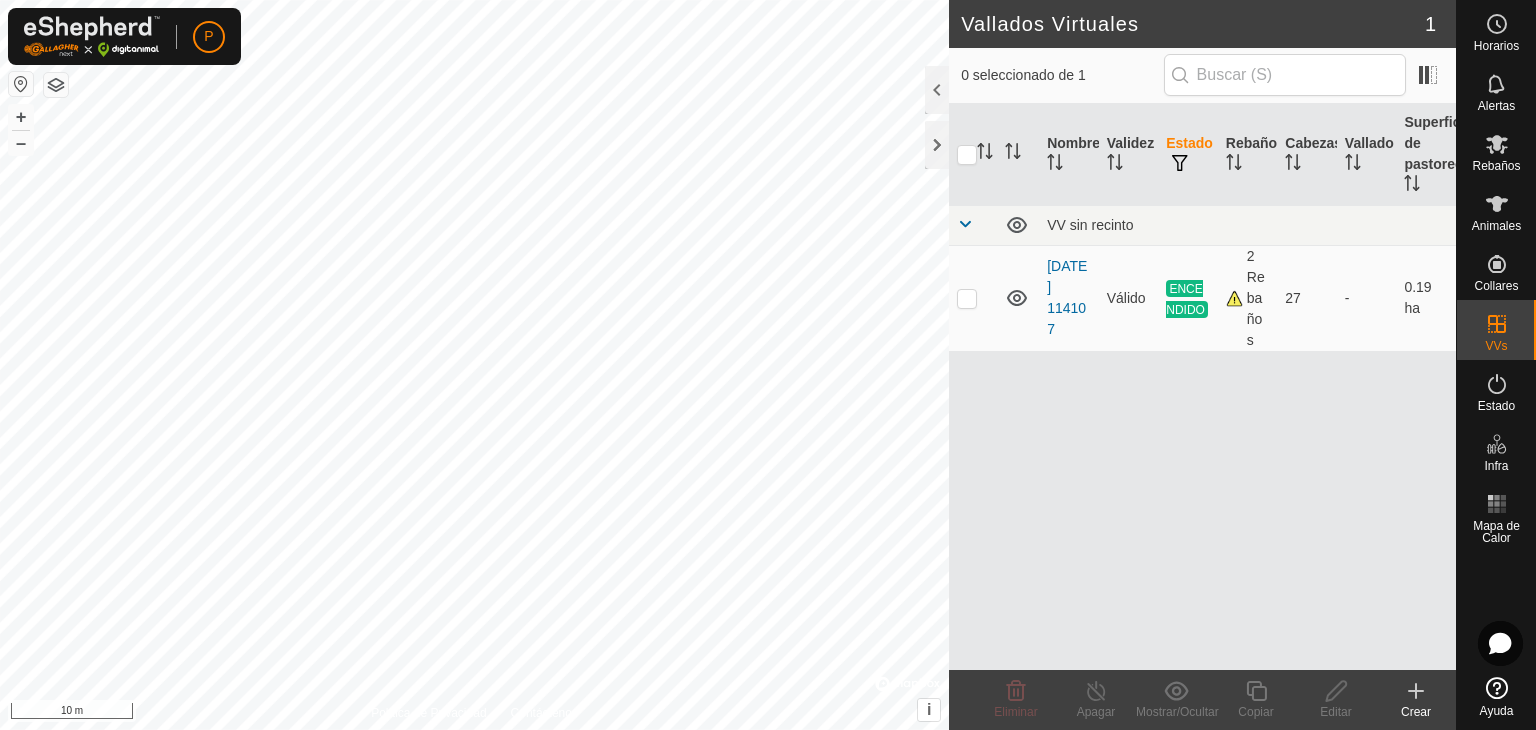 click on "2 Rebaños" at bounding box center (1248, 298) 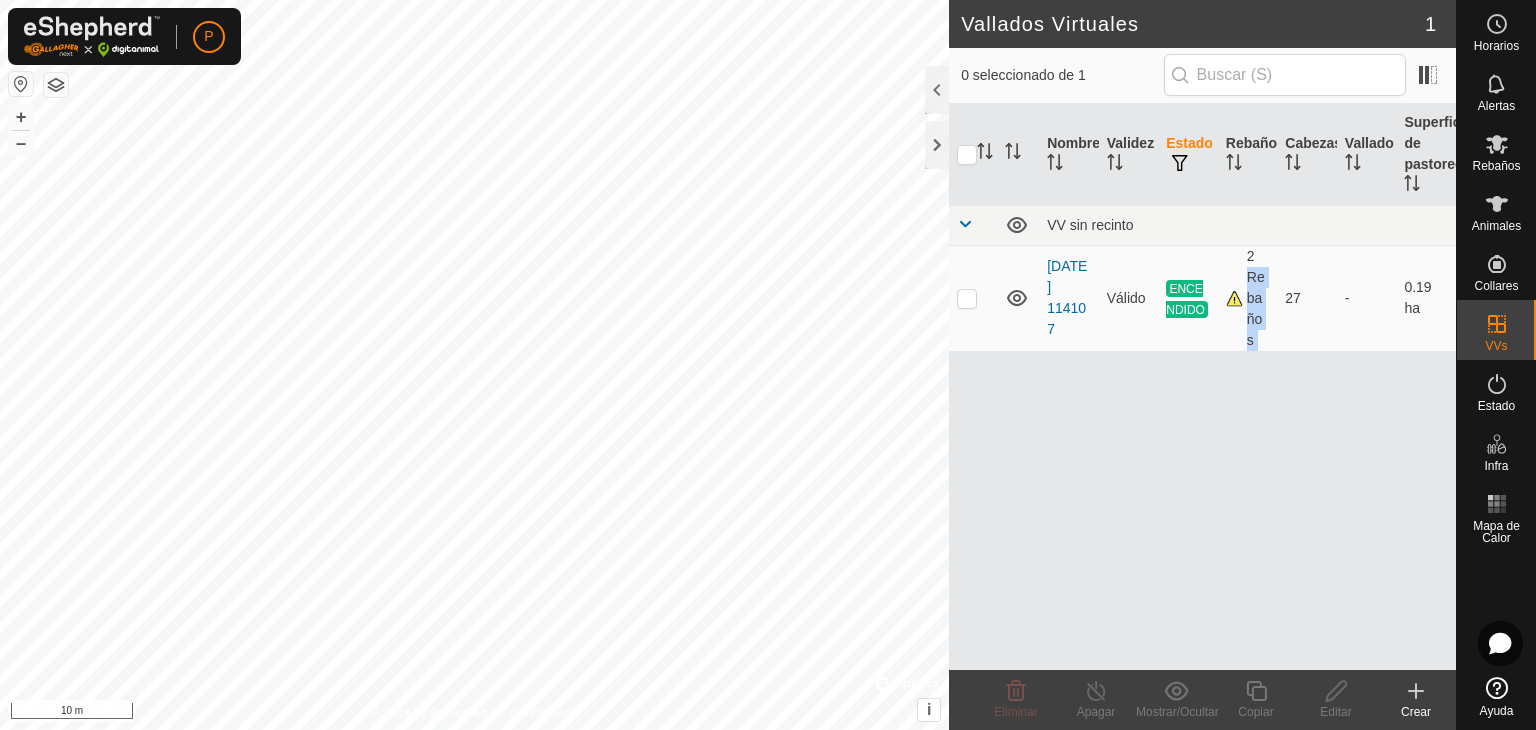click on "2 Rebaños" at bounding box center [1248, 298] 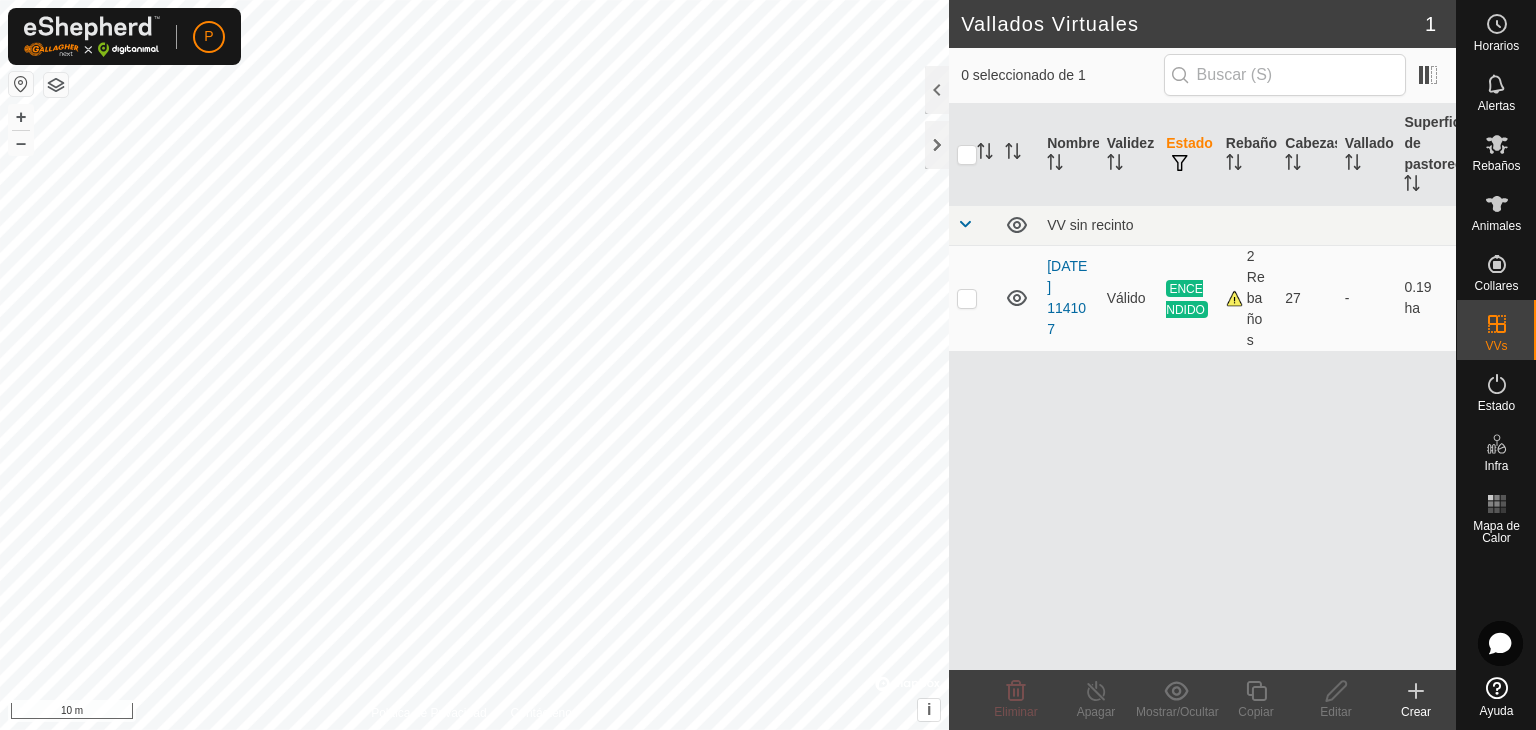 click on "Nombre   Validez   Estado   Rebaño   Cabezas   Vallado   Superficie de pastoreo   VV sin recinto  2025-07-16 114107  Válido  ENCENDIDO  2 Rebaños   27   -   0.19 ha" at bounding box center (1202, 387) 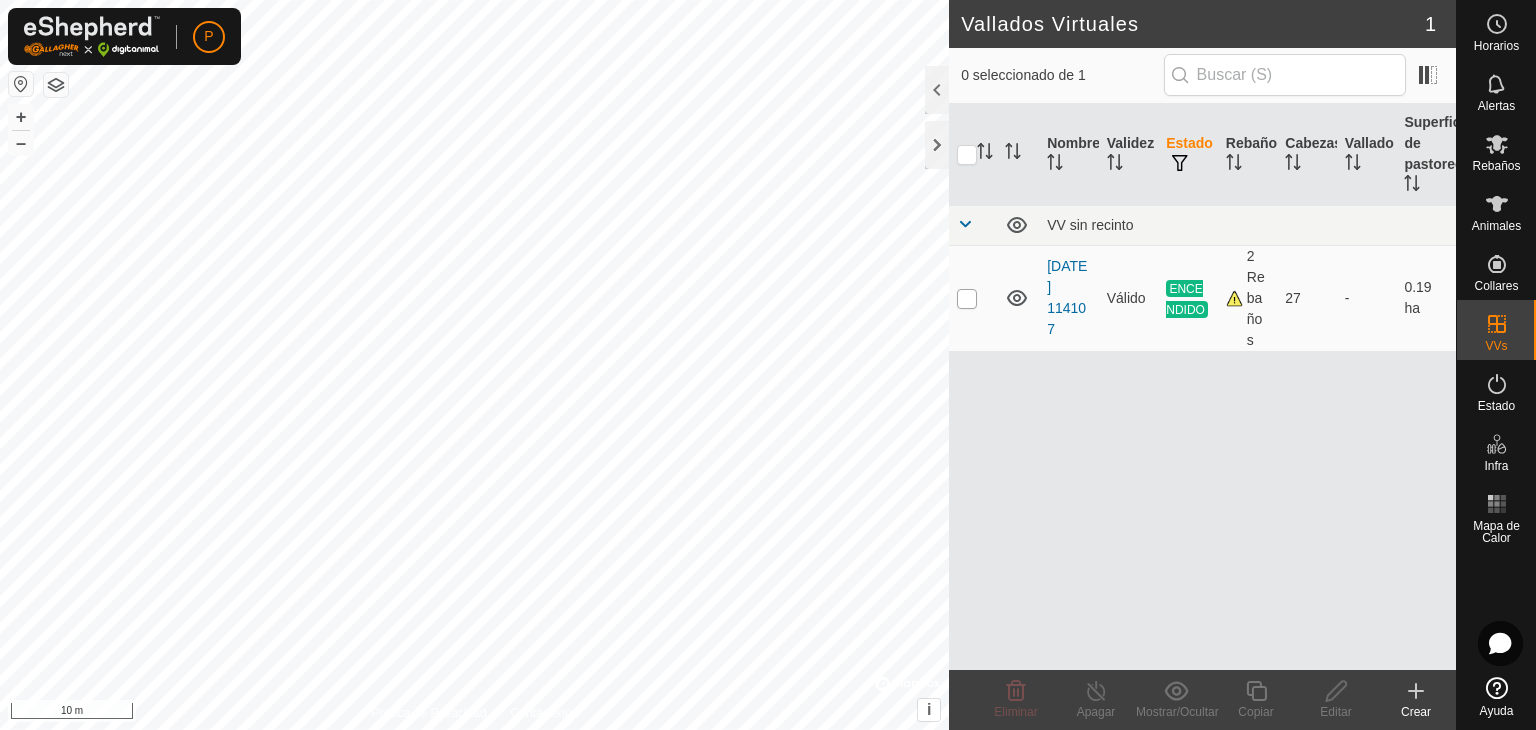 click at bounding box center (967, 299) 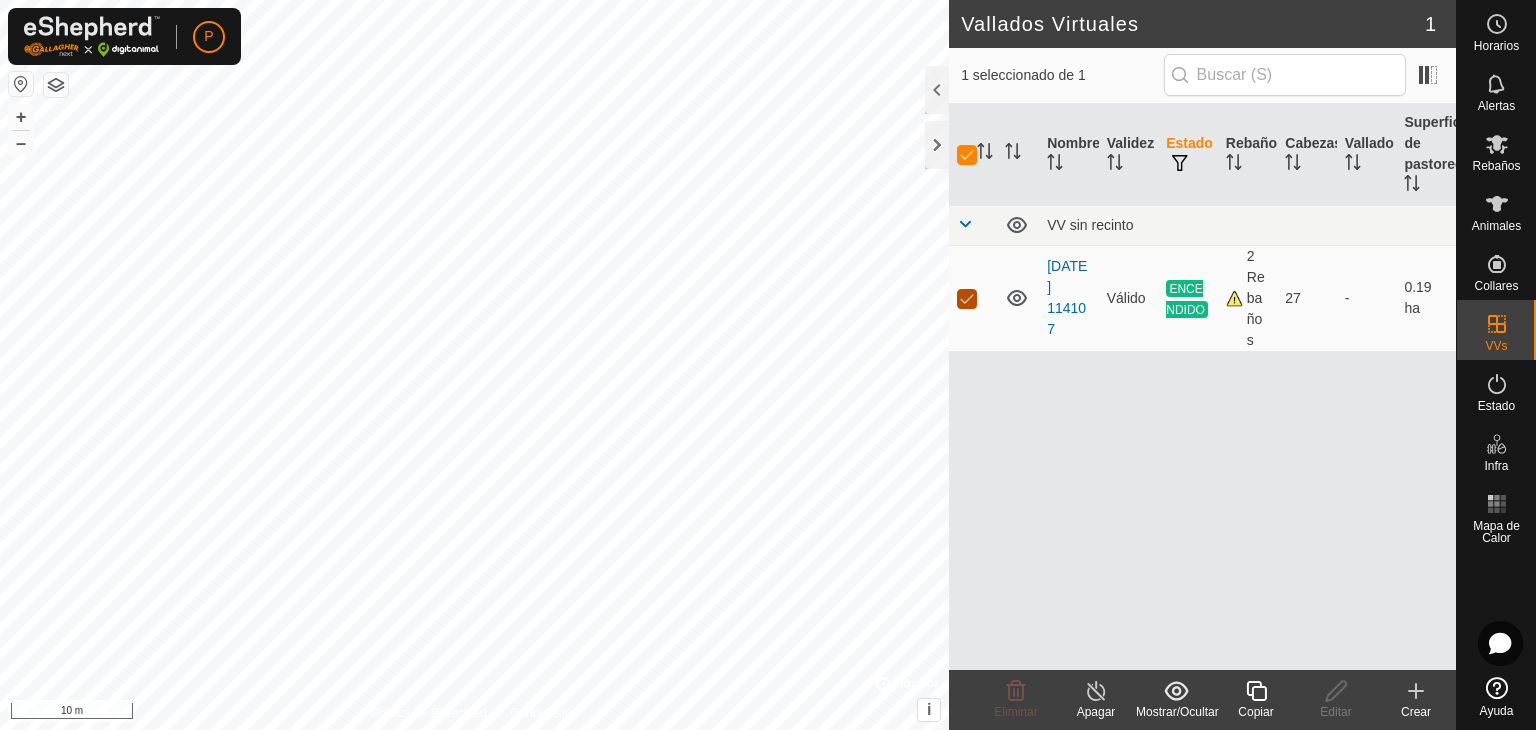 click at bounding box center [967, 299] 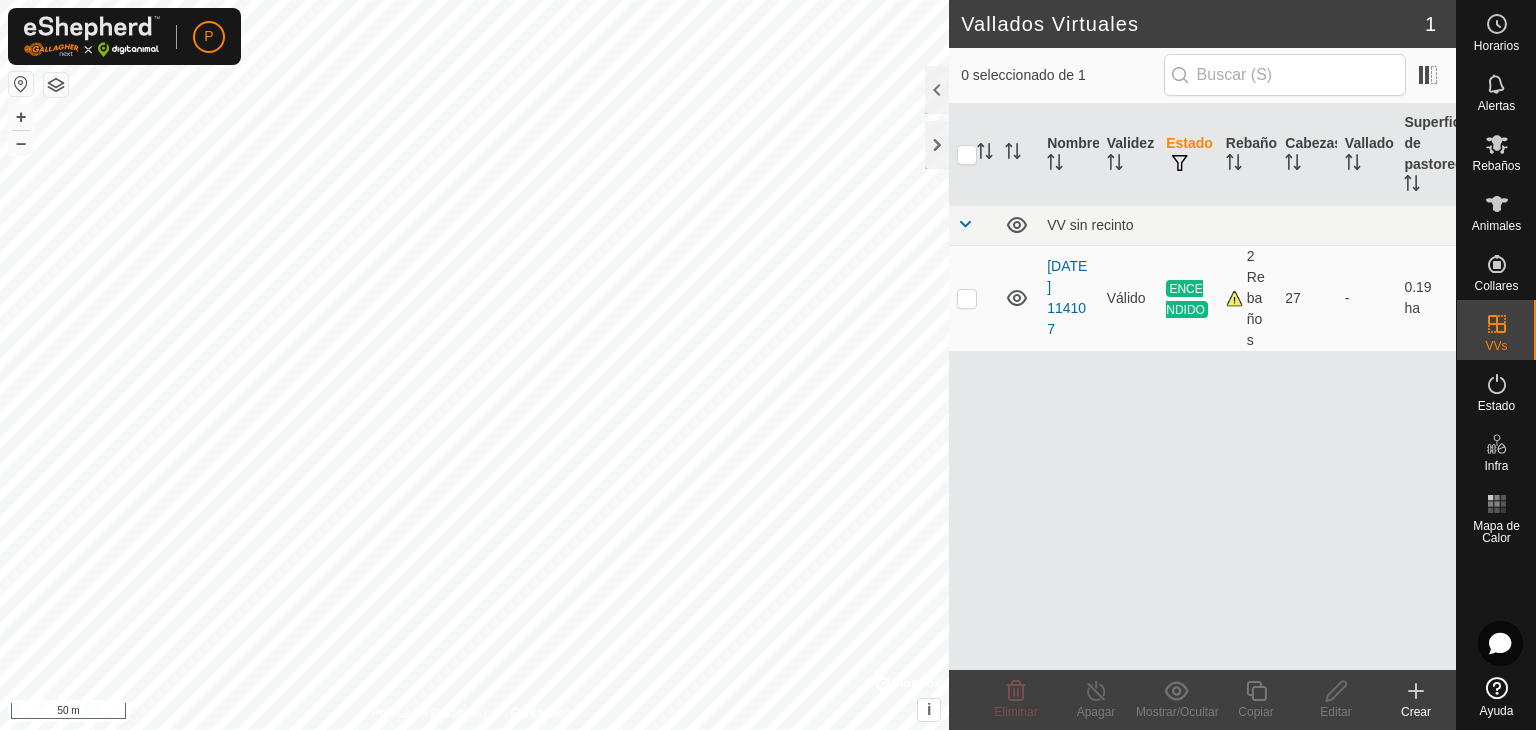 click on "Vallados Virtuales 1 0 seleccionado de 1     Nombre   Validez   Estado   Rebaño   Cabezas   Vallado   Superficie de pastoreo   VV sin recinto  2025-07-16 114107  Válido  ENCENDIDO  2 Rebaños   27   -   0.19 ha  Eliminar  Apagar   Mostrar/Ocultar   Copiar   Editar   Crear  Política de Privacidad Contáctenos + – ⇧ i ©  Mapbox , ©  OpenStreetMap ,  Improve this map 50 m" 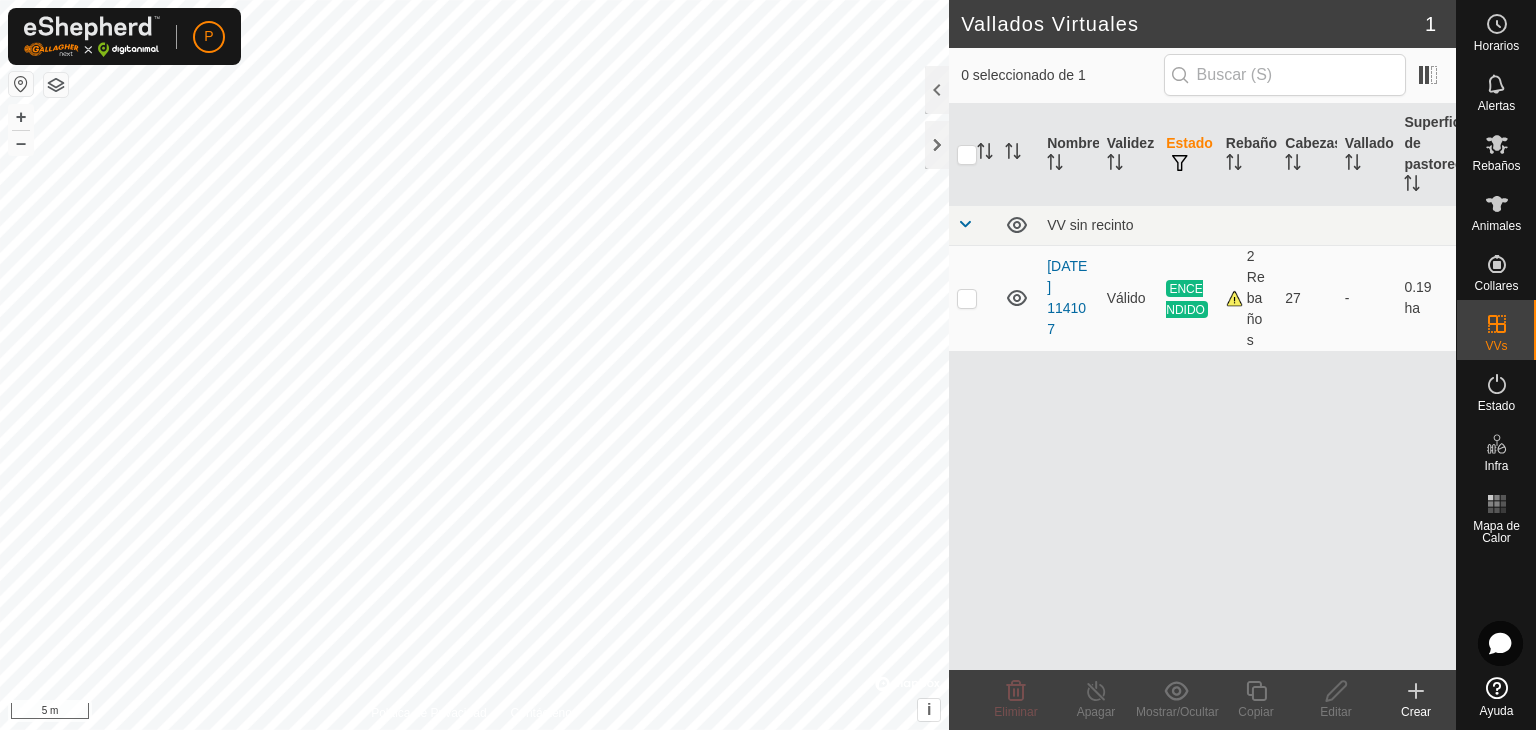 checkbox on "true" 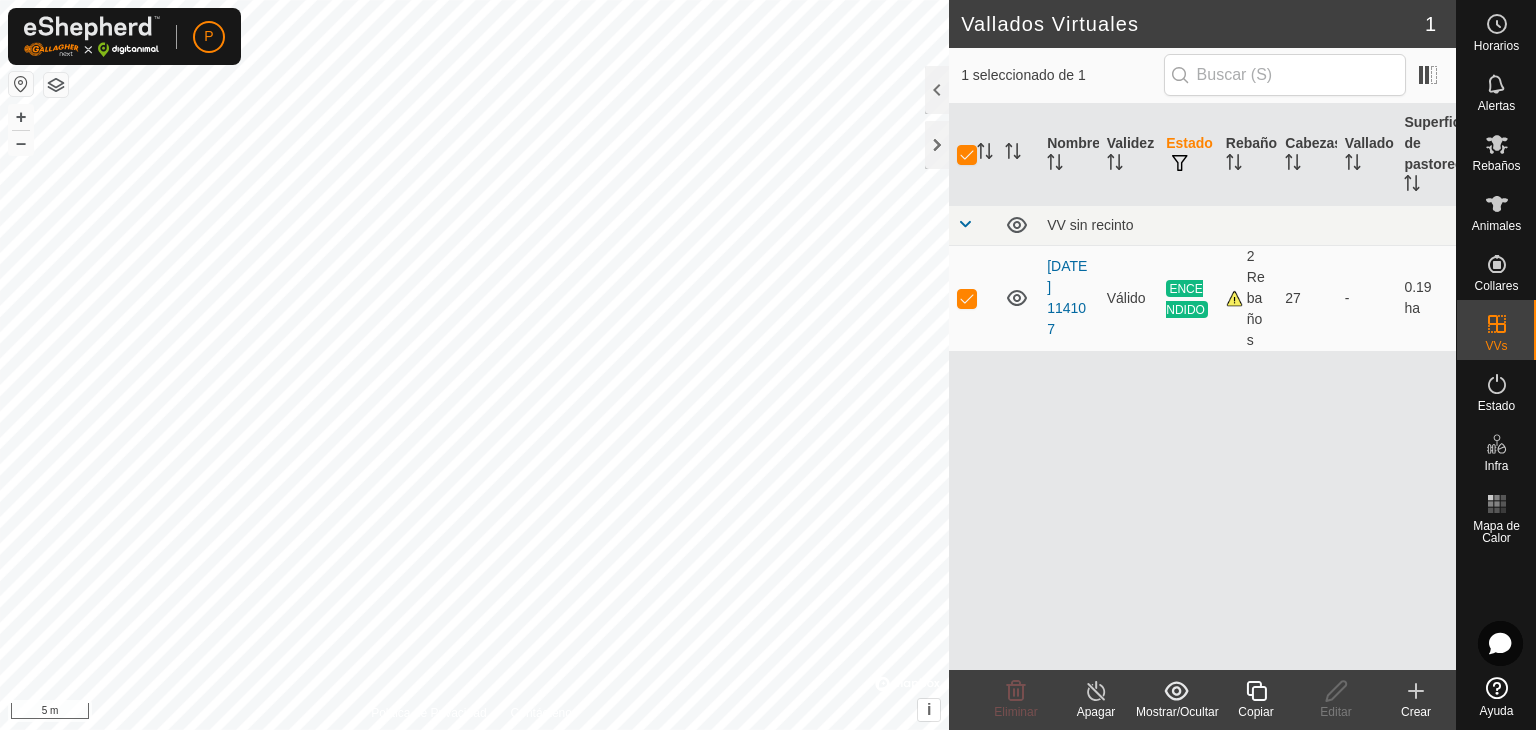 click at bounding box center (973, 298) 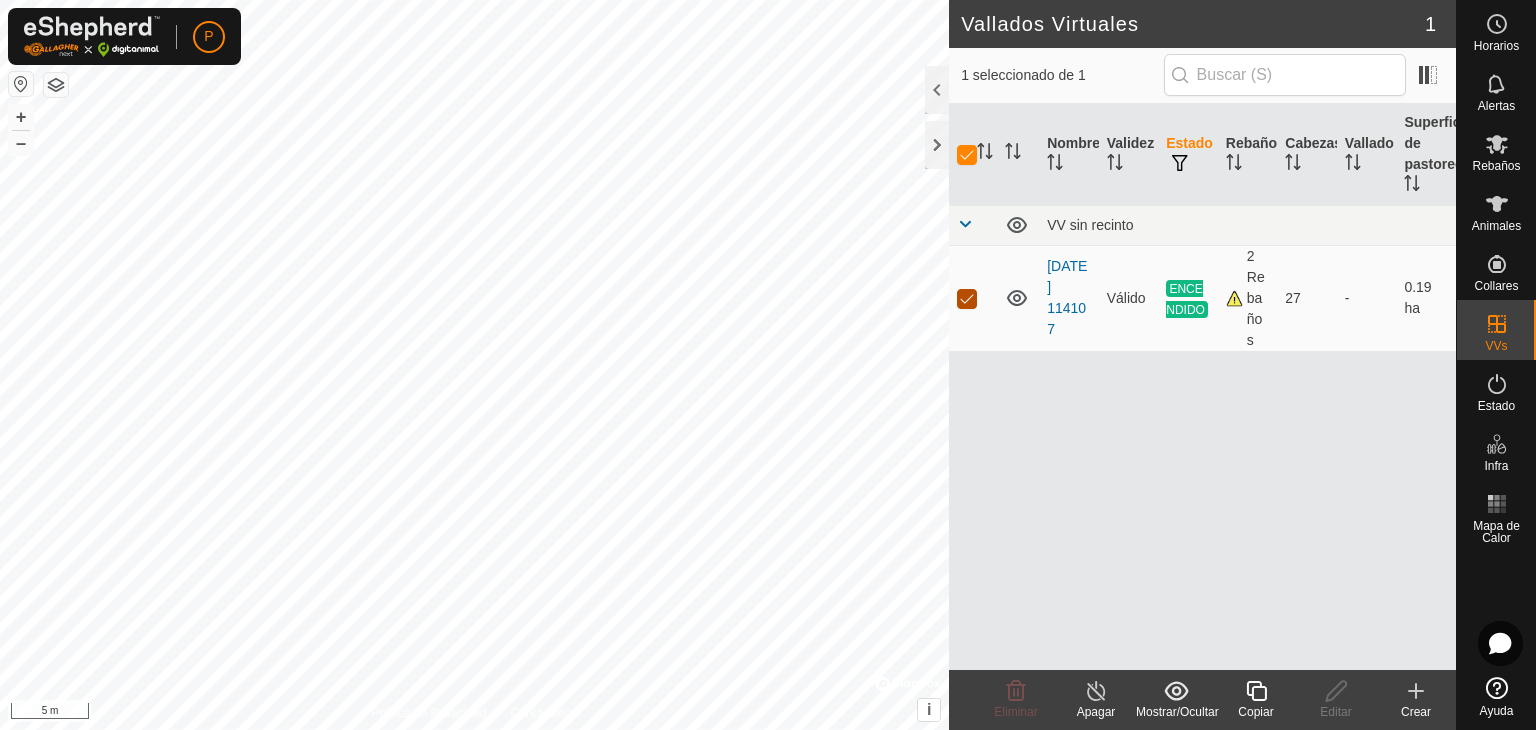 click at bounding box center (967, 299) 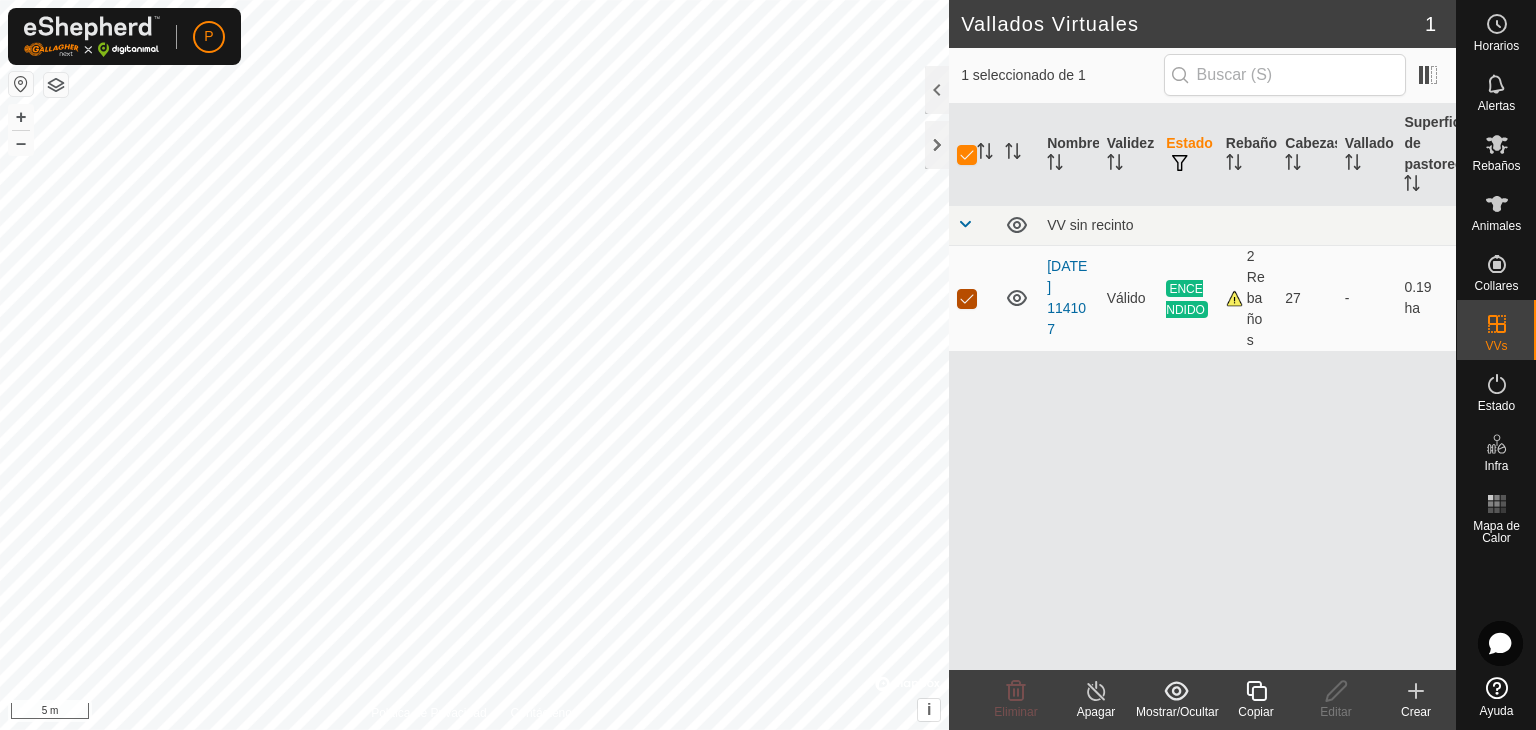 checkbox on "false" 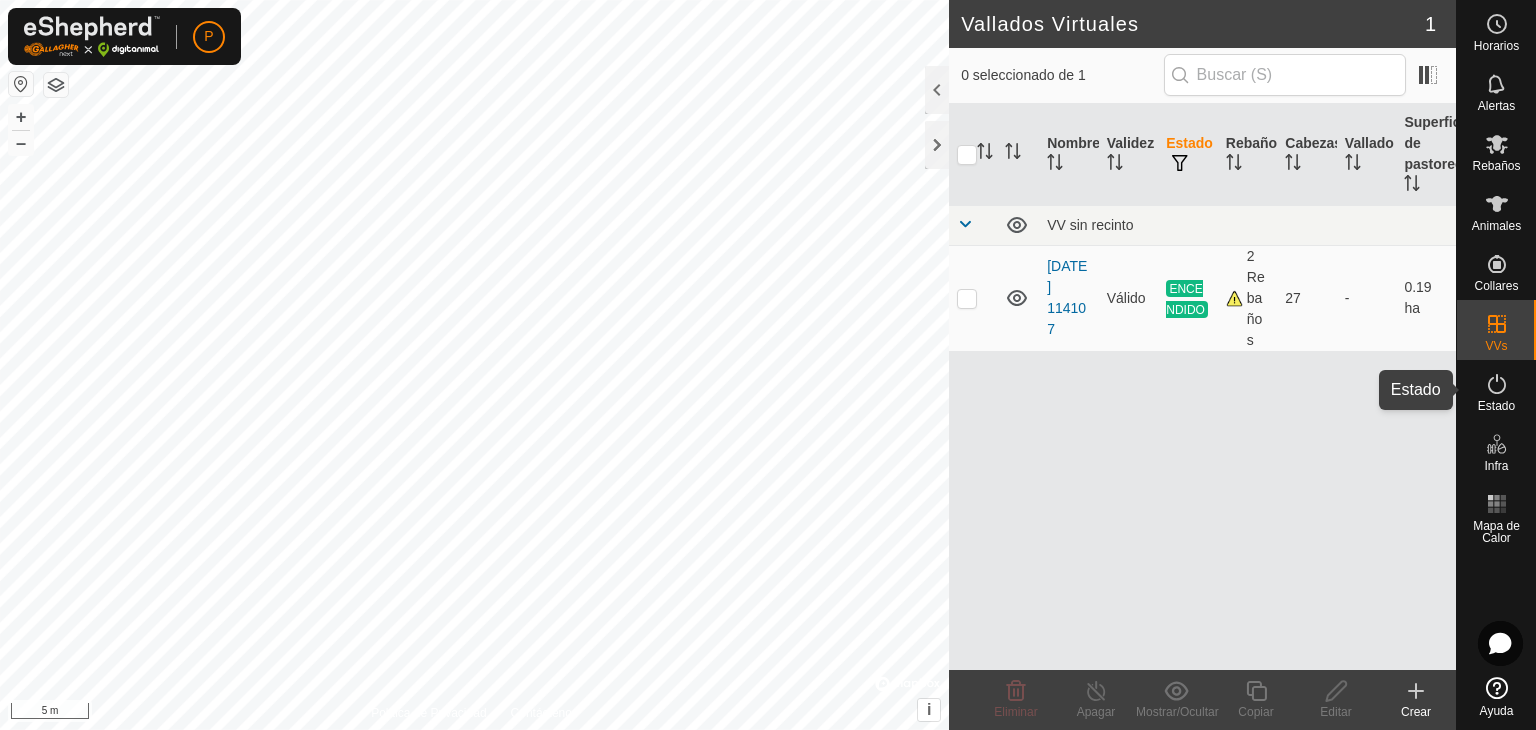 click 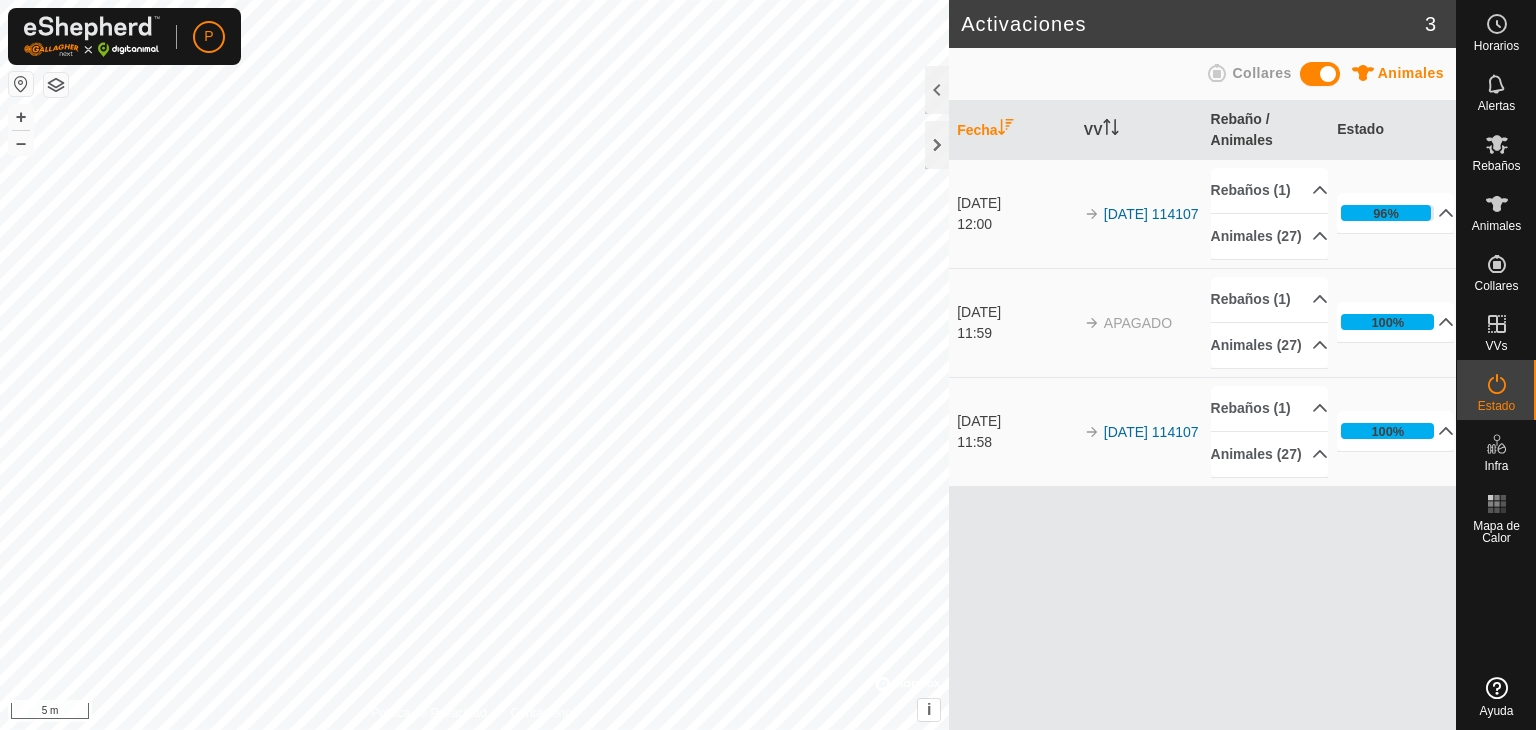 scroll, scrollTop: 0, scrollLeft: 0, axis: both 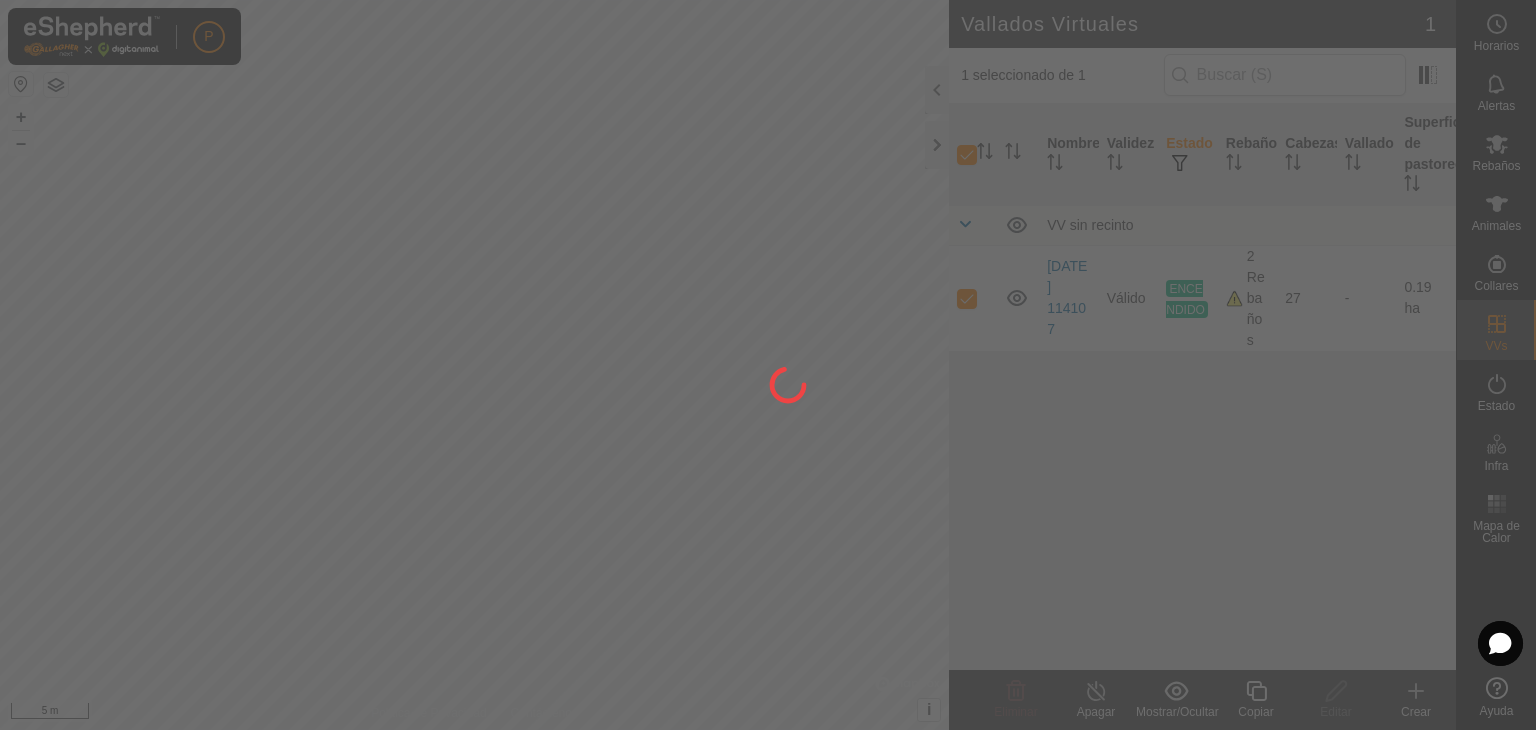 drag, startPoint x: 343, startPoint y: 422, endPoint x: 470, endPoint y: 424, distance: 127.01575 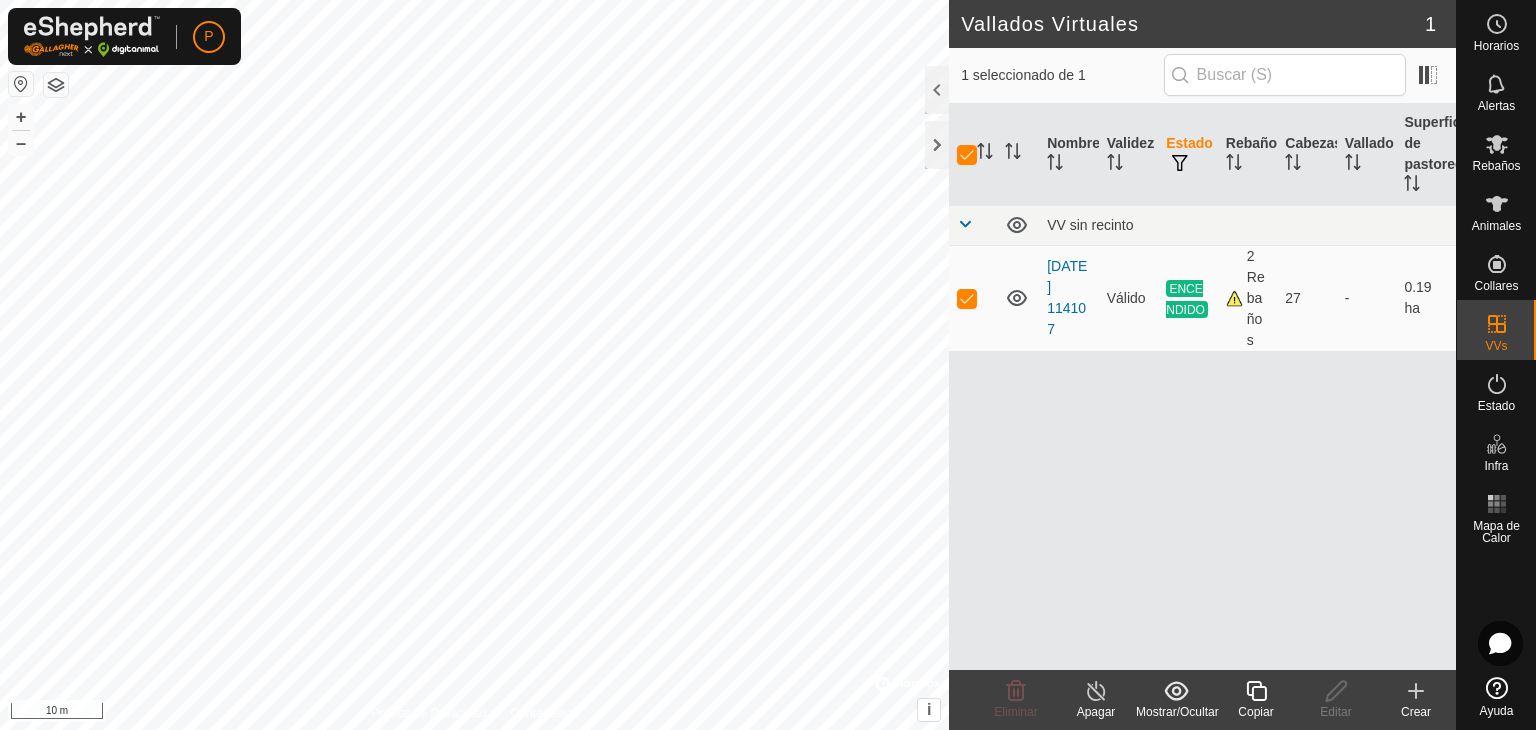 click 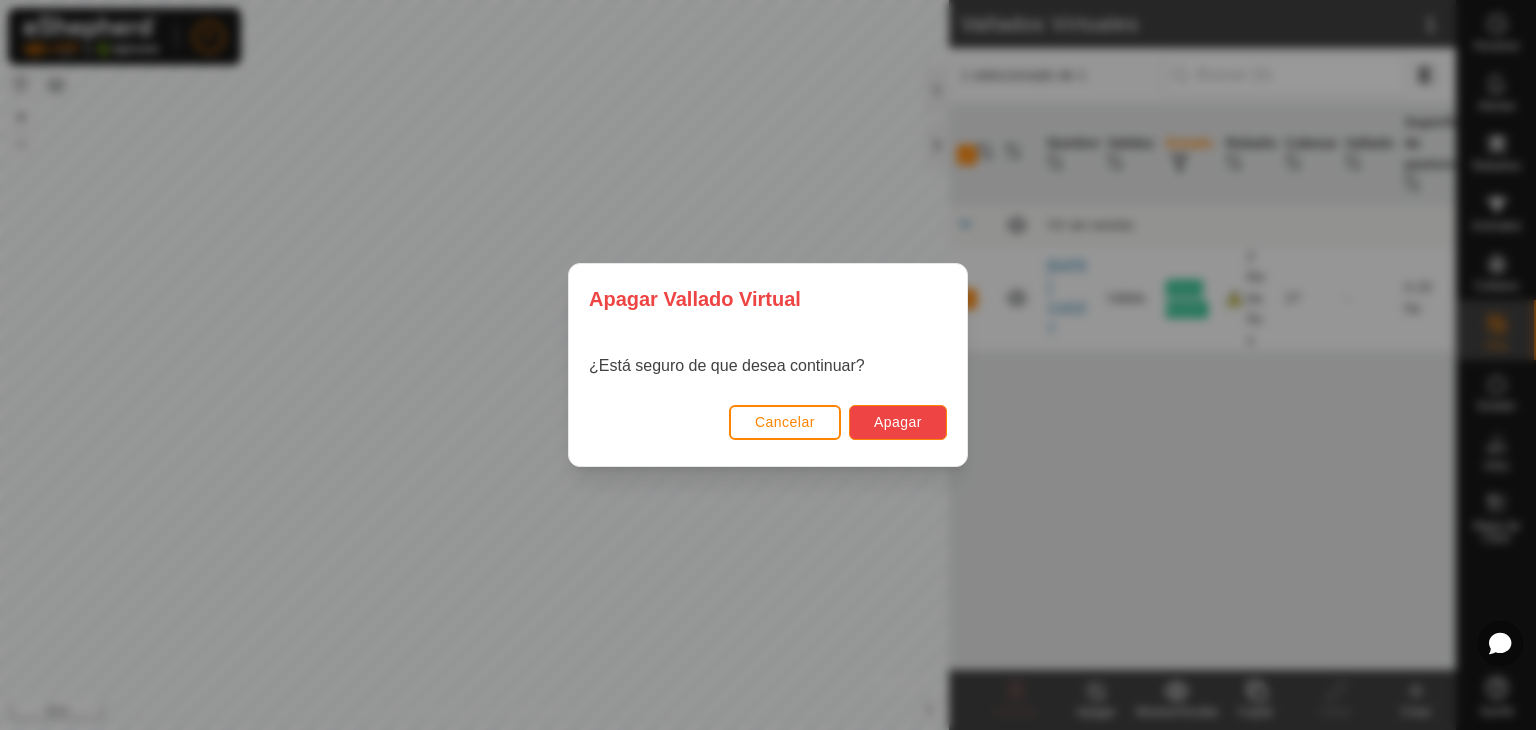 click on "Apagar" at bounding box center [898, 422] 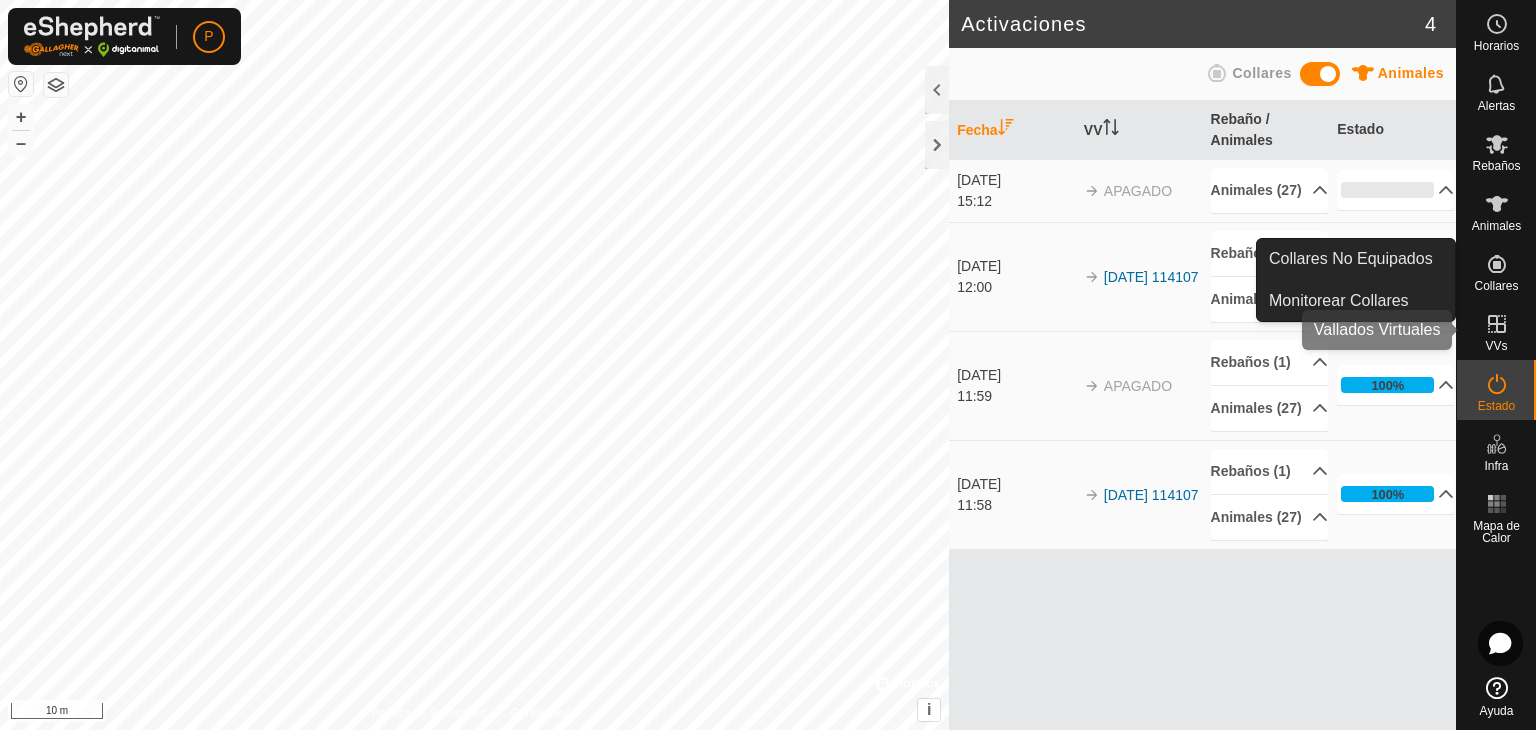 click 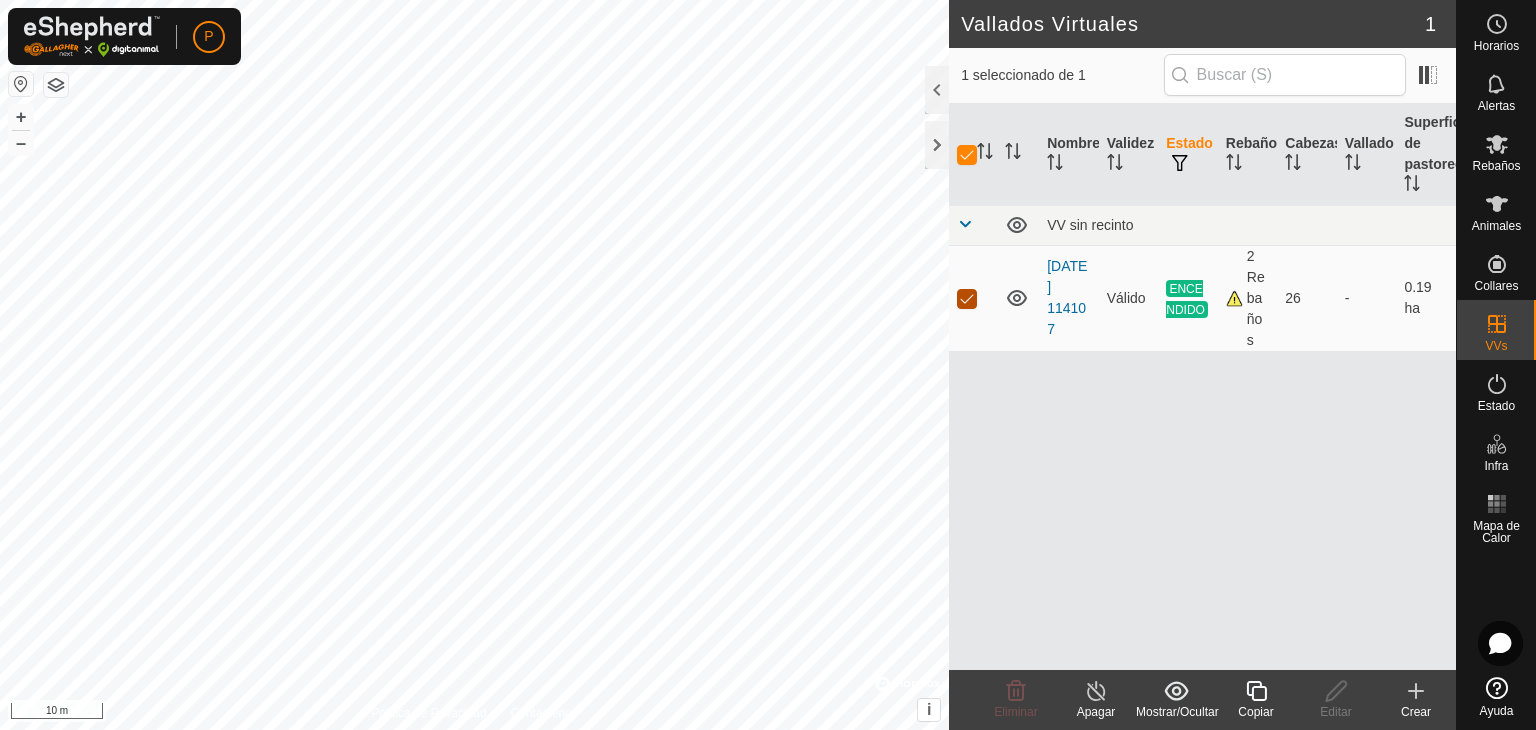 click at bounding box center [967, 299] 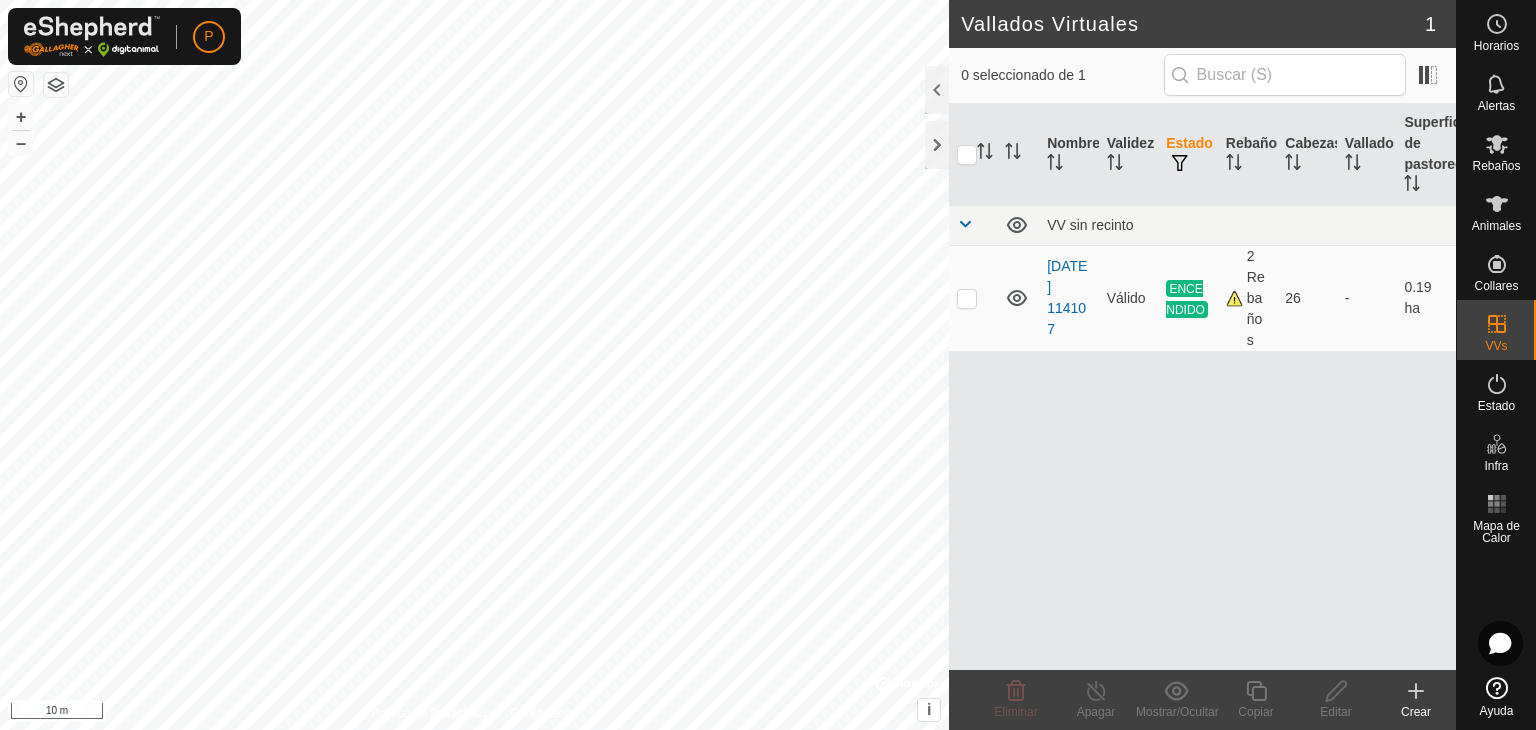 click at bounding box center [1018, 298] 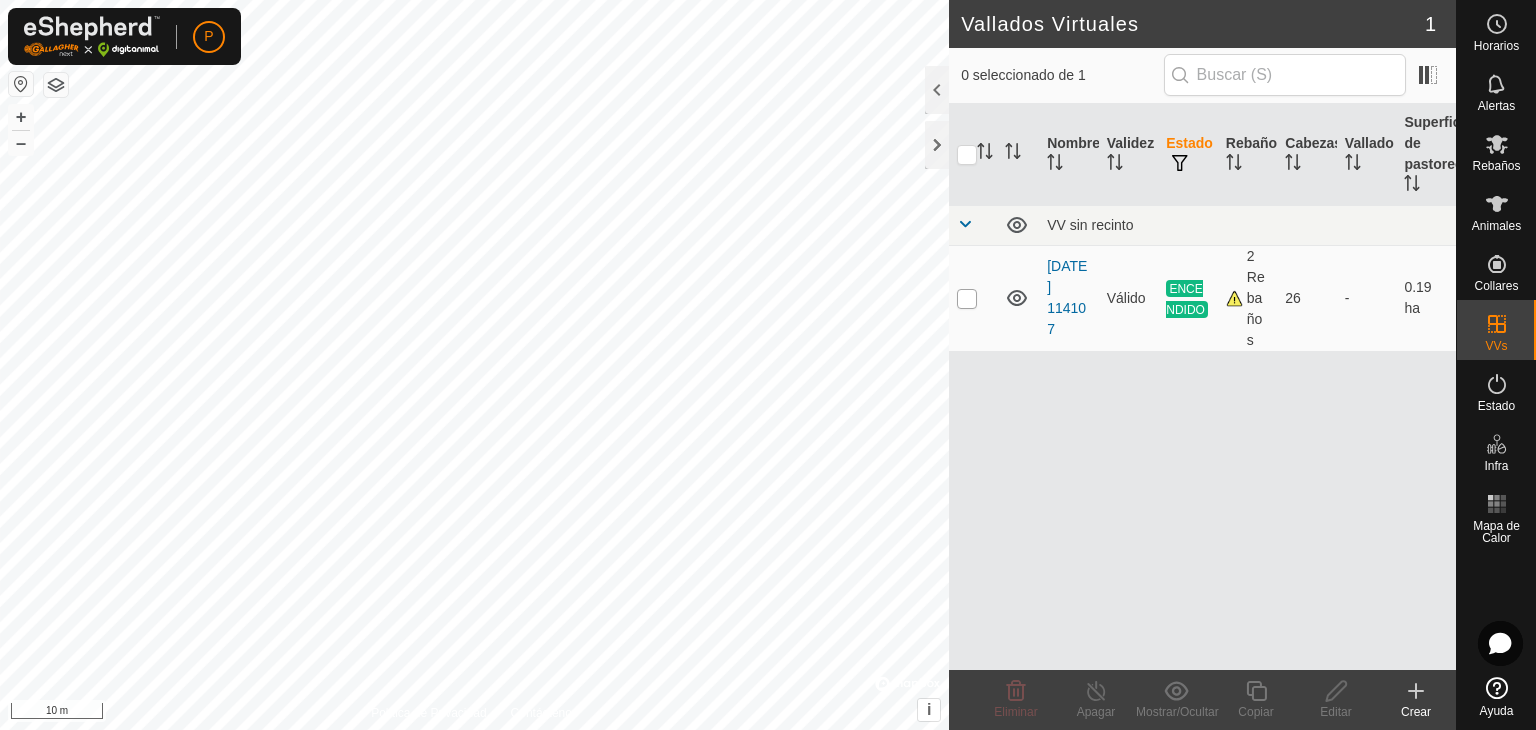 click at bounding box center (967, 299) 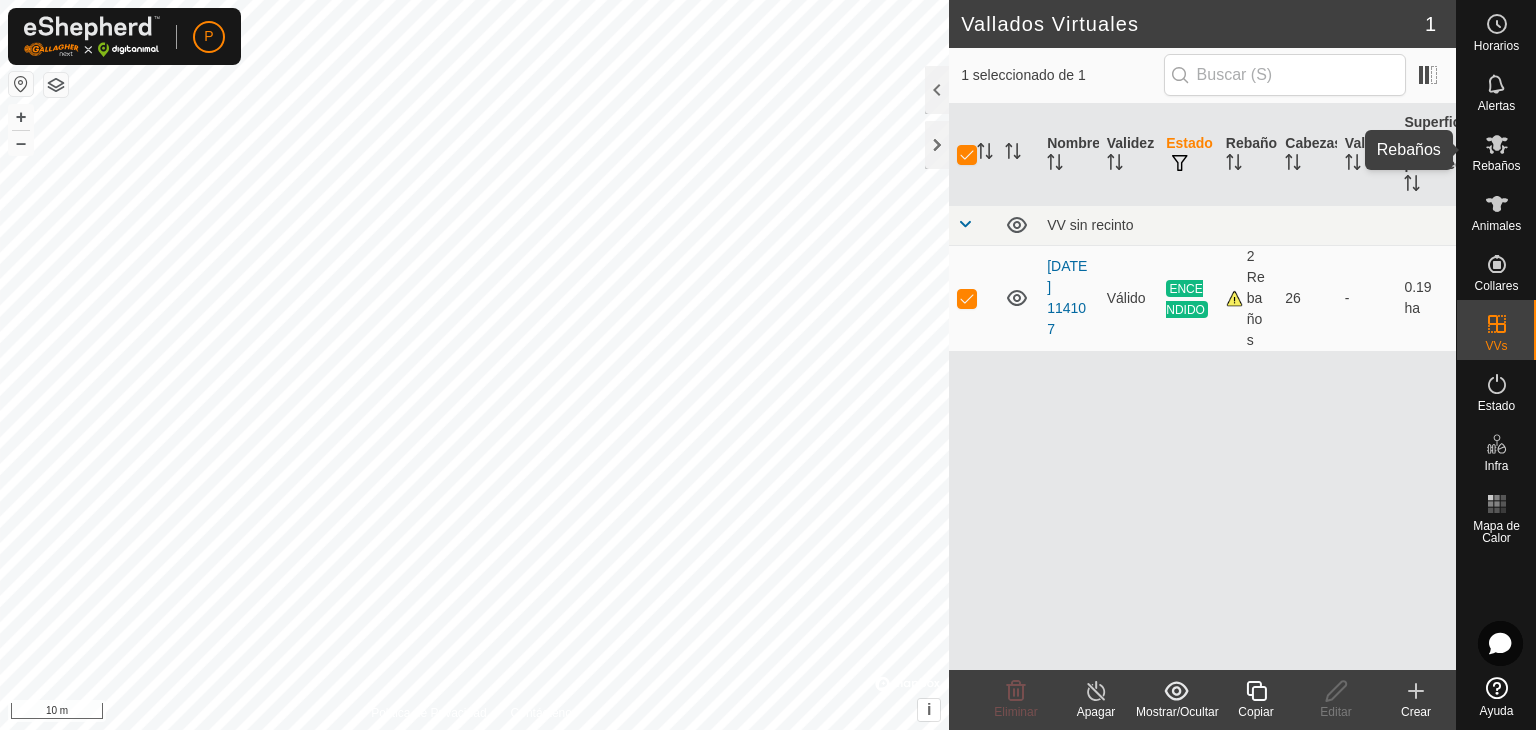 click 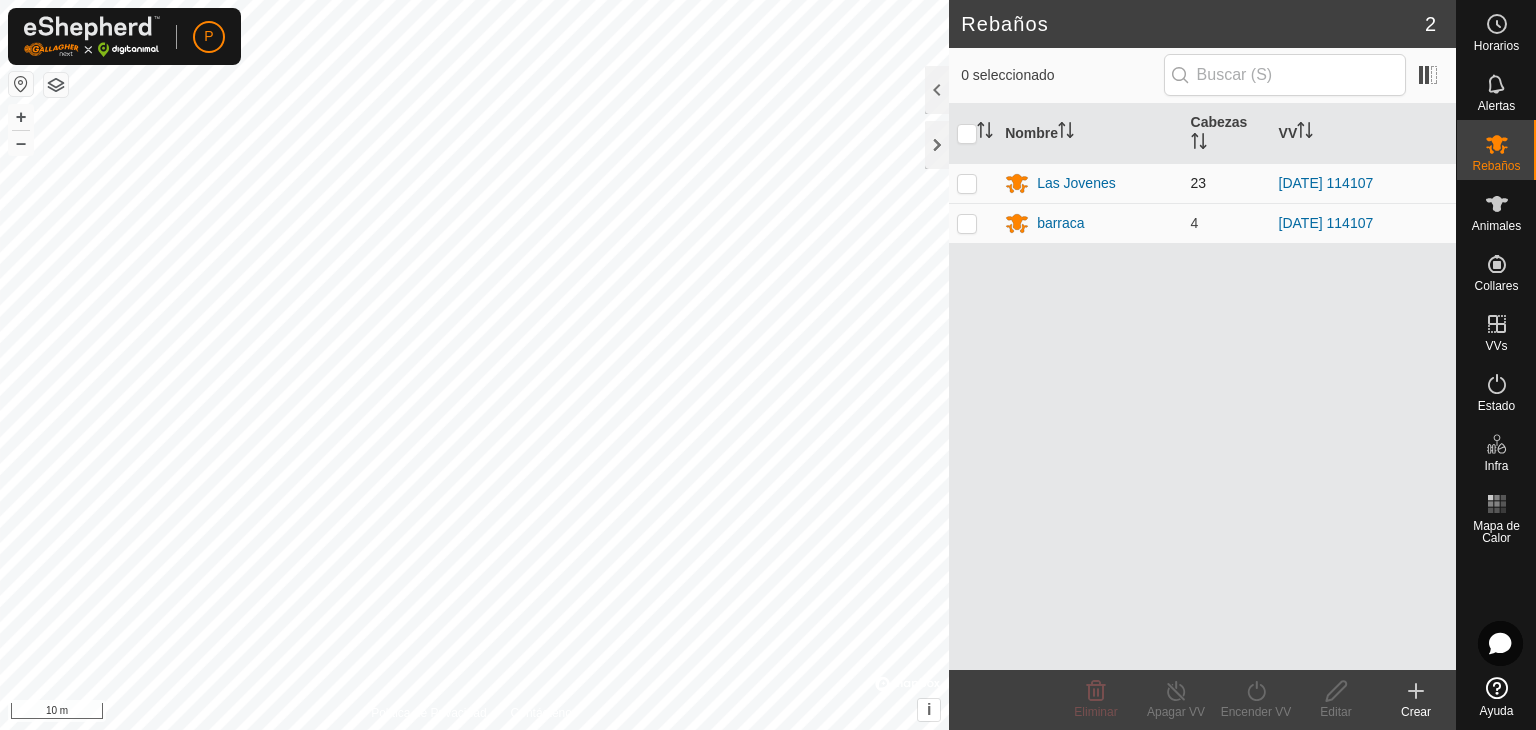 click at bounding box center [967, 183] 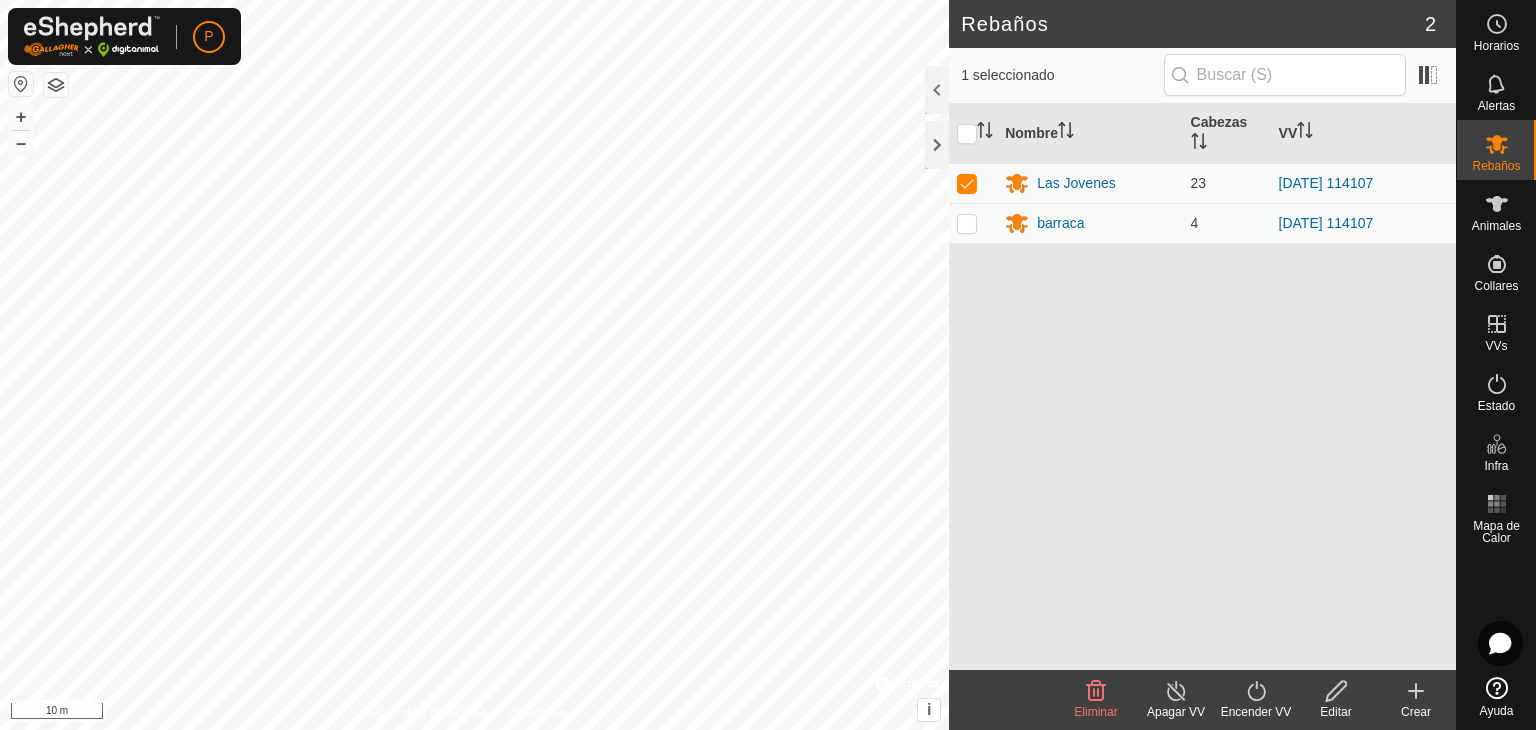 click 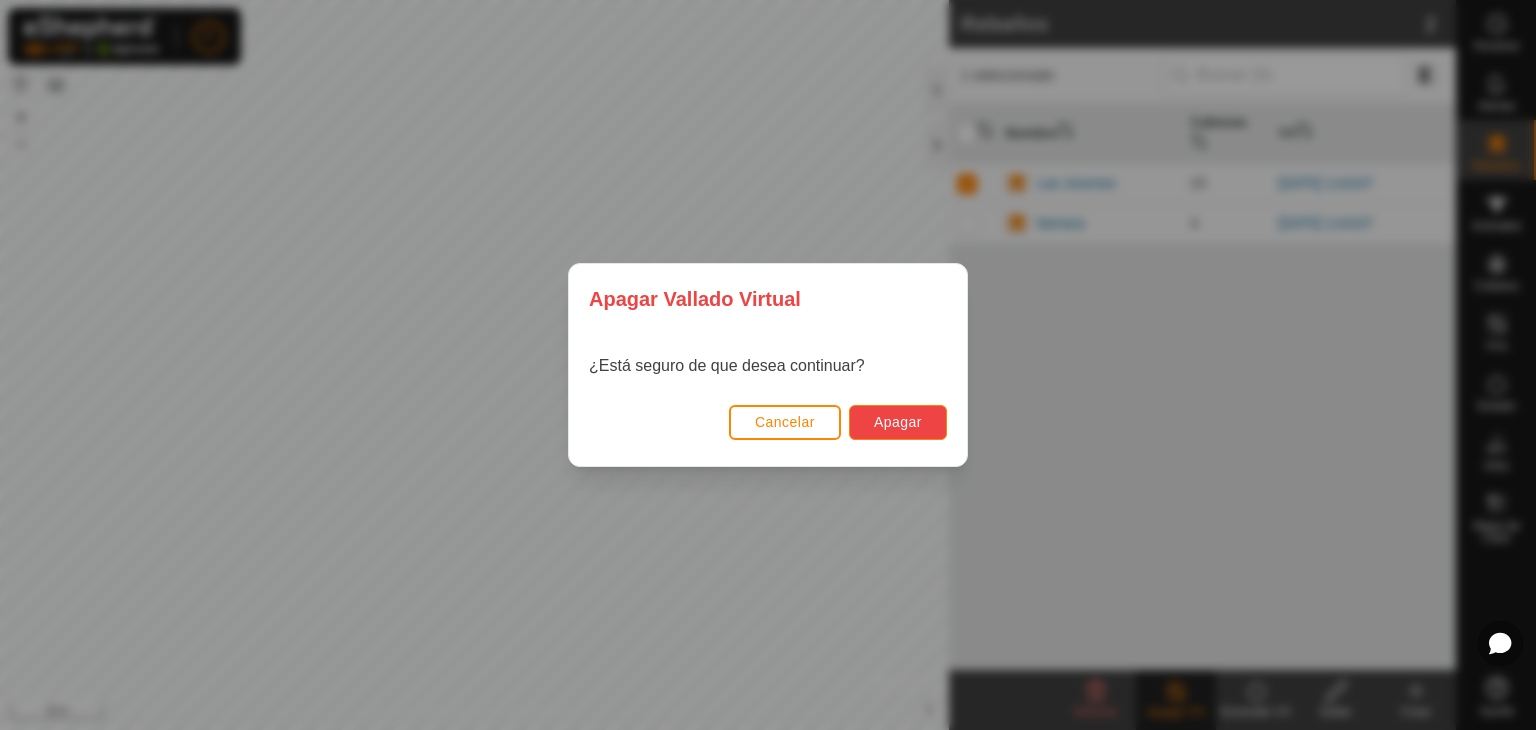 click on "Apagar" at bounding box center [898, 422] 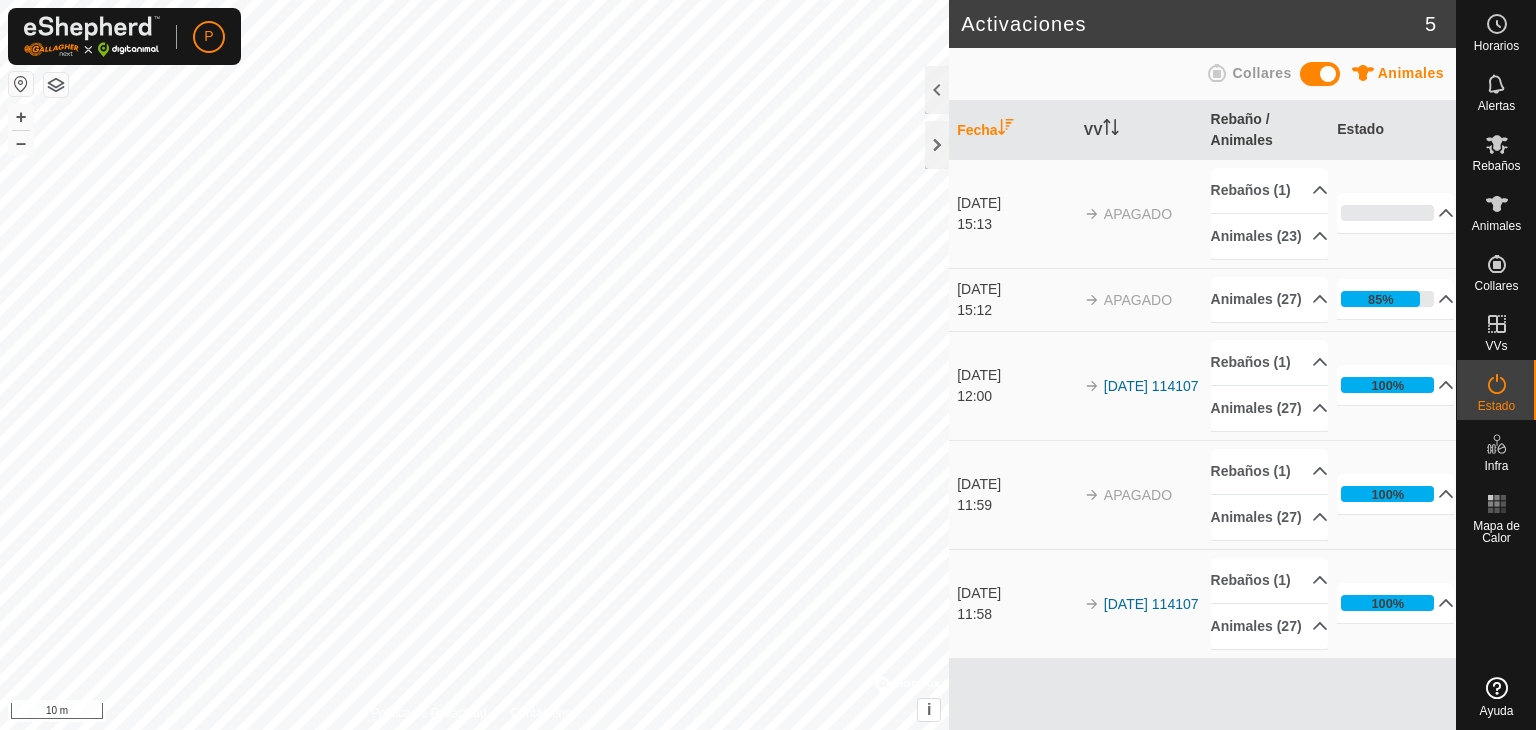 scroll, scrollTop: 0, scrollLeft: 0, axis: both 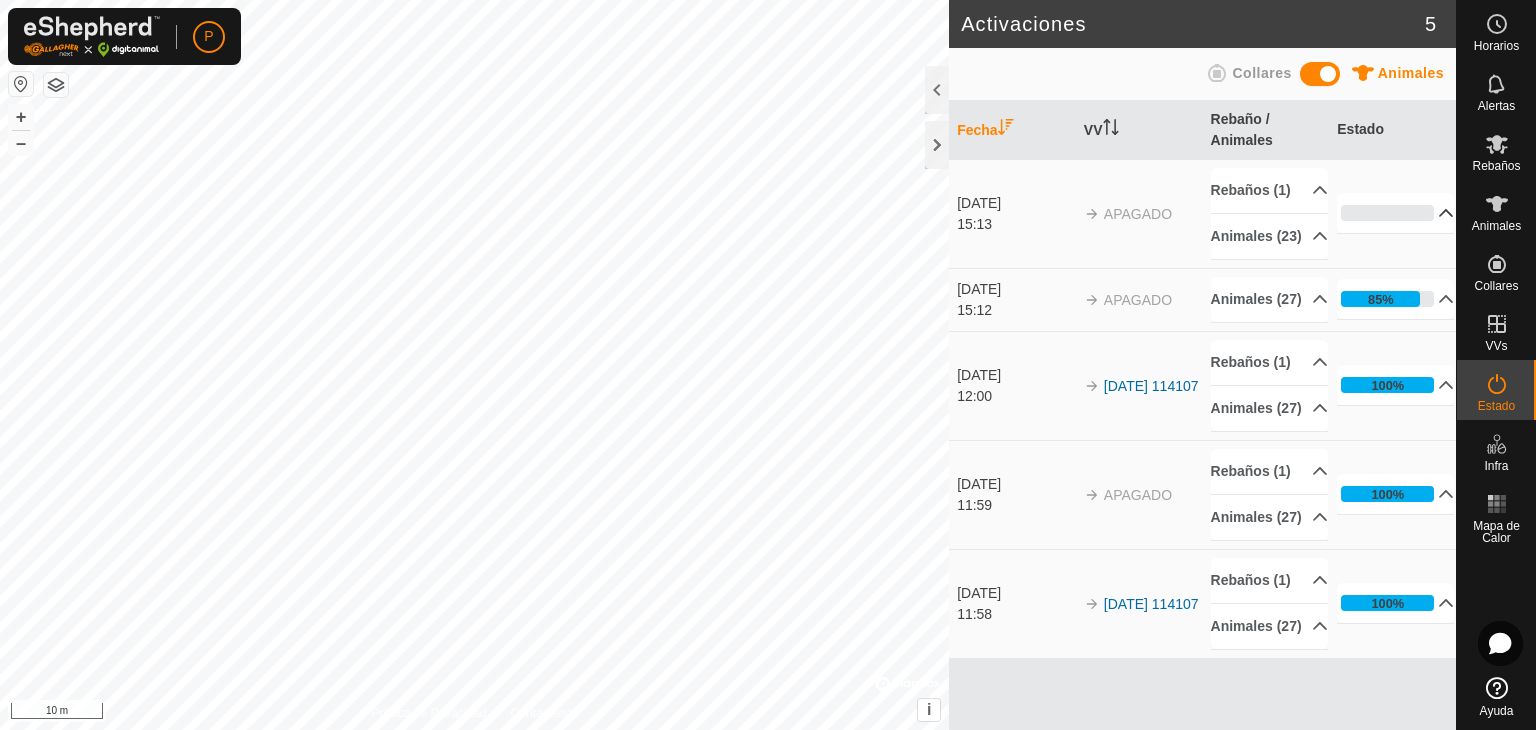 click on "0%" at bounding box center (1395, 213) 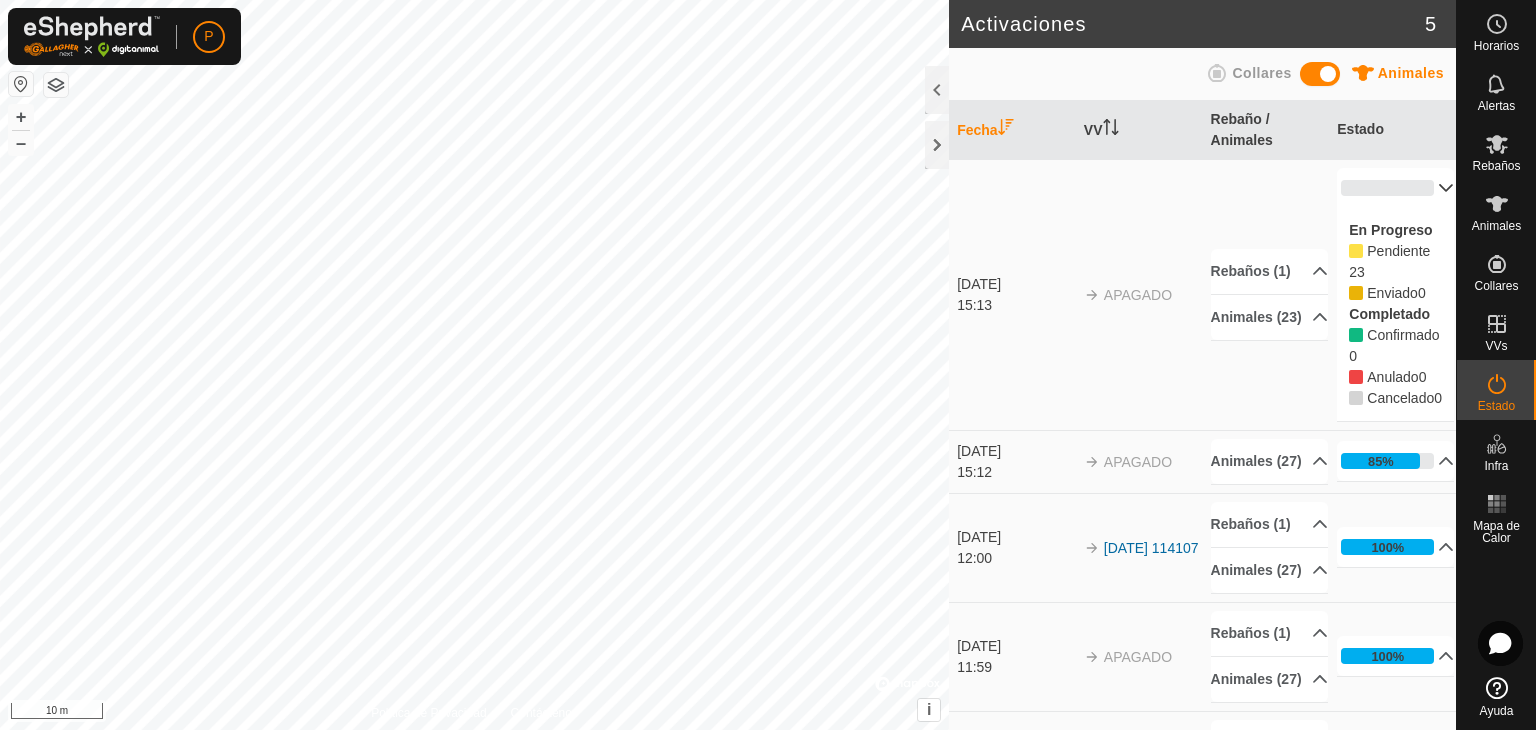 click on "0%" at bounding box center [1395, 188] 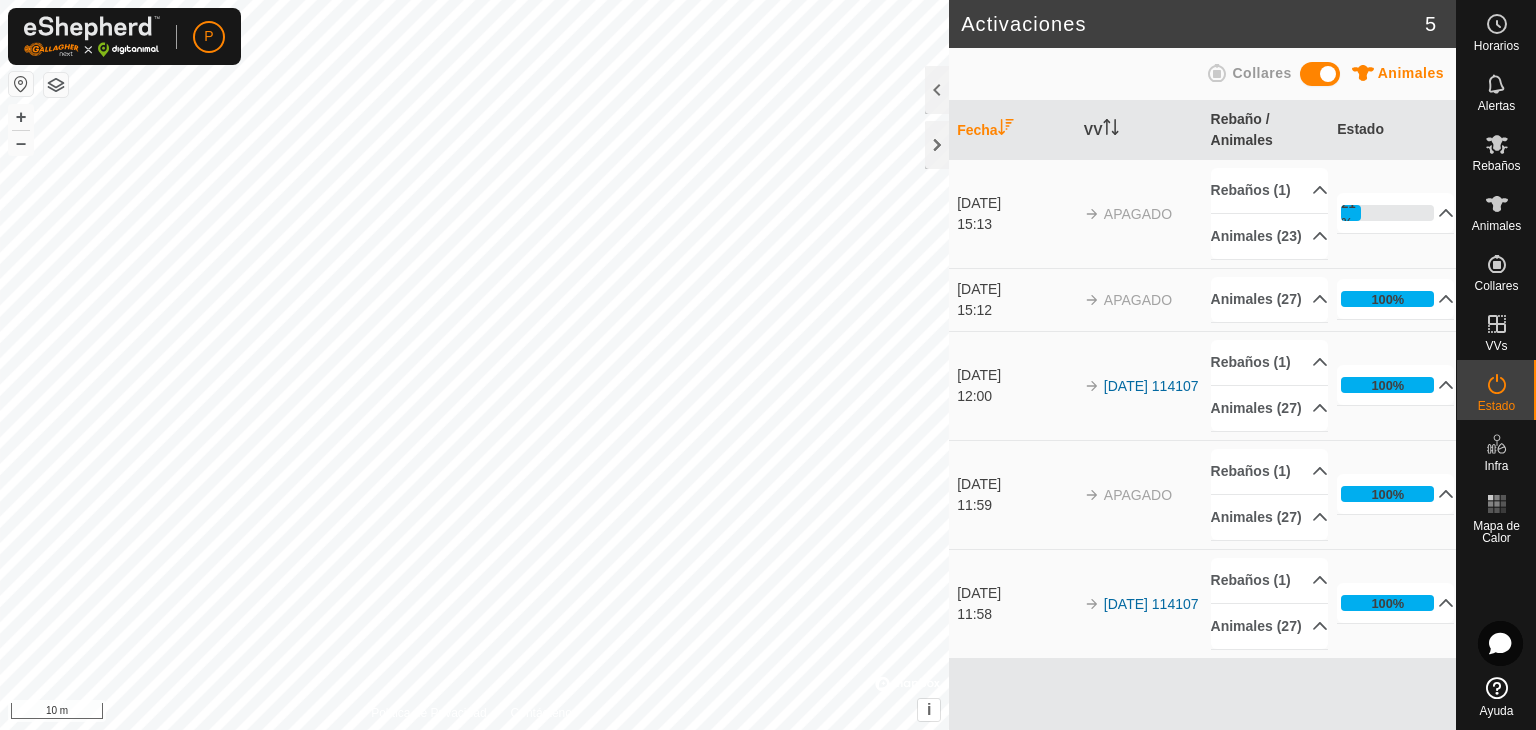 scroll, scrollTop: 0, scrollLeft: 0, axis: both 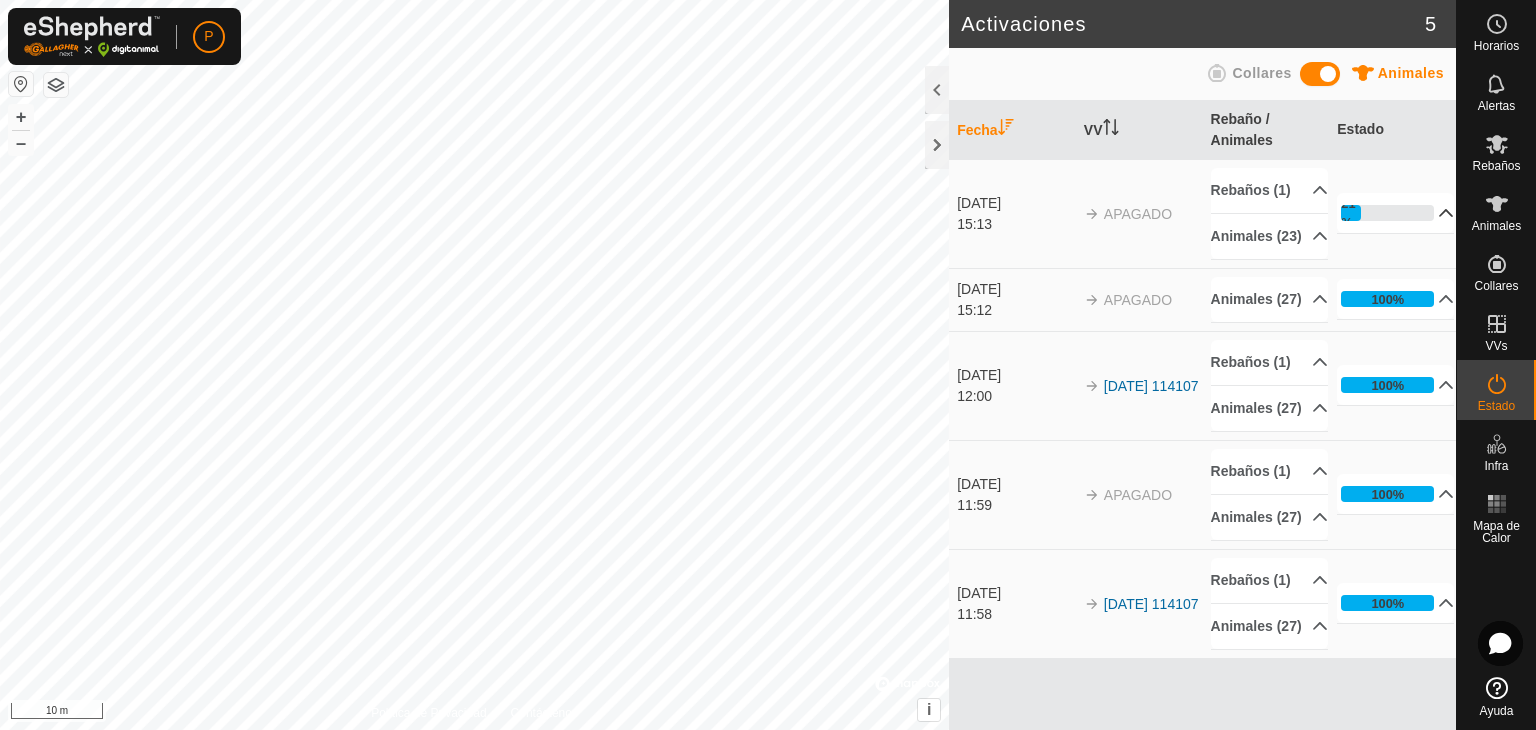 click on "21%" at bounding box center [1395, 213] 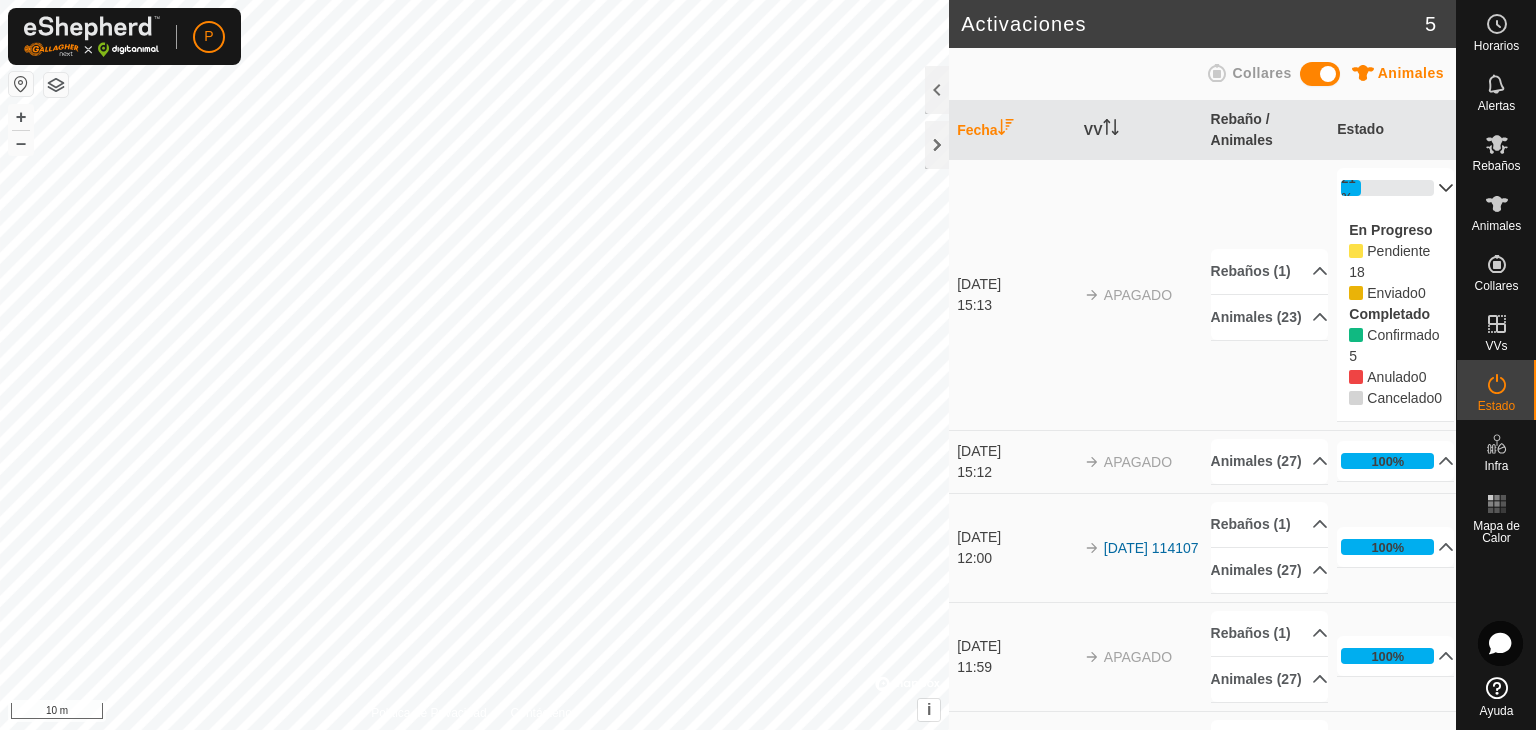 click on "21%" at bounding box center (1395, 188) 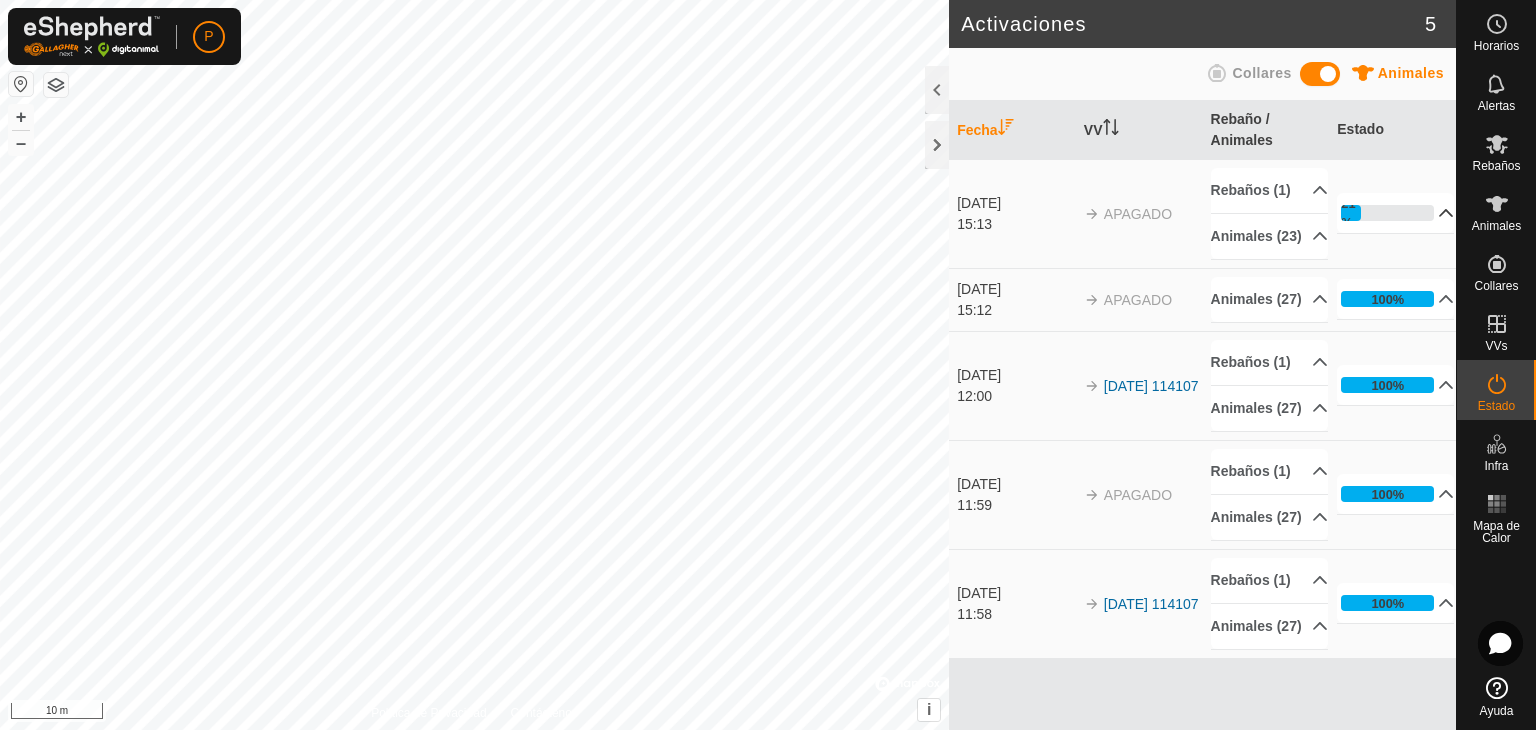 click on "21%" at bounding box center [1395, 213] 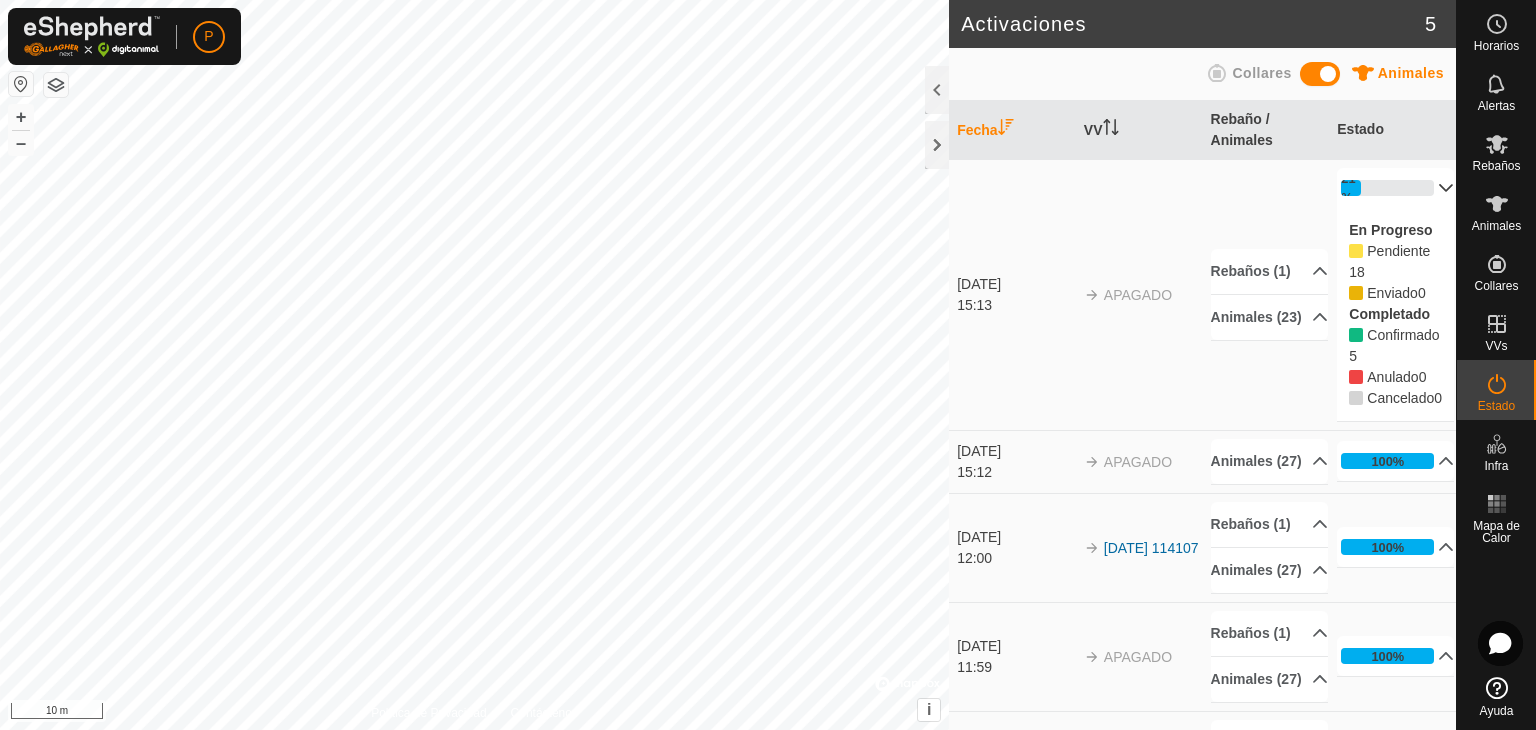 click on "21%" at bounding box center (1395, 188) 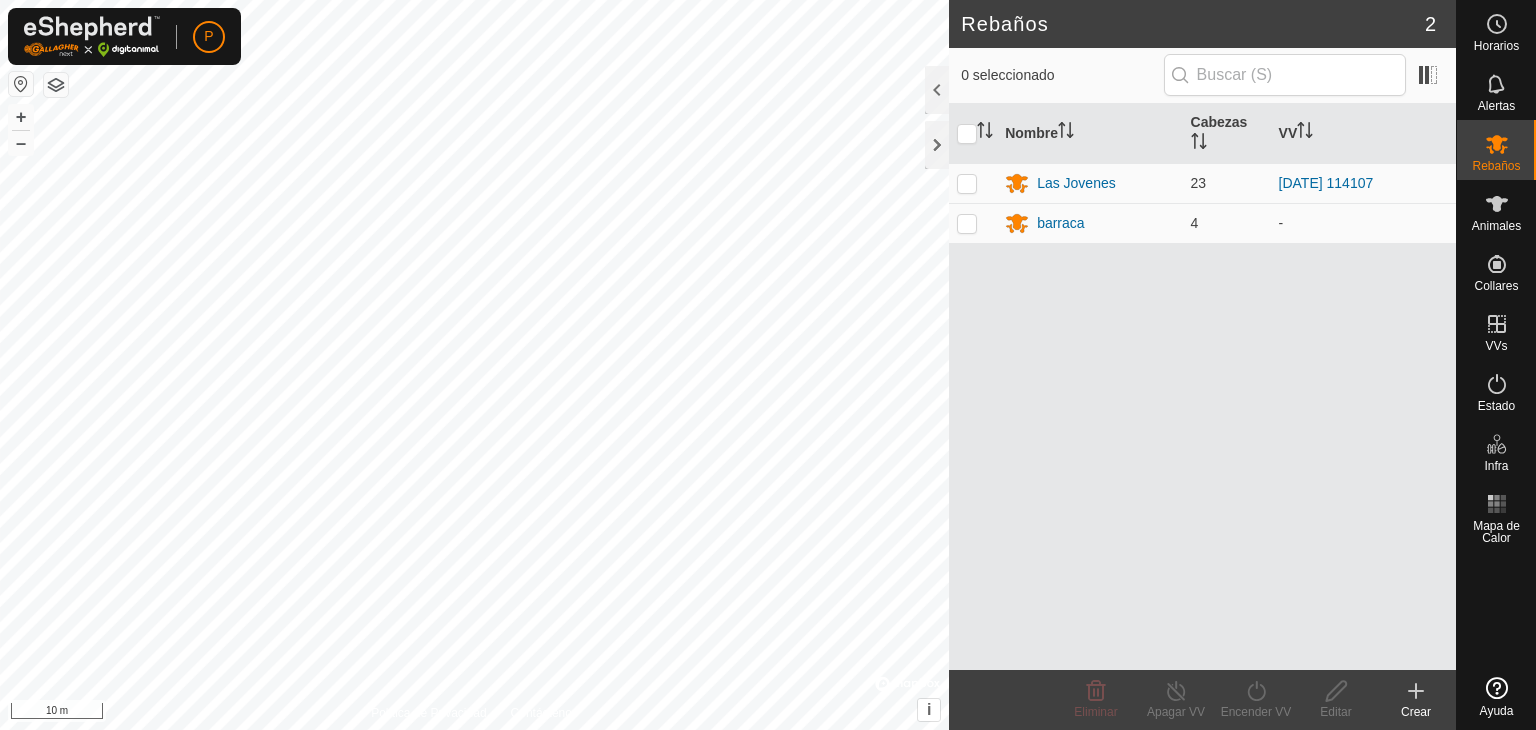 scroll, scrollTop: 0, scrollLeft: 0, axis: both 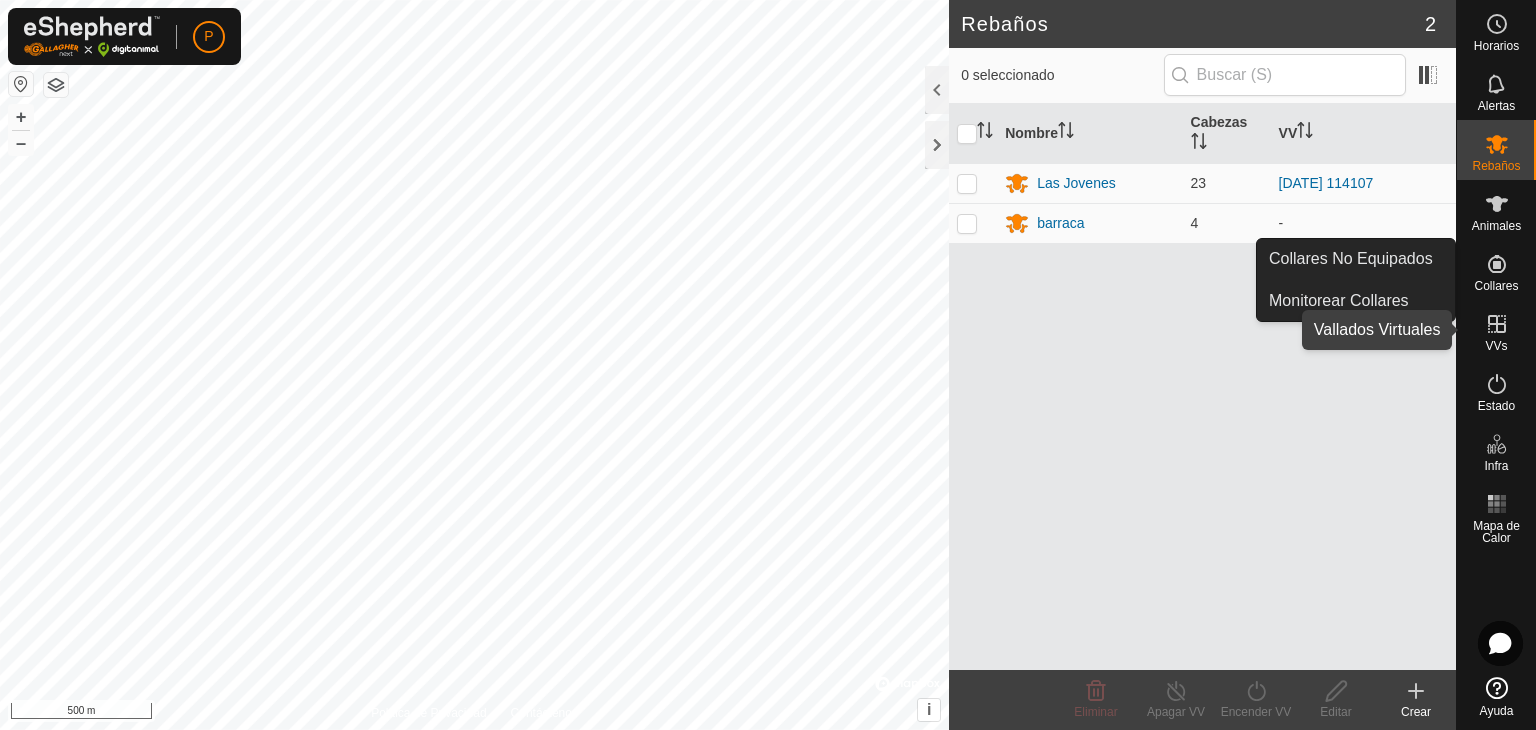 click 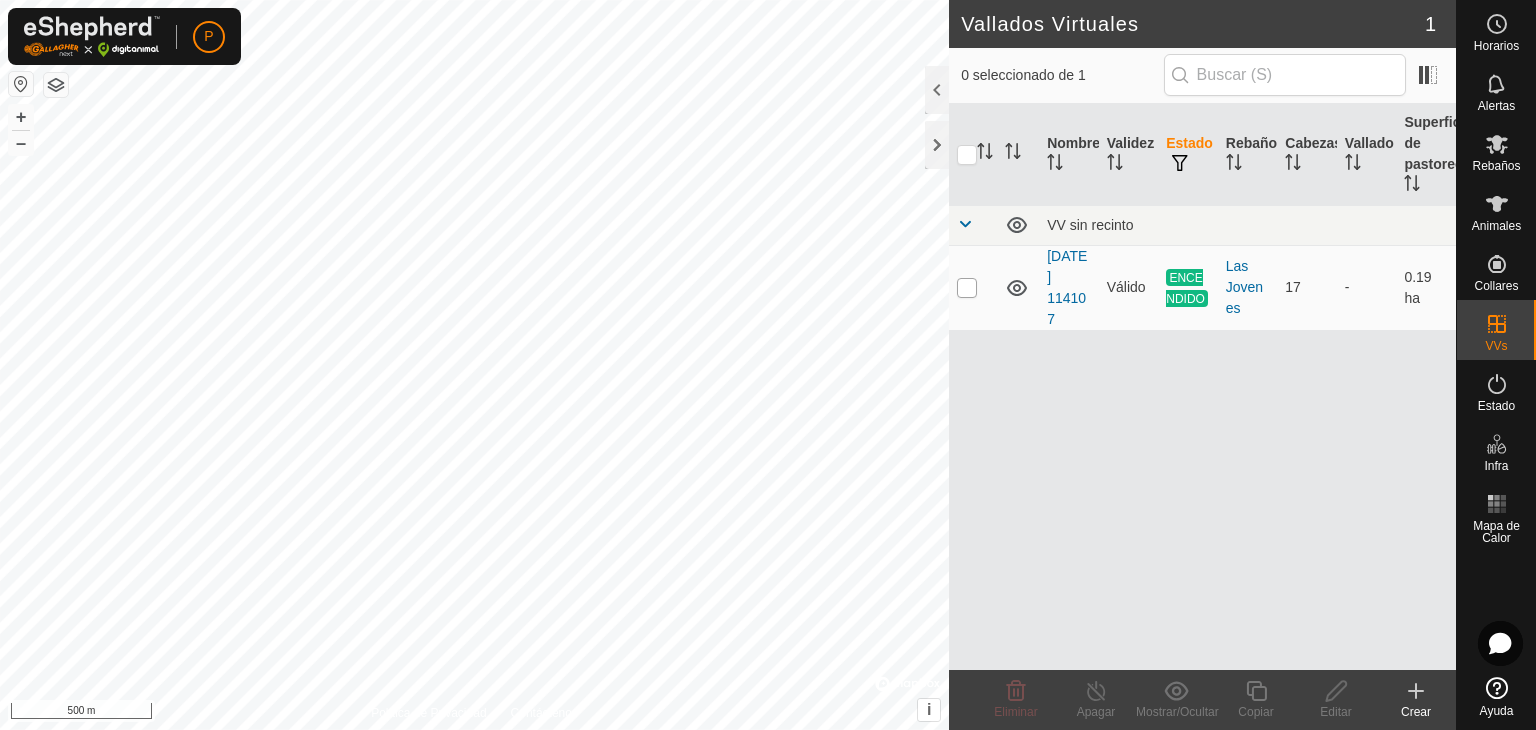 click at bounding box center [967, 288] 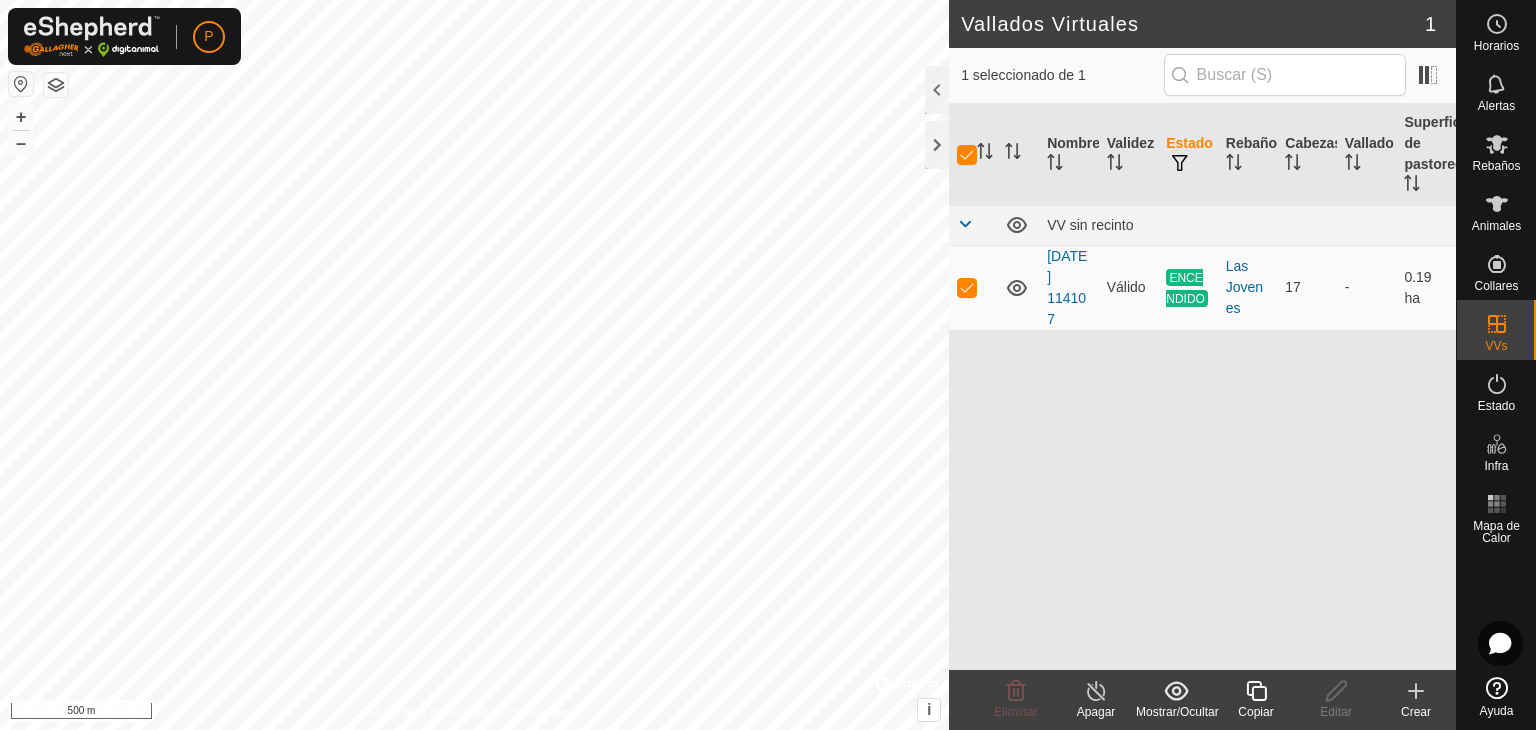 click on "Apagar" 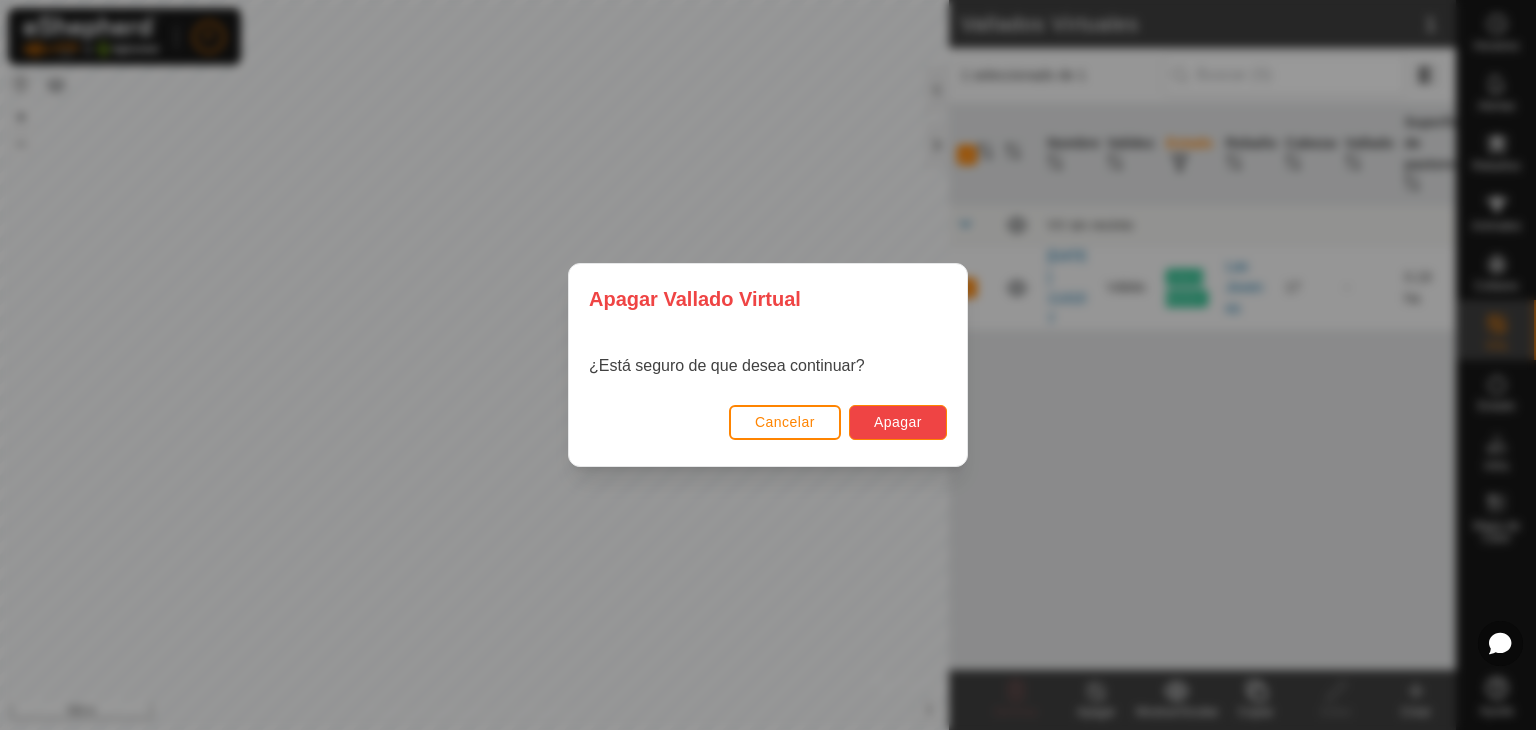 click on "Apagar" at bounding box center [898, 422] 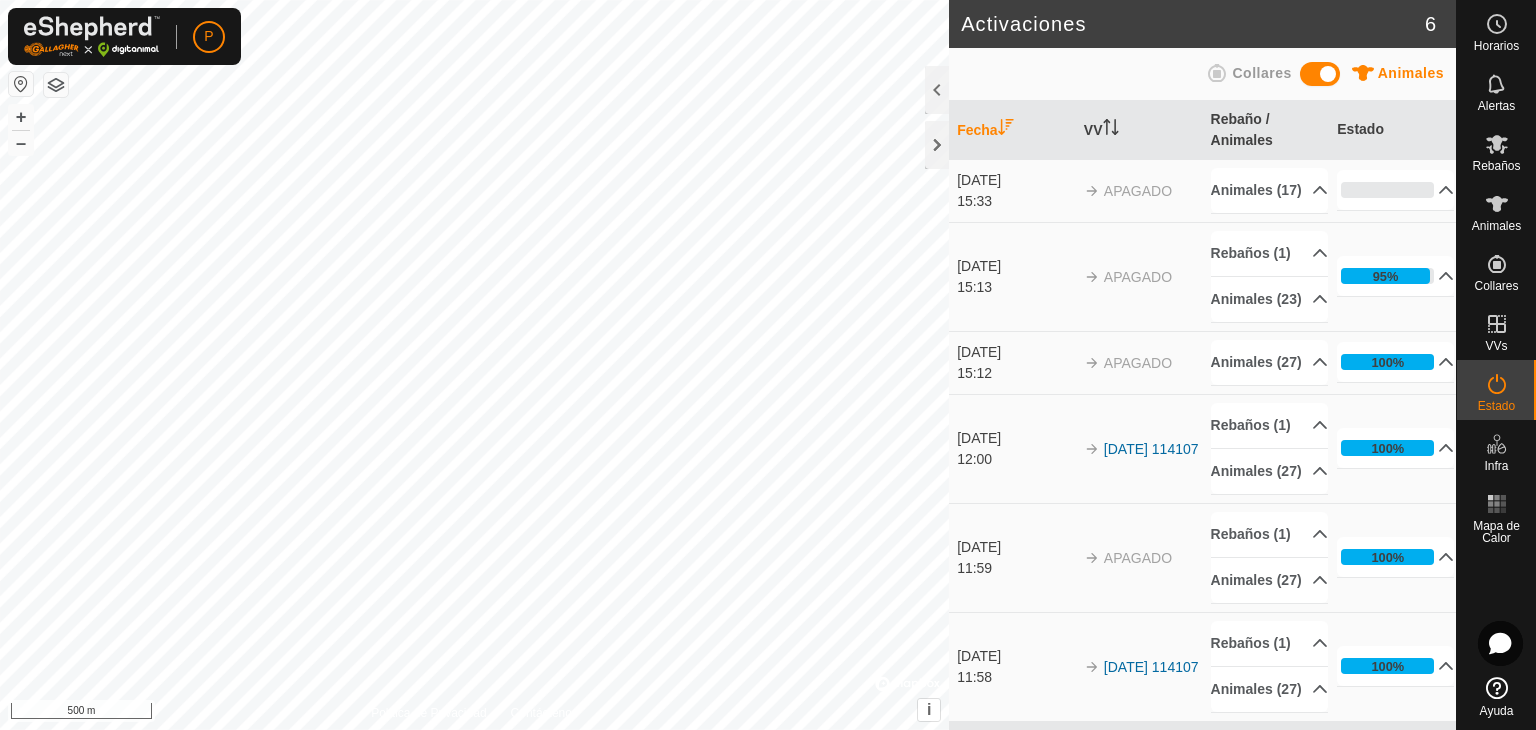 click on "[DATE]" at bounding box center [1015, 180] 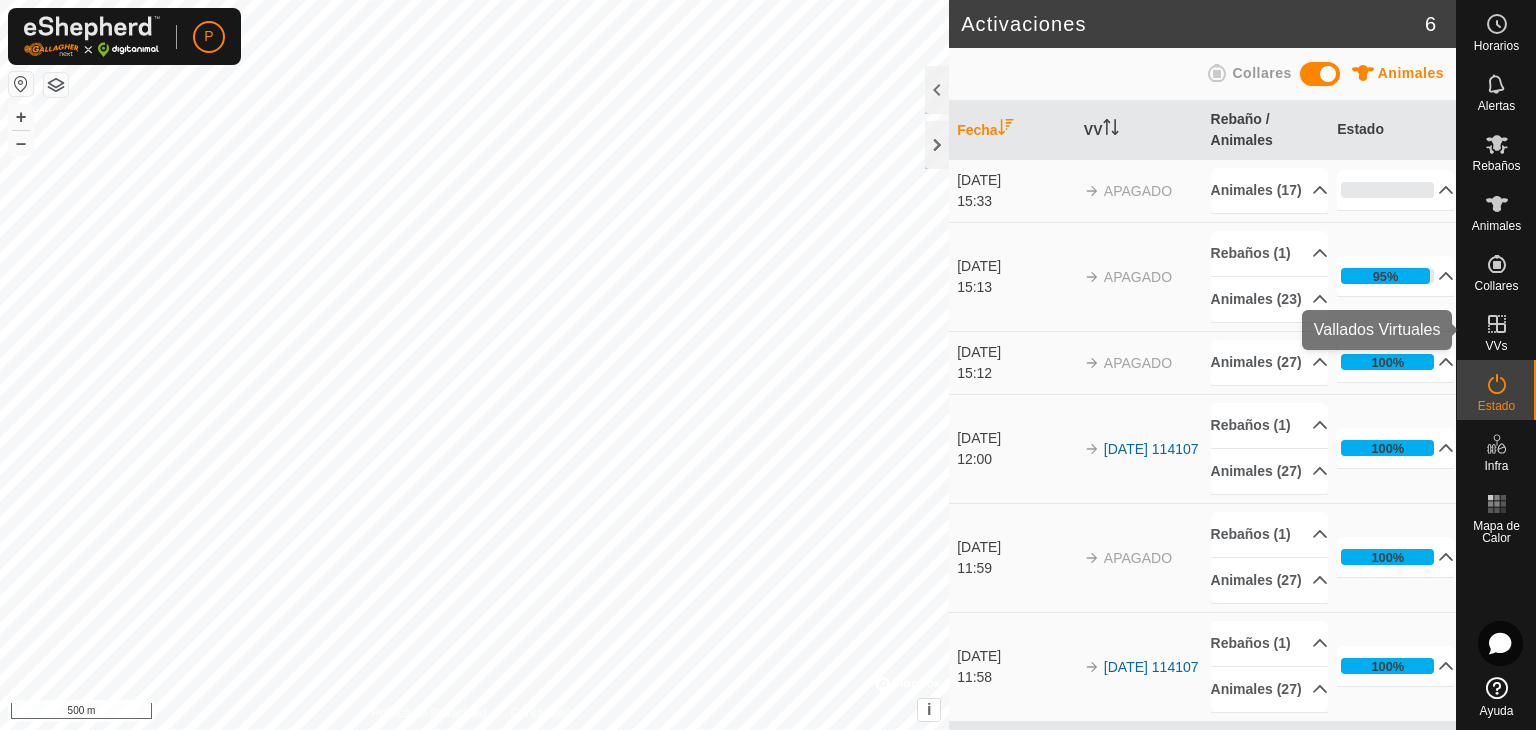click 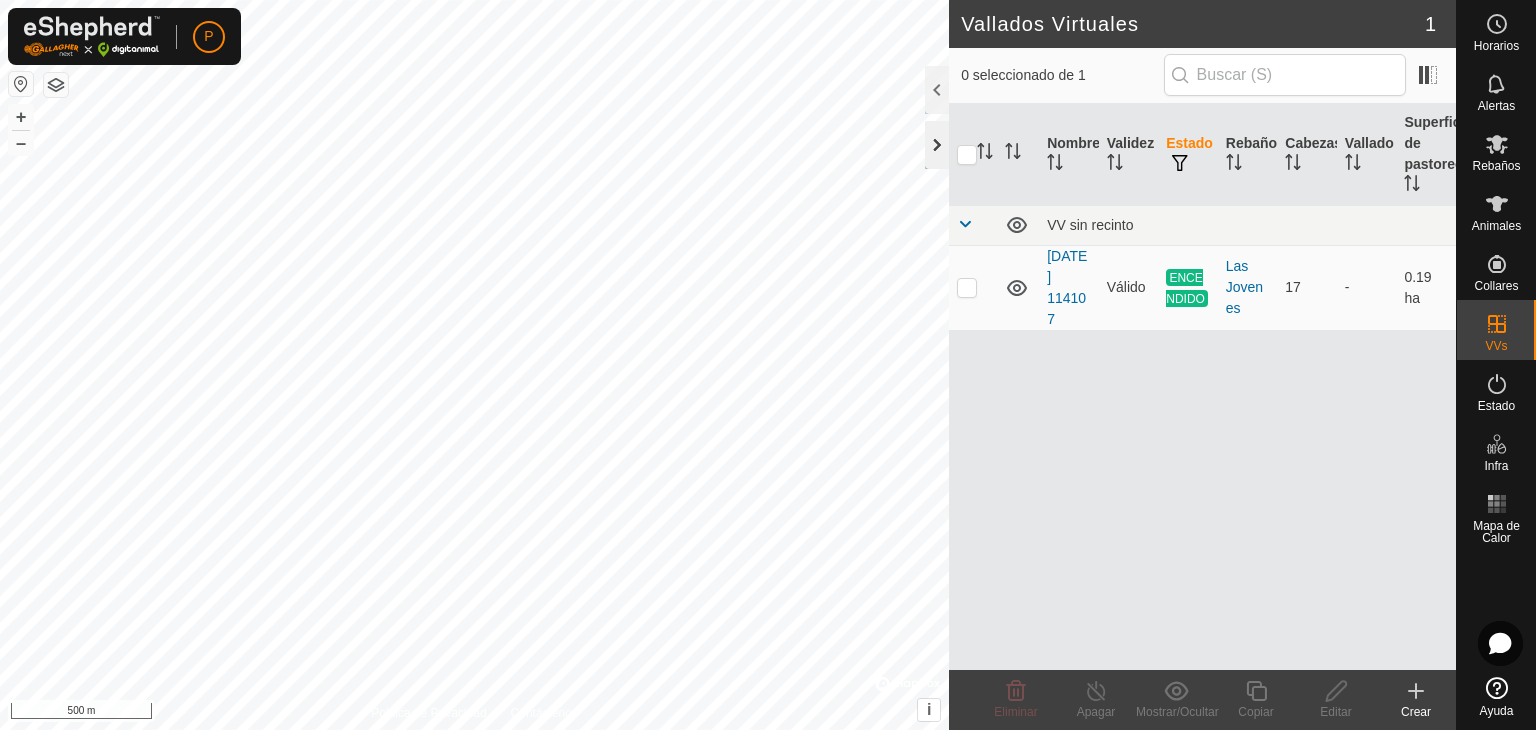 click 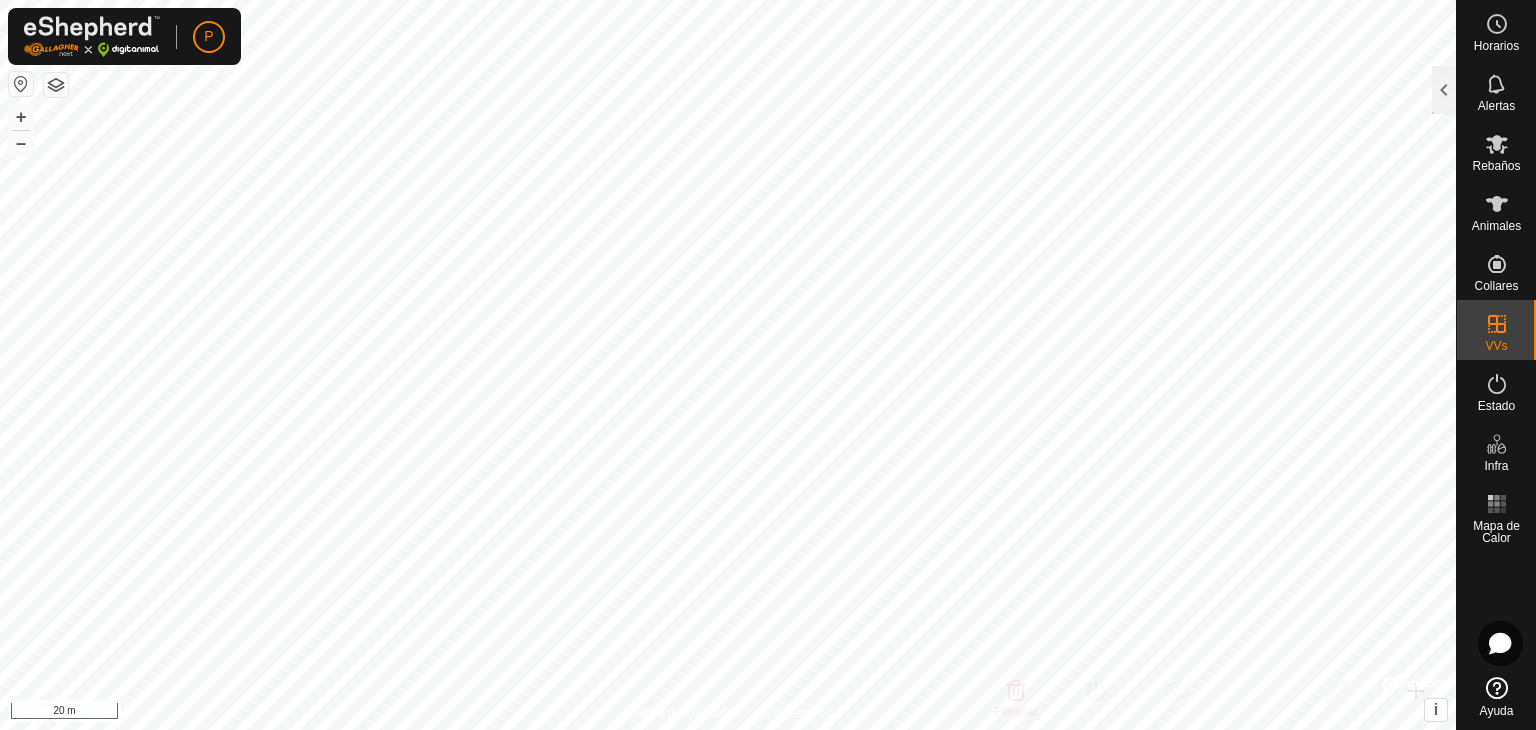 checkbox on "true" 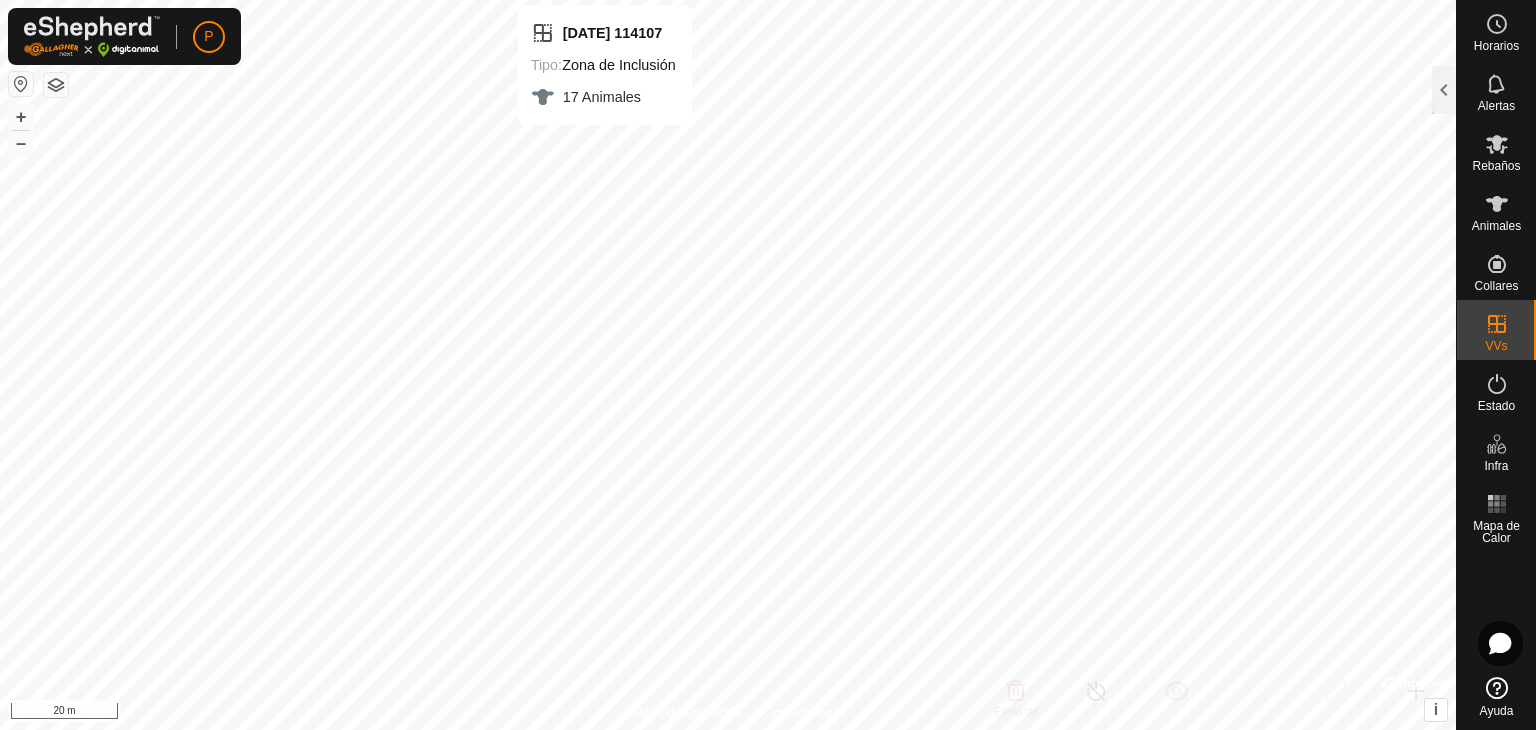checkbox on "false" 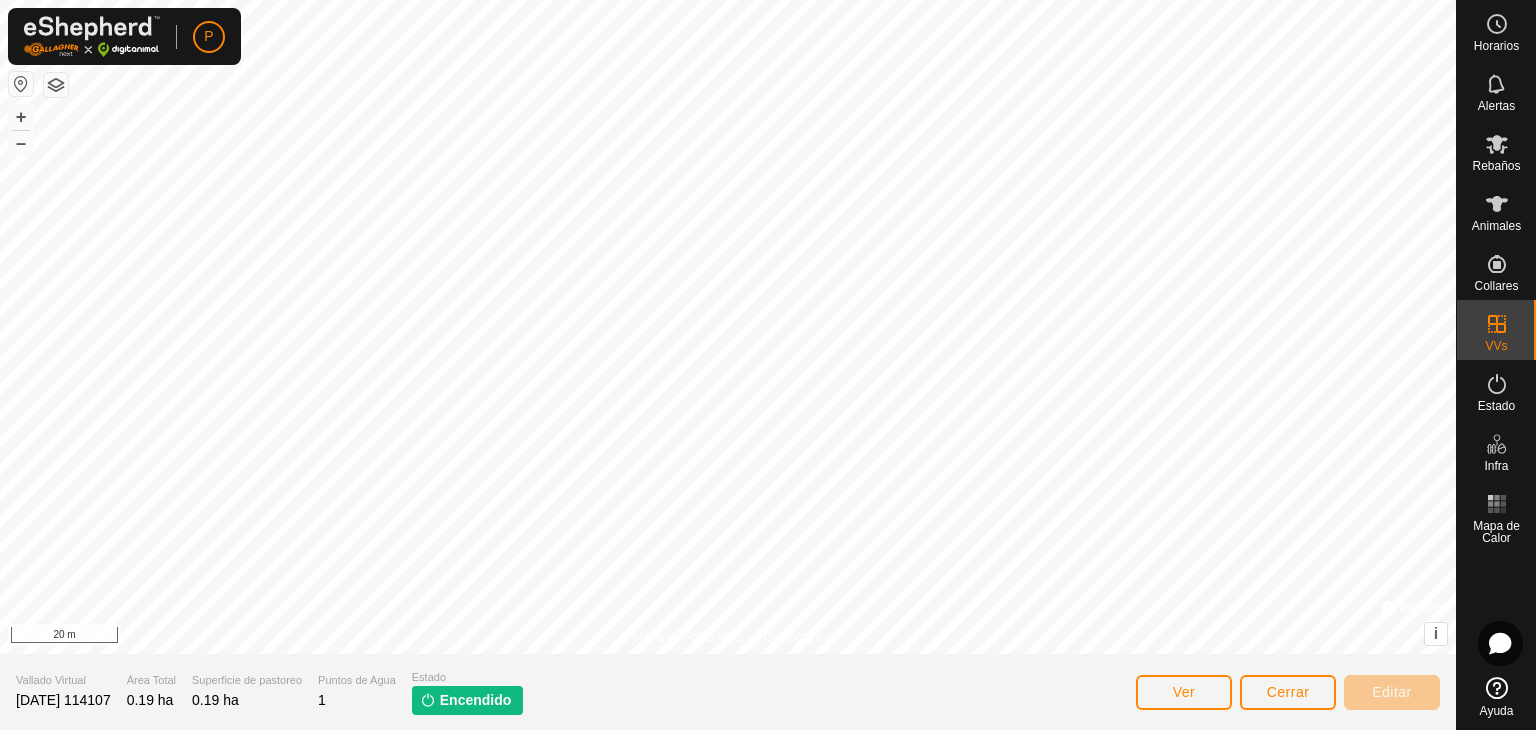 click on "Encendido" 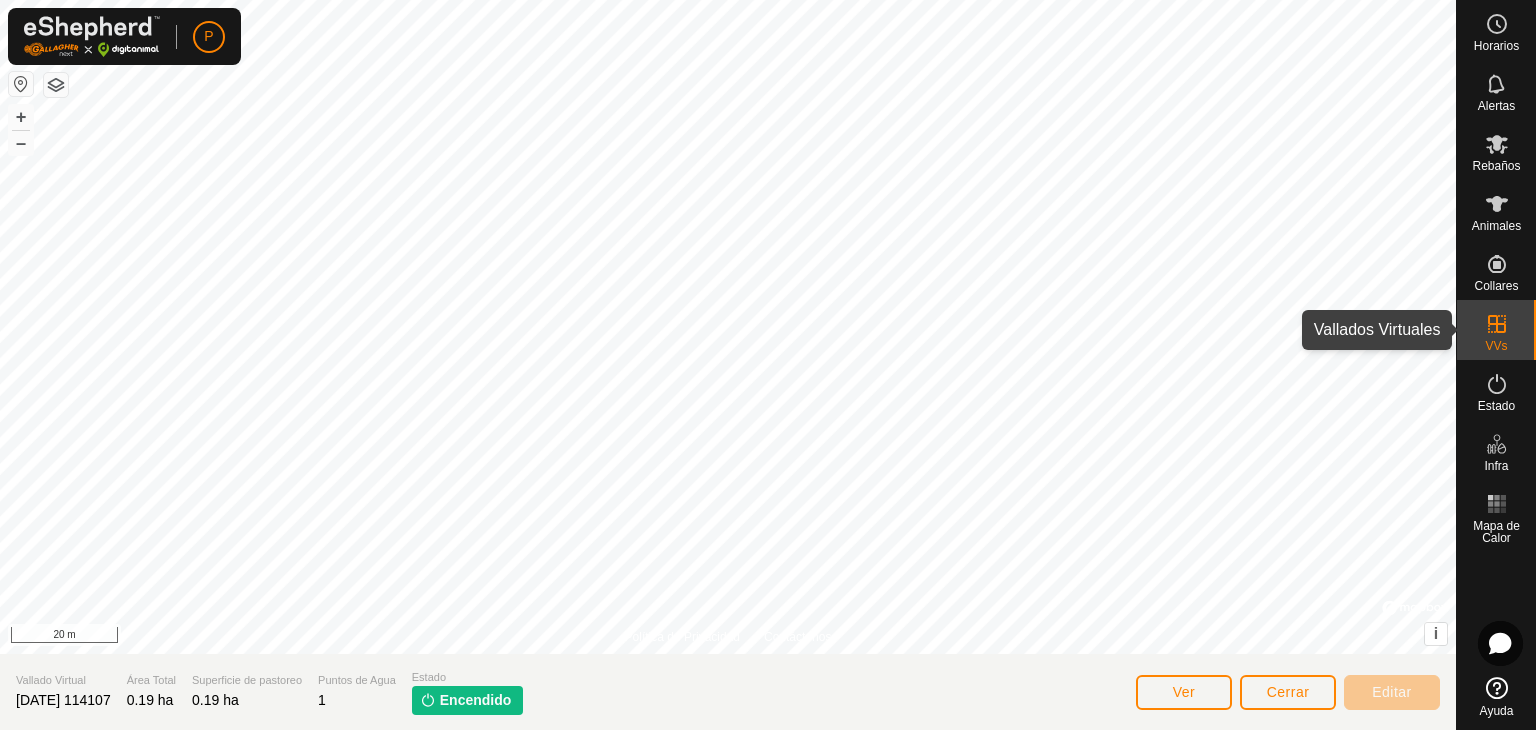 click at bounding box center (1497, 324) 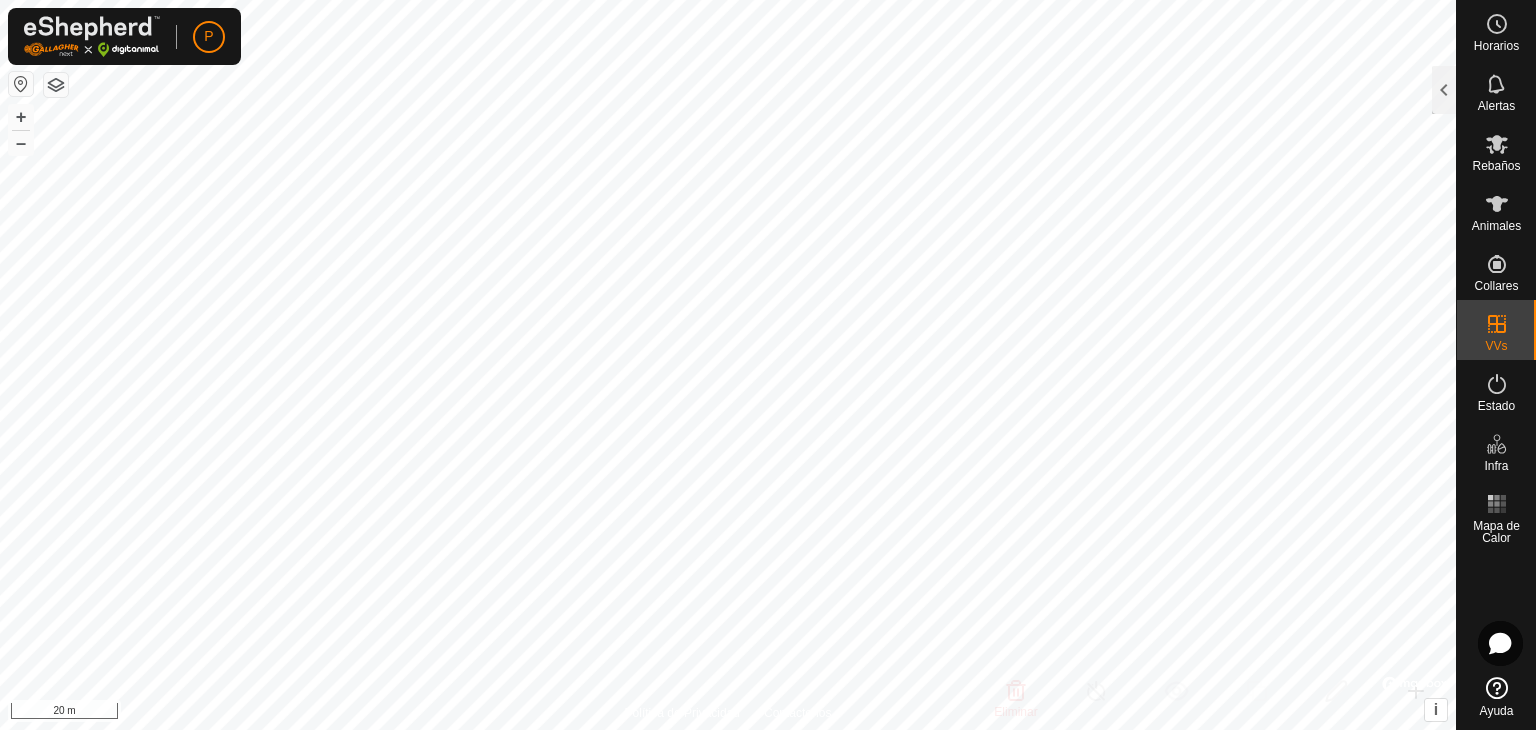 click at bounding box center [1497, 324] 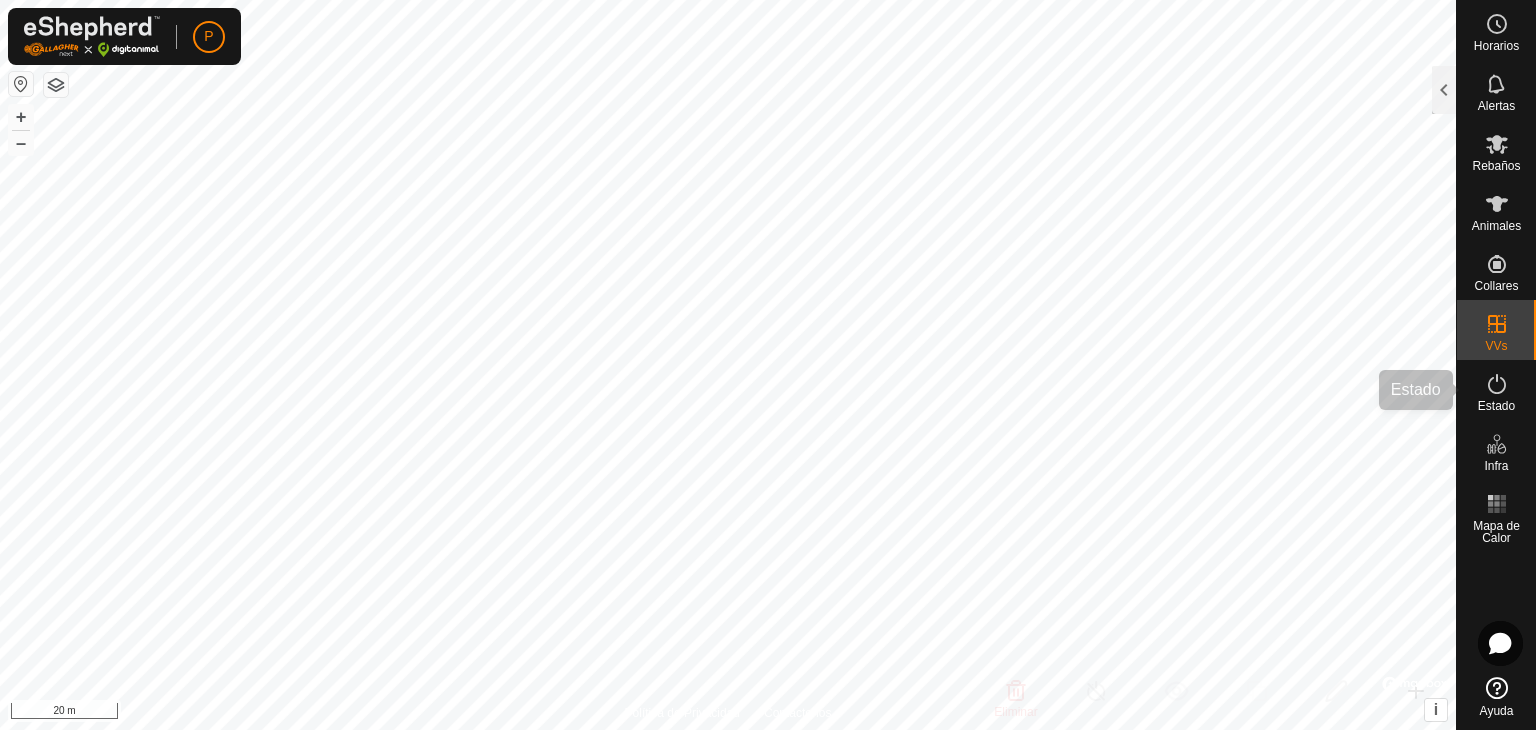 click at bounding box center (1497, 384) 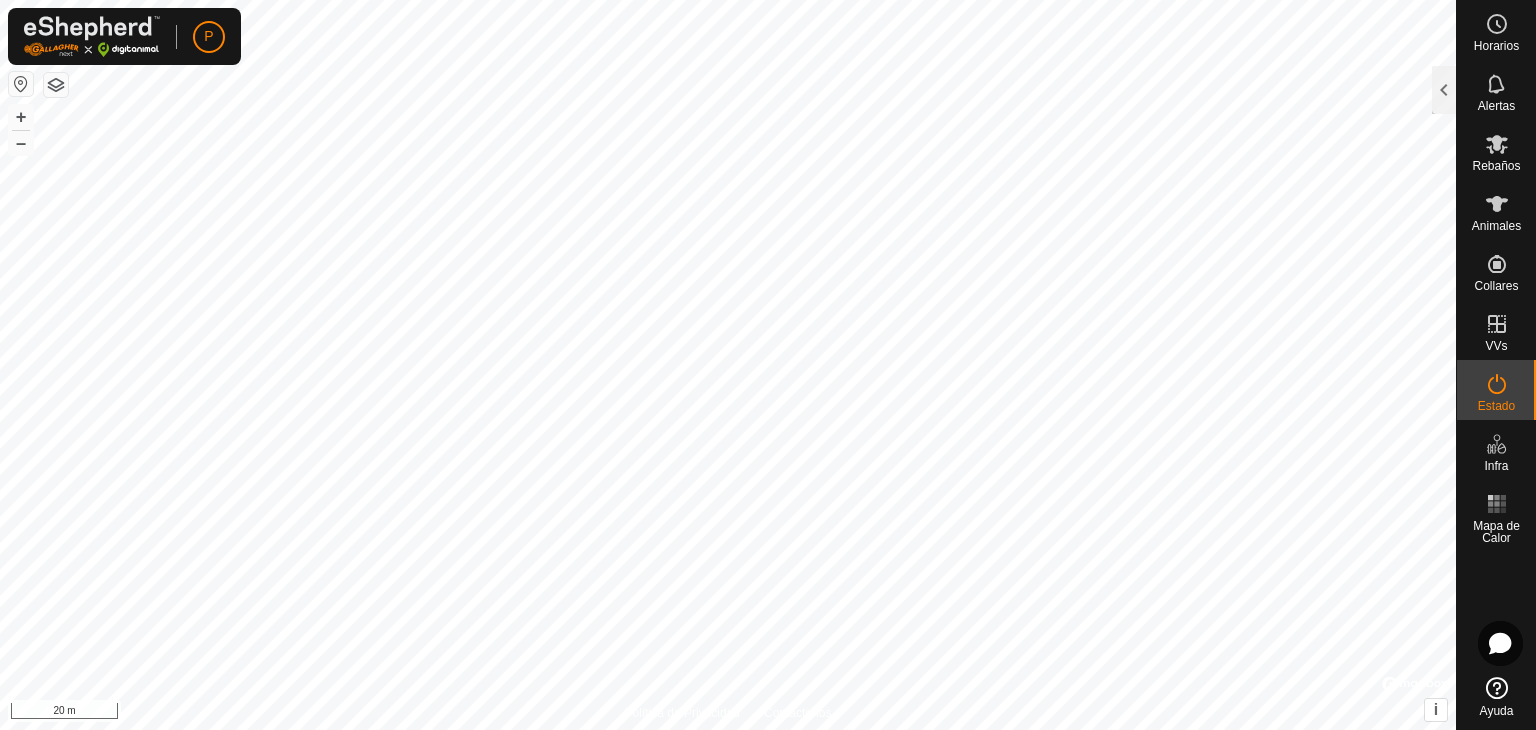click at bounding box center (1497, 384) 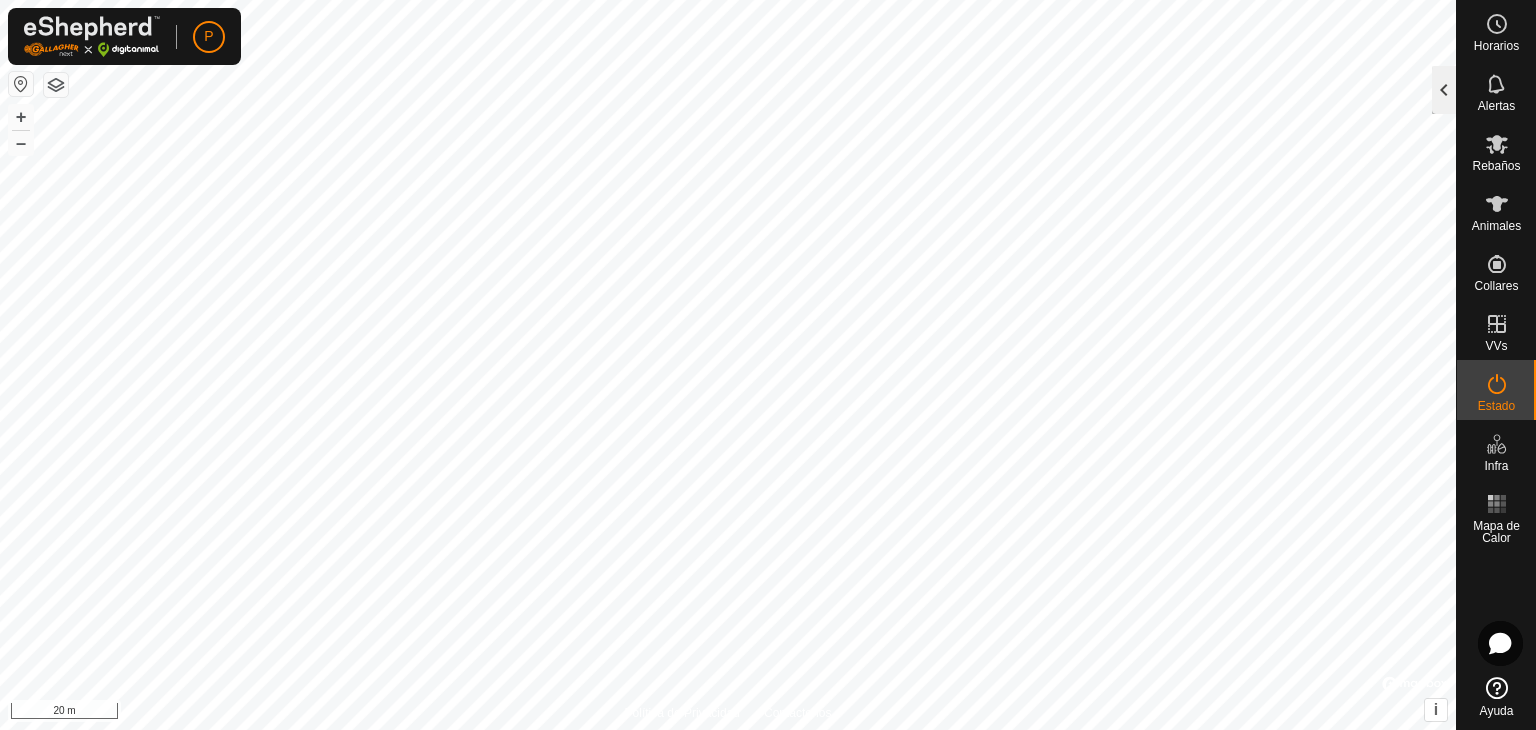 click 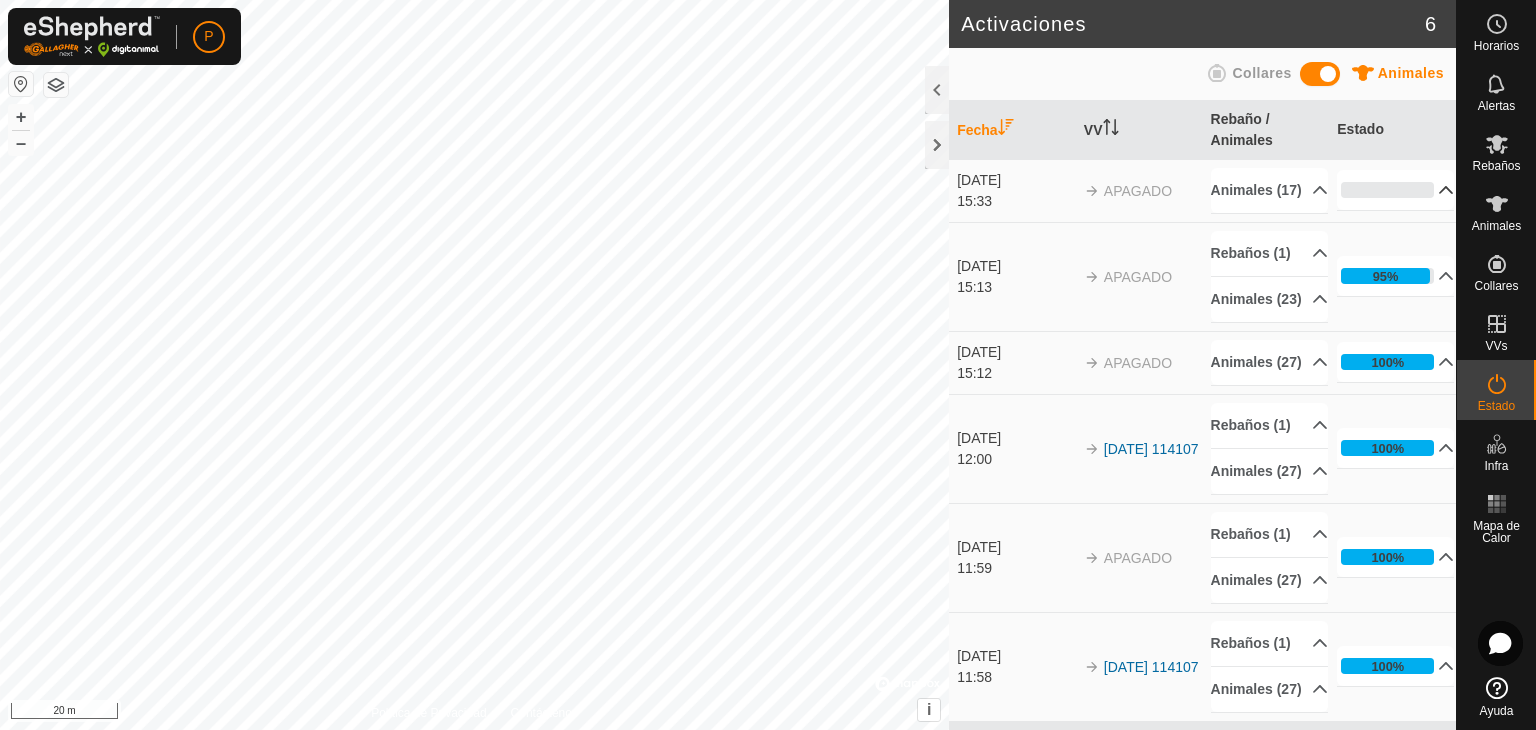 click on "0%" at bounding box center [1395, 190] 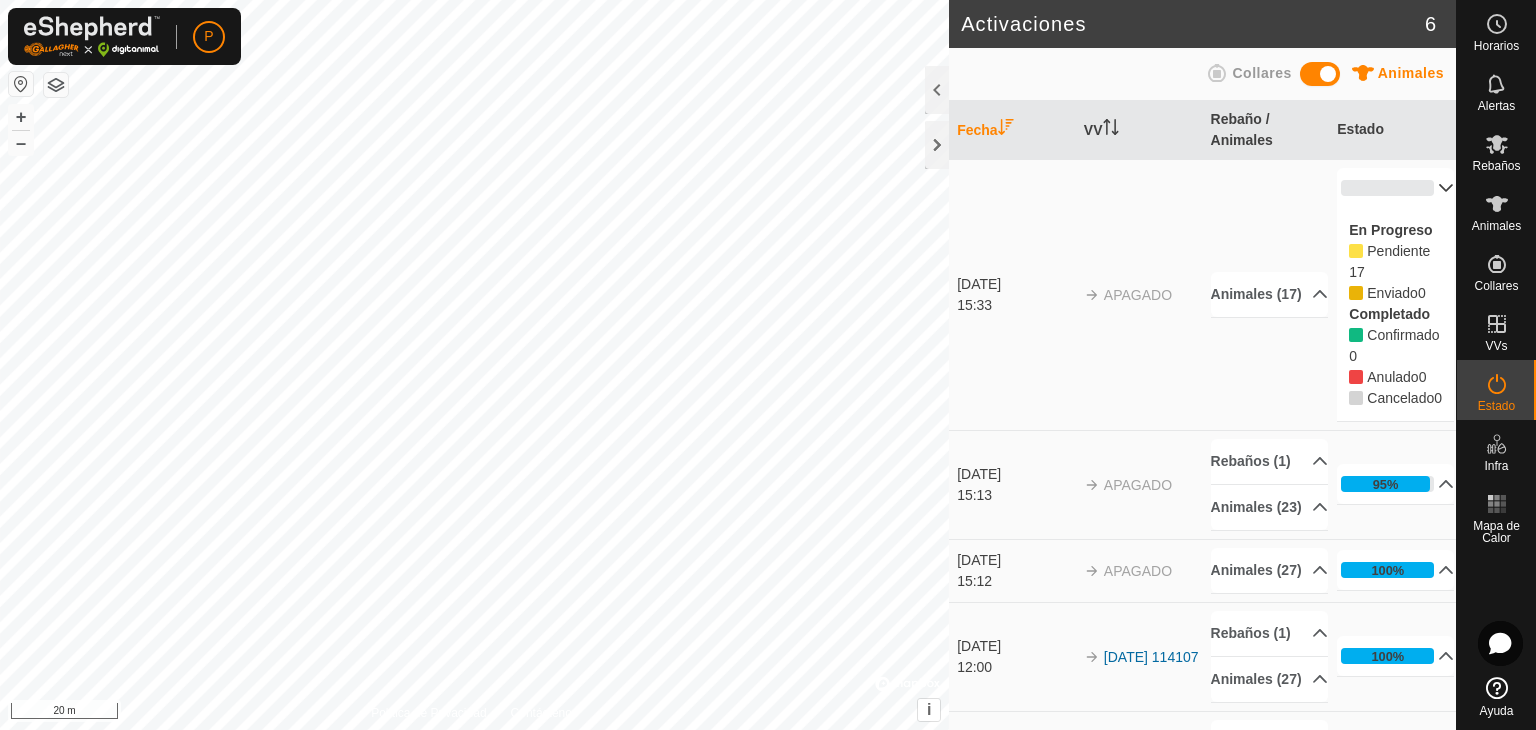 click on "0%" at bounding box center (1395, 188) 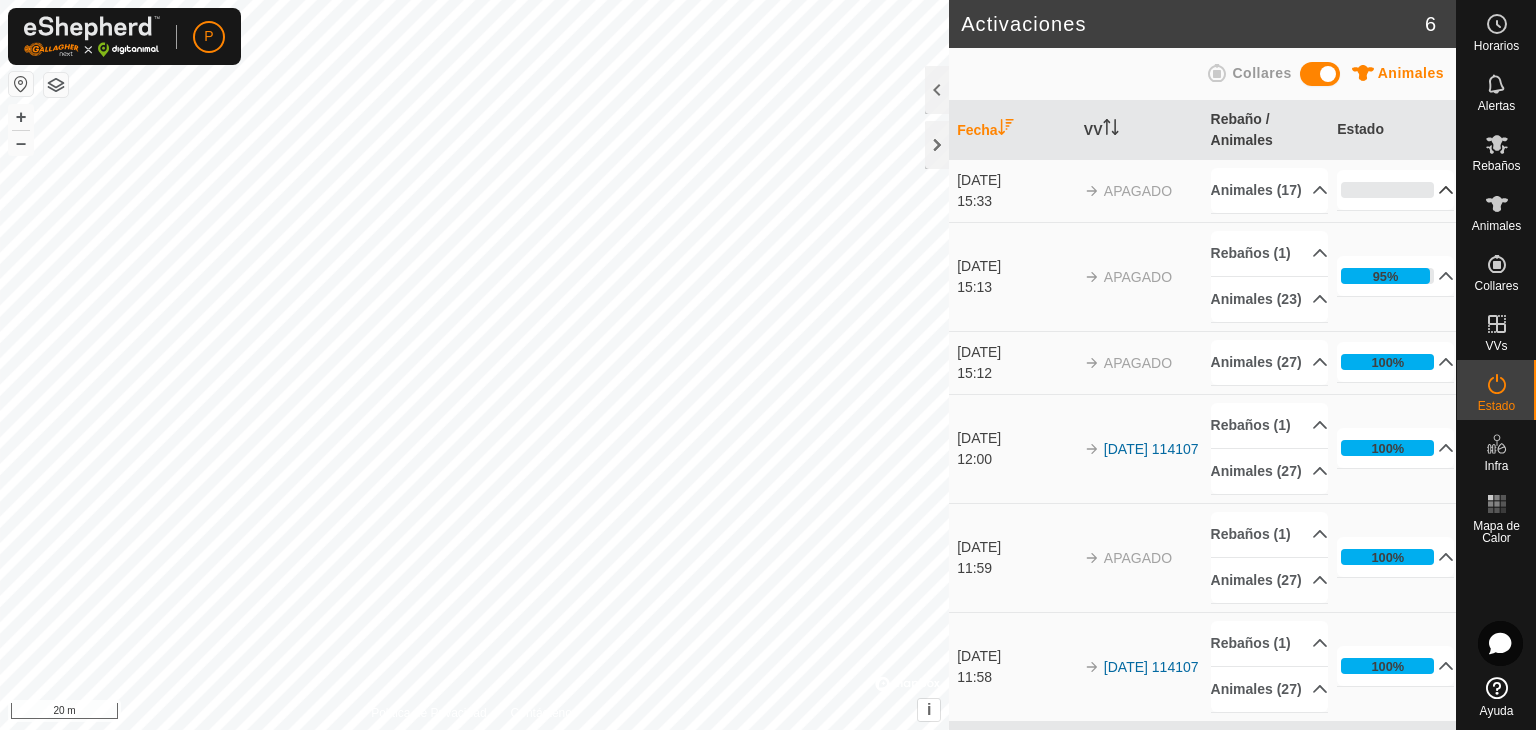 click on "0%" at bounding box center [1395, 190] 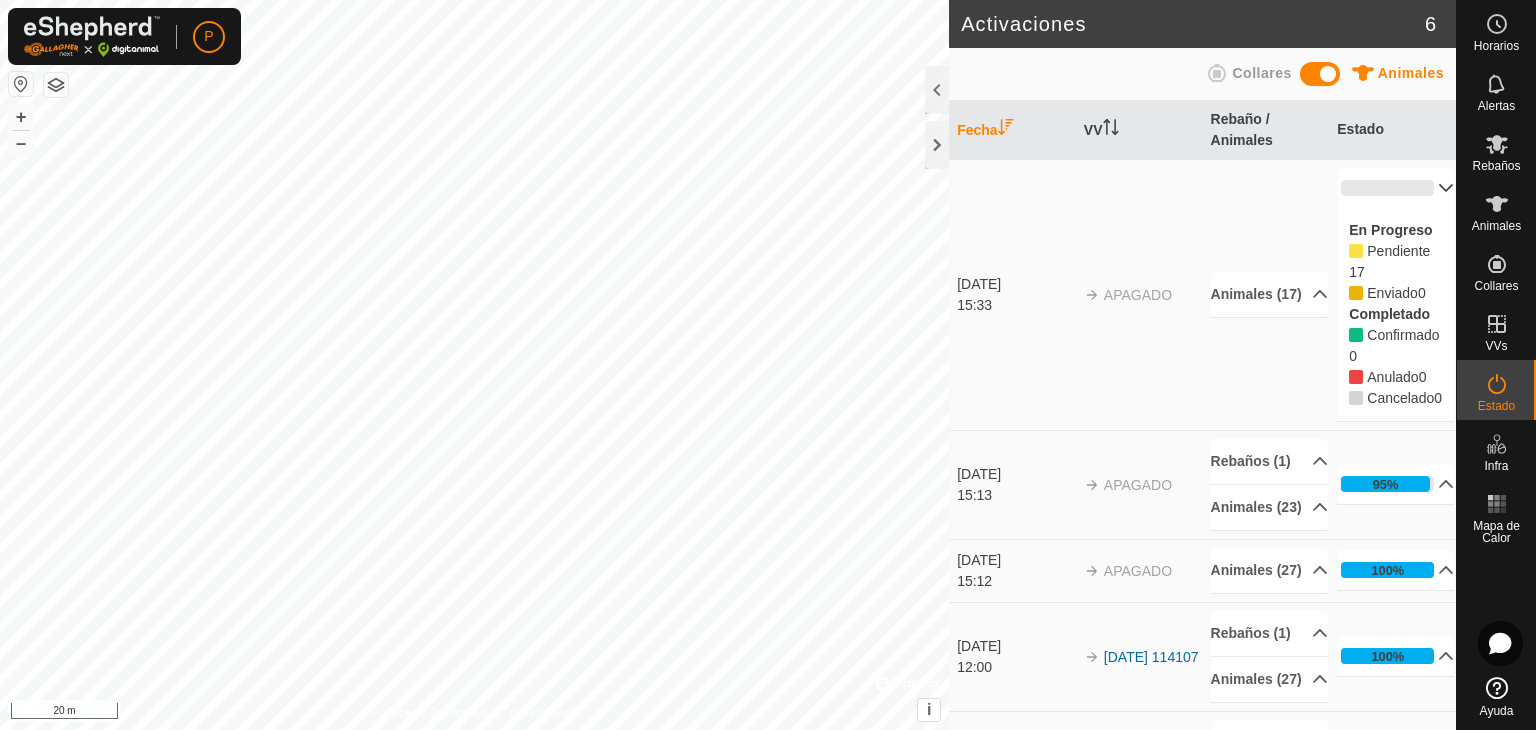 click on "[DATE]" at bounding box center [1015, 284] 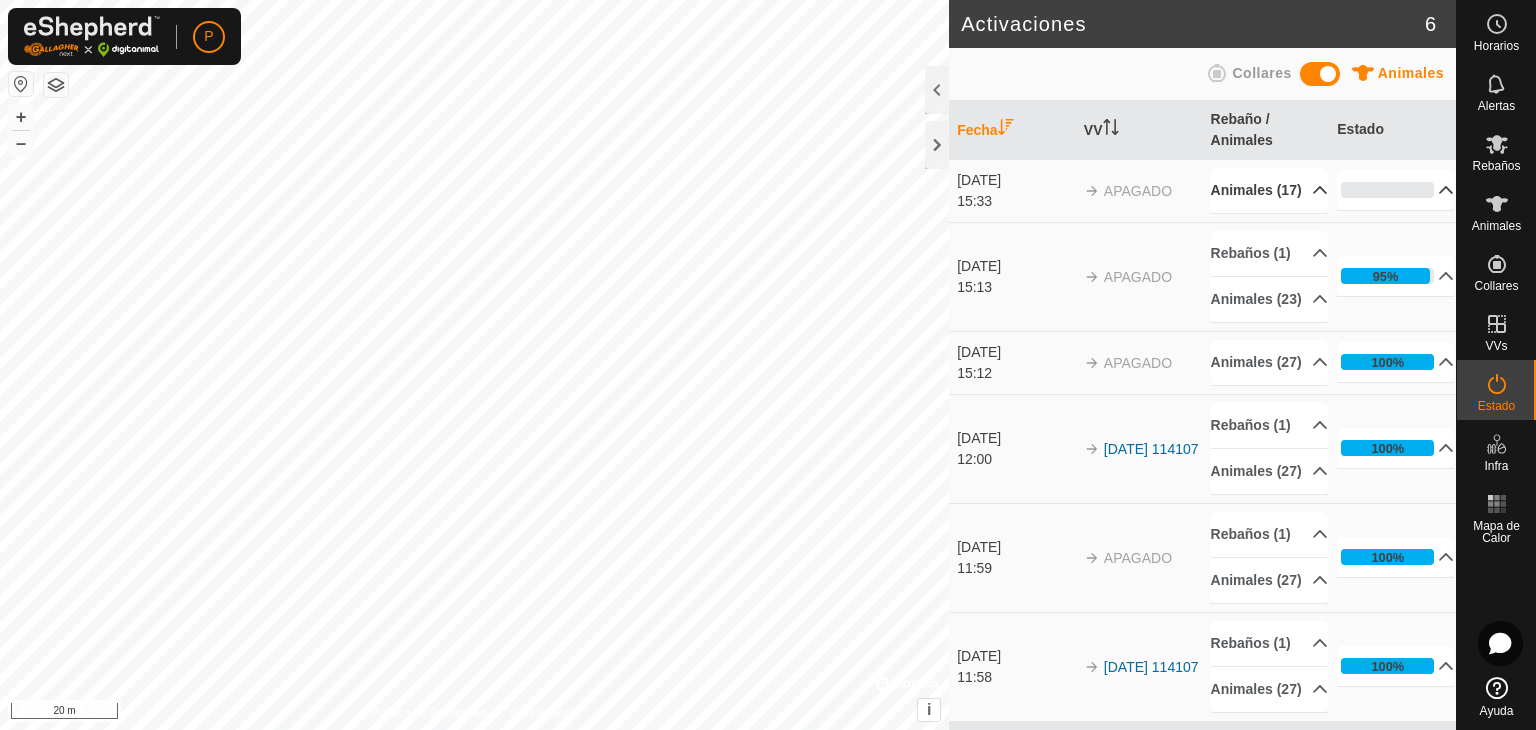 click on "Animales (17)" at bounding box center (1269, 190) 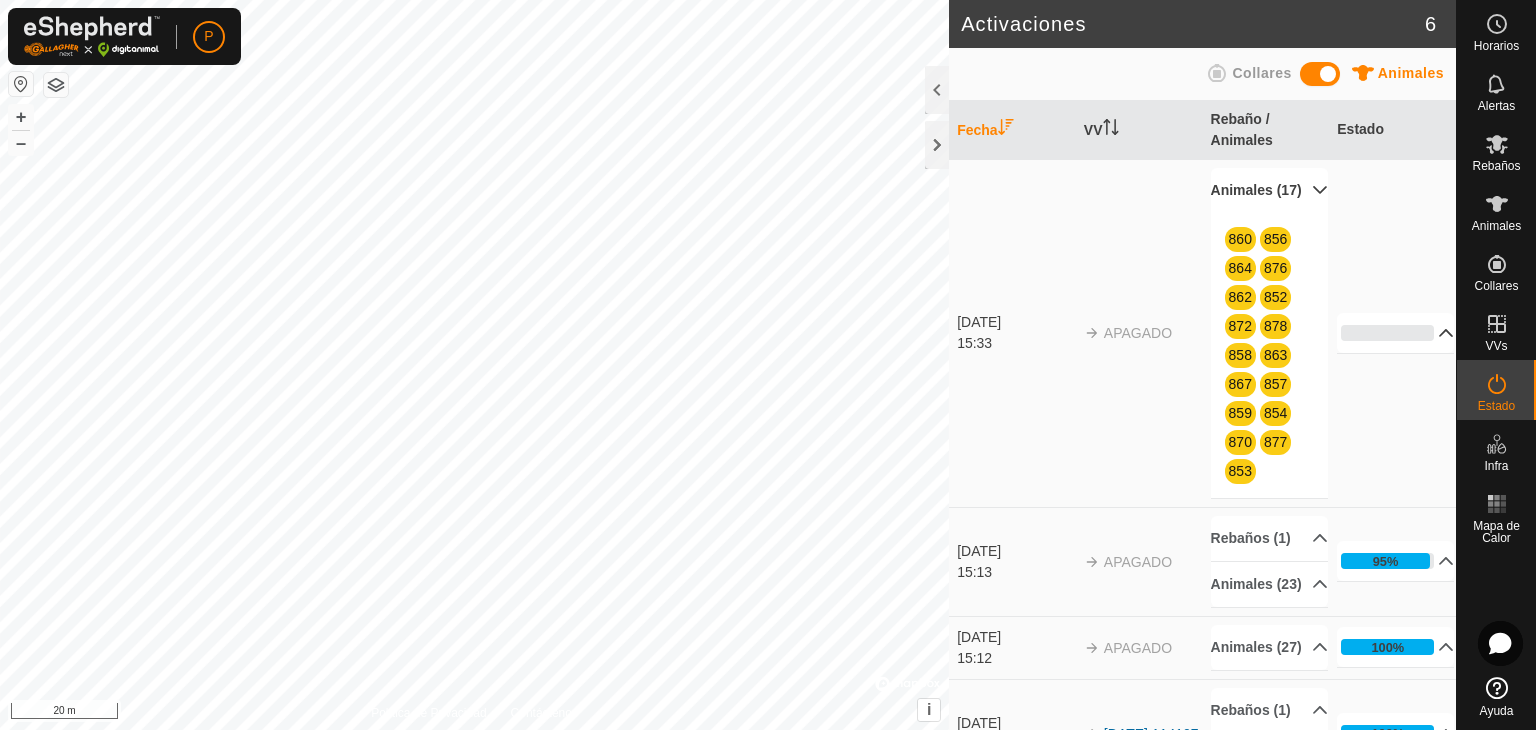click on "Animales (17)" at bounding box center [1269, 190] 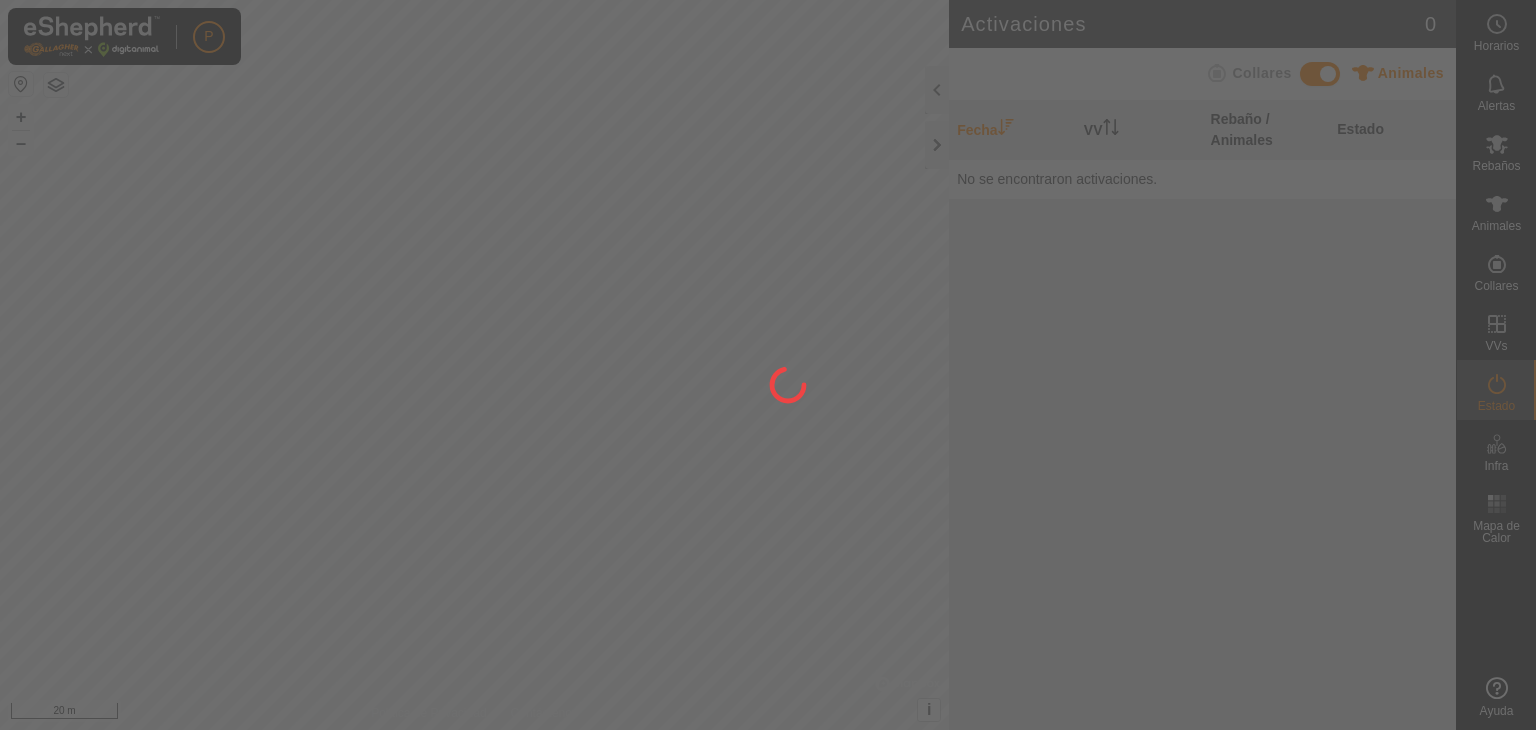 scroll, scrollTop: 0, scrollLeft: 0, axis: both 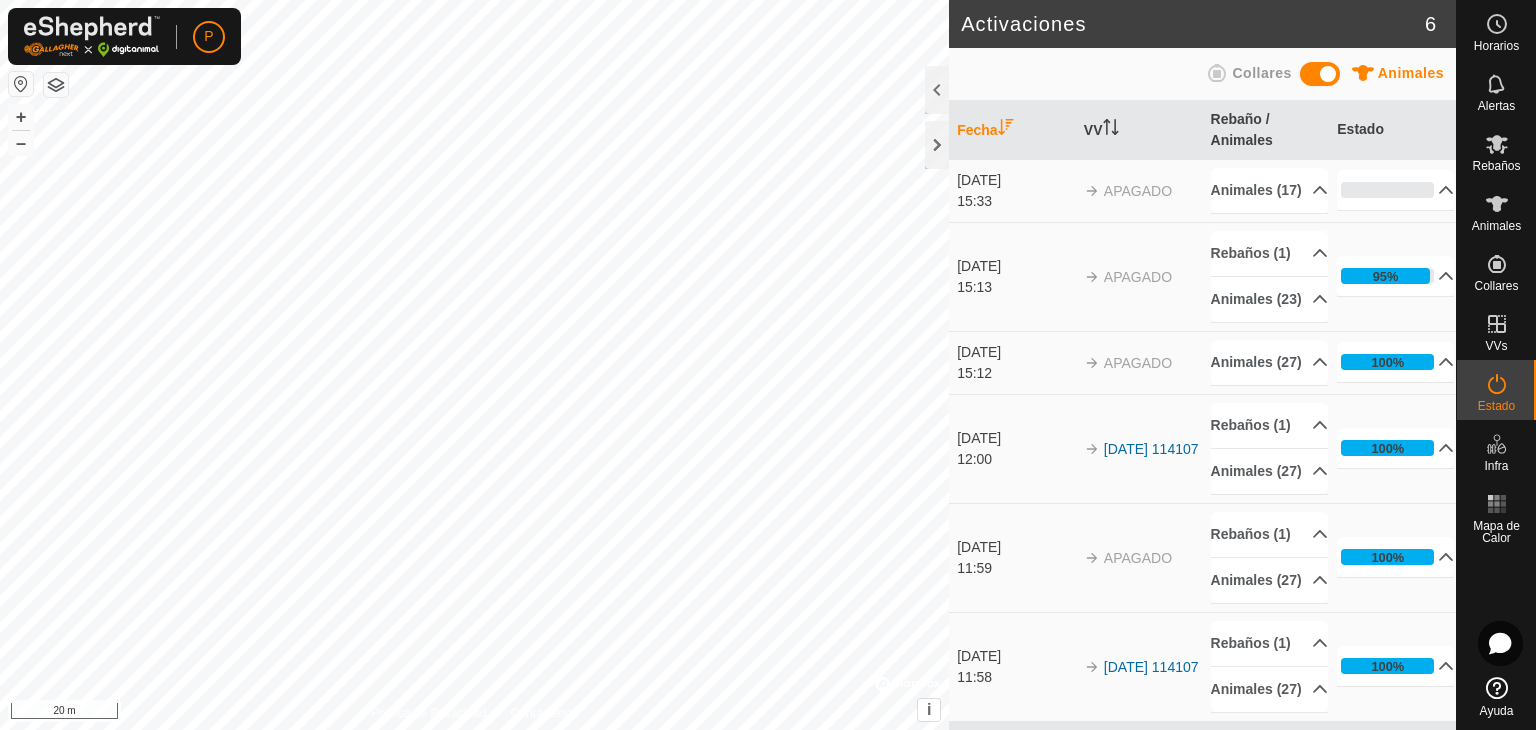 click on "APAGADO" at bounding box center (1138, 363) 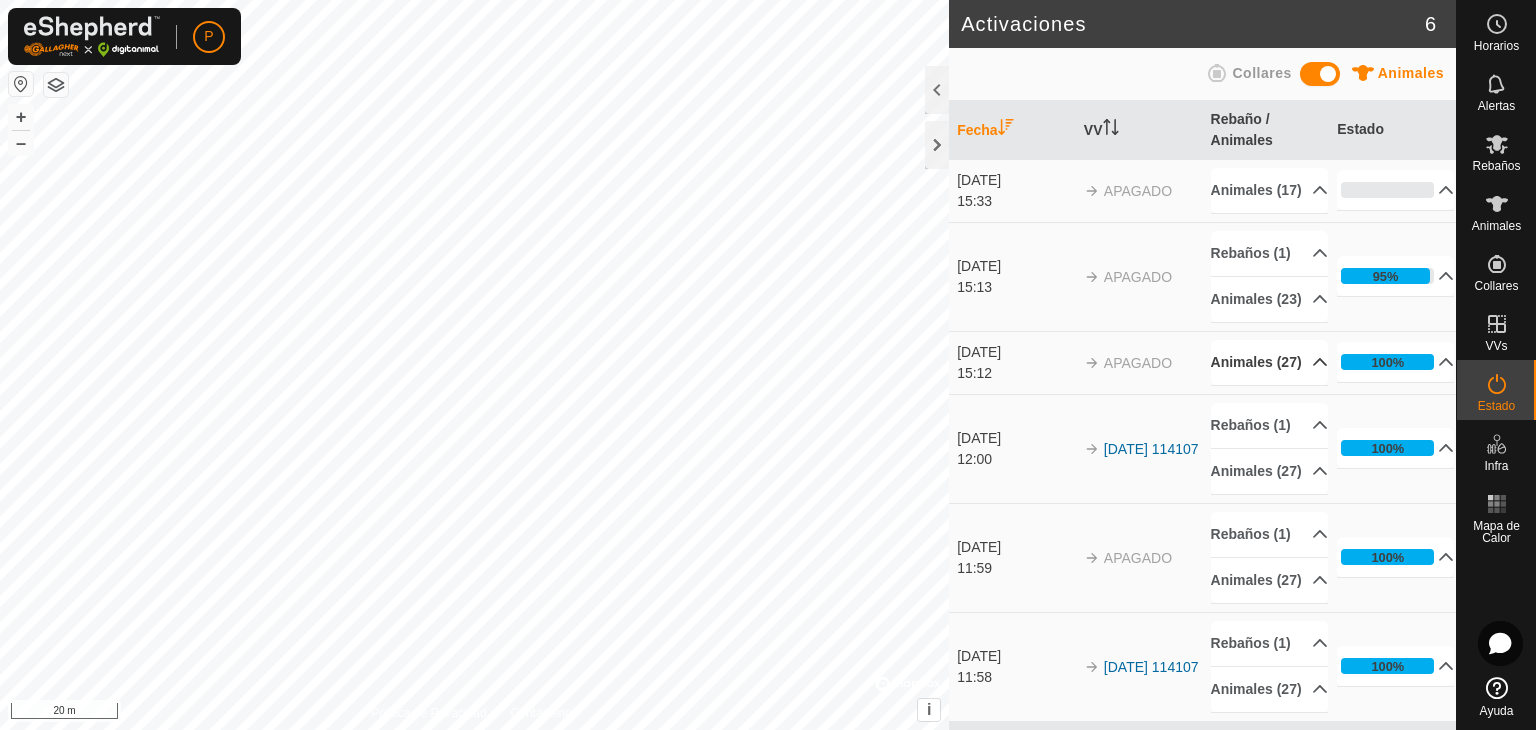 click on "Animales (27)" at bounding box center [1269, 362] 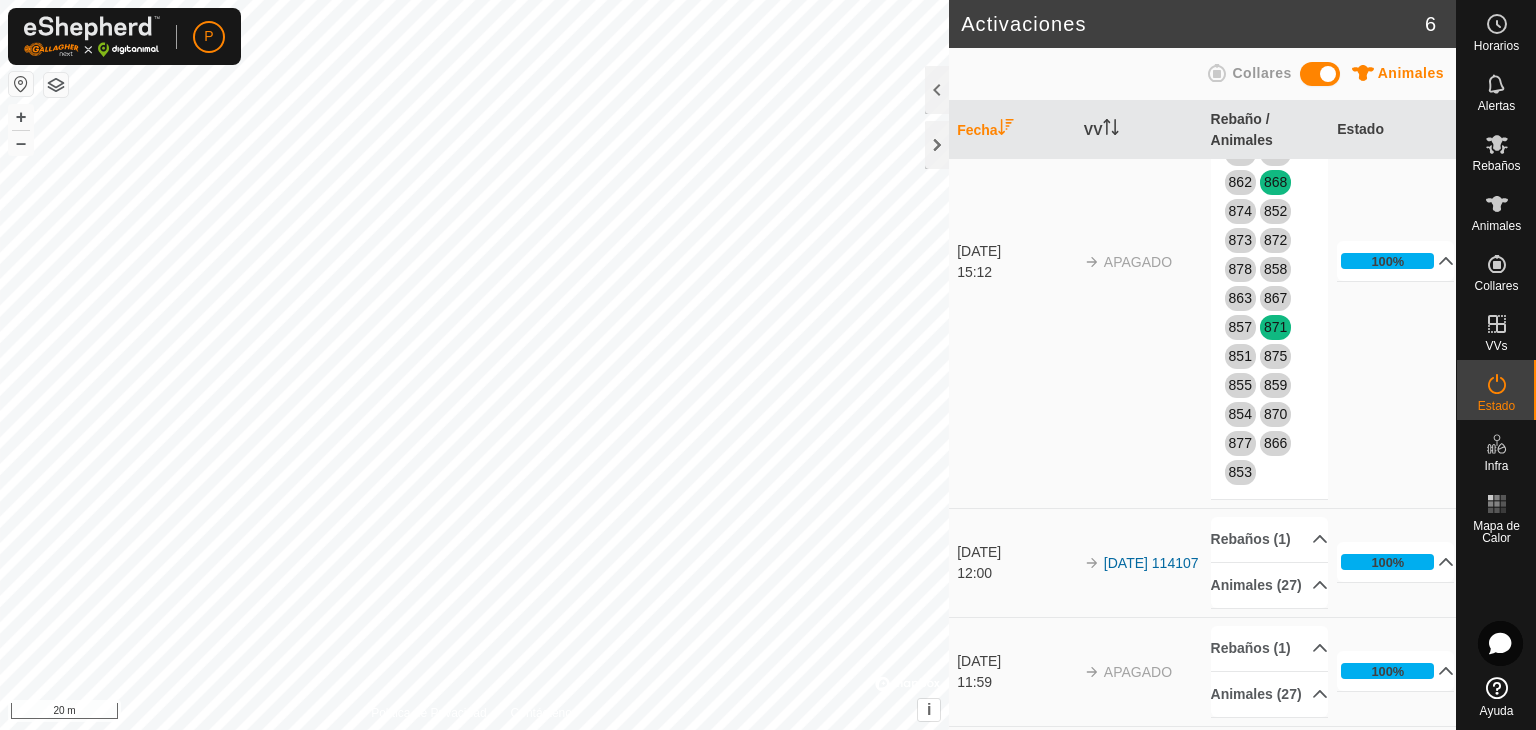 scroll, scrollTop: 124, scrollLeft: 0, axis: vertical 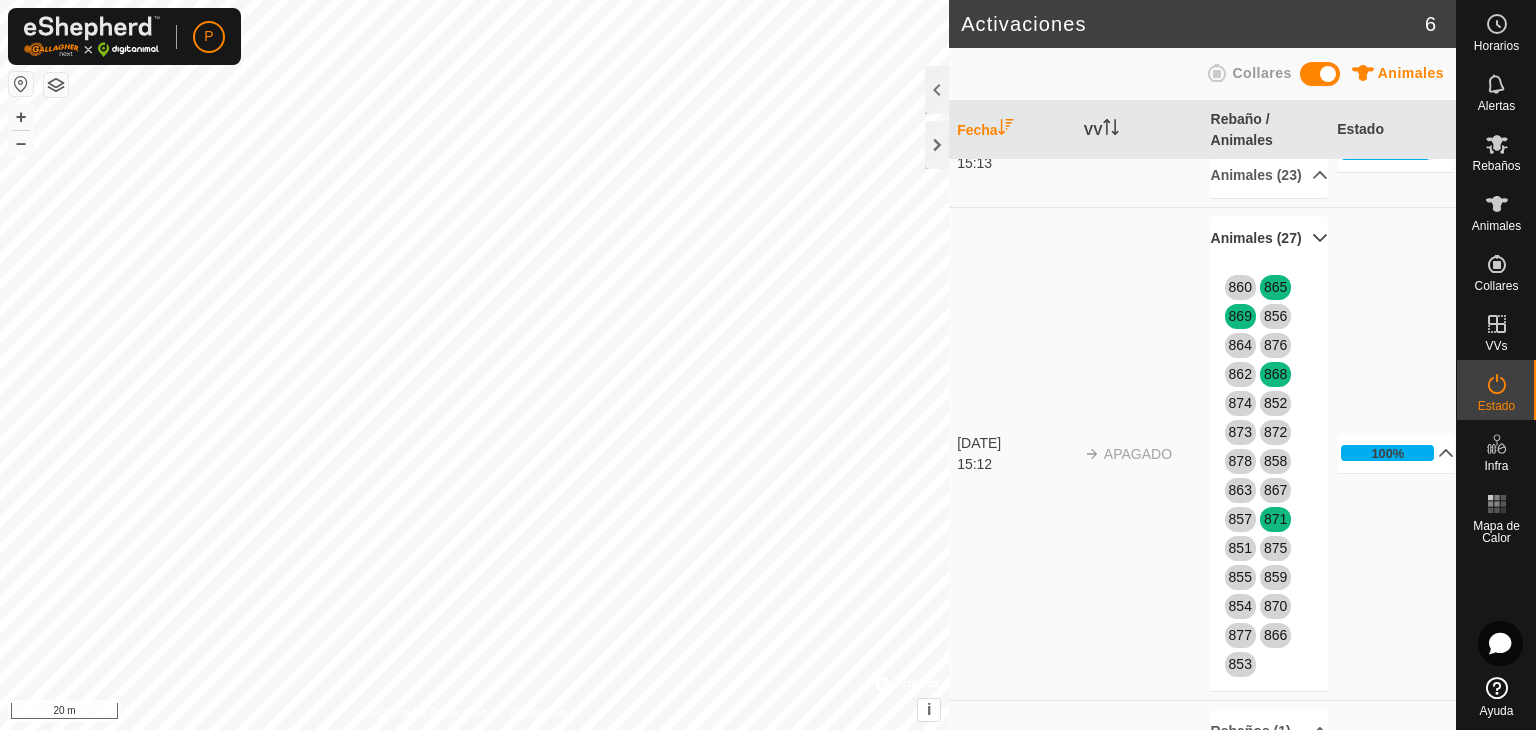 drag, startPoint x: 1237, startPoint y: 301, endPoint x: 1188, endPoint y: 343, distance: 64.53681 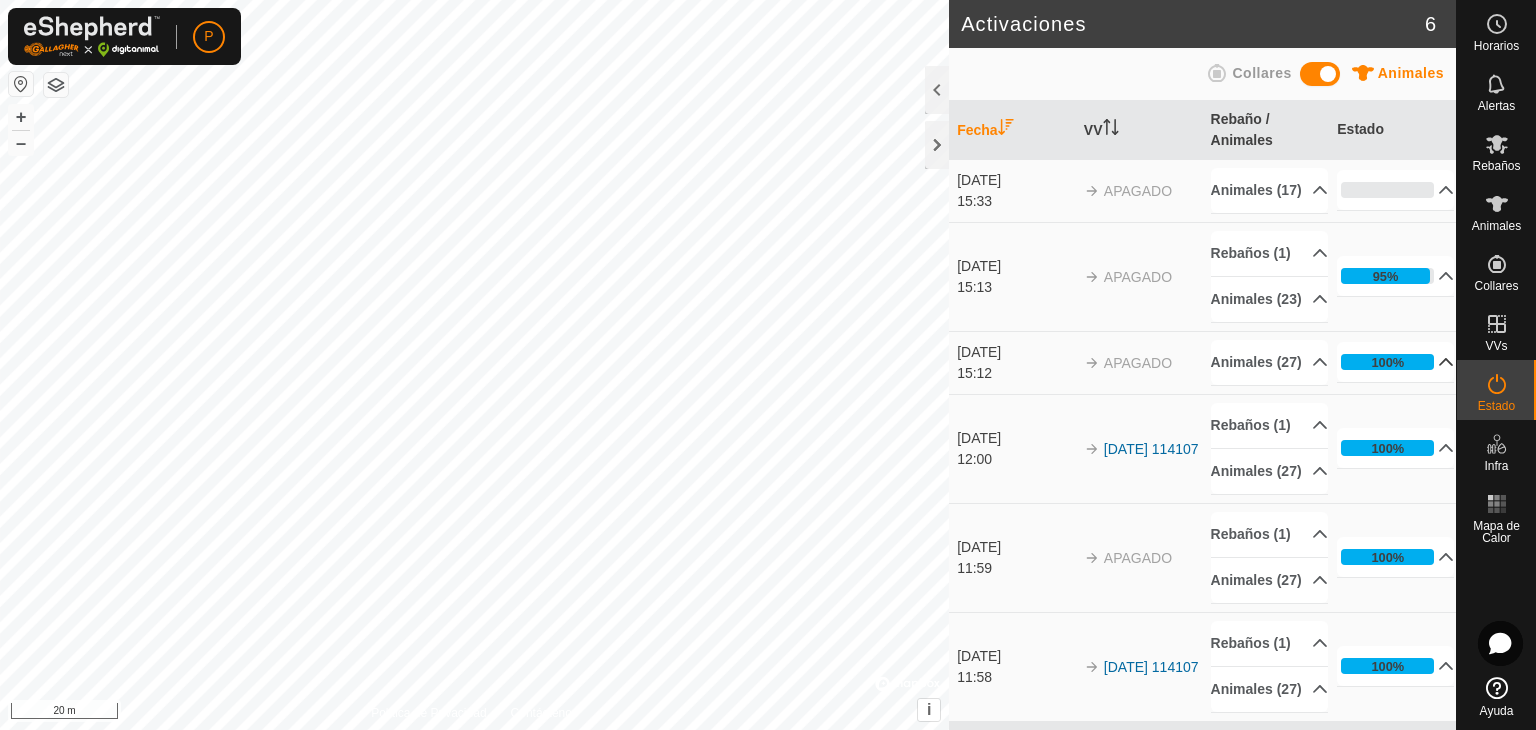 click on "100%" at bounding box center (1395, 362) 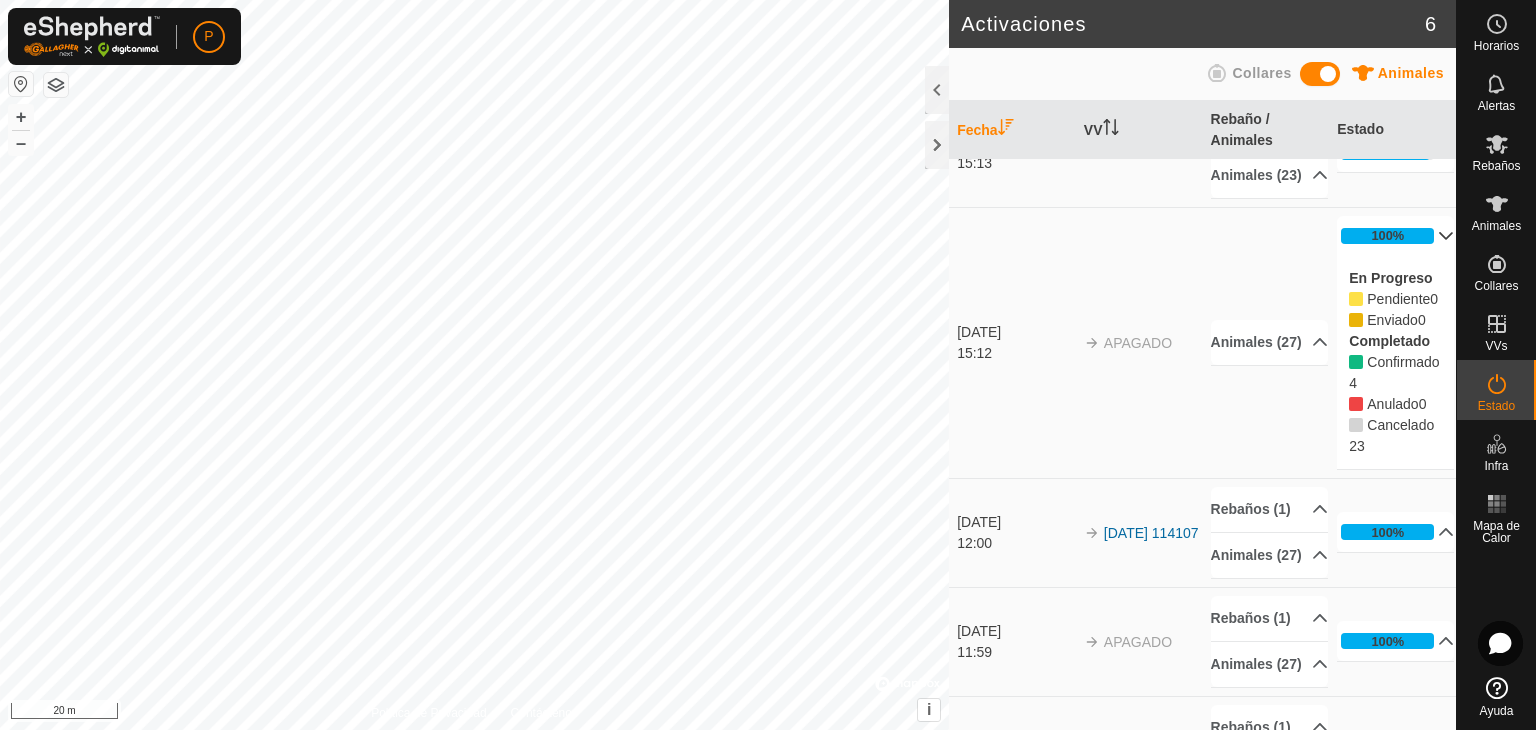 click on "100%" at bounding box center (1395, 236) 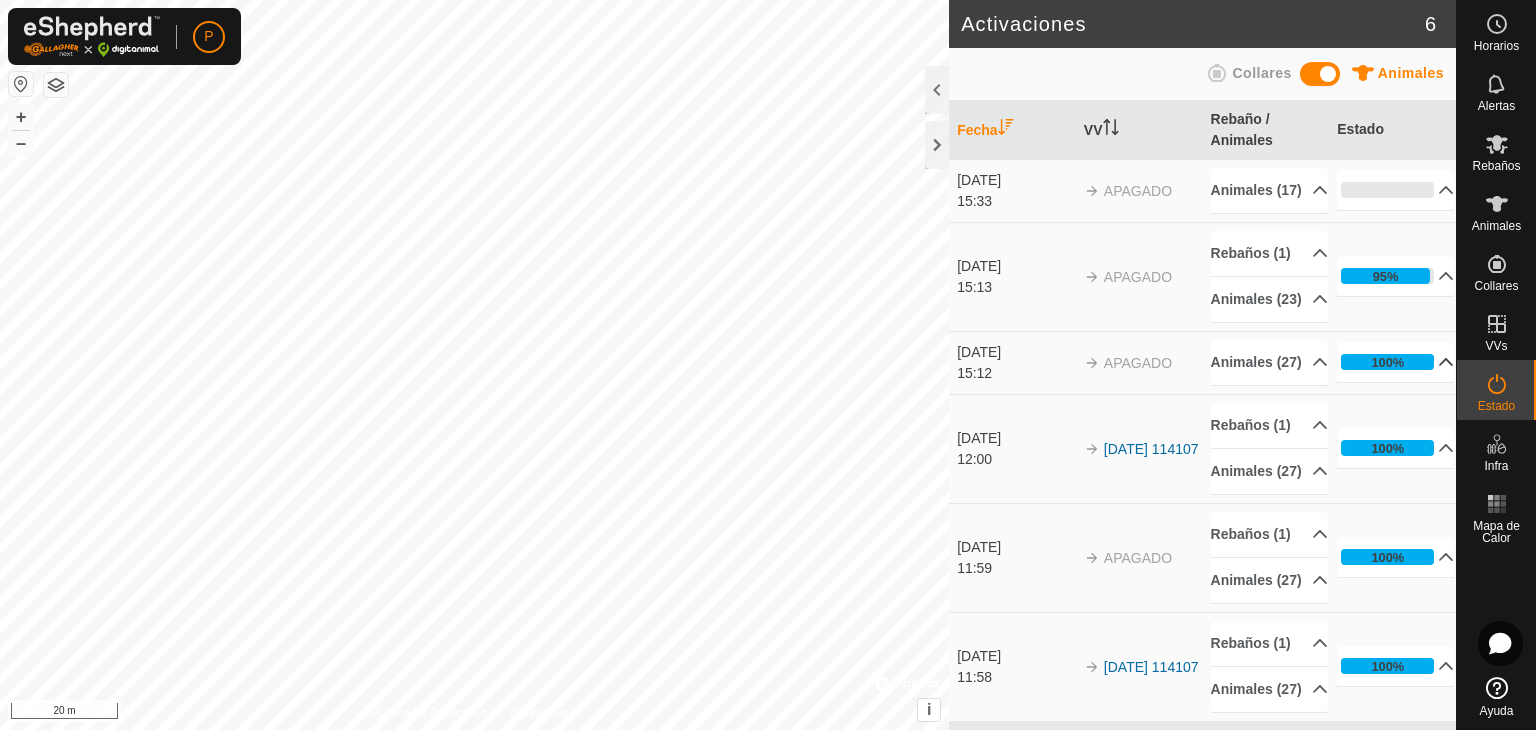 scroll, scrollTop: 0, scrollLeft: 0, axis: both 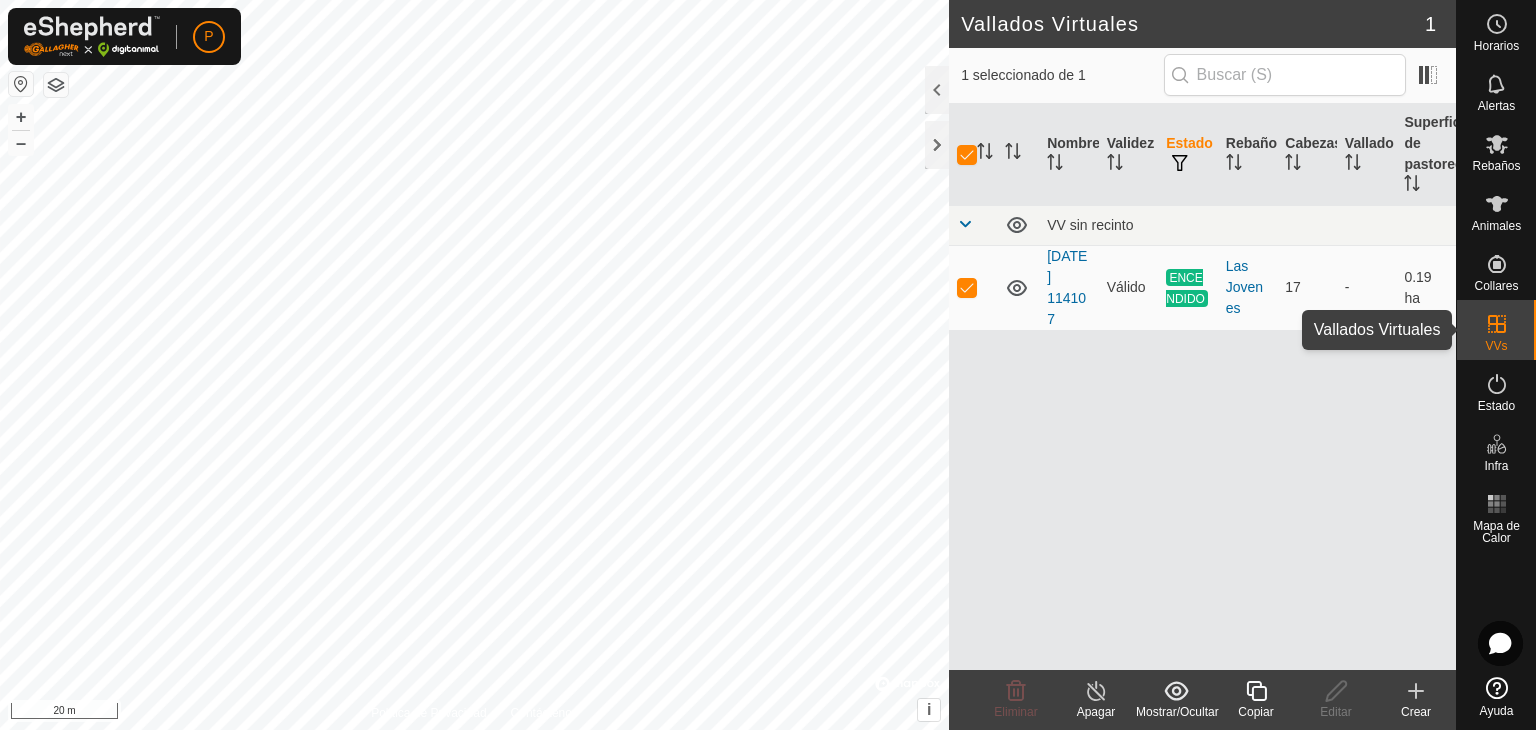click 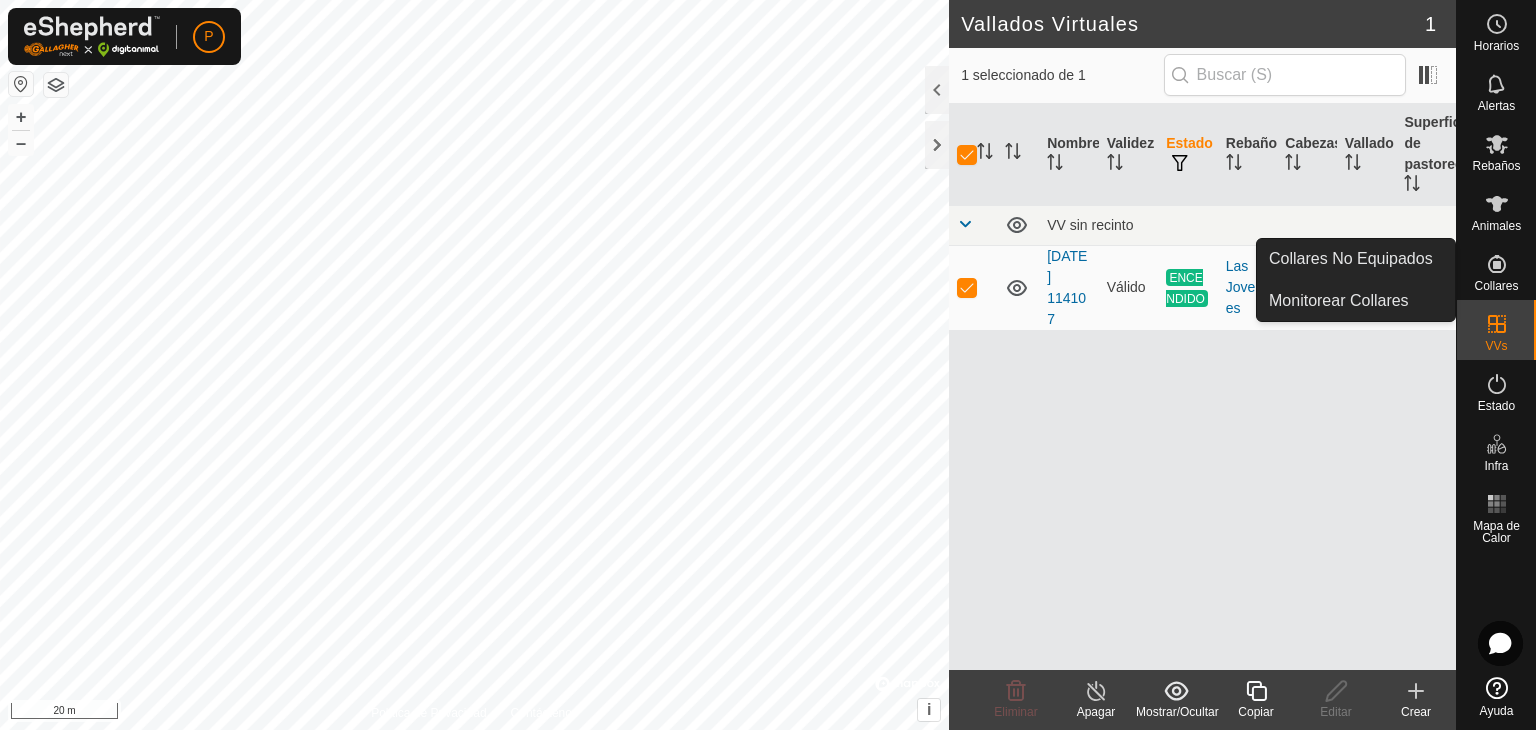 click on "Collares" at bounding box center [1496, 286] 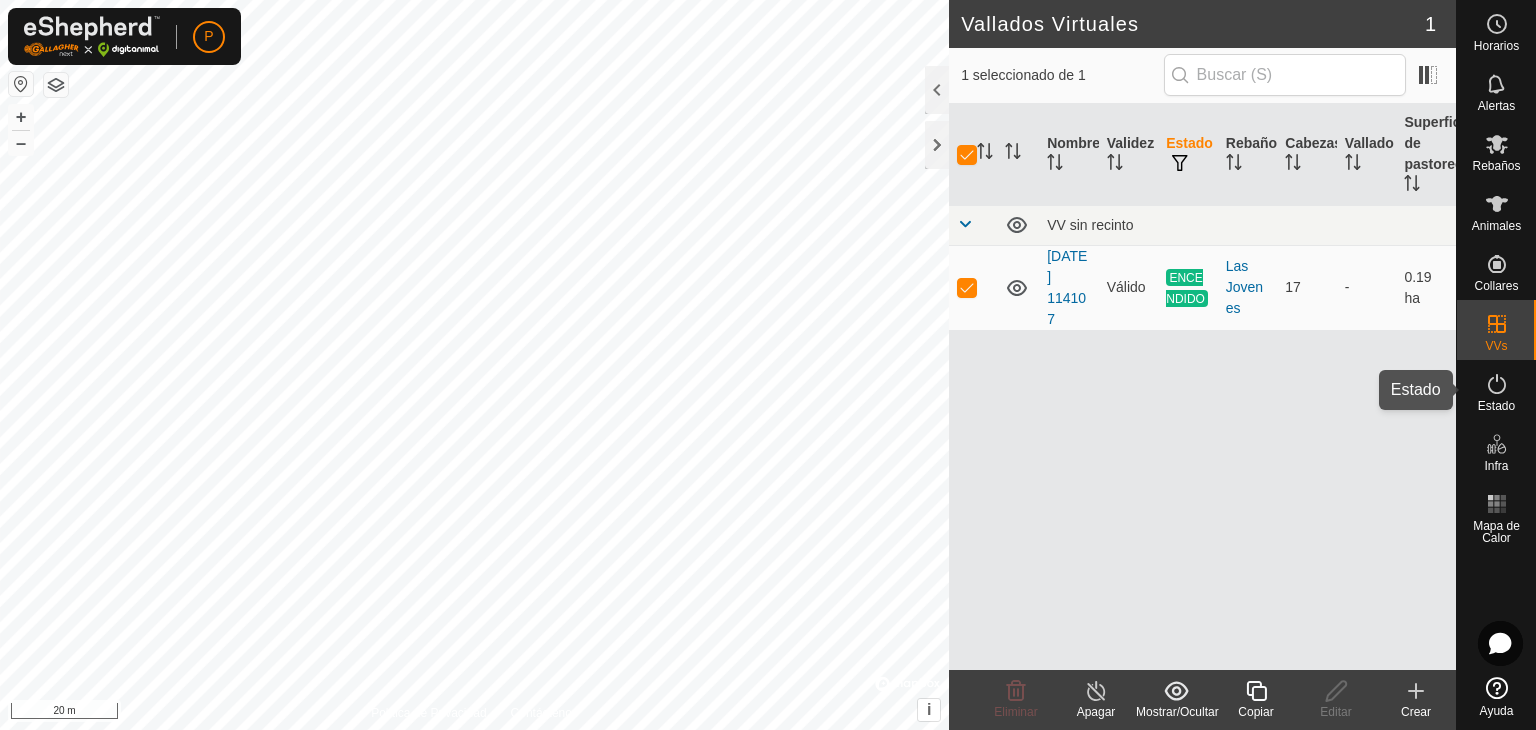 click 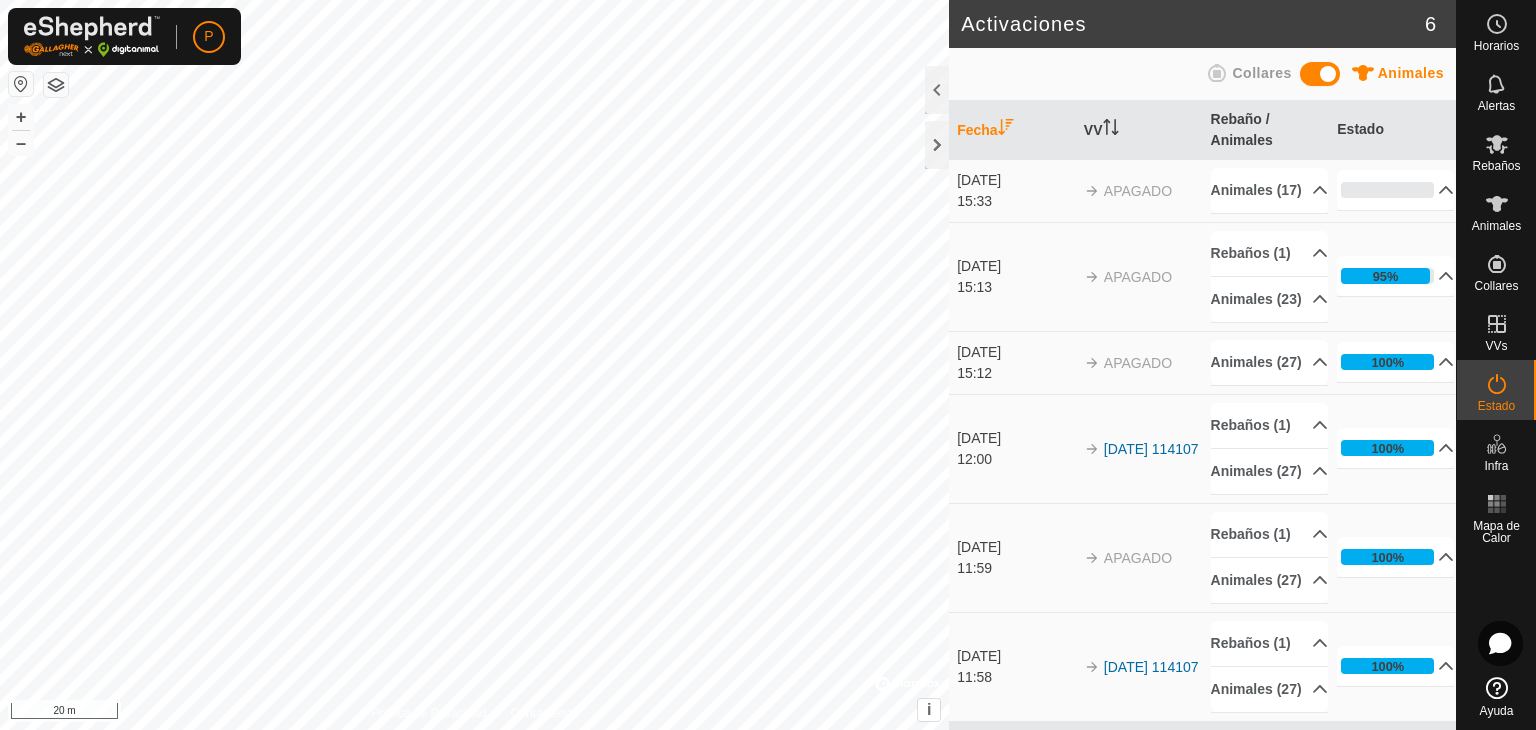click at bounding box center (907, 684) 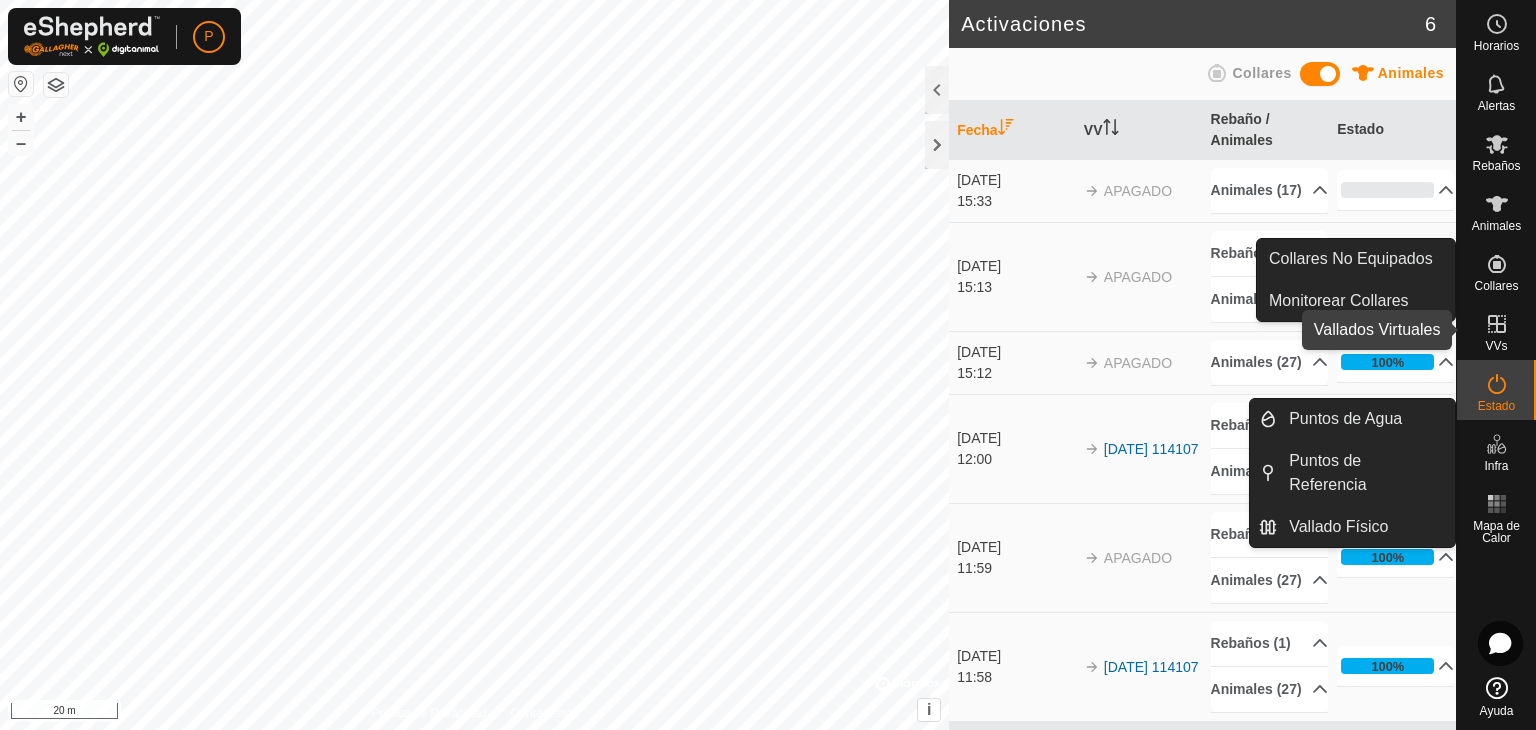 click at bounding box center (1497, 324) 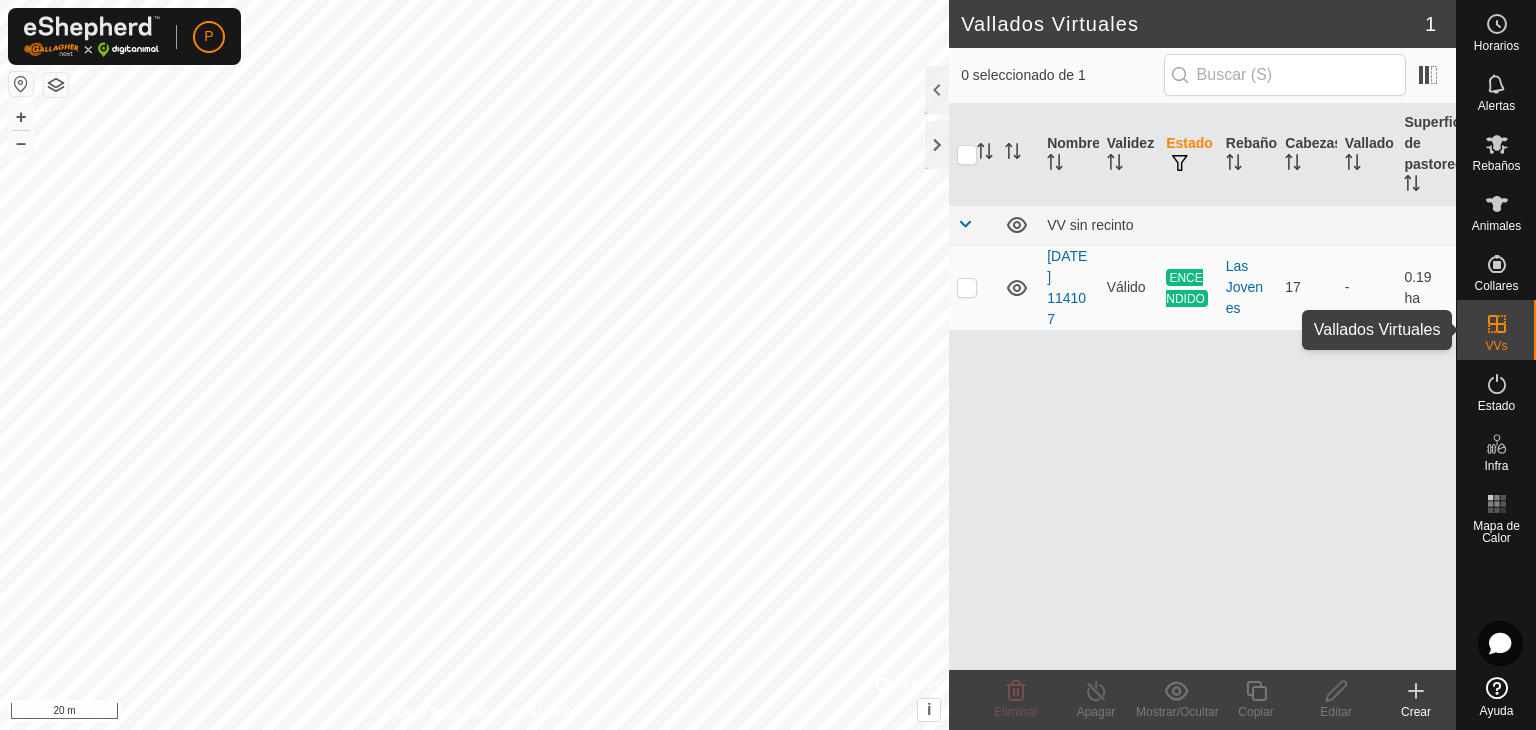 click on "VVs" at bounding box center (1496, 346) 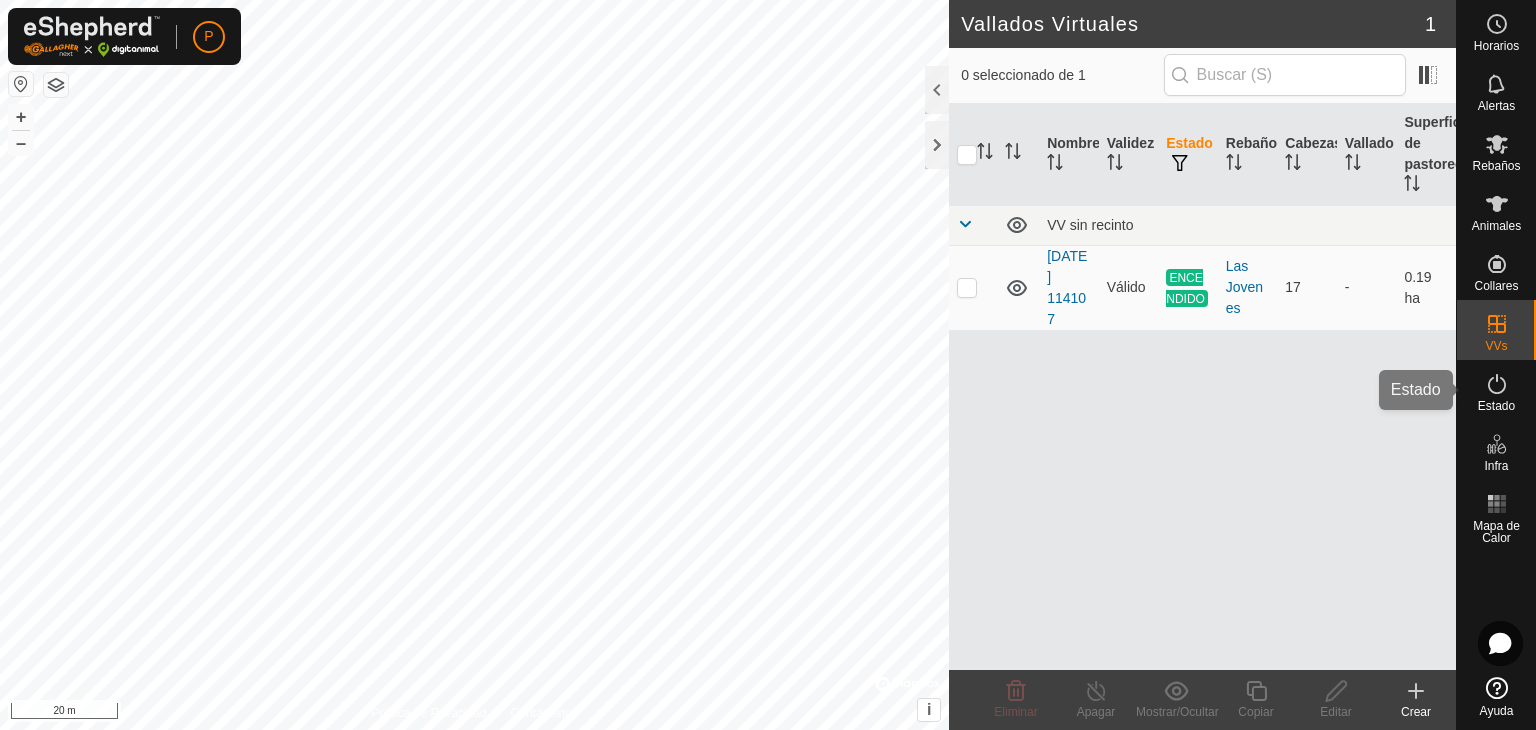 click at bounding box center [1497, 384] 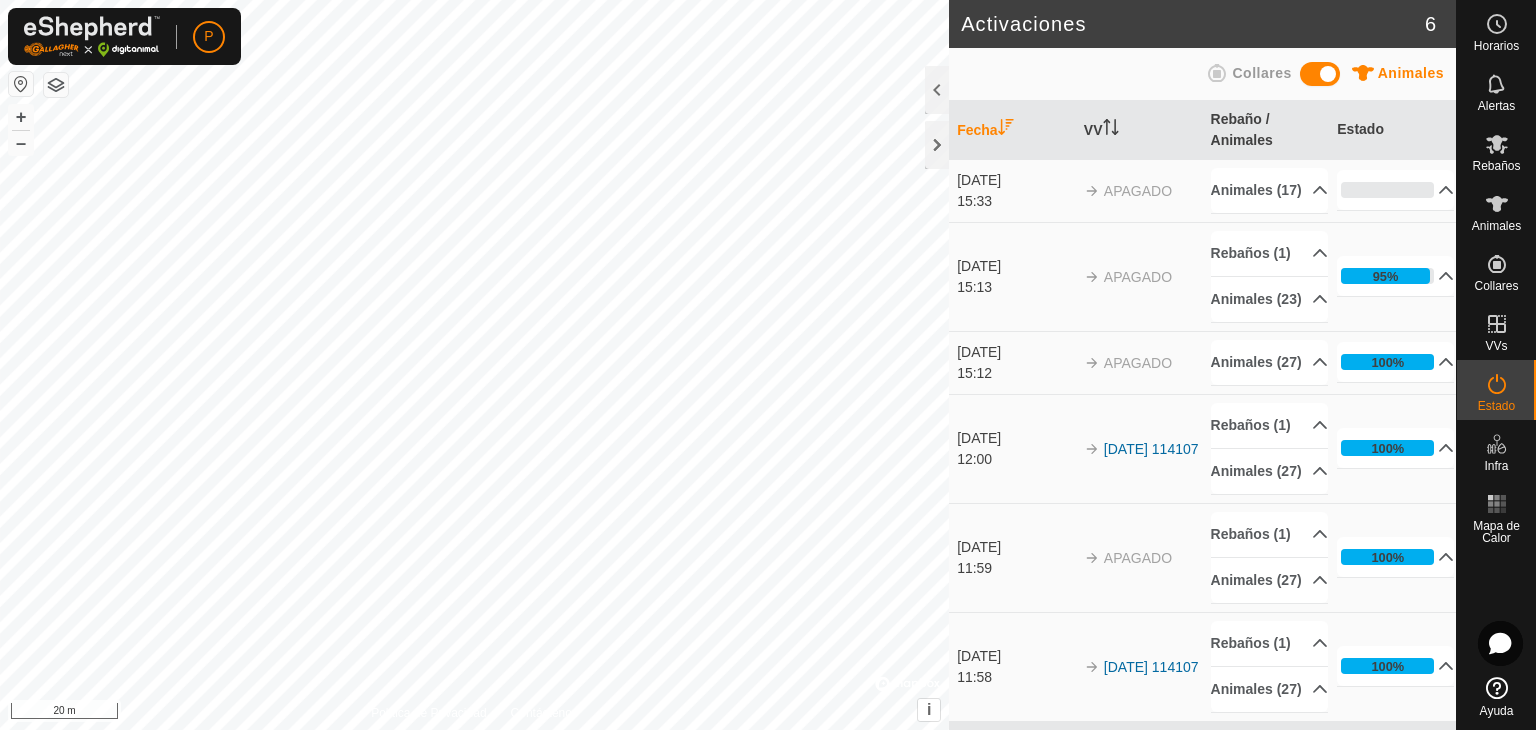 scroll, scrollTop: 0, scrollLeft: 0, axis: both 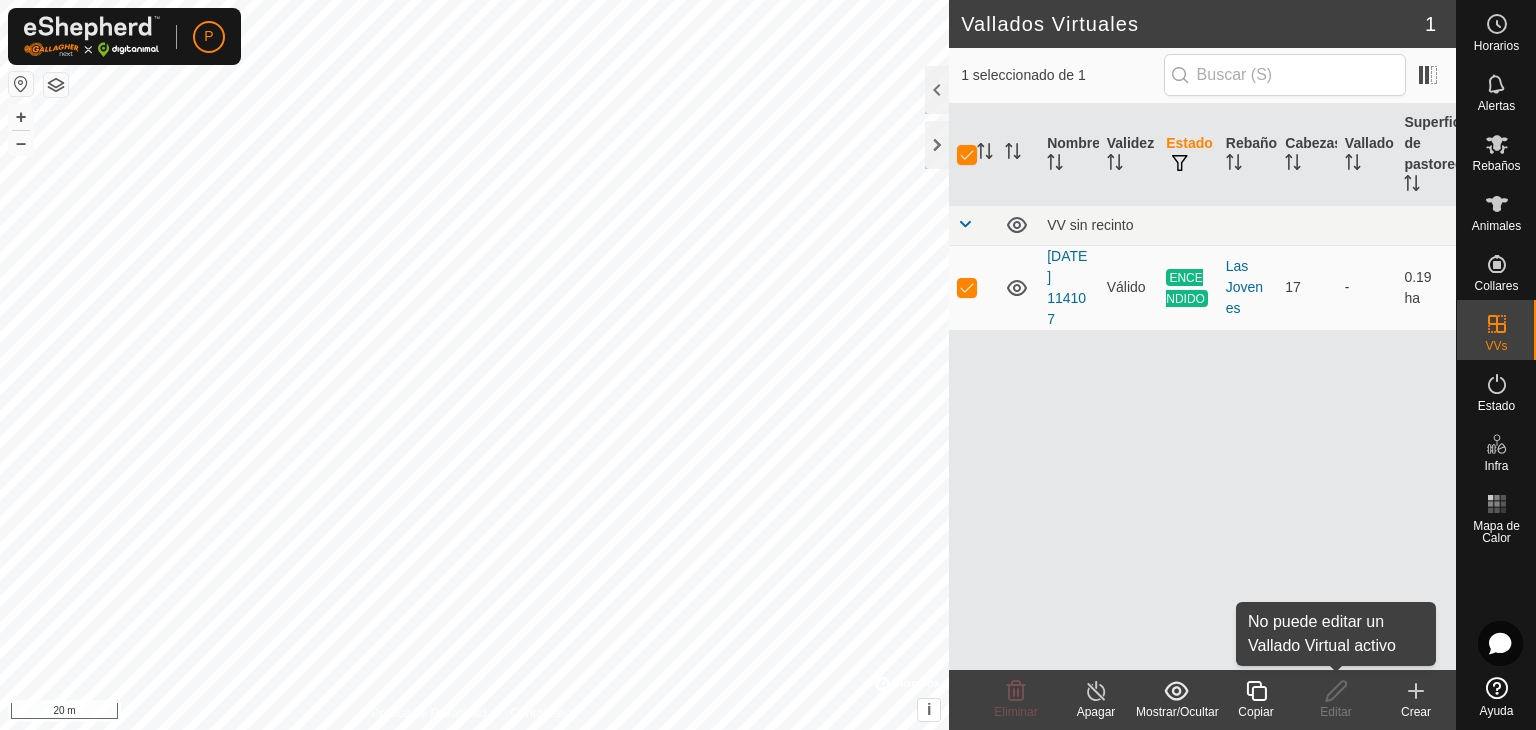 click on "Editar" 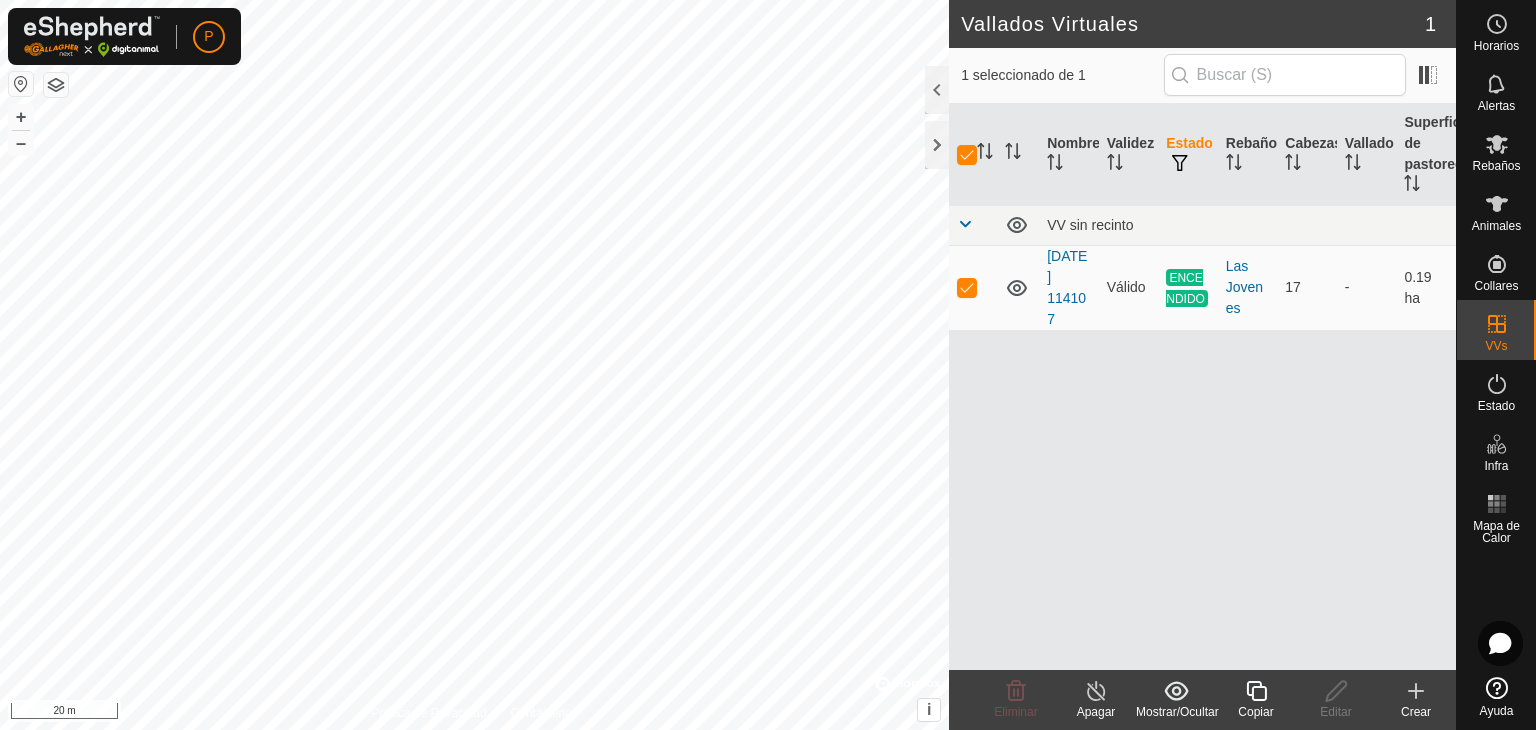click on "Editar" 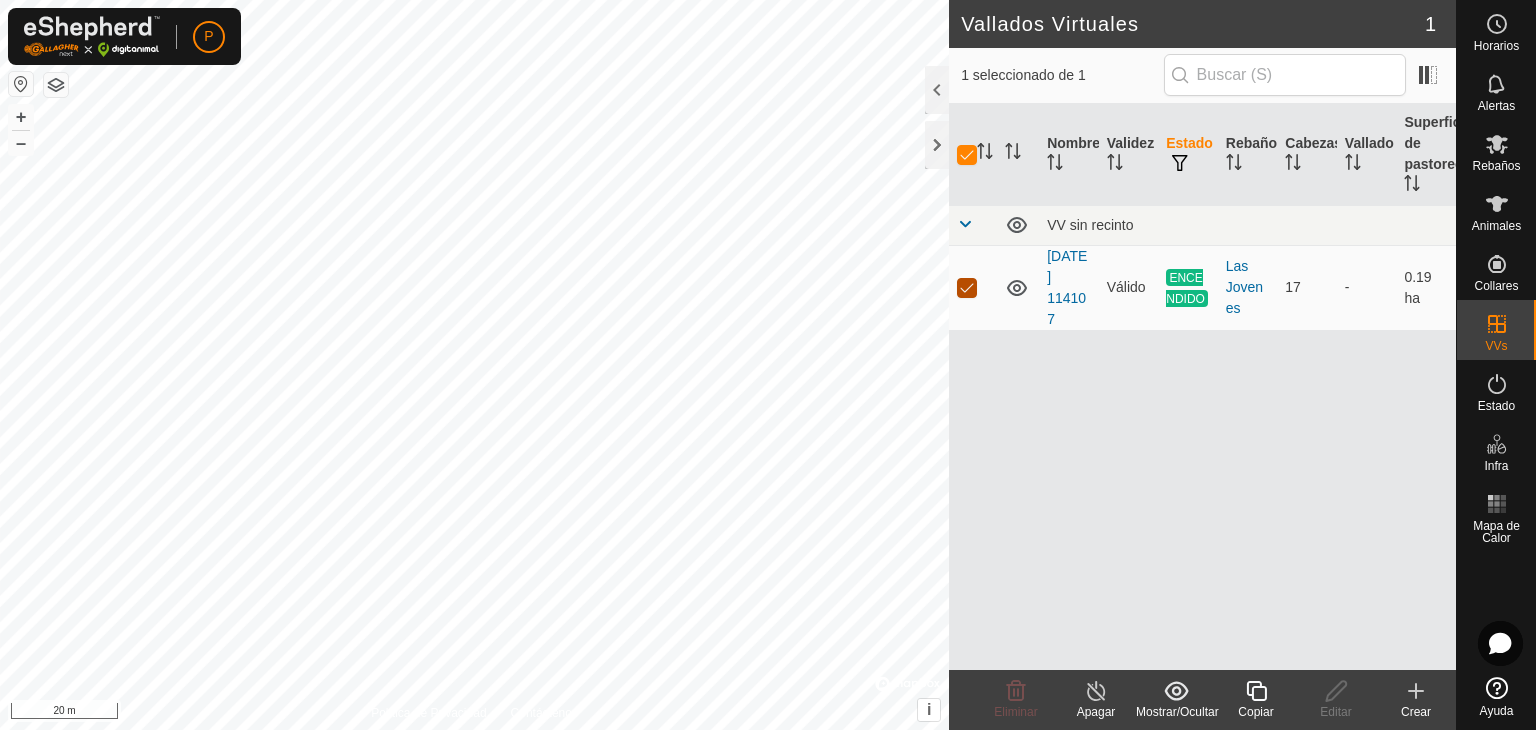 click at bounding box center (967, 288) 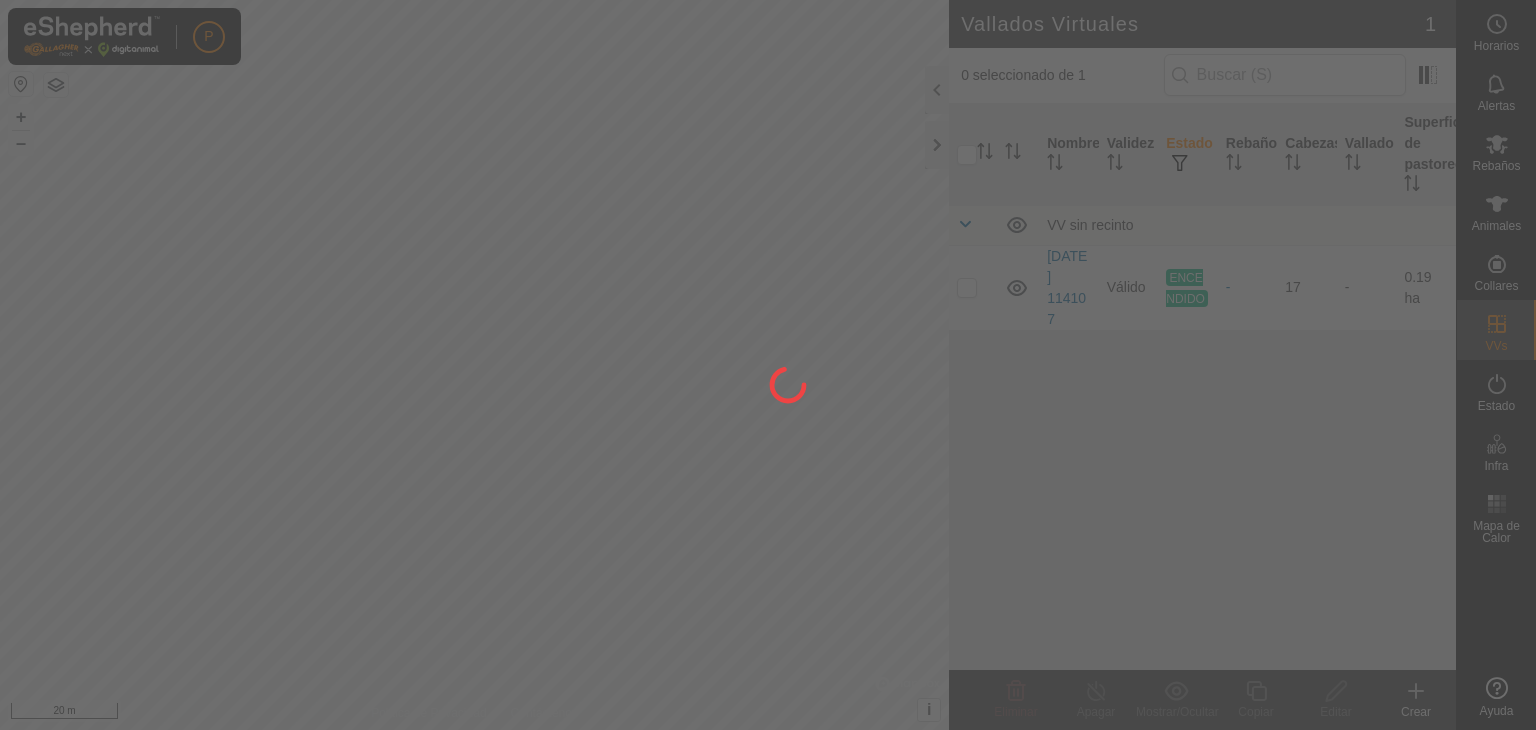scroll, scrollTop: 0, scrollLeft: 0, axis: both 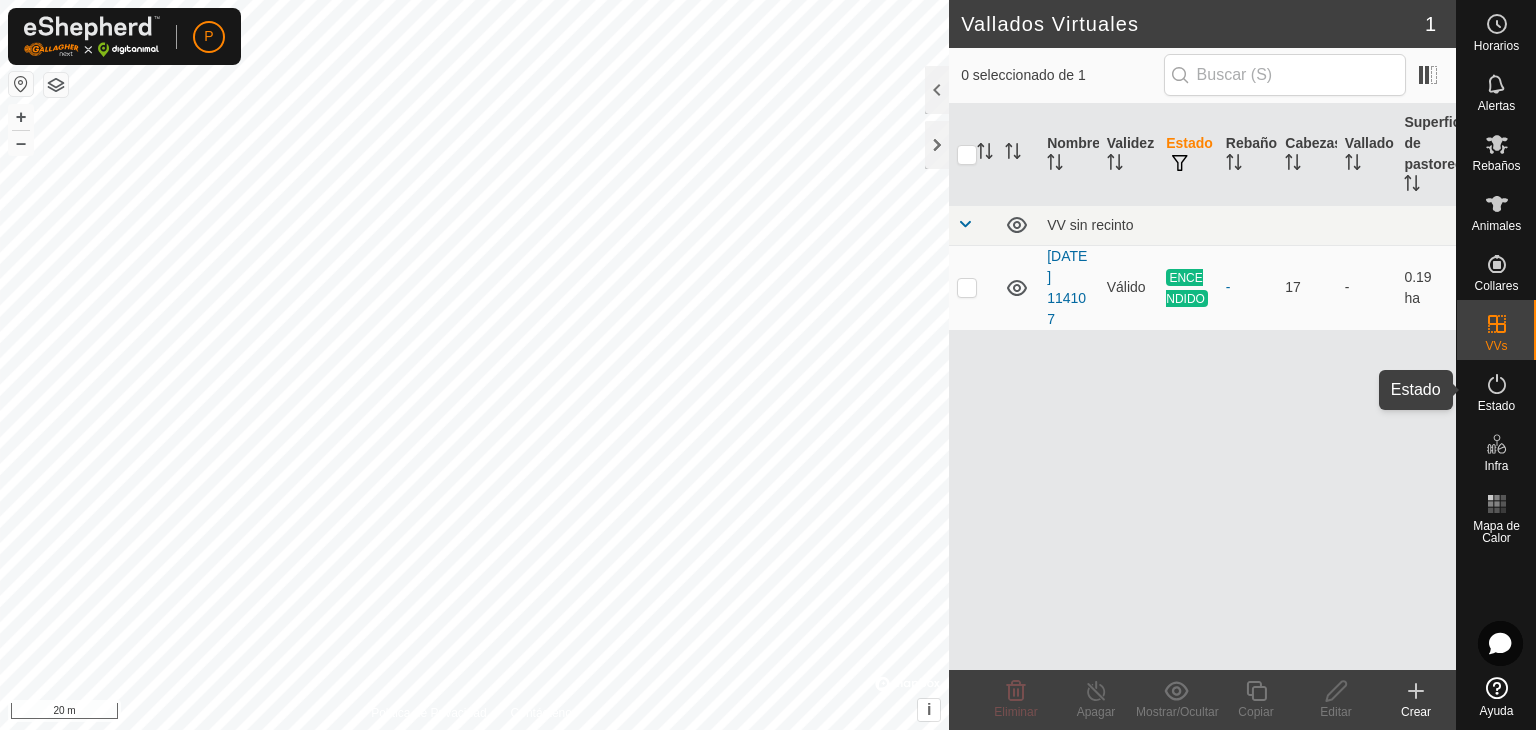 click 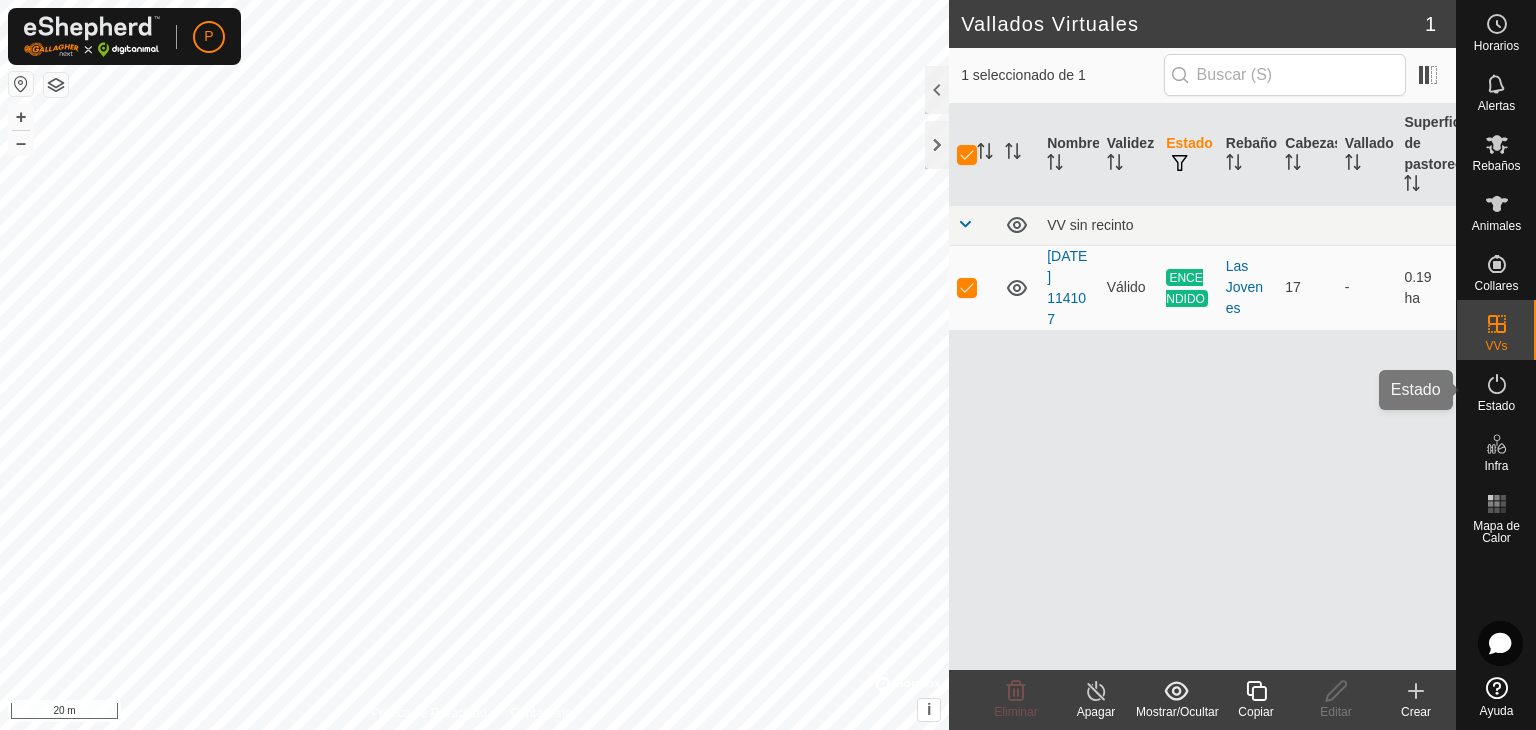 click 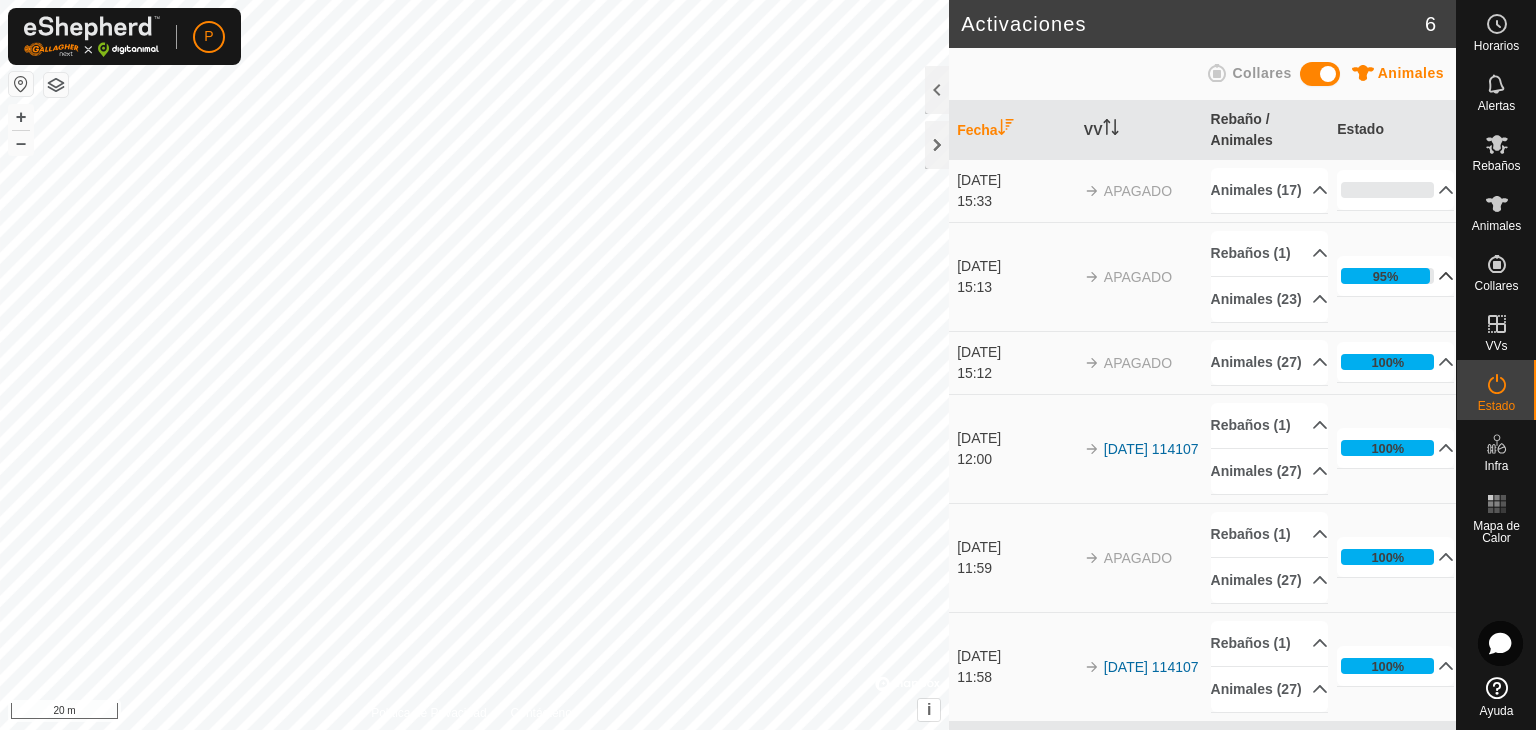 click on "95%" at bounding box center [1395, 276] 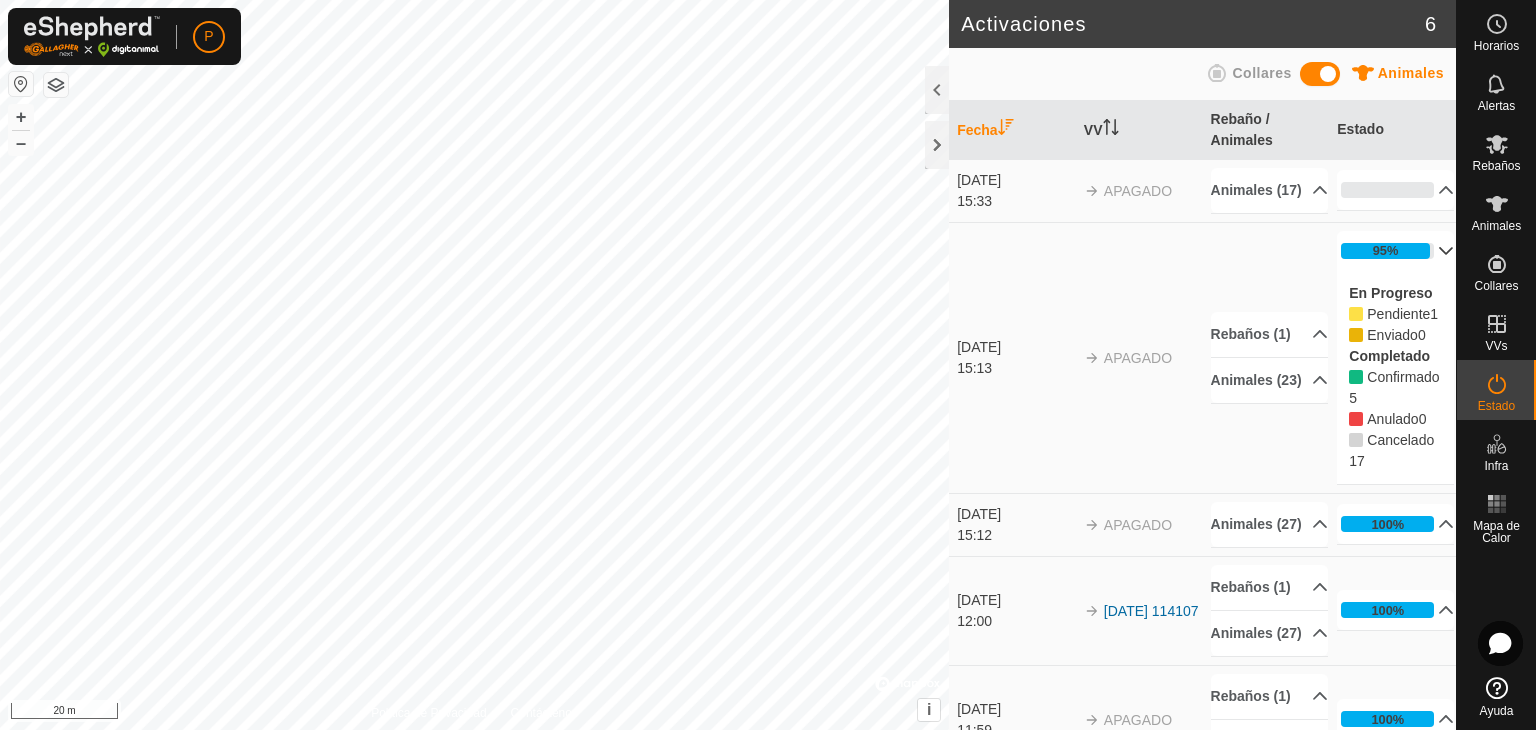 click on "95%" at bounding box center (1395, 251) 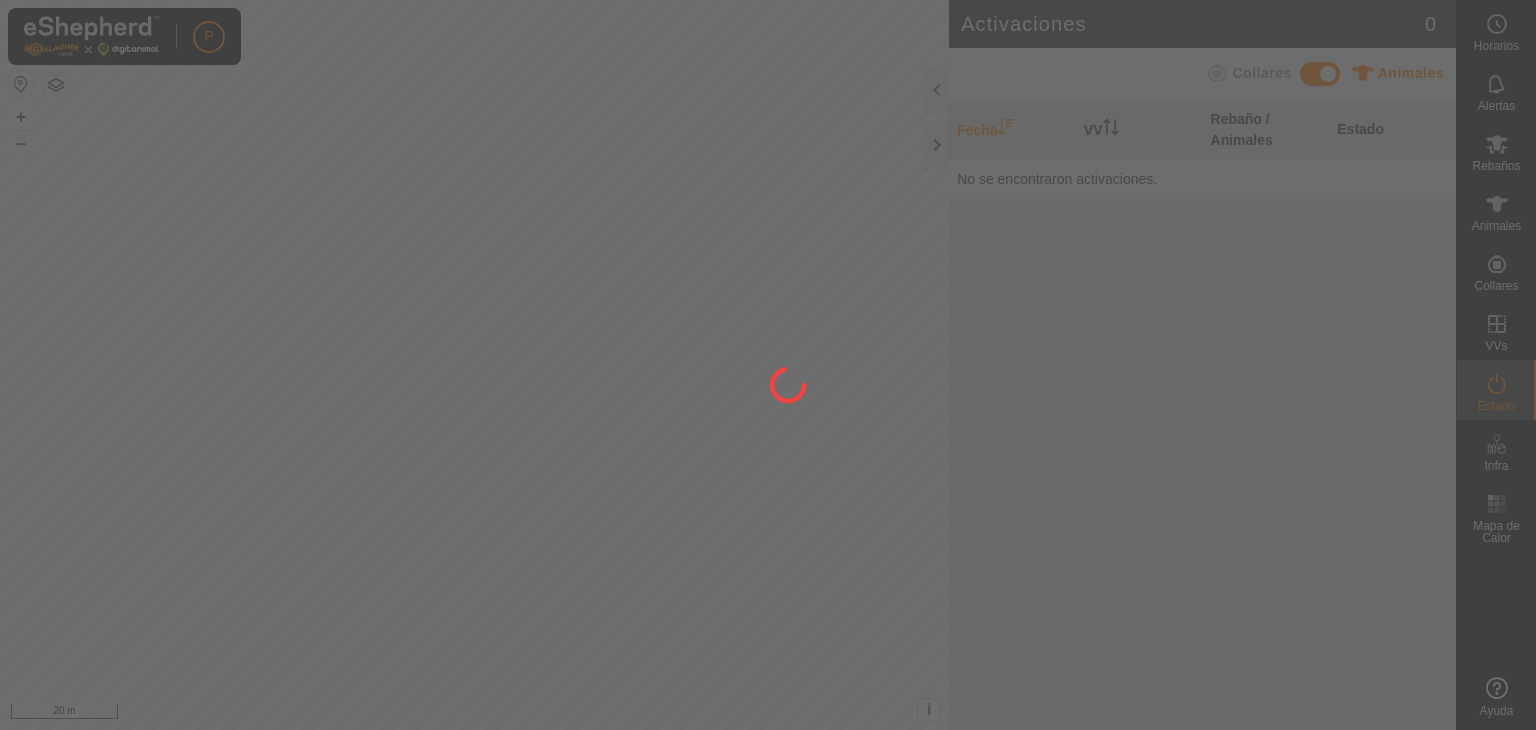 scroll, scrollTop: 0, scrollLeft: 0, axis: both 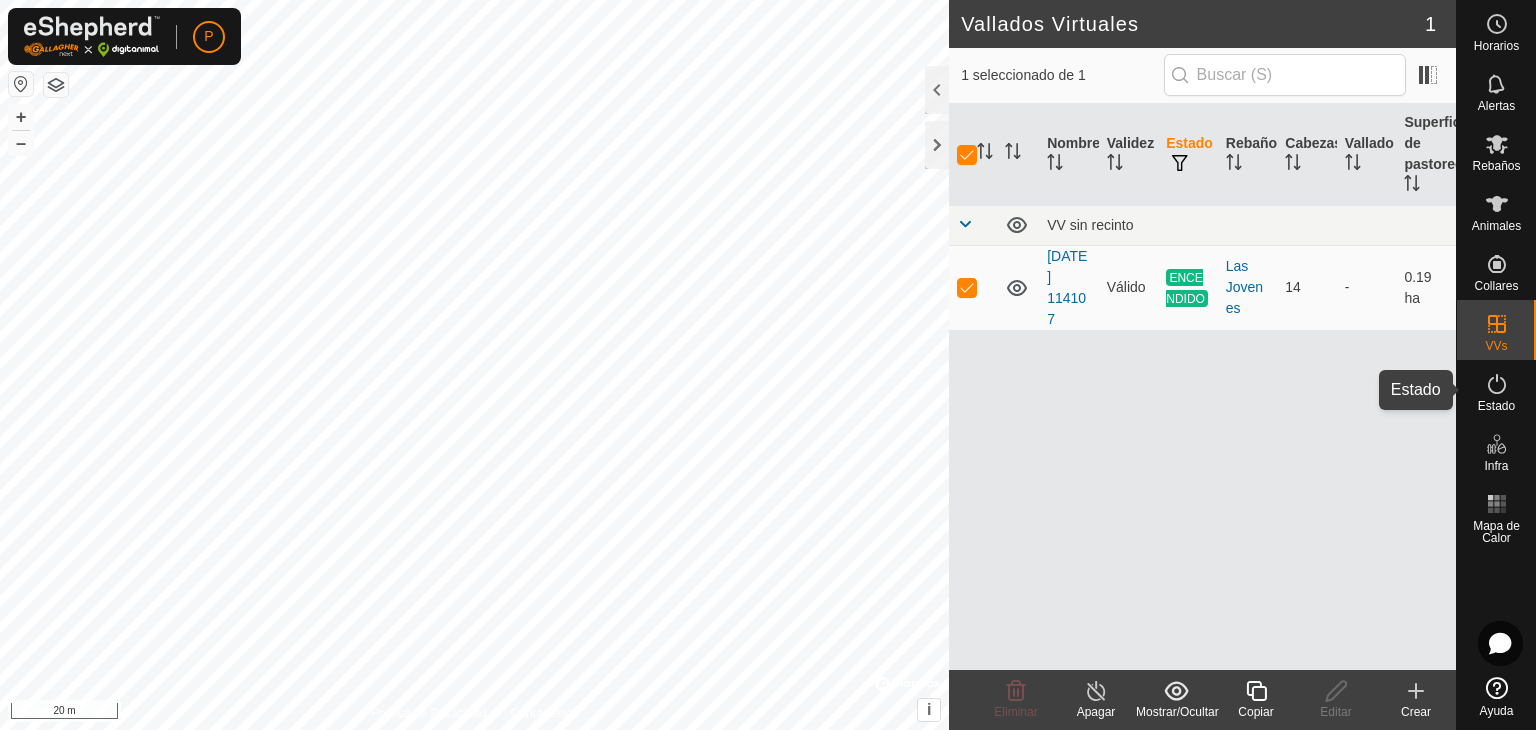 click on "Estado" at bounding box center [1496, 406] 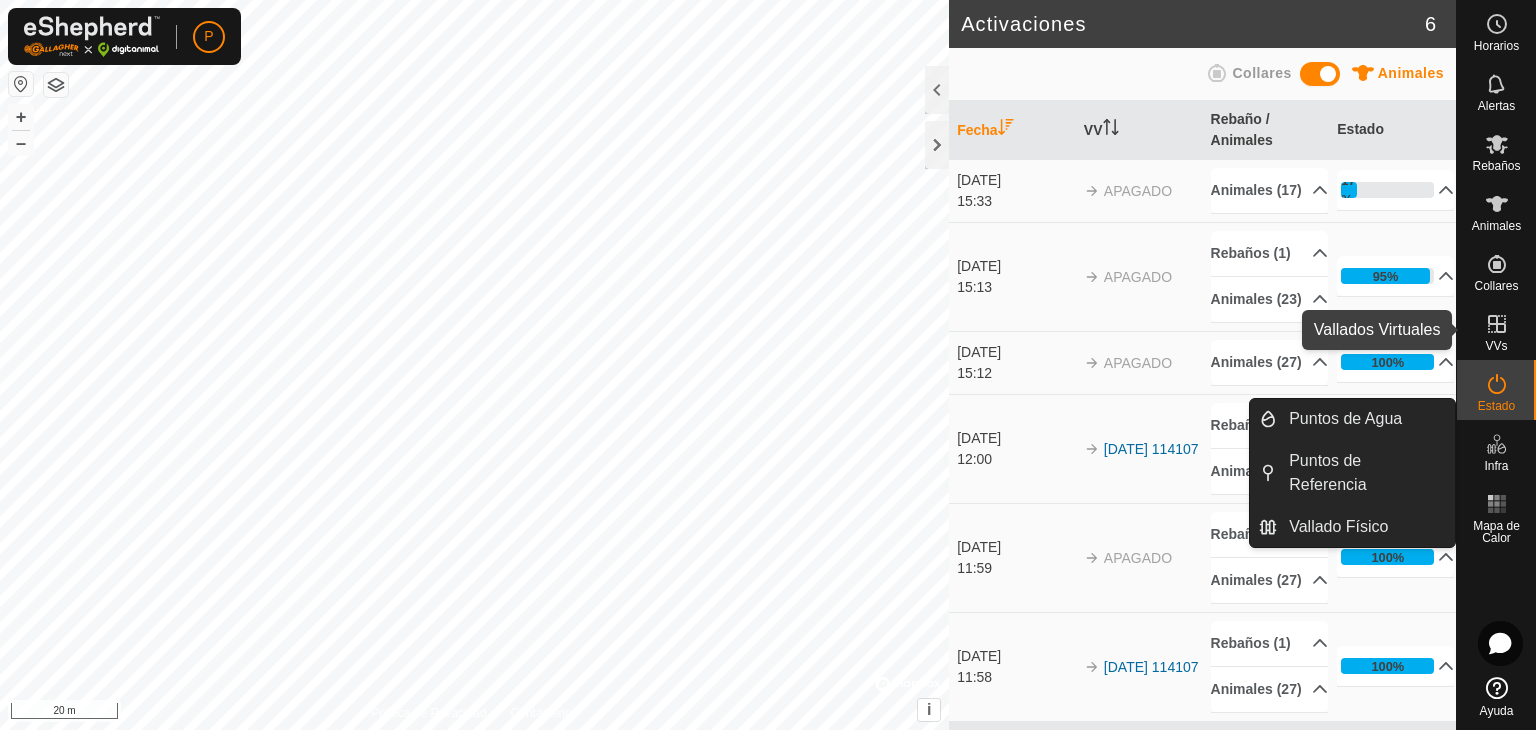 click 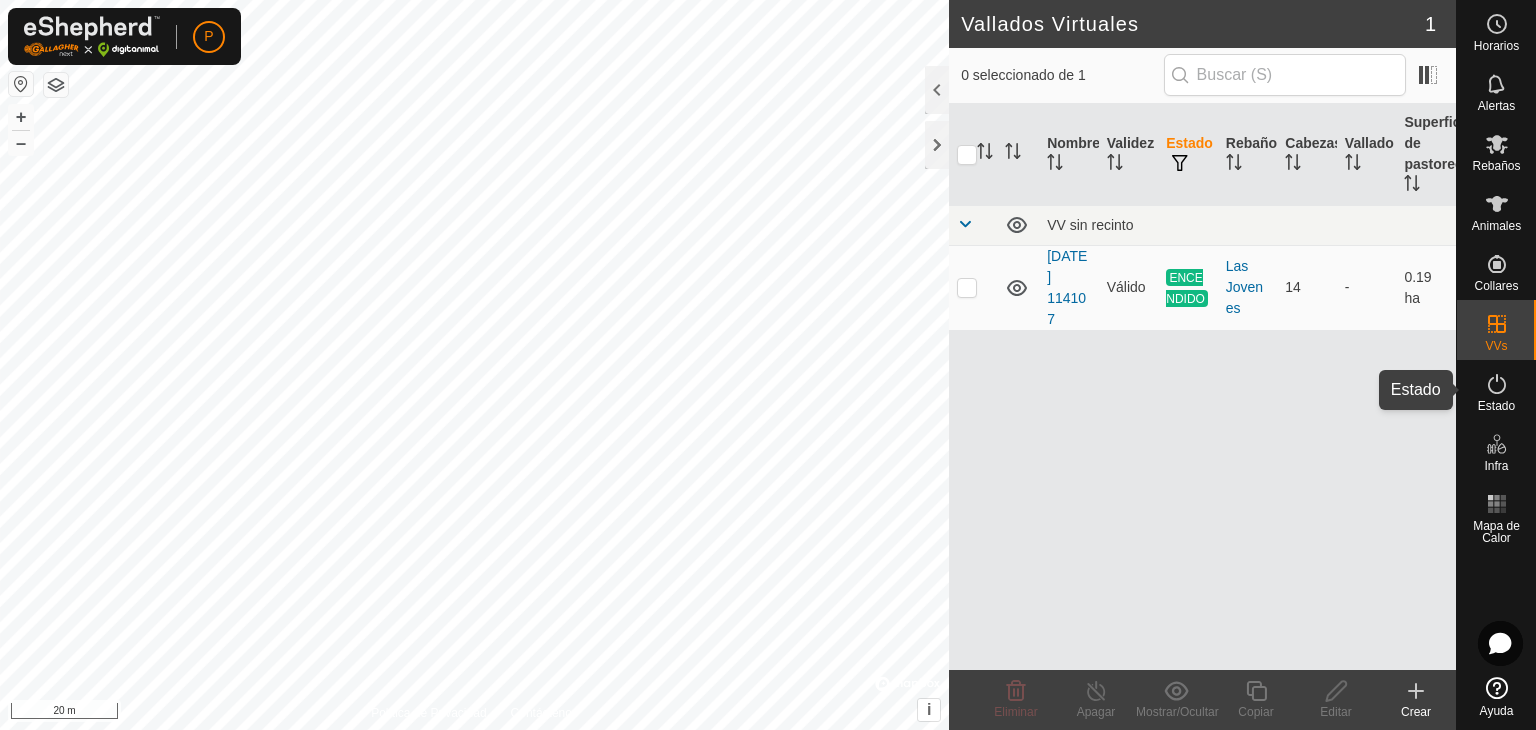 click at bounding box center [1497, 384] 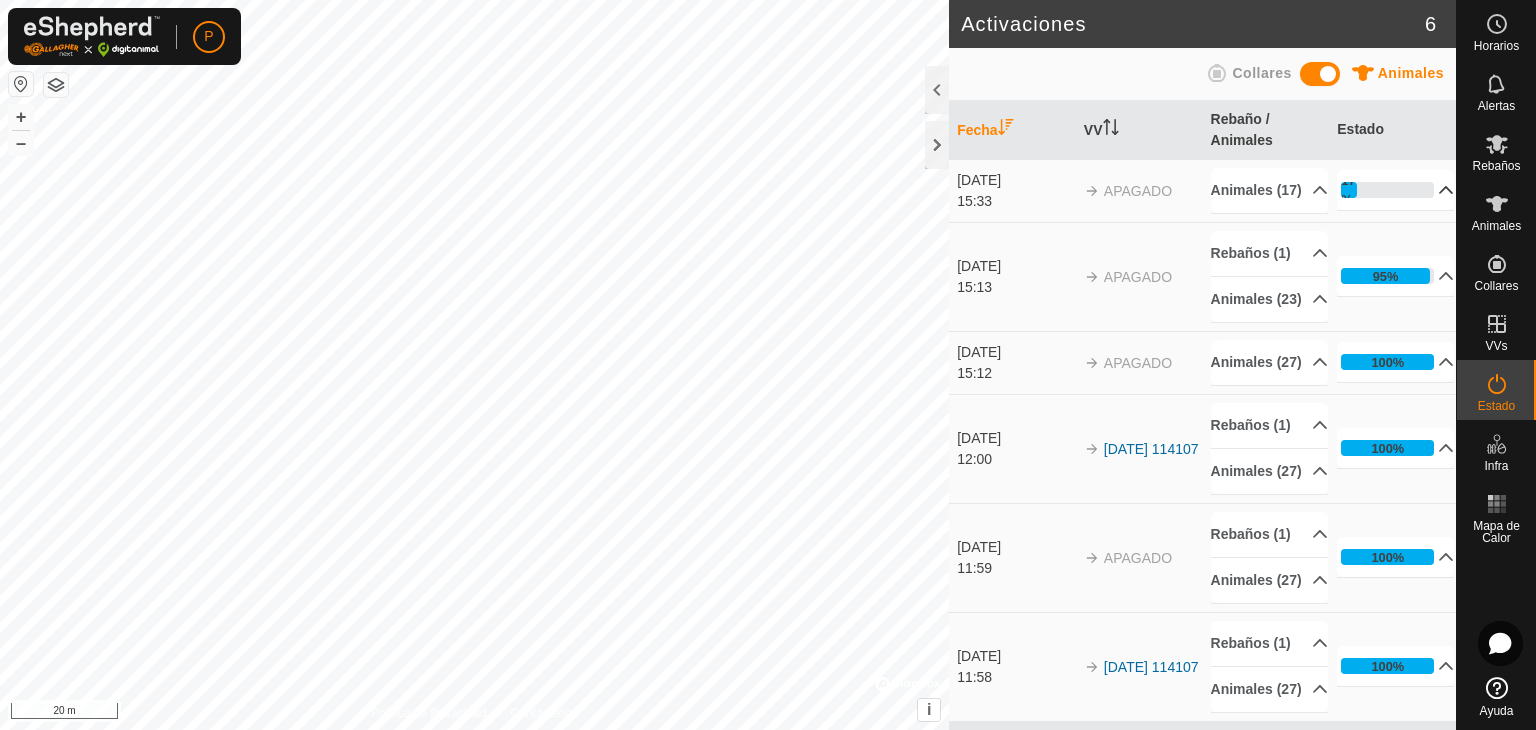 click on "17%" at bounding box center (1395, 190) 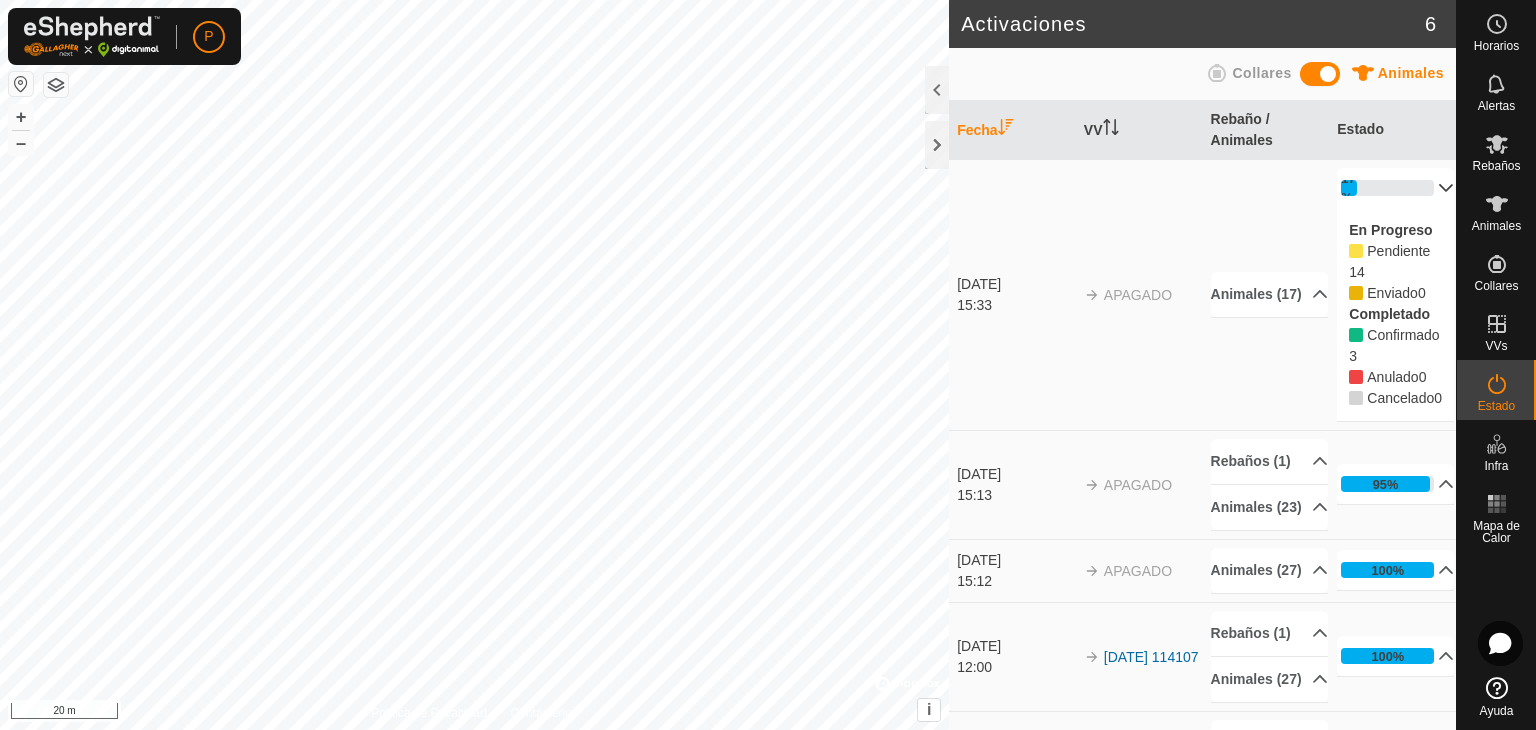 click on "17%" at bounding box center (1395, 188) 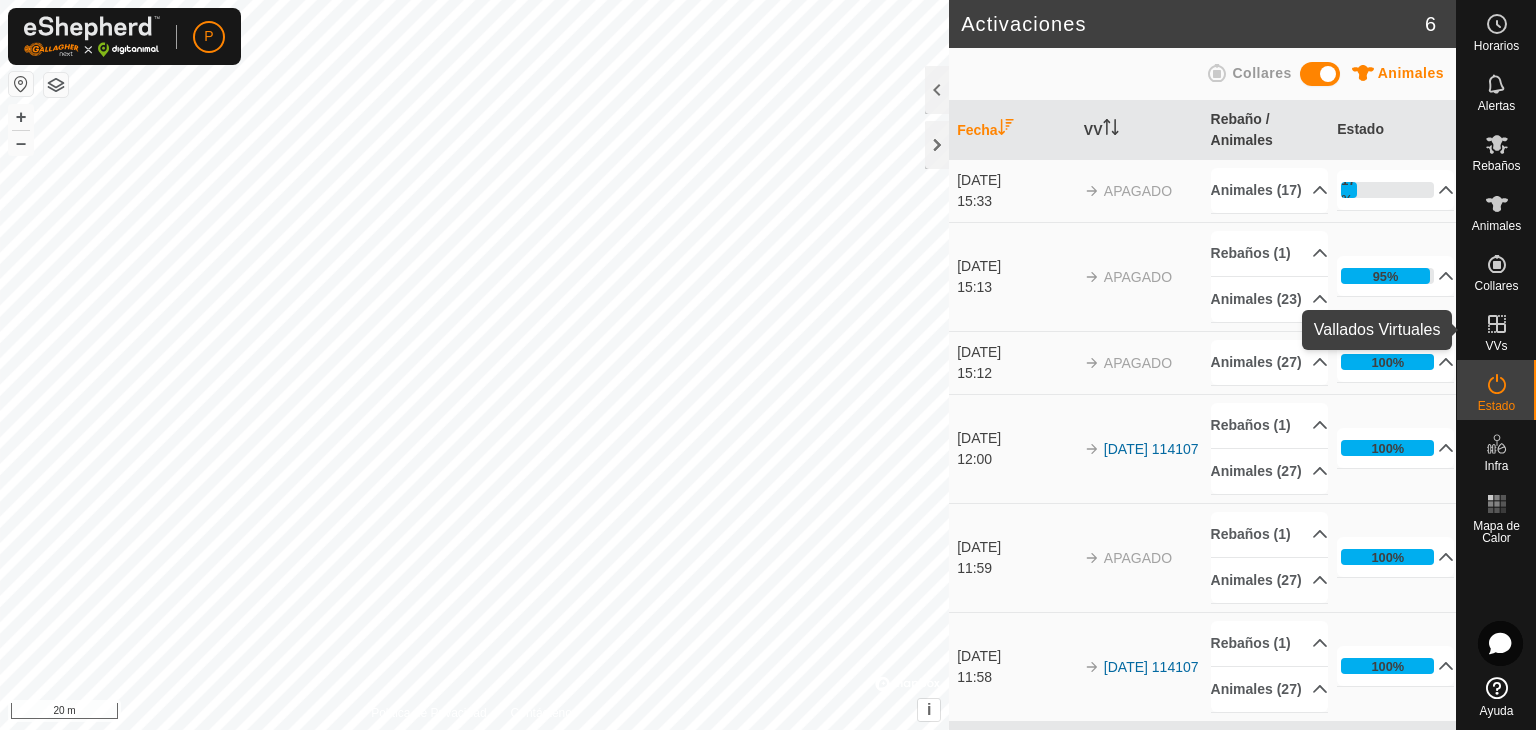 drag, startPoint x: 1366, startPoint y: 193, endPoint x: 1508, endPoint y: 321, distance: 191.17531 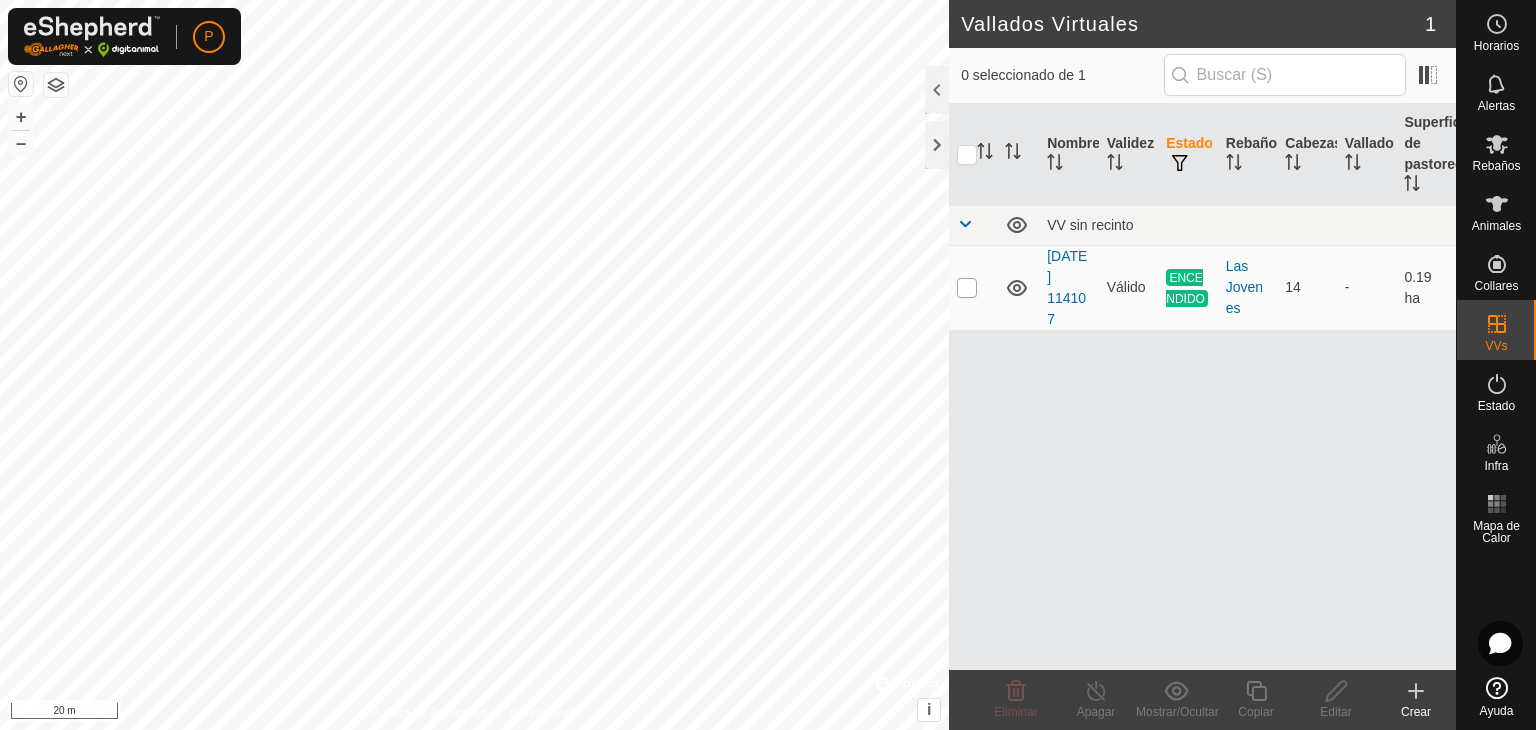 click at bounding box center [967, 288] 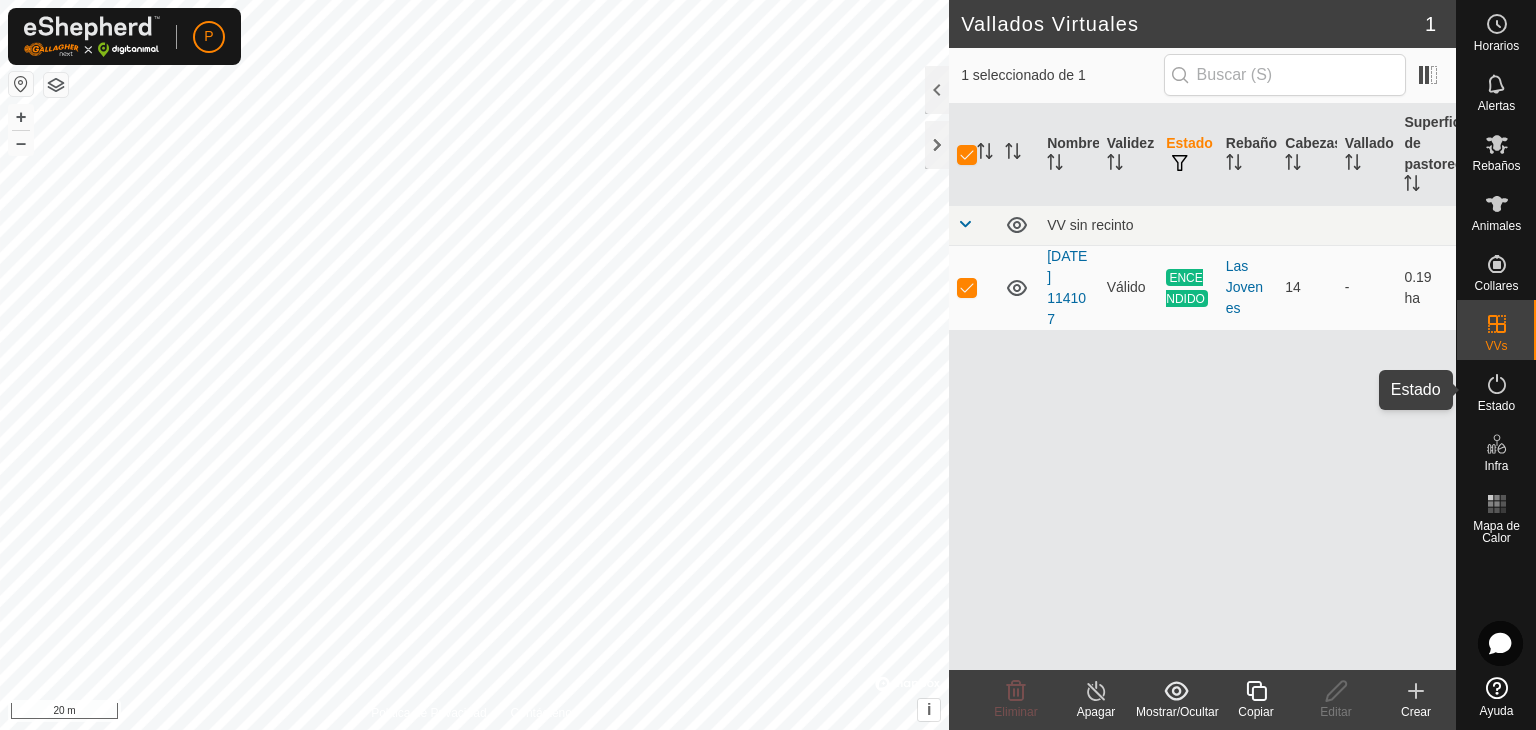 click at bounding box center [1497, 384] 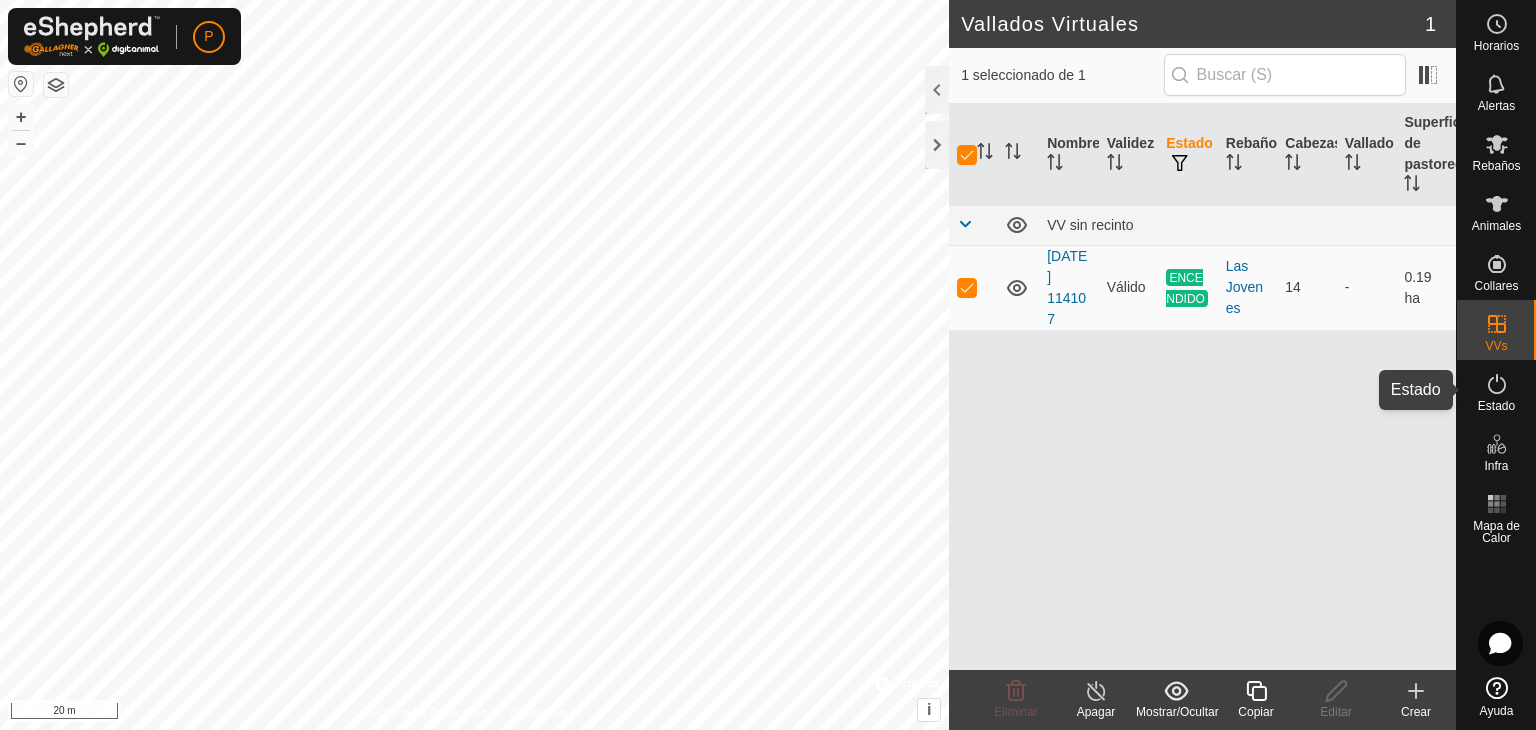 click at bounding box center (1497, 384) 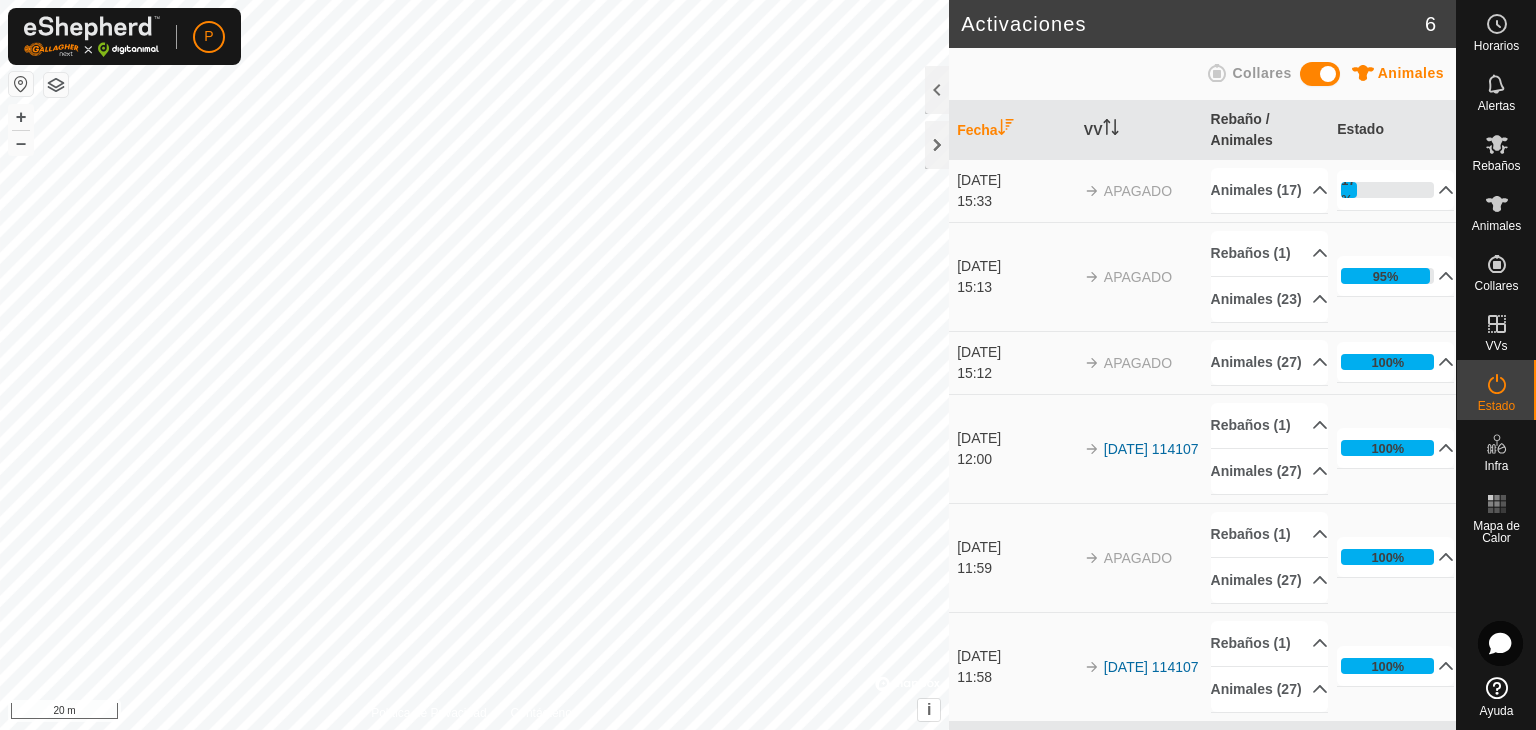 click on "APAGADO" at bounding box center [1138, 363] 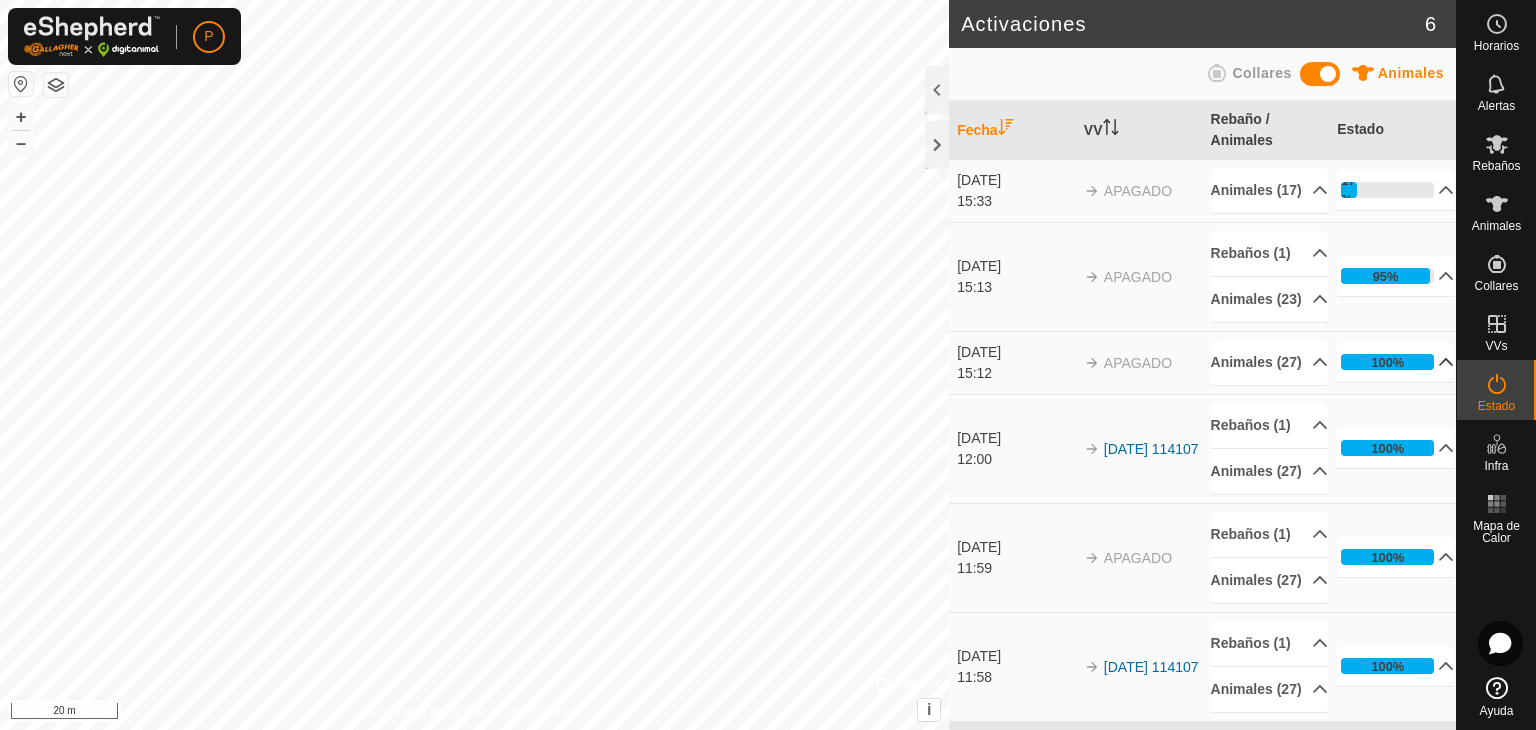click on "100%" at bounding box center [1395, 362] 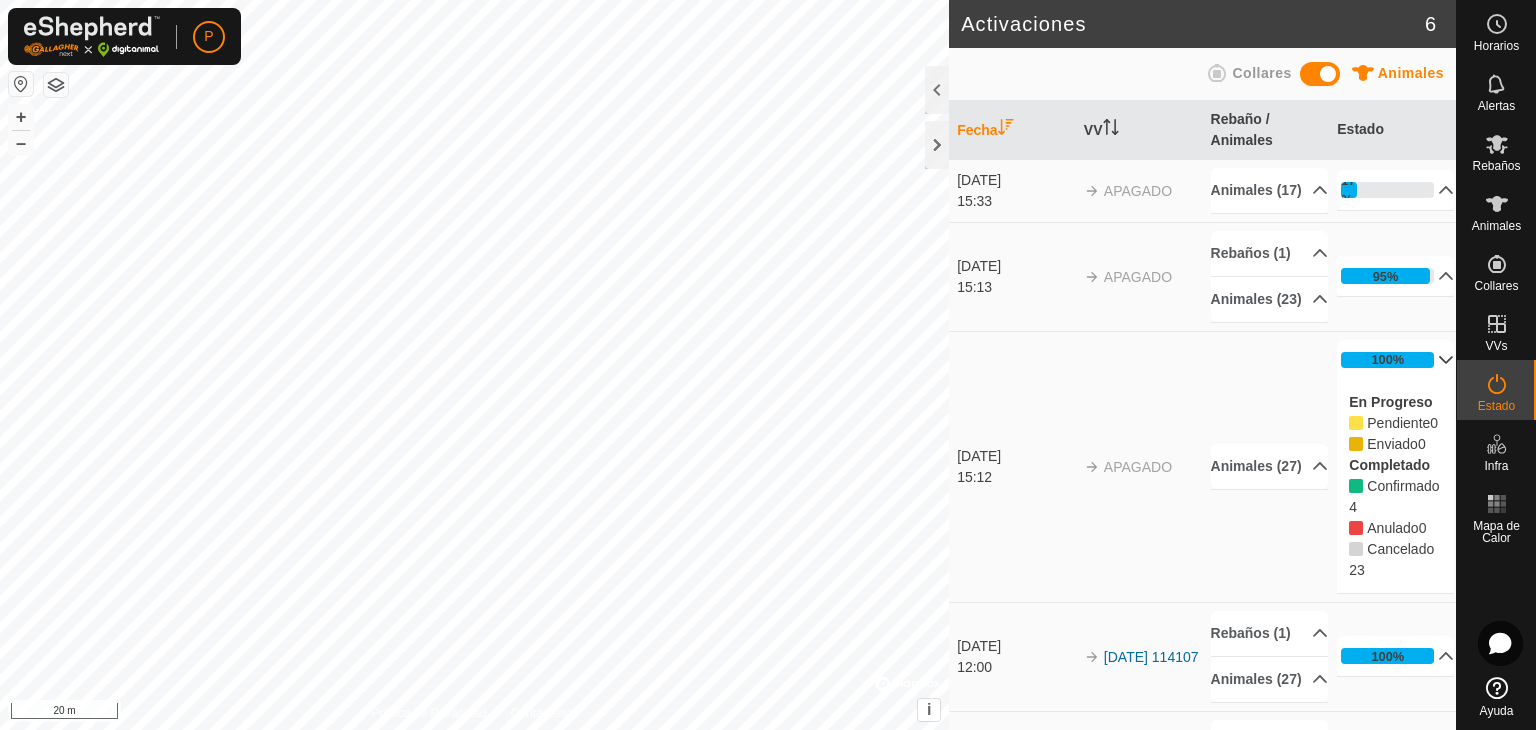 click on "100%" at bounding box center (1395, 360) 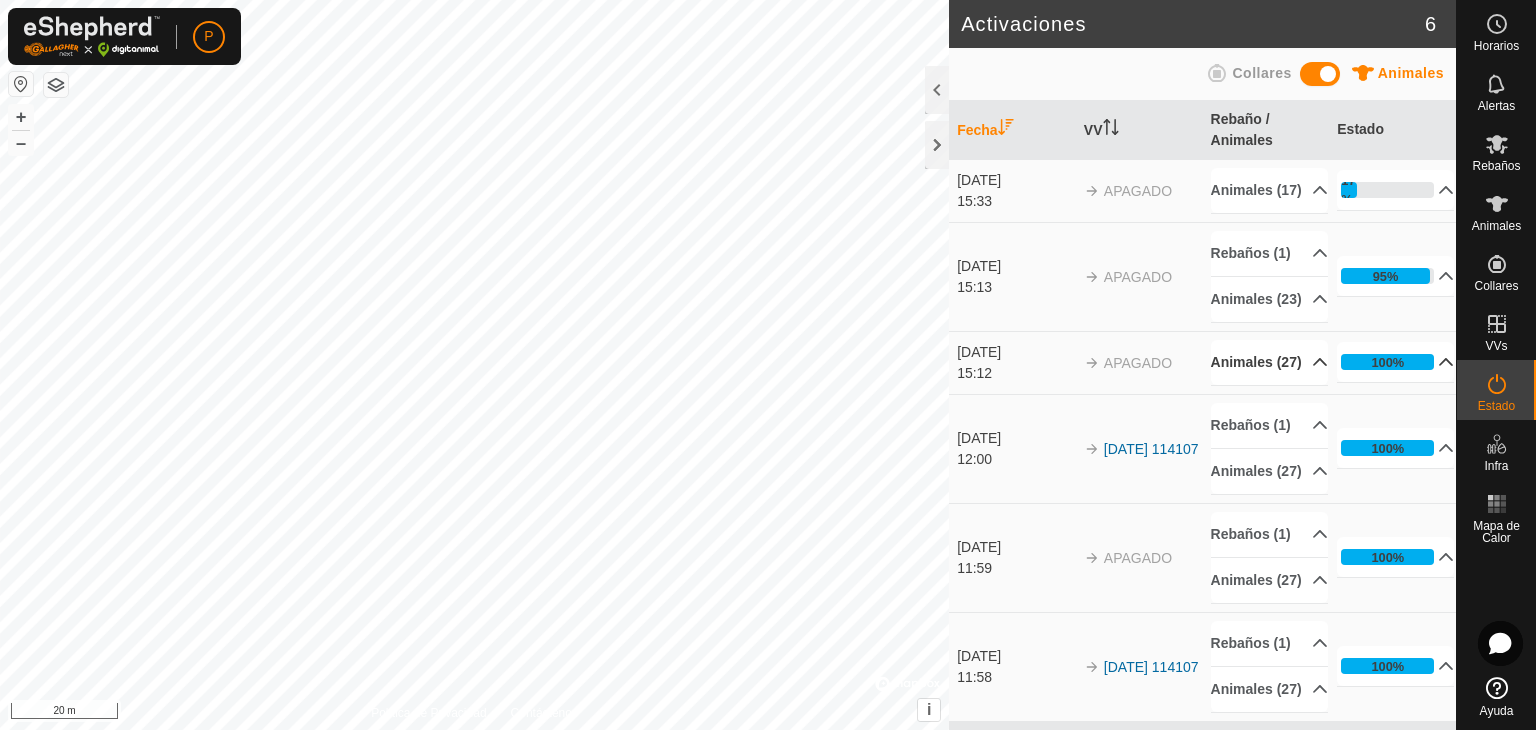 click on "Animales (27)" at bounding box center [1269, 362] 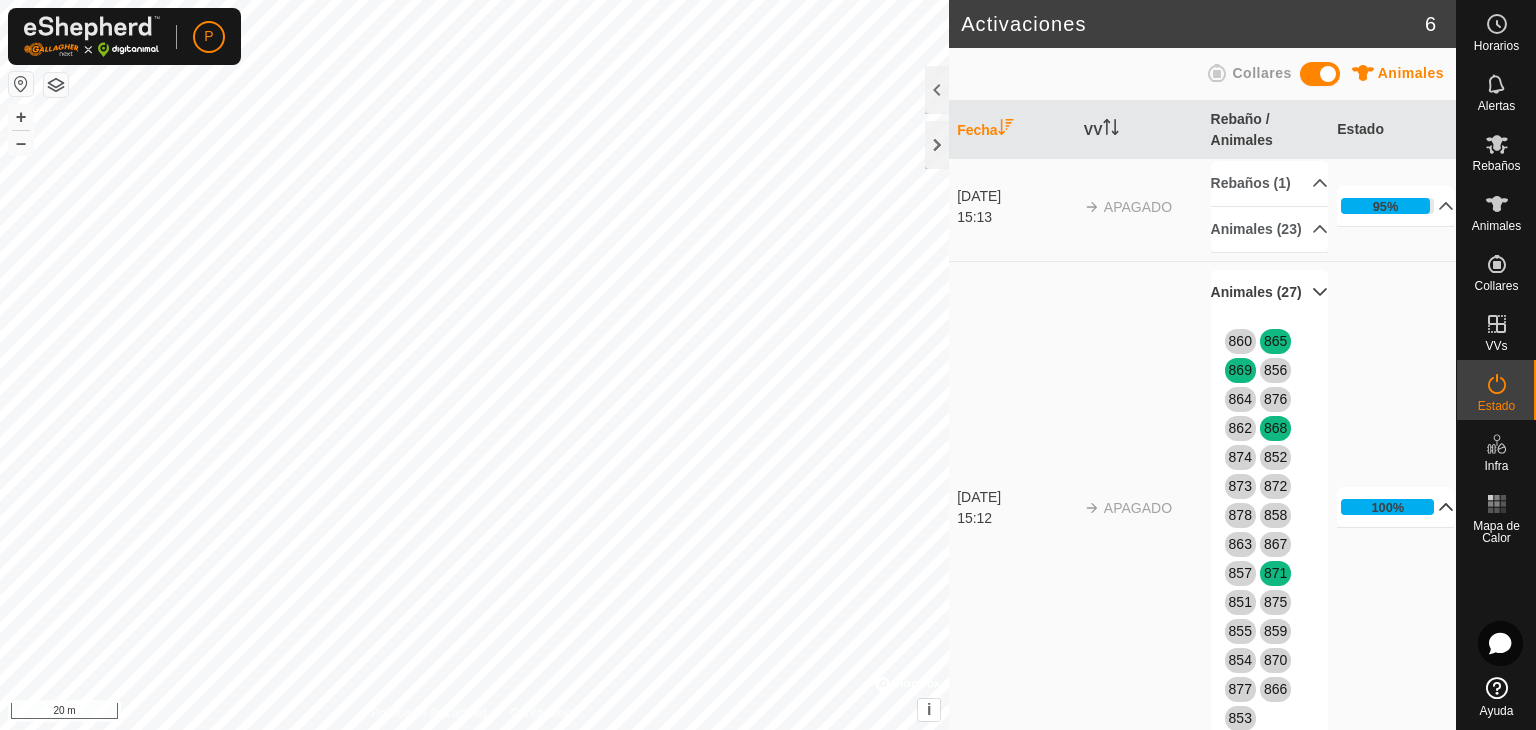 scroll, scrollTop: 68, scrollLeft: 0, axis: vertical 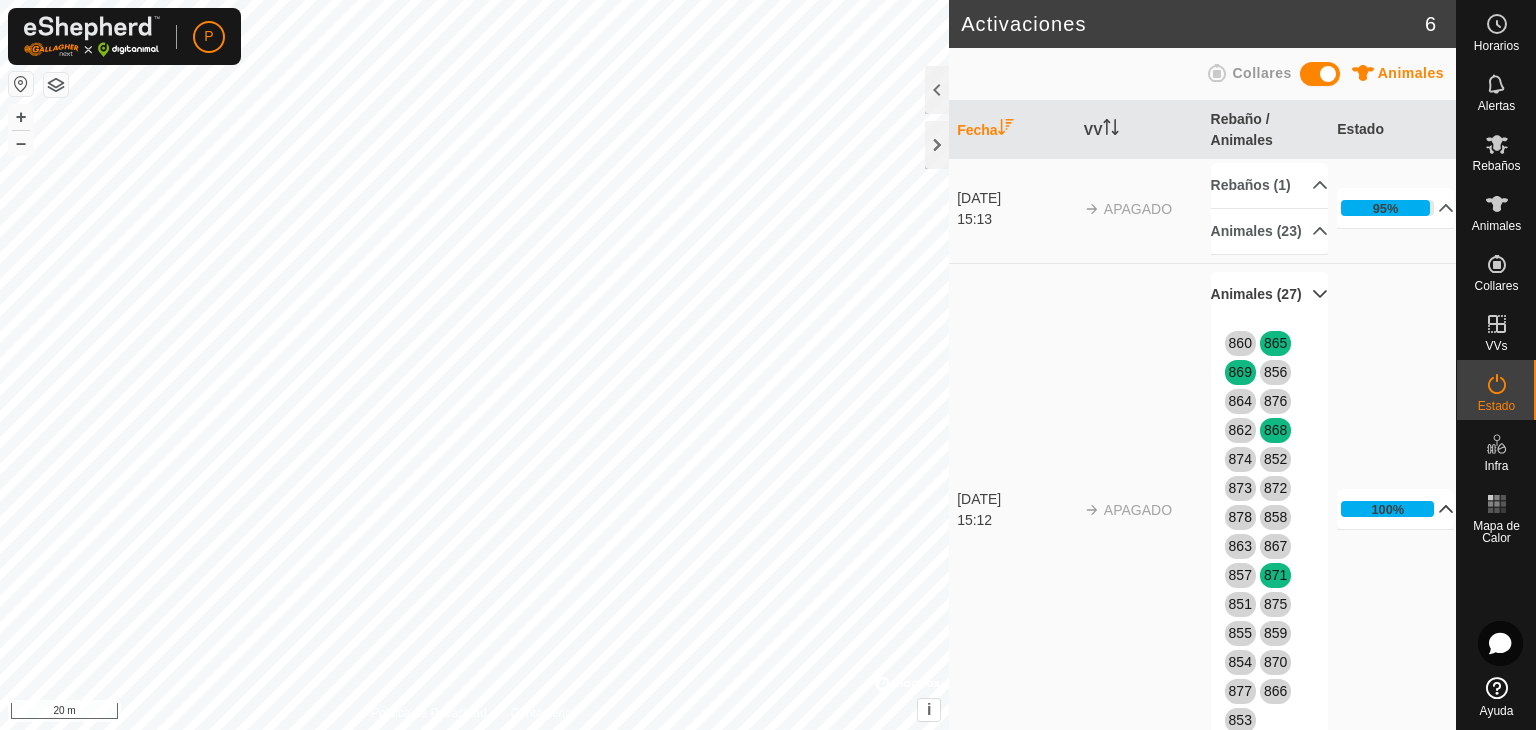 click on "100%" at bounding box center [1395, 509] 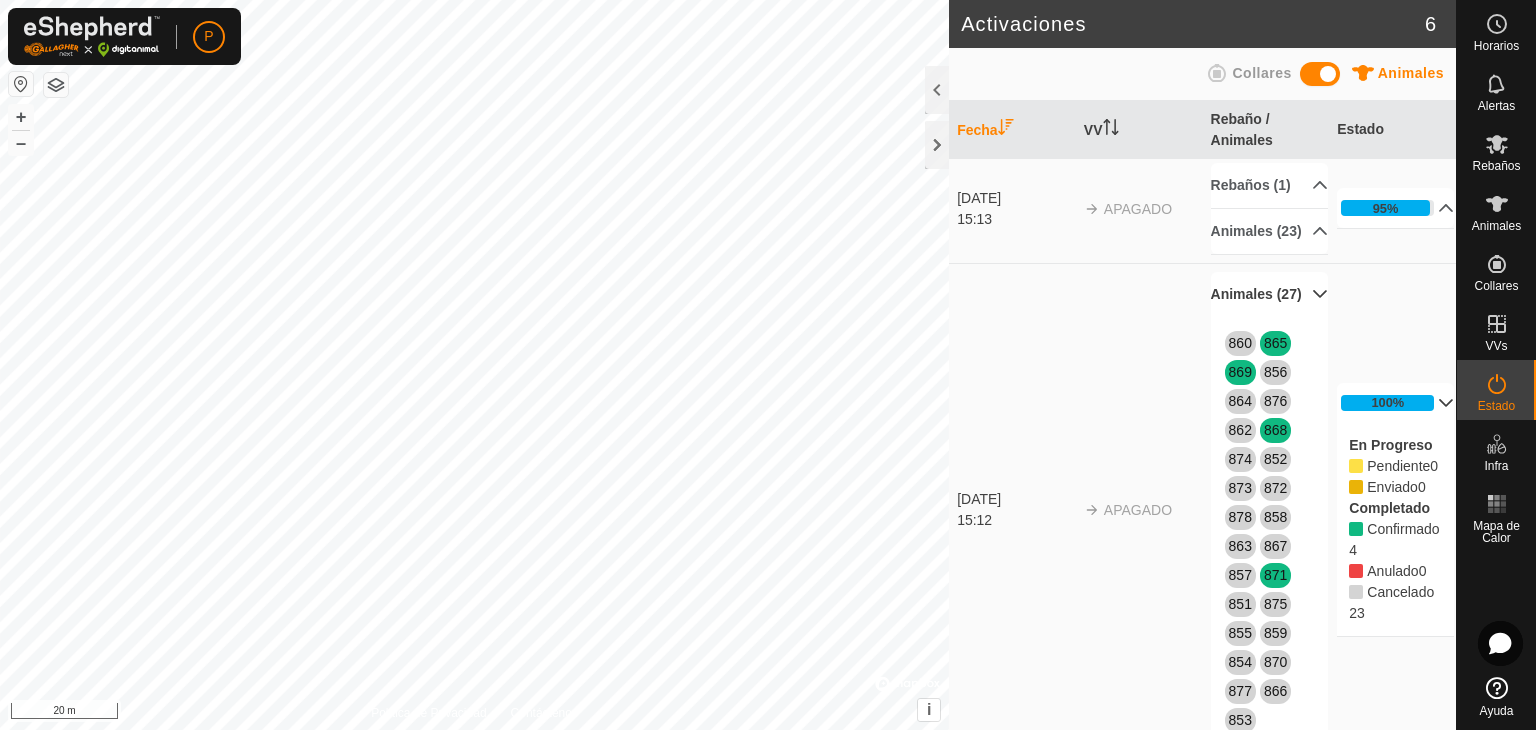 click on "100%" at bounding box center (1395, 403) 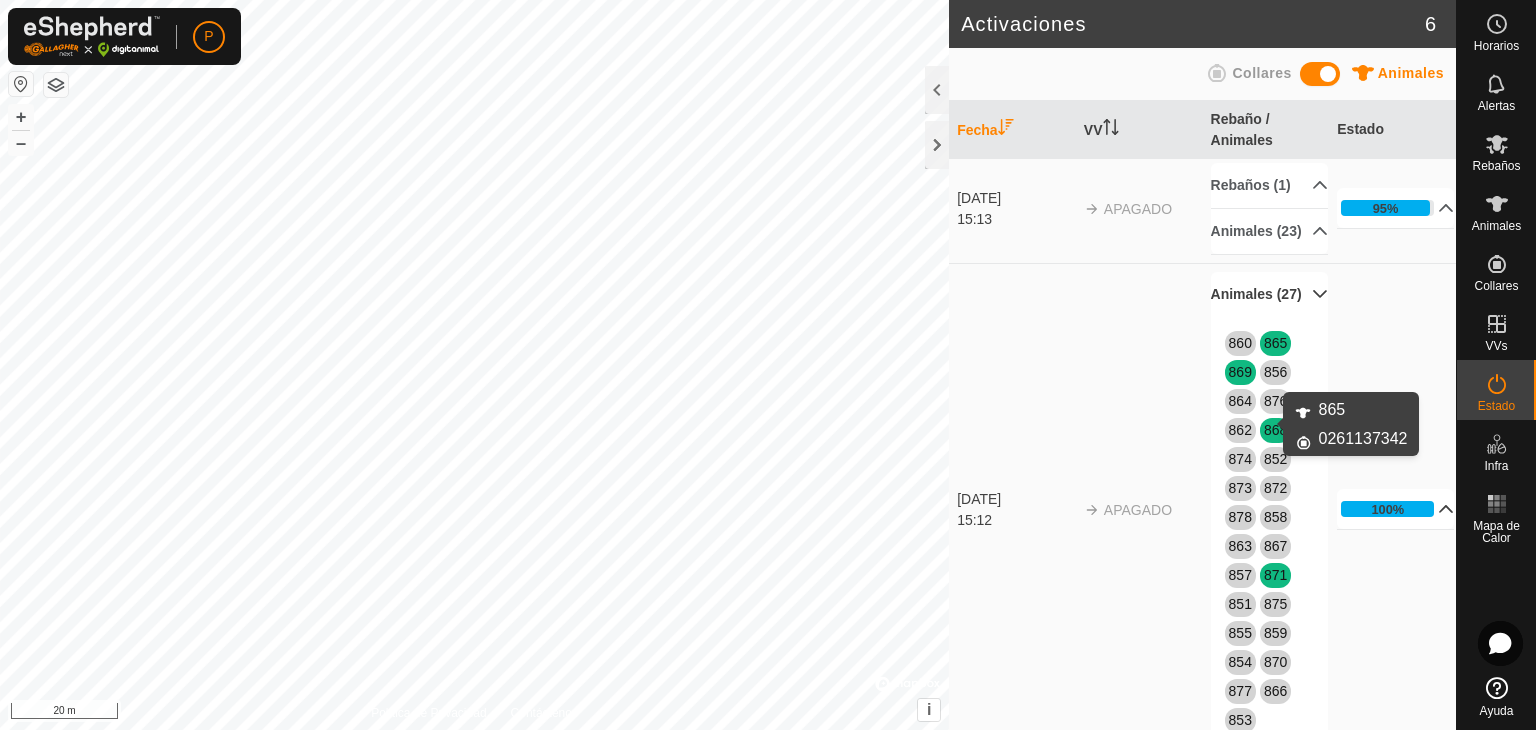 click on "865" at bounding box center (1275, 343) 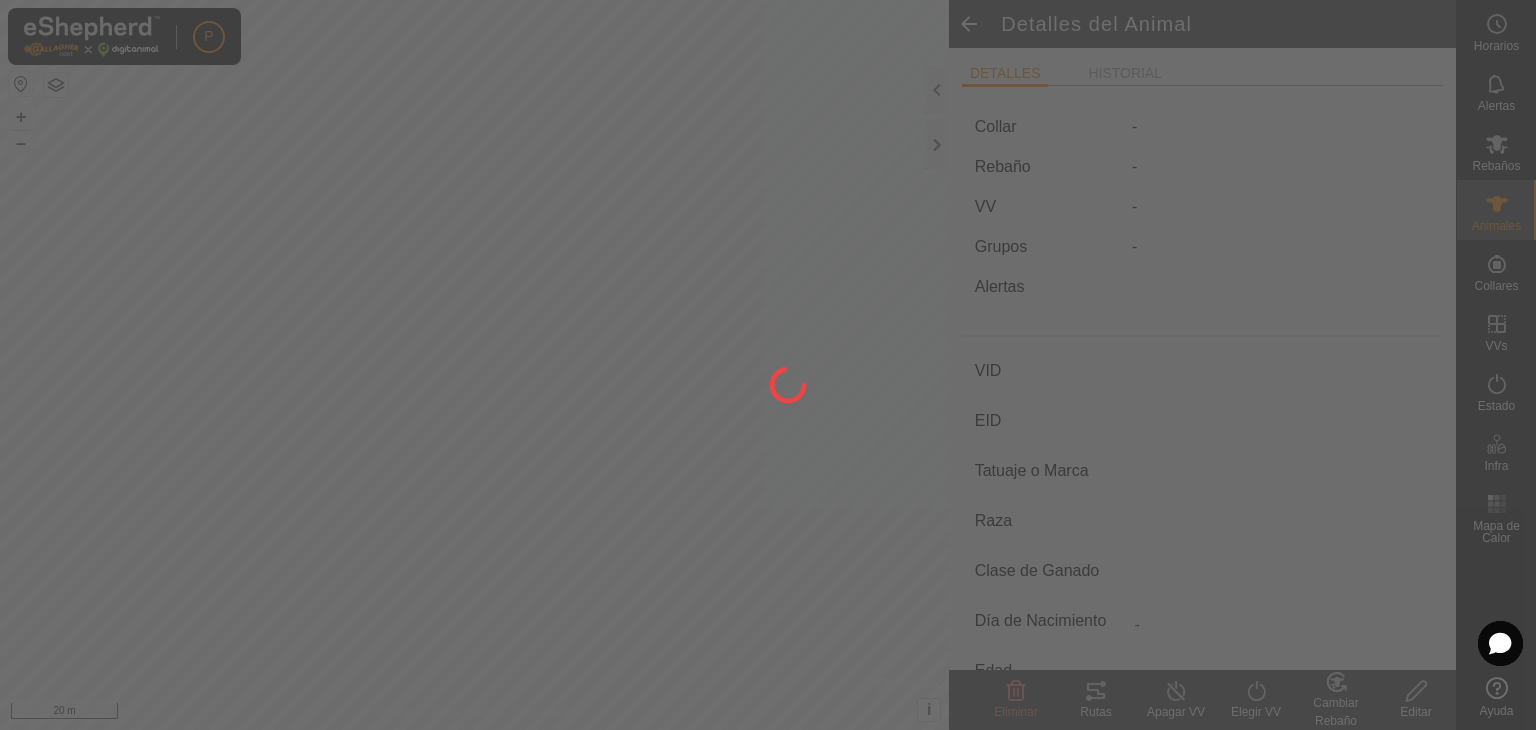 type on "865" 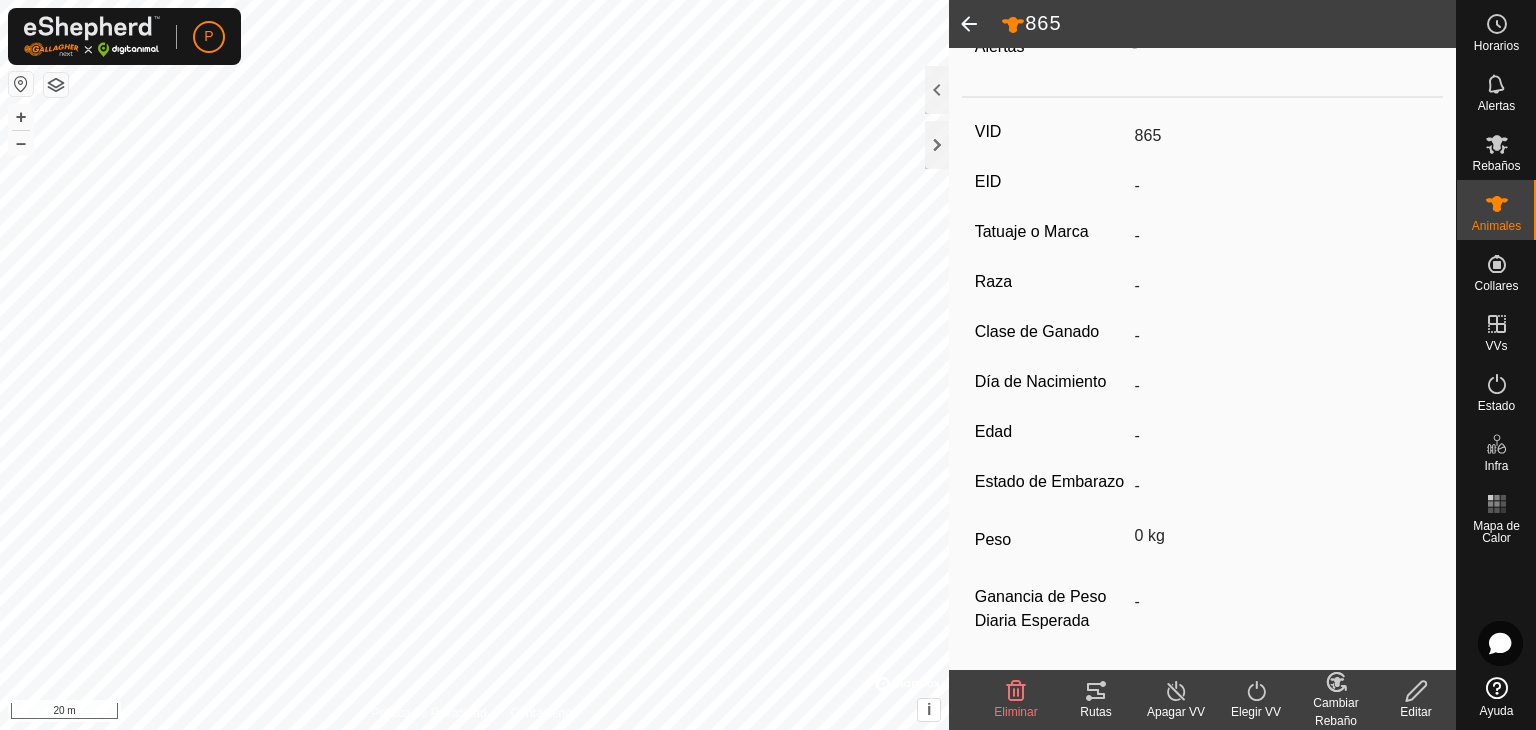 scroll, scrollTop: 0, scrollLeft: 0, axis: both 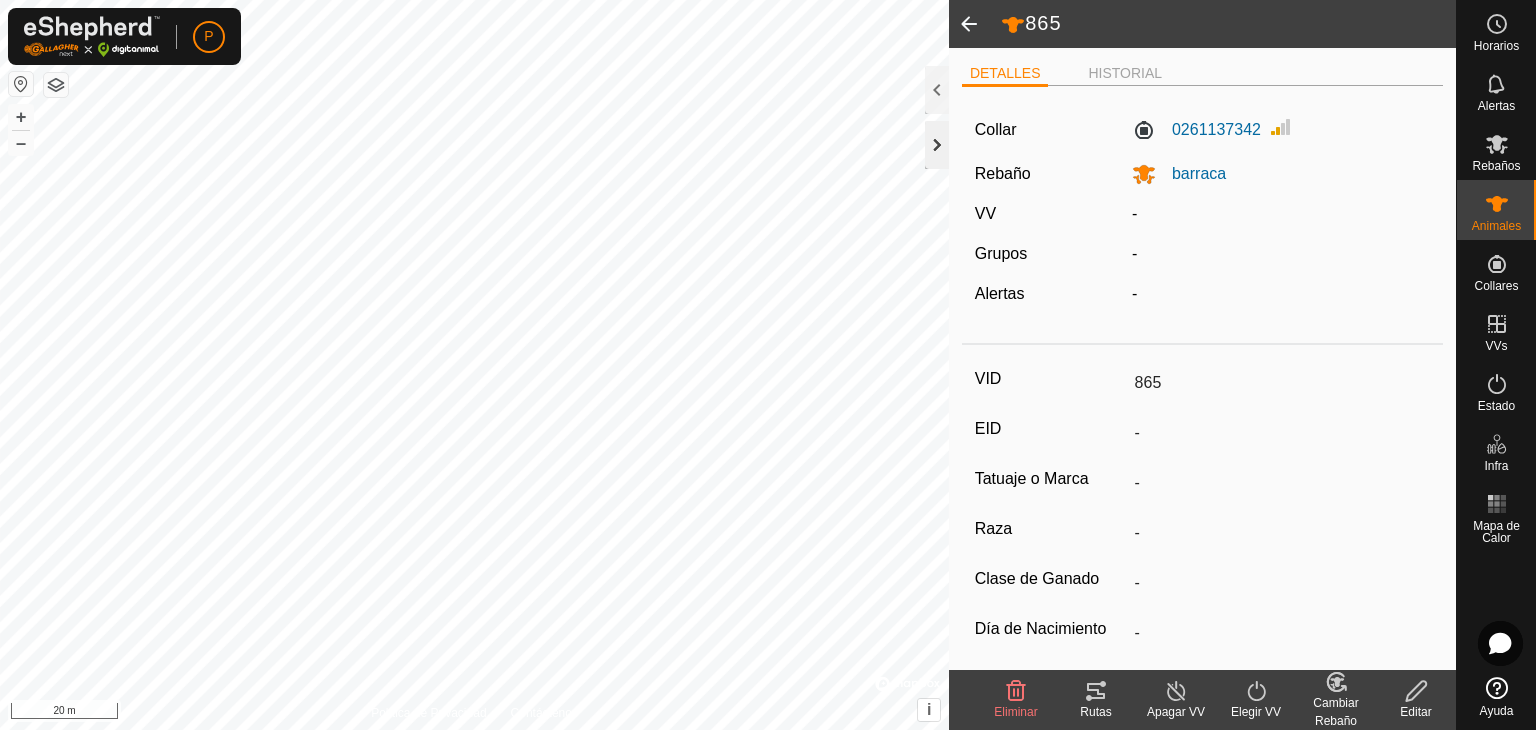 click 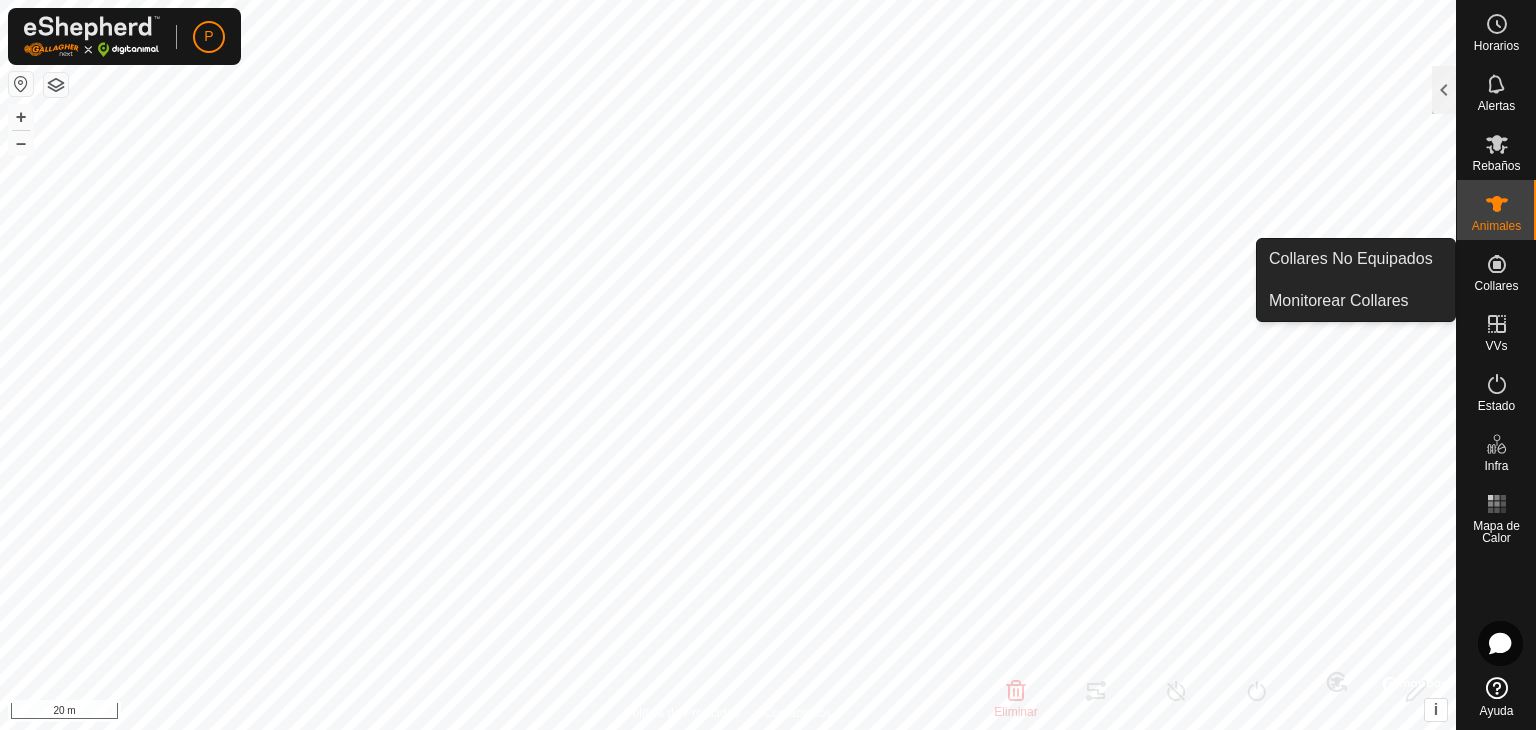 click on "Collares" at bounding box center [1496, 270] 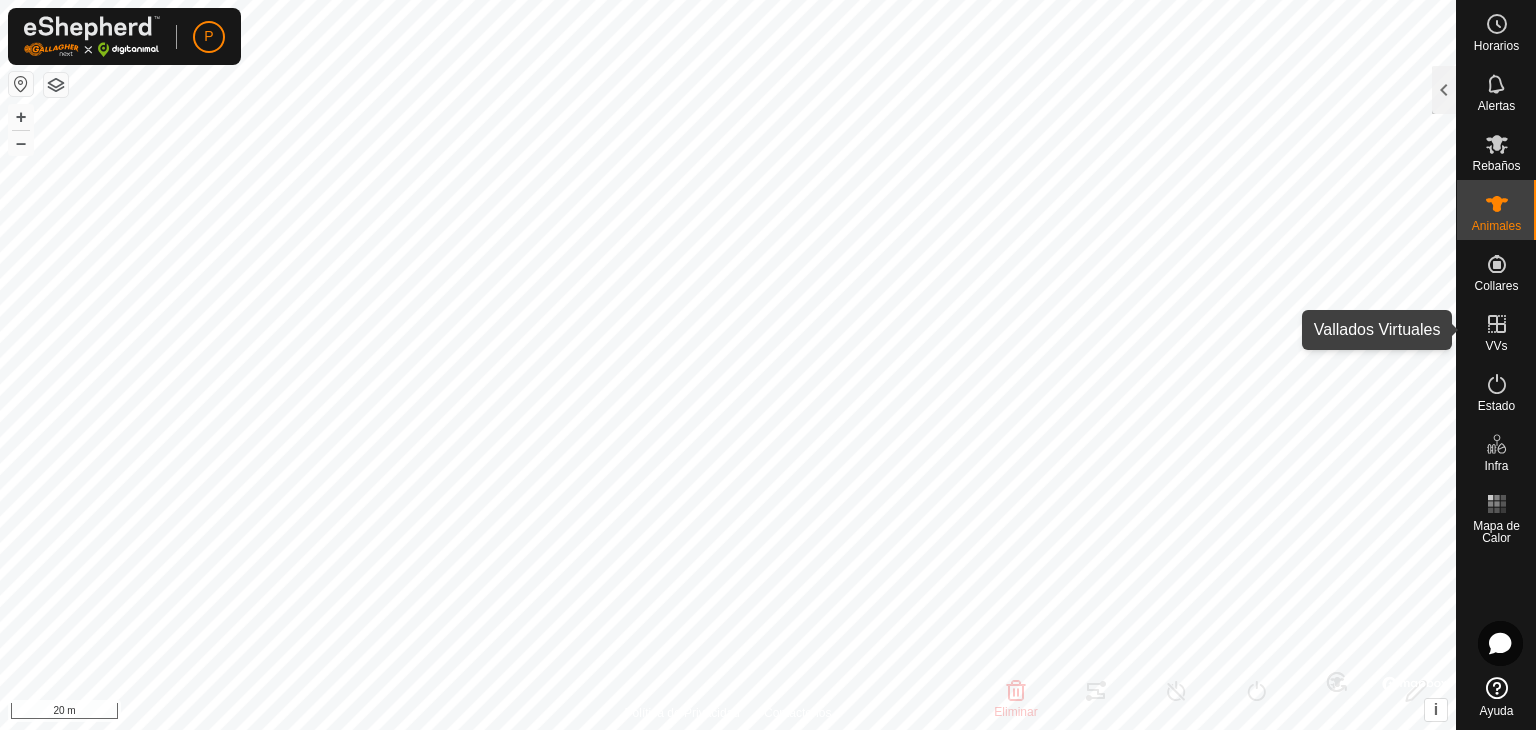 click 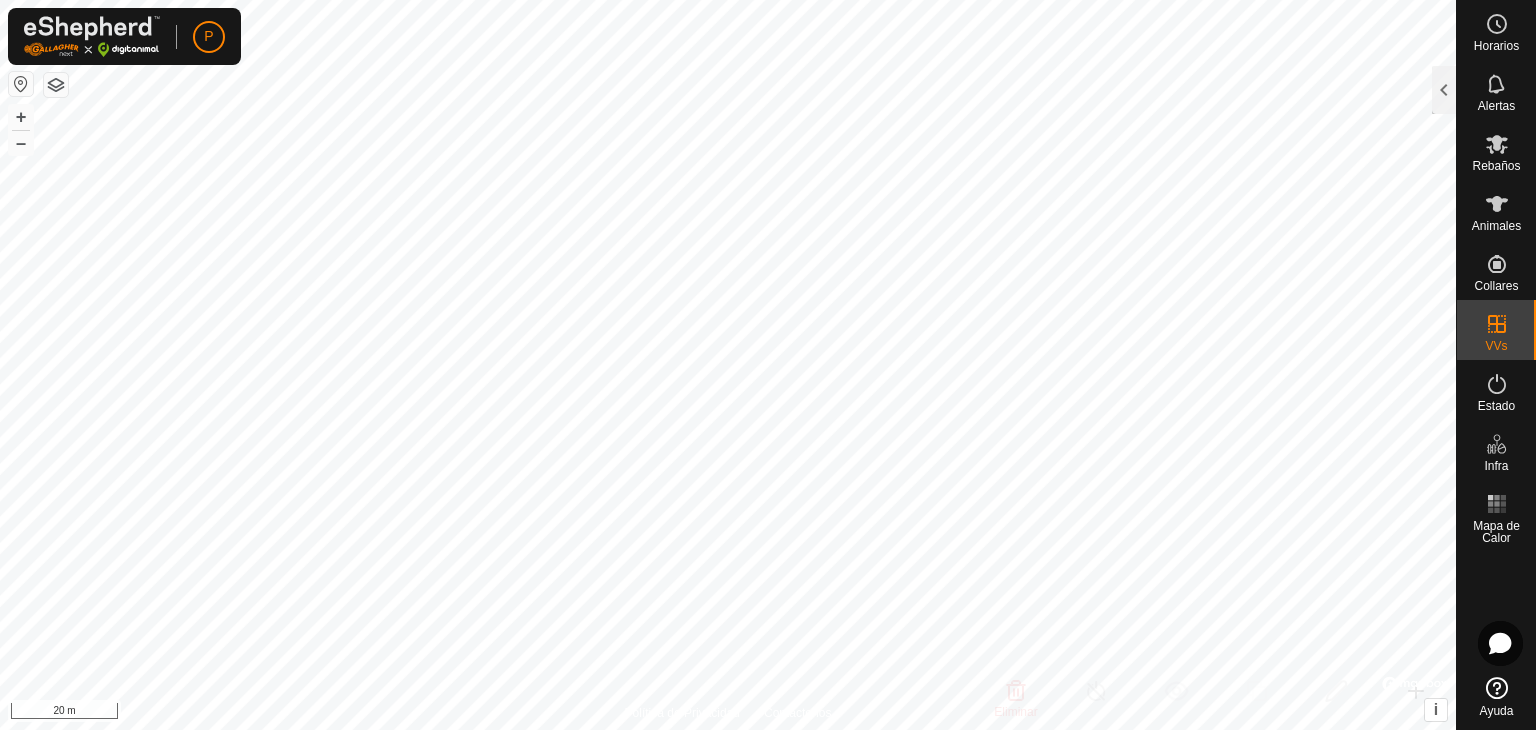 click 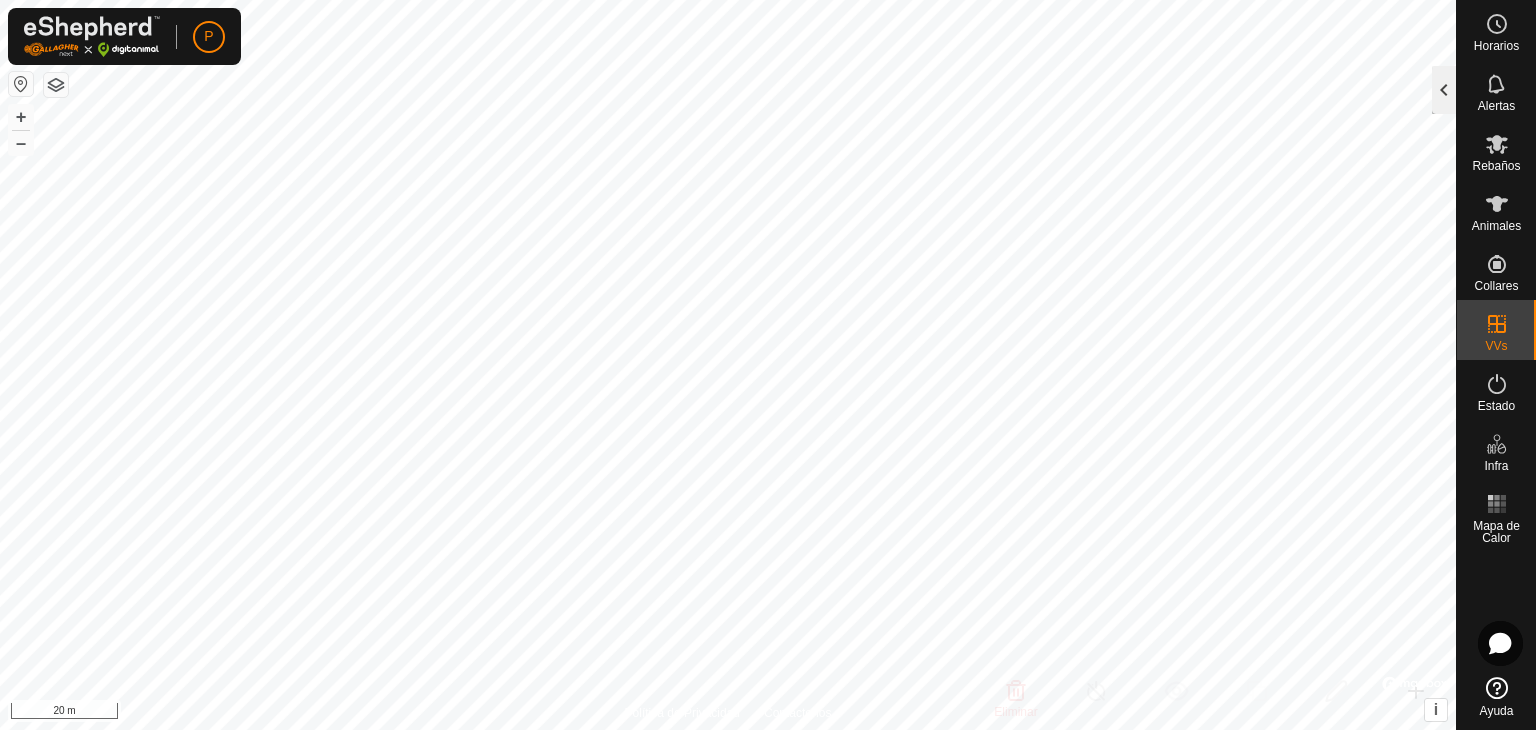 click 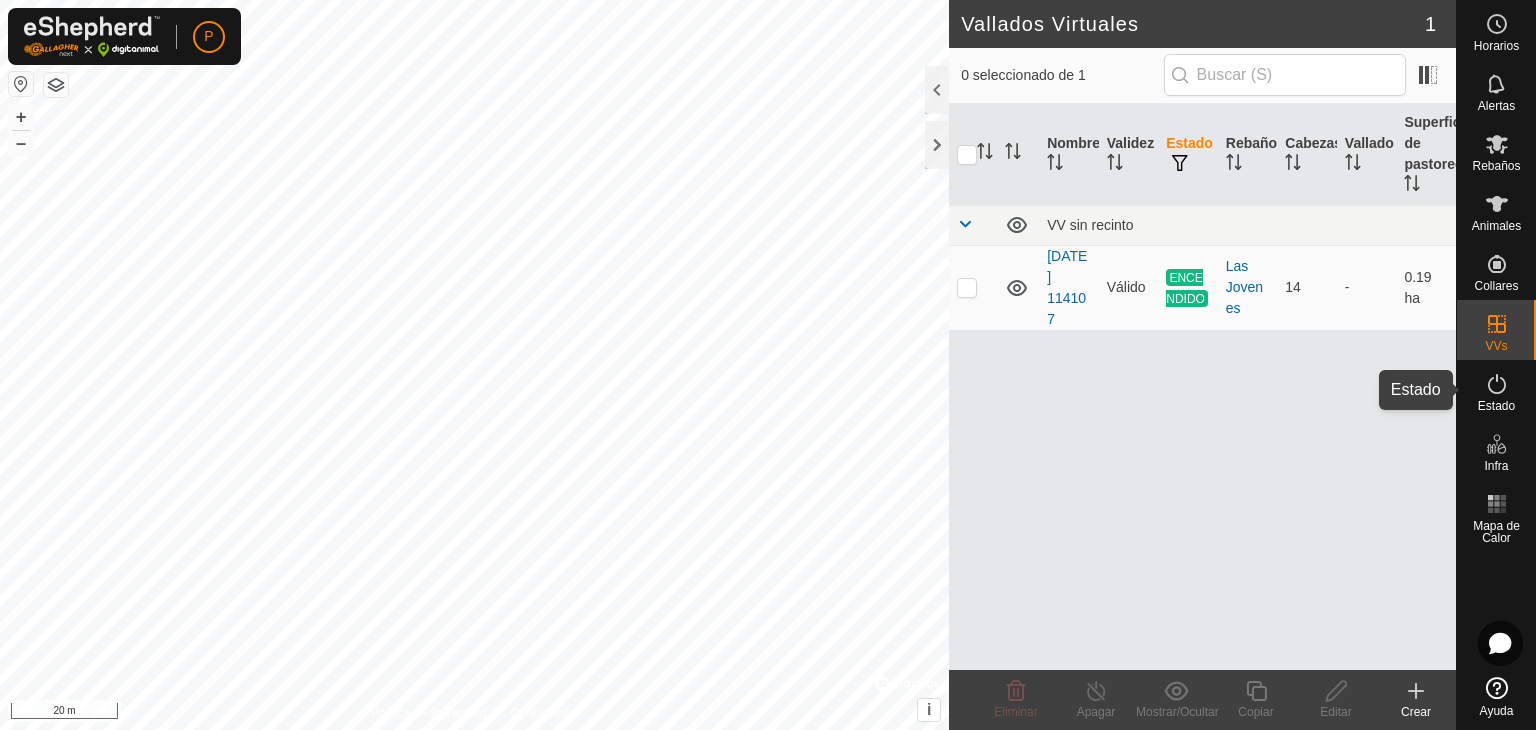 click 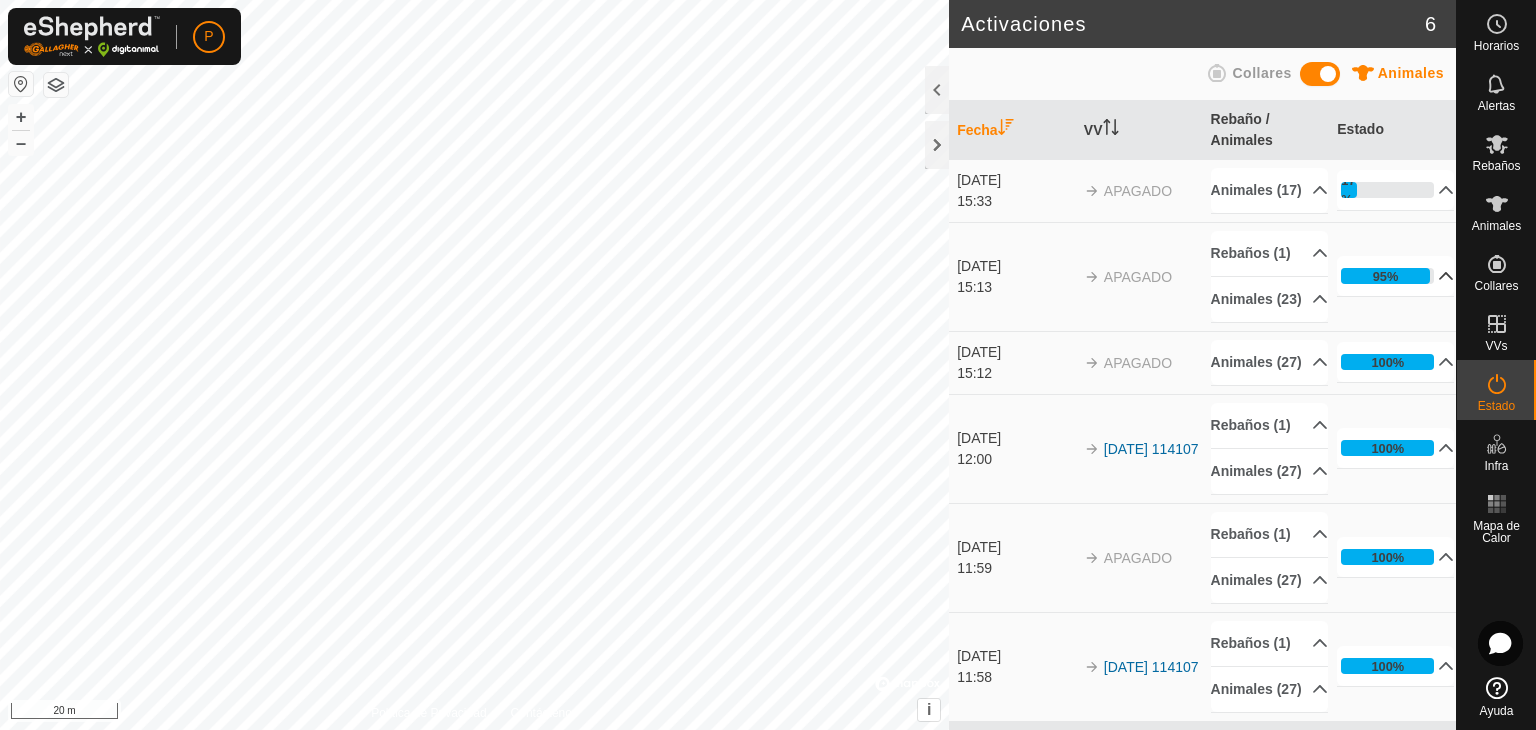 click on "95%" at bounding box center [1395, 276] 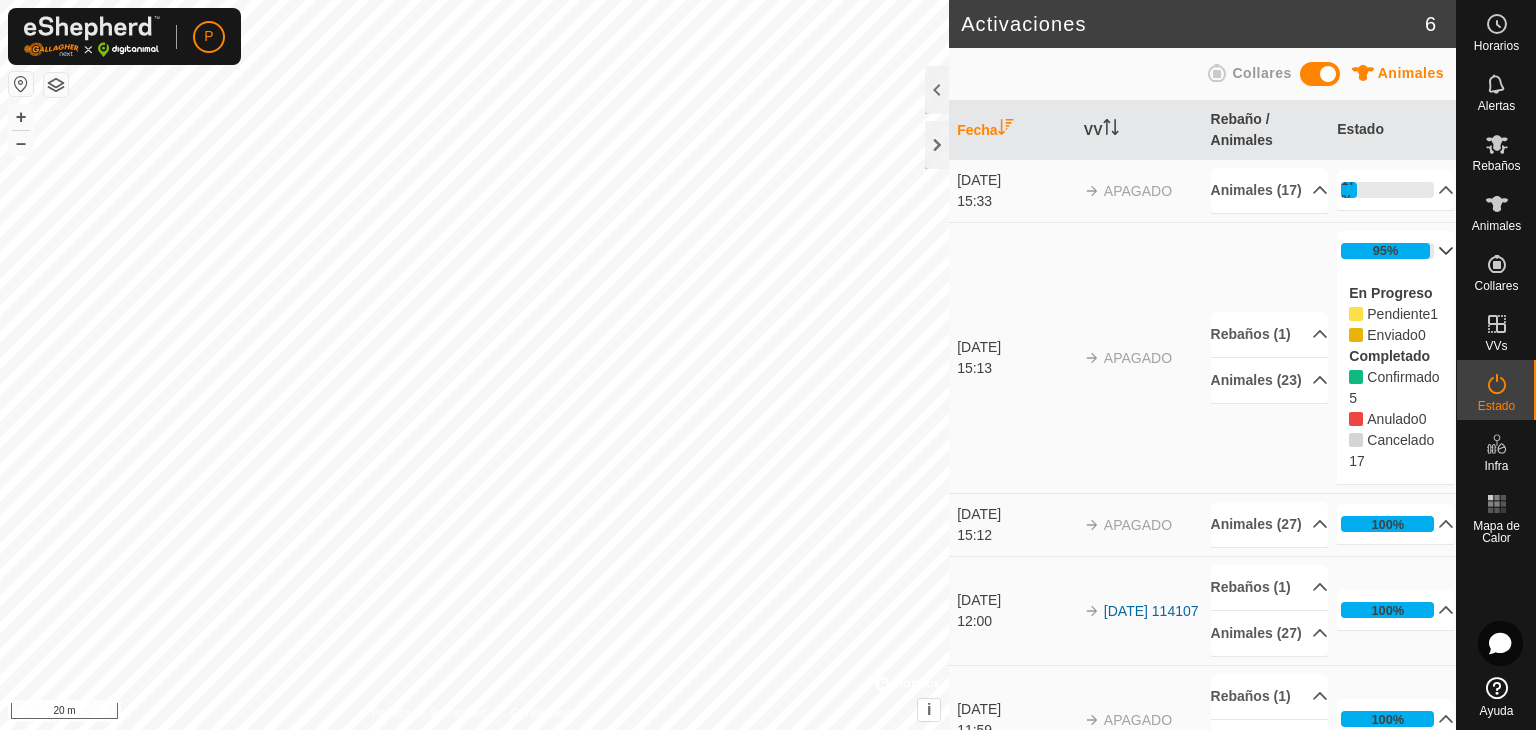 click on "15:13" at bounding box center (1015, 368) 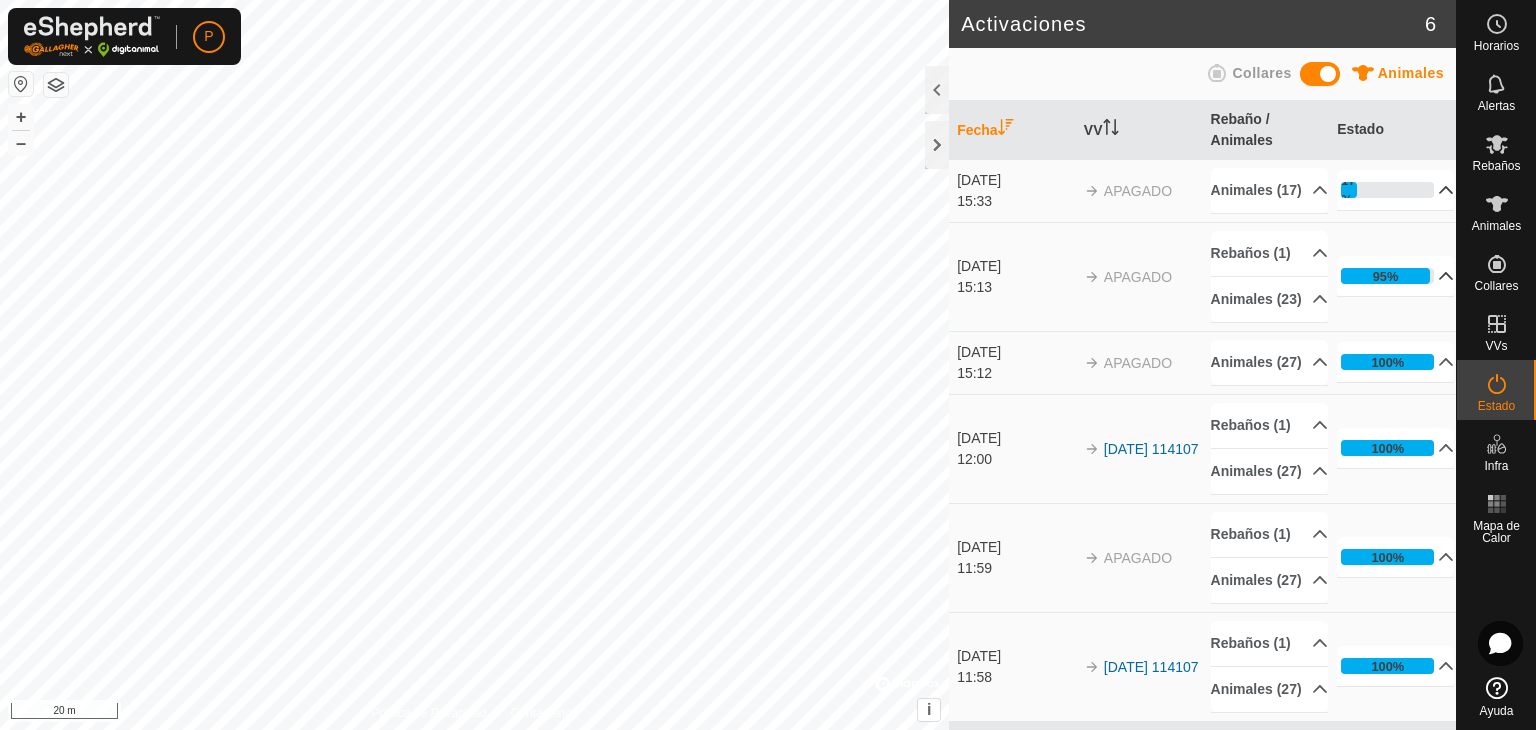 click on "17%" at bounding box center (1395, 190) 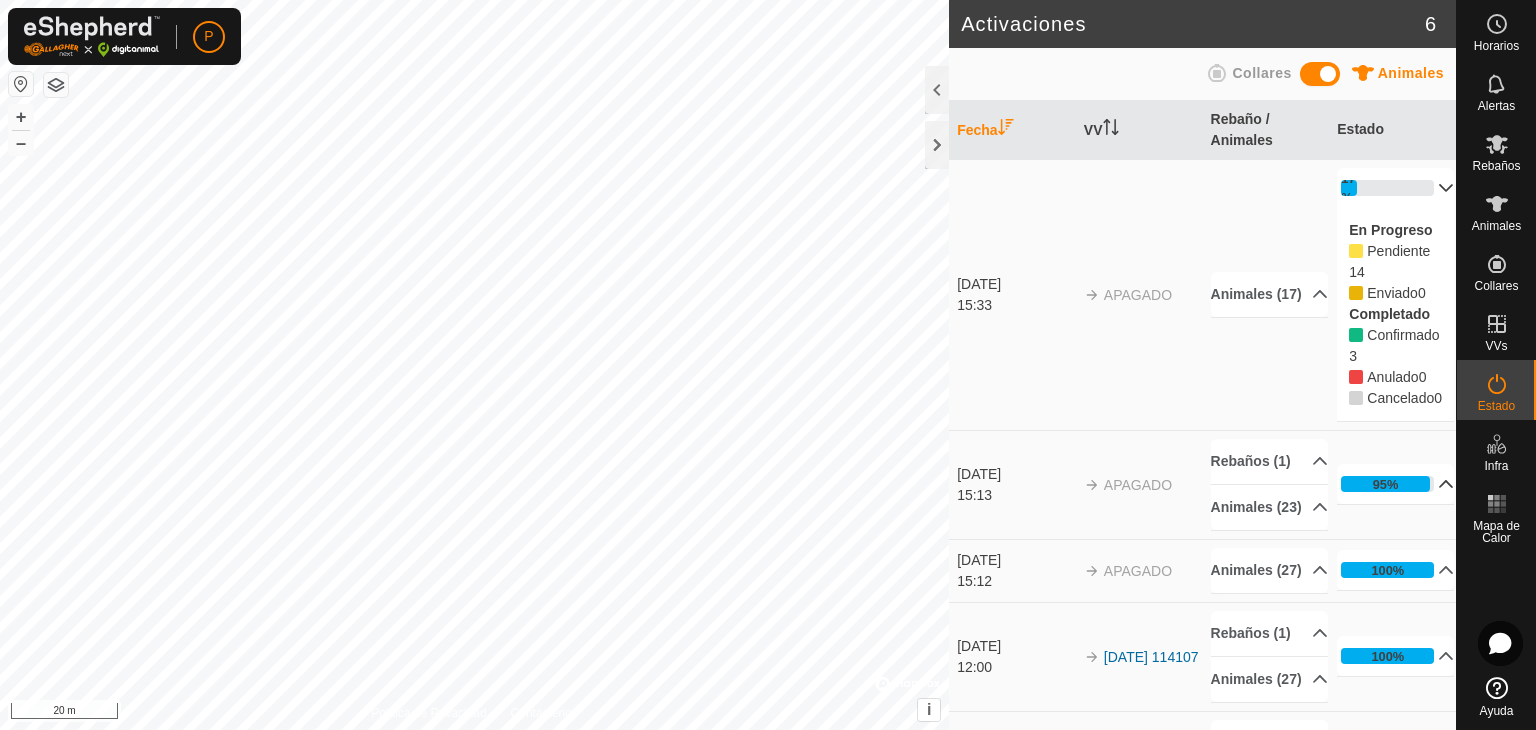 click on "17%" at bounding box center (1395, 188) 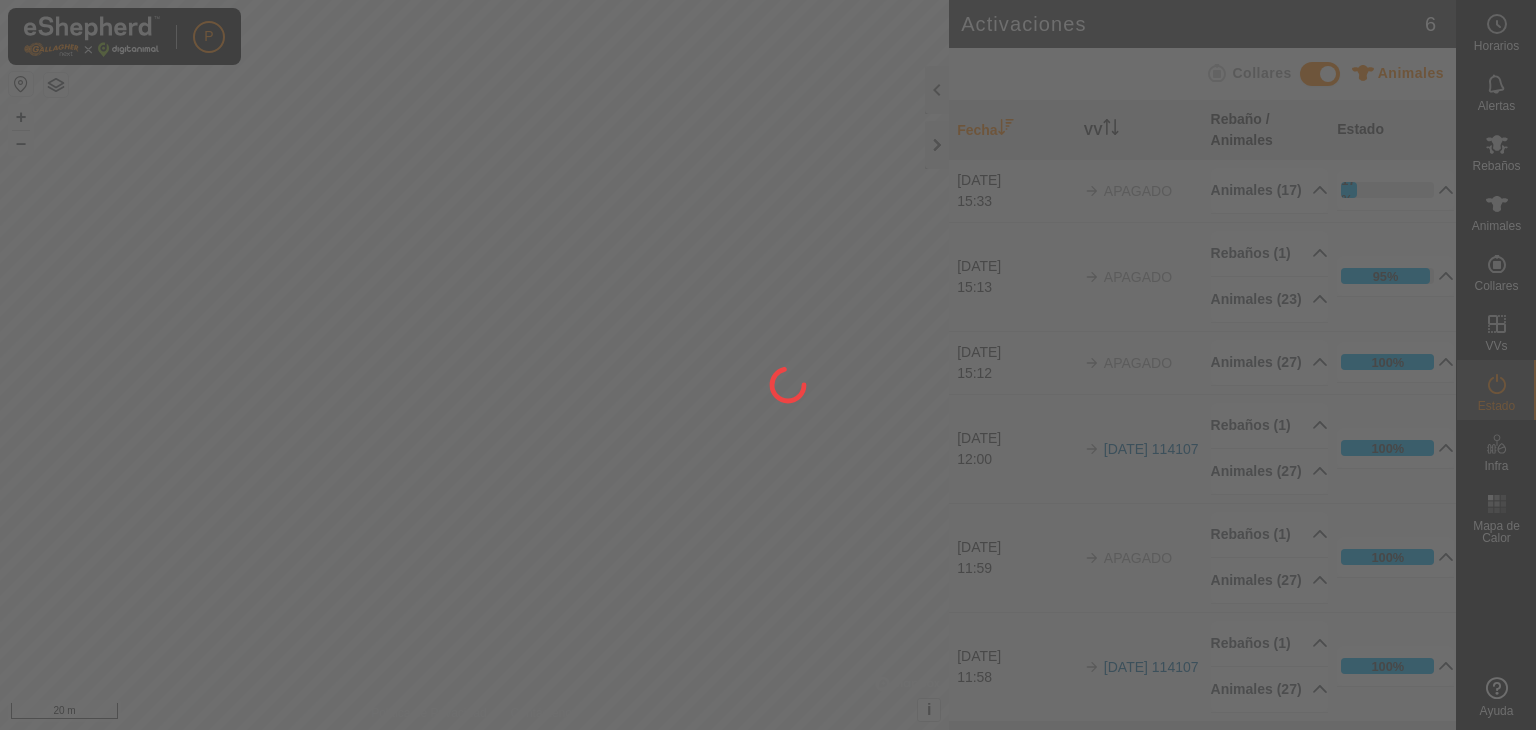scroll, scrollTop: 0, scrollLeft: 0, axis: both 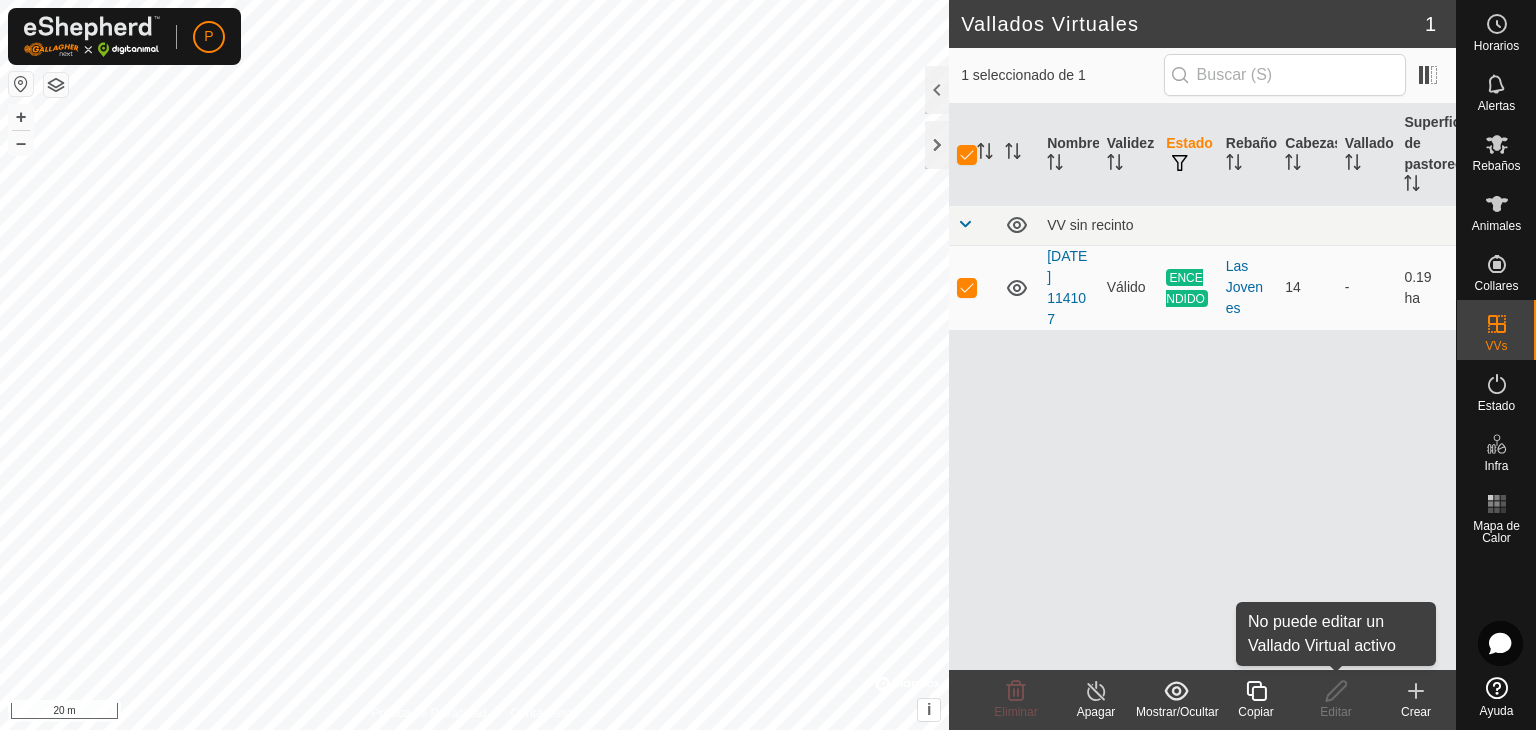click on "Editar" 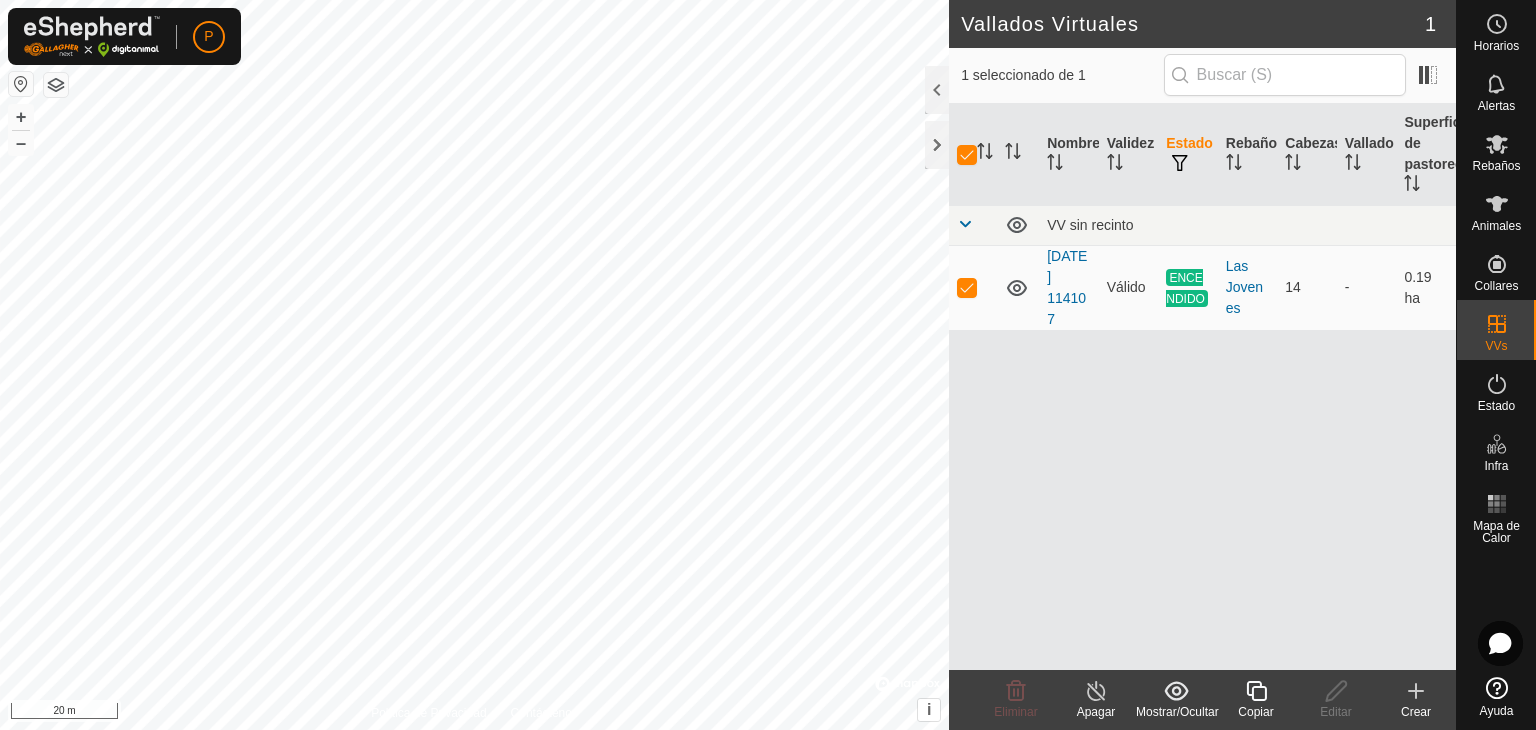 click on "Editar" 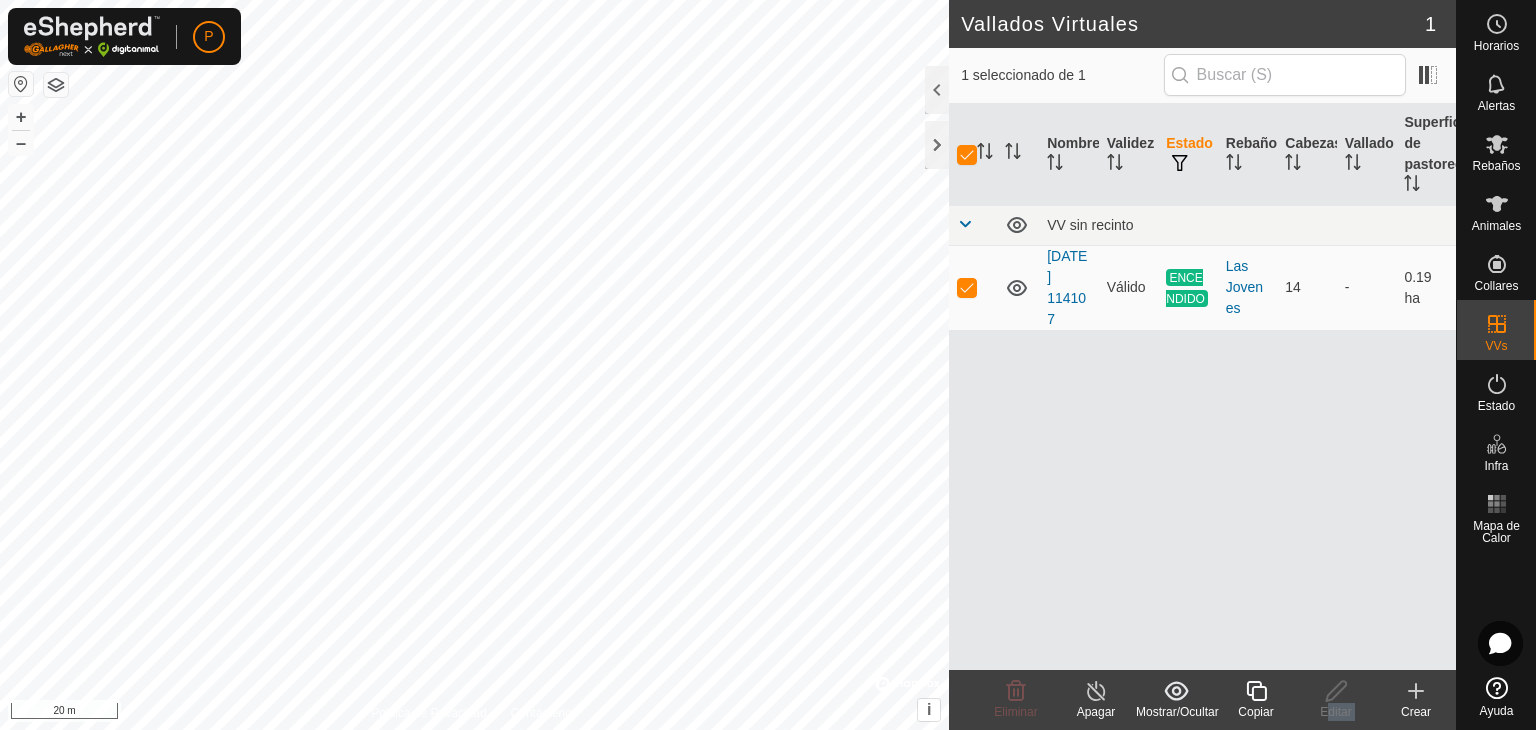 click on "Editar" 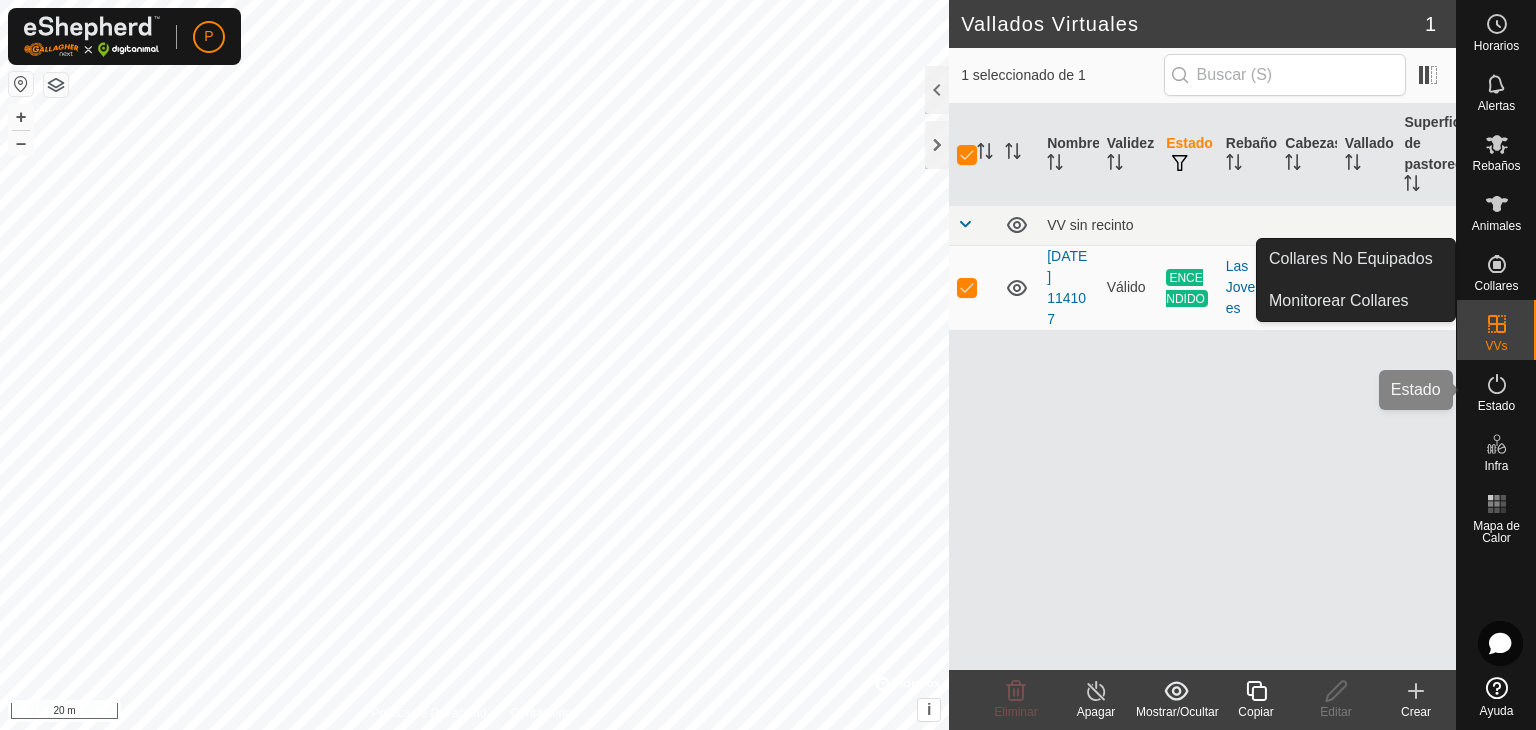 click 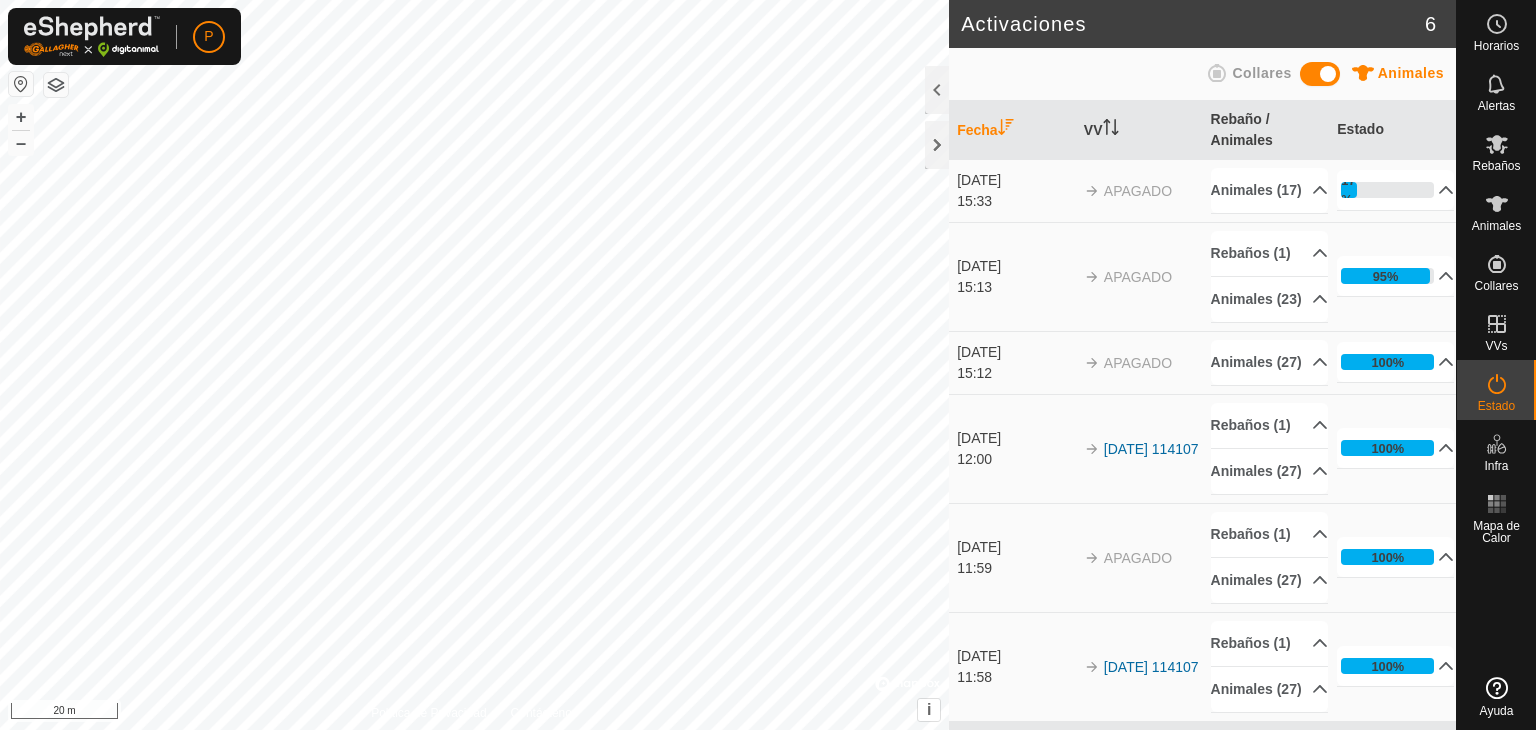 scroll, scrollTop: 0, scrollLeft: 0, axis: both 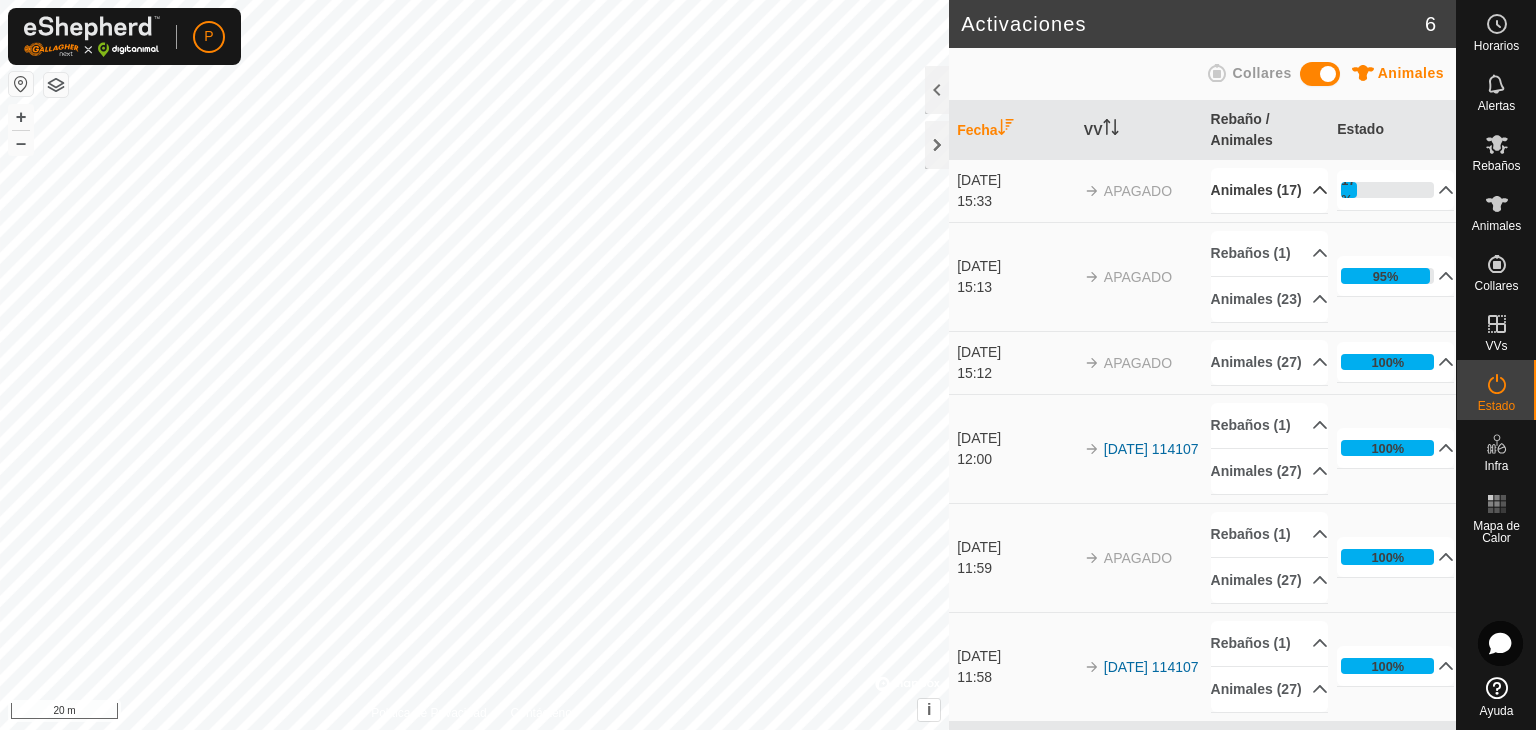 click on "Animales (17)" at bounding box center (1269, 190) 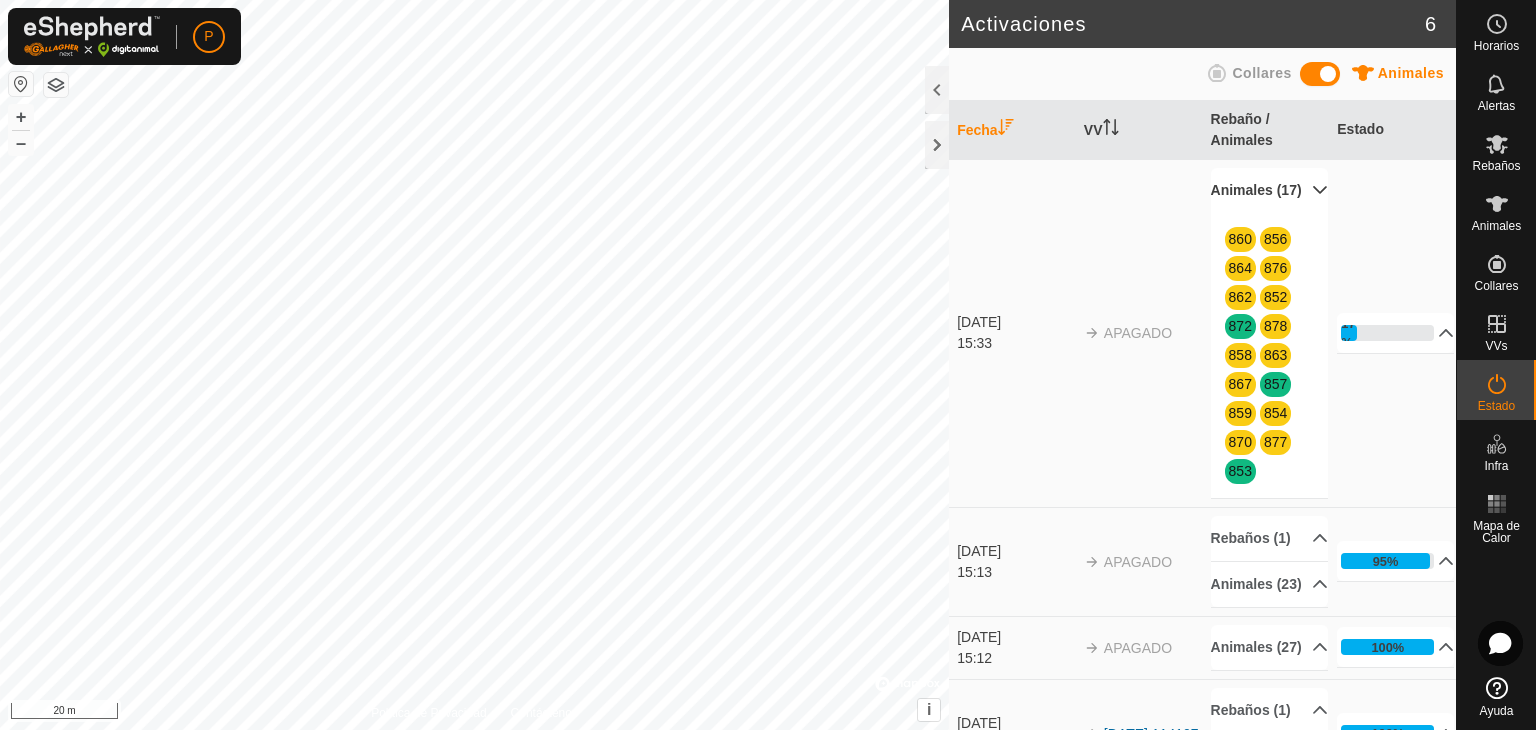 click on "Animales (17)" at bounding box center (1269, 190) 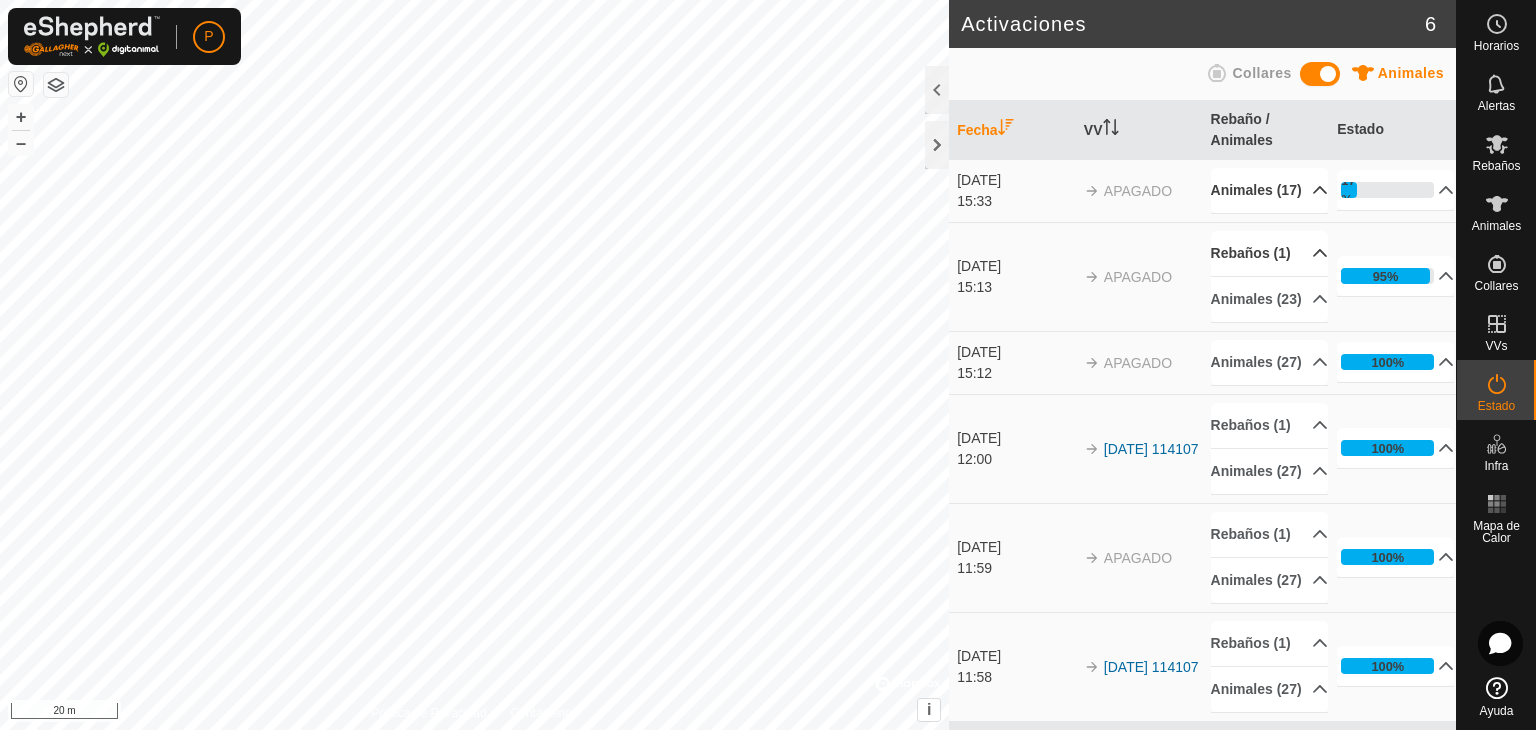 click on "Rebaños (1)" at bounding box center (1269, 253) 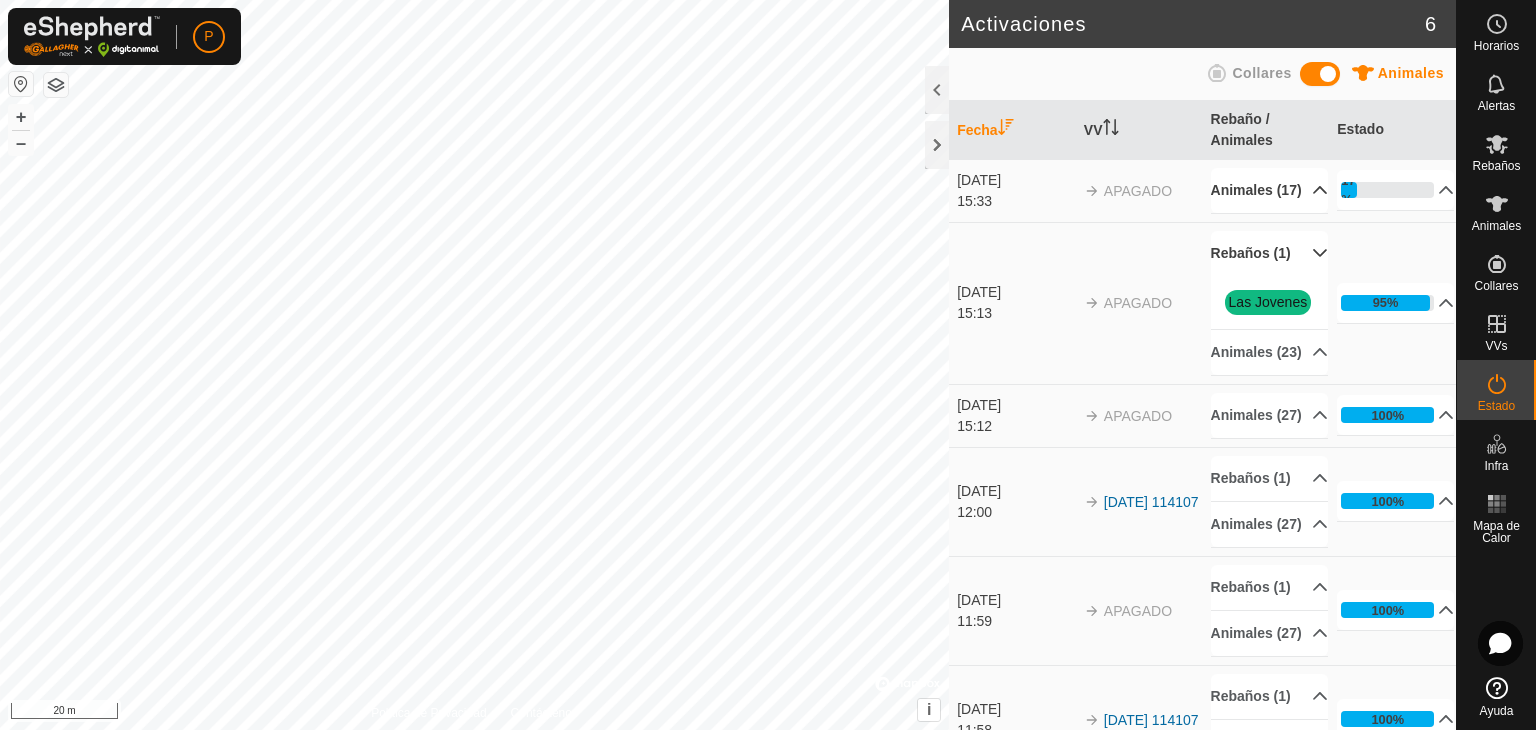 click on "Rebaños (1)" at bounding box center (1269, 253) 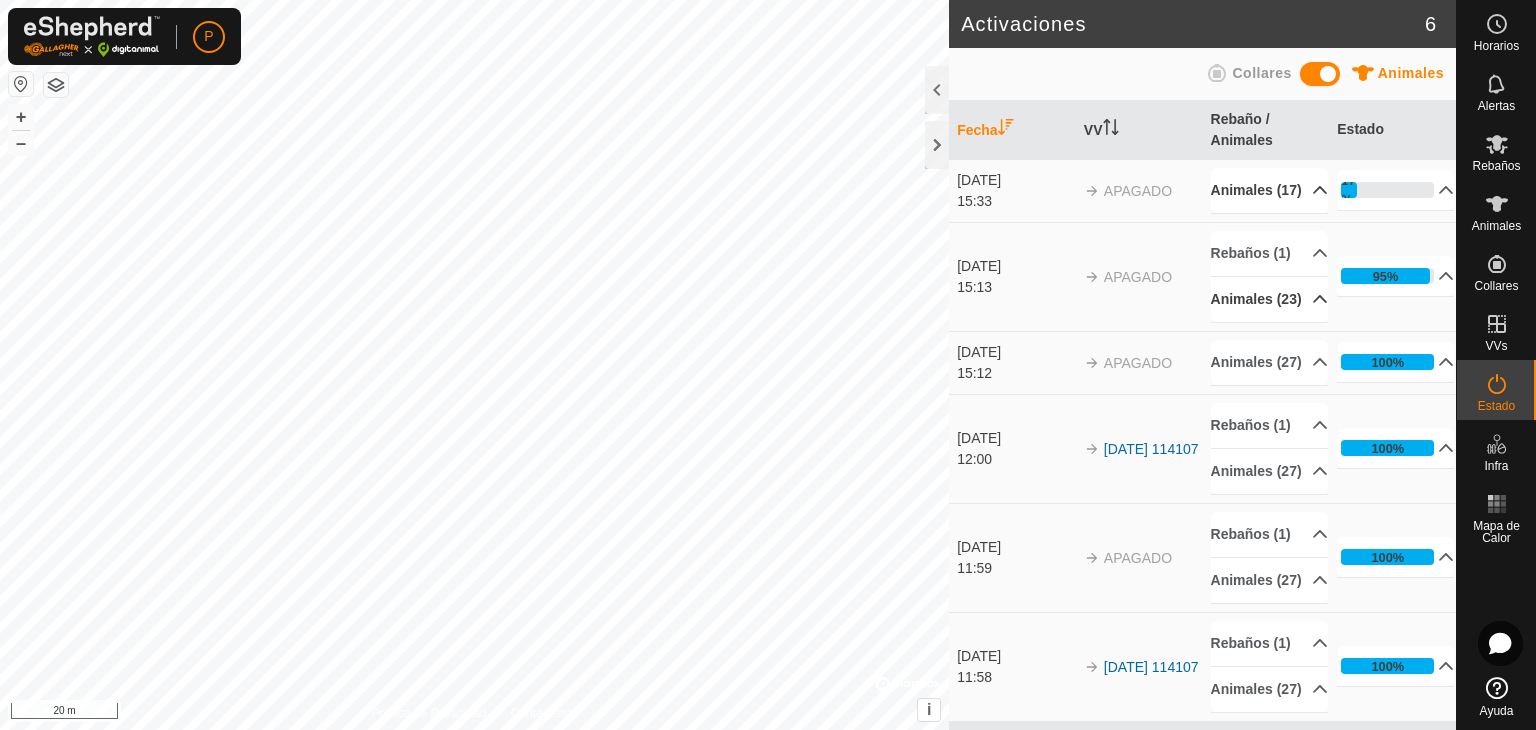 click on "Animales (23)" at bounding box center [1269, 299] 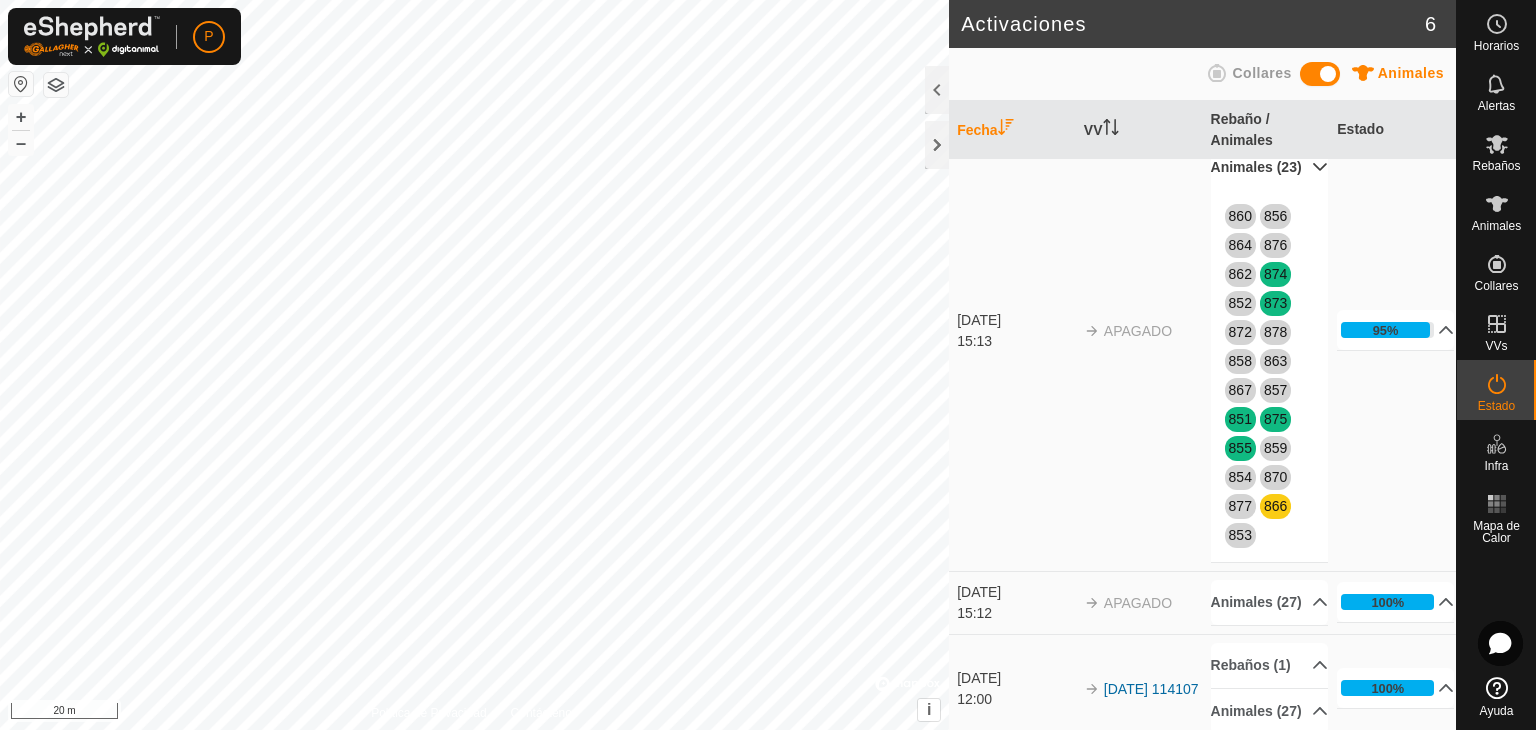 scroll, scrollTop: 42, scrollLeft: 0, axis: vertical 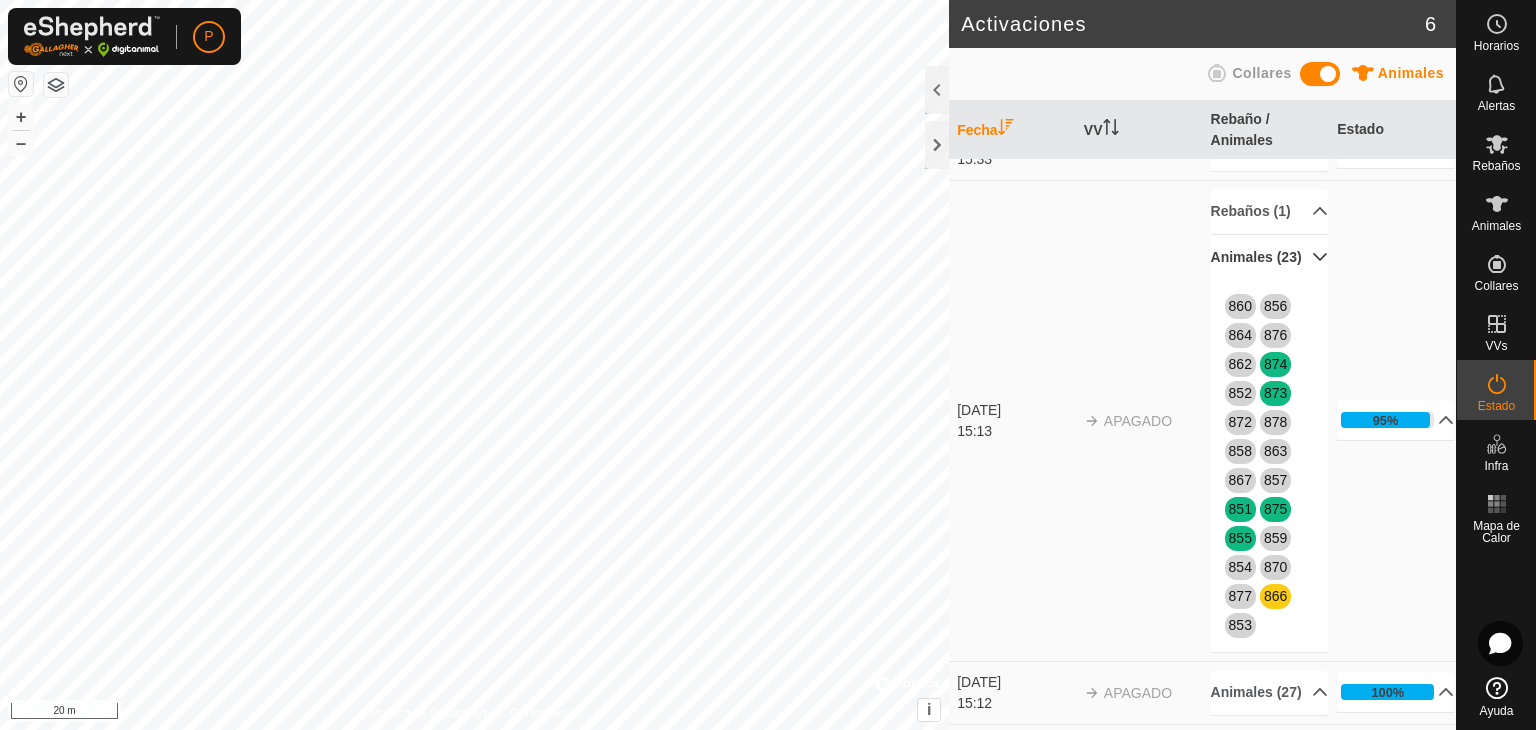 click on "Animales (23)" at bounding box center (1269, 257) 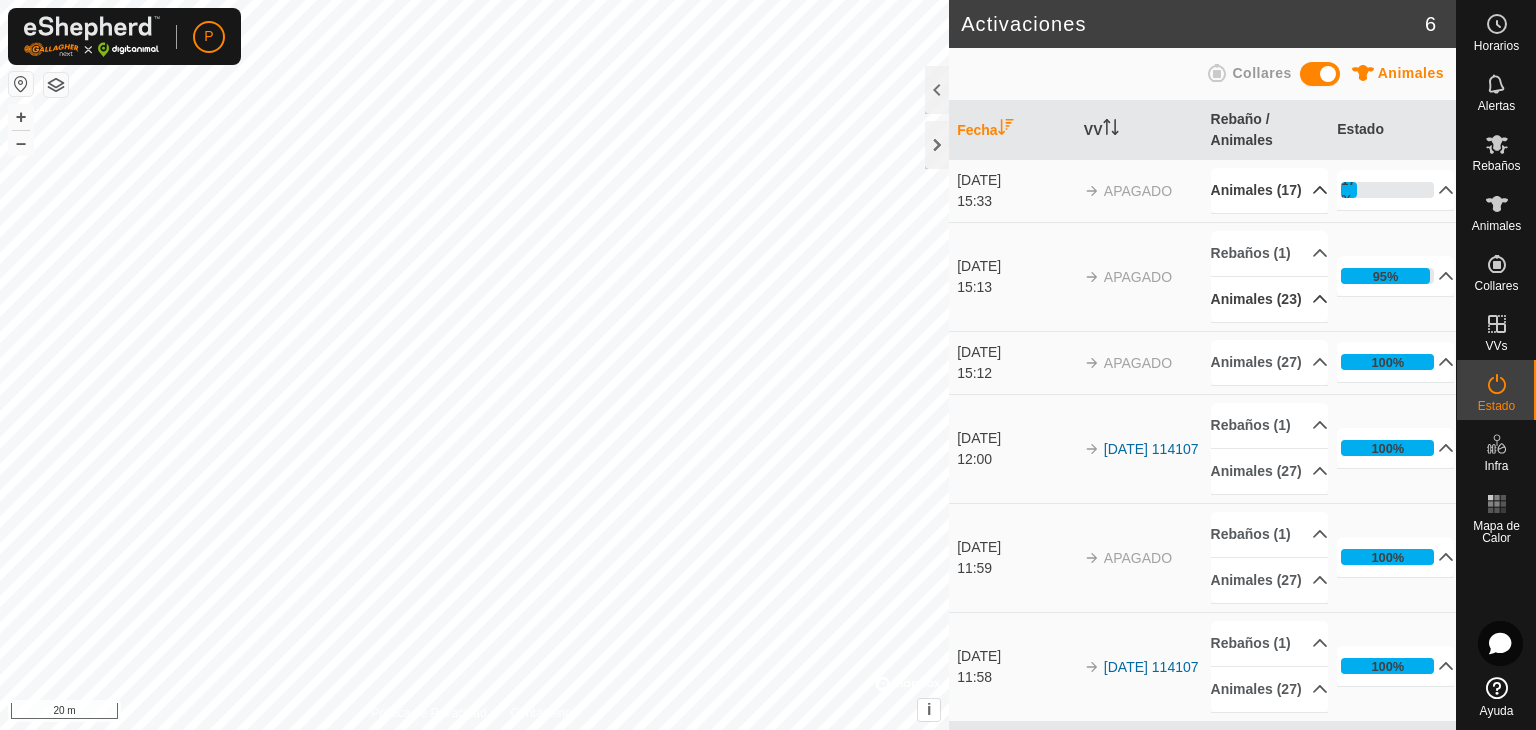 click on "Animales (23)" at bounding box center (1269, 299) 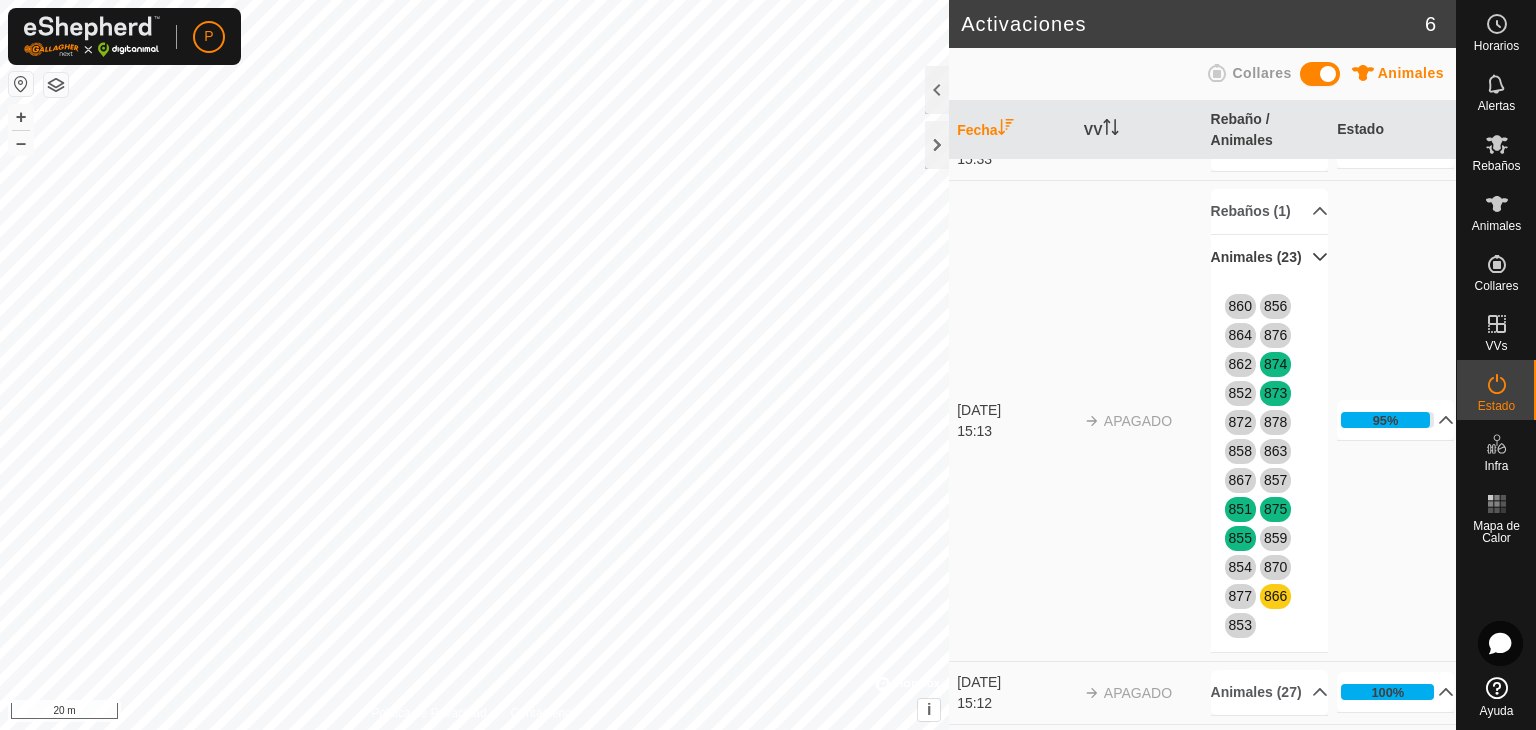 click on "Animales (23)" at bounding box center (1269, 257) 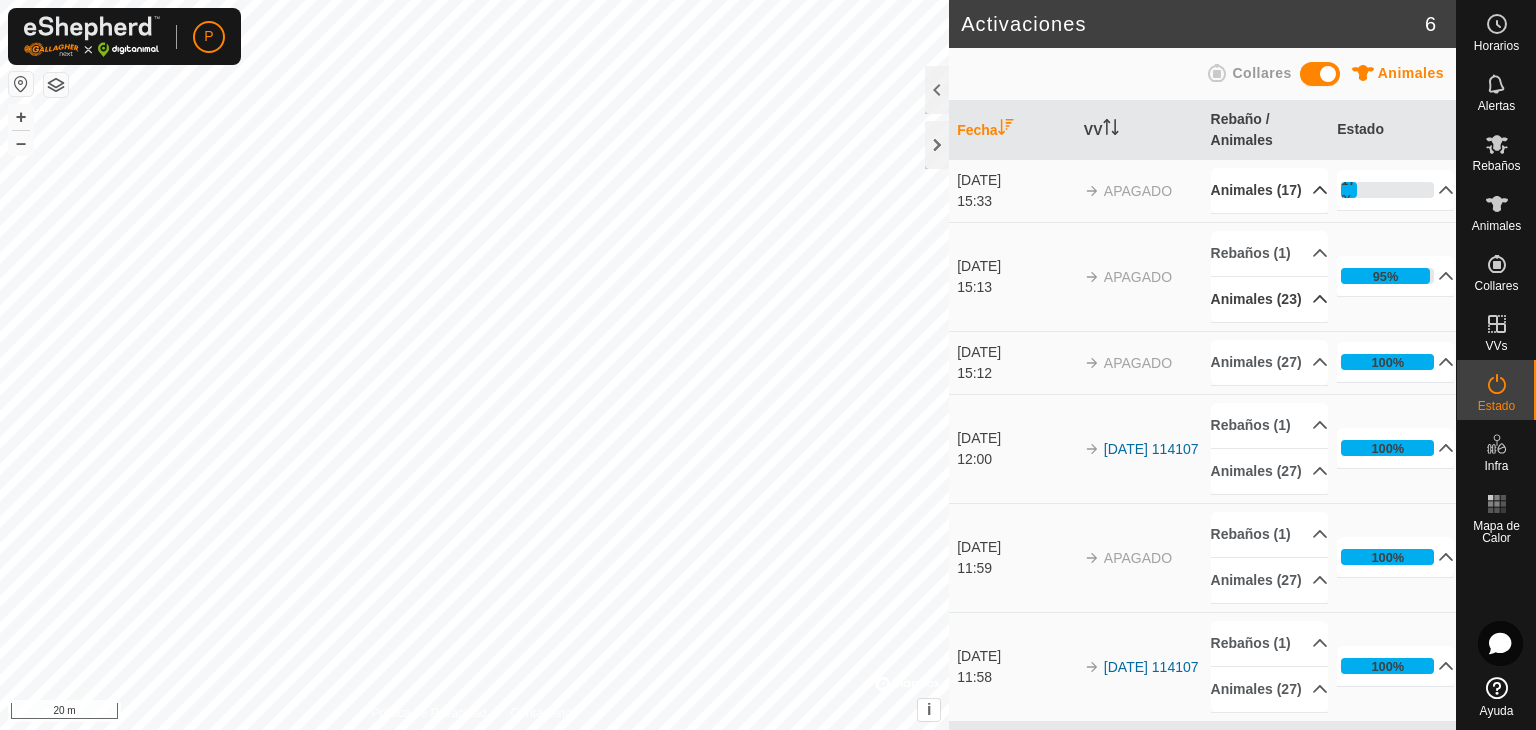 scroll, scrollTop: 0, scrollLeft: 0, axis: both 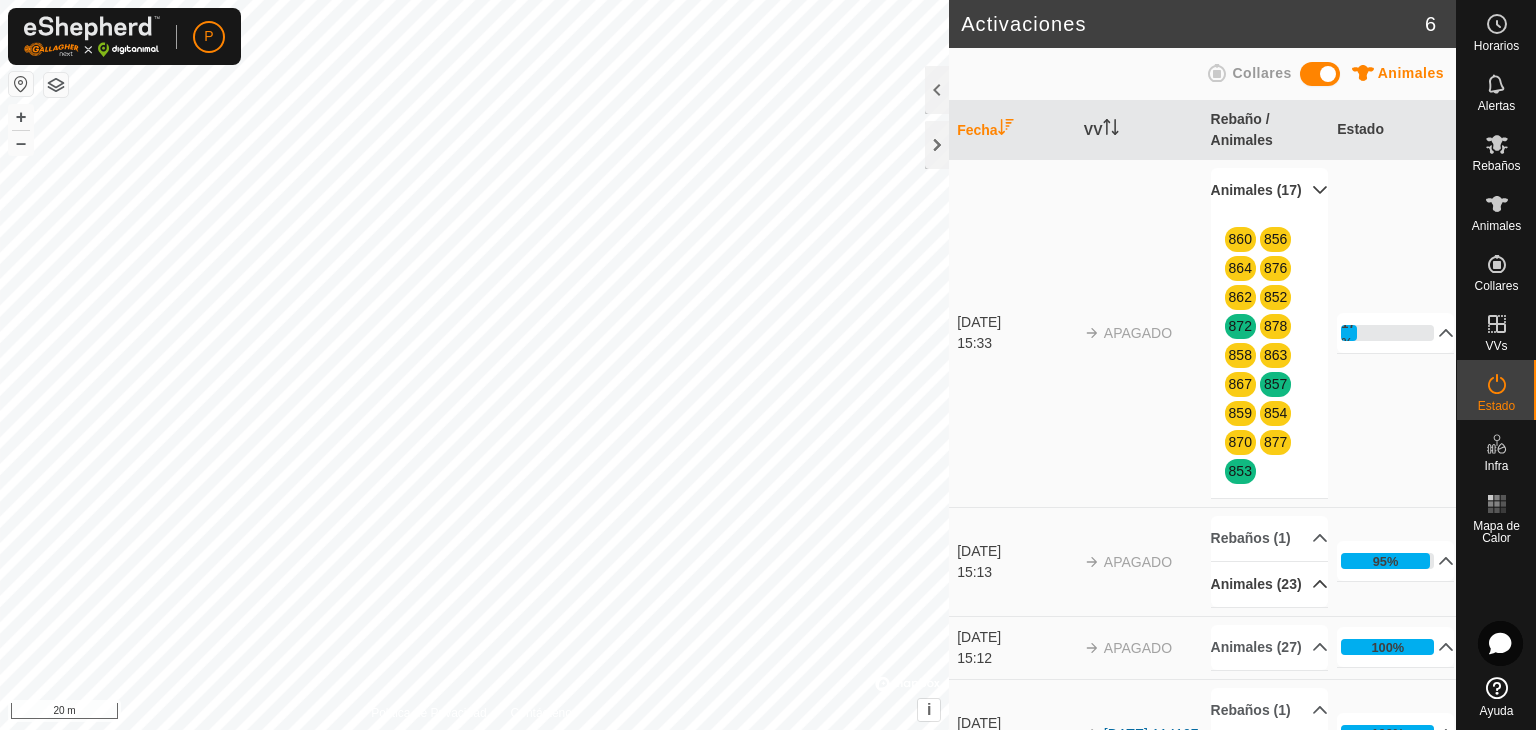 click on "Animales (17)" at bounding box center [1269, 190] 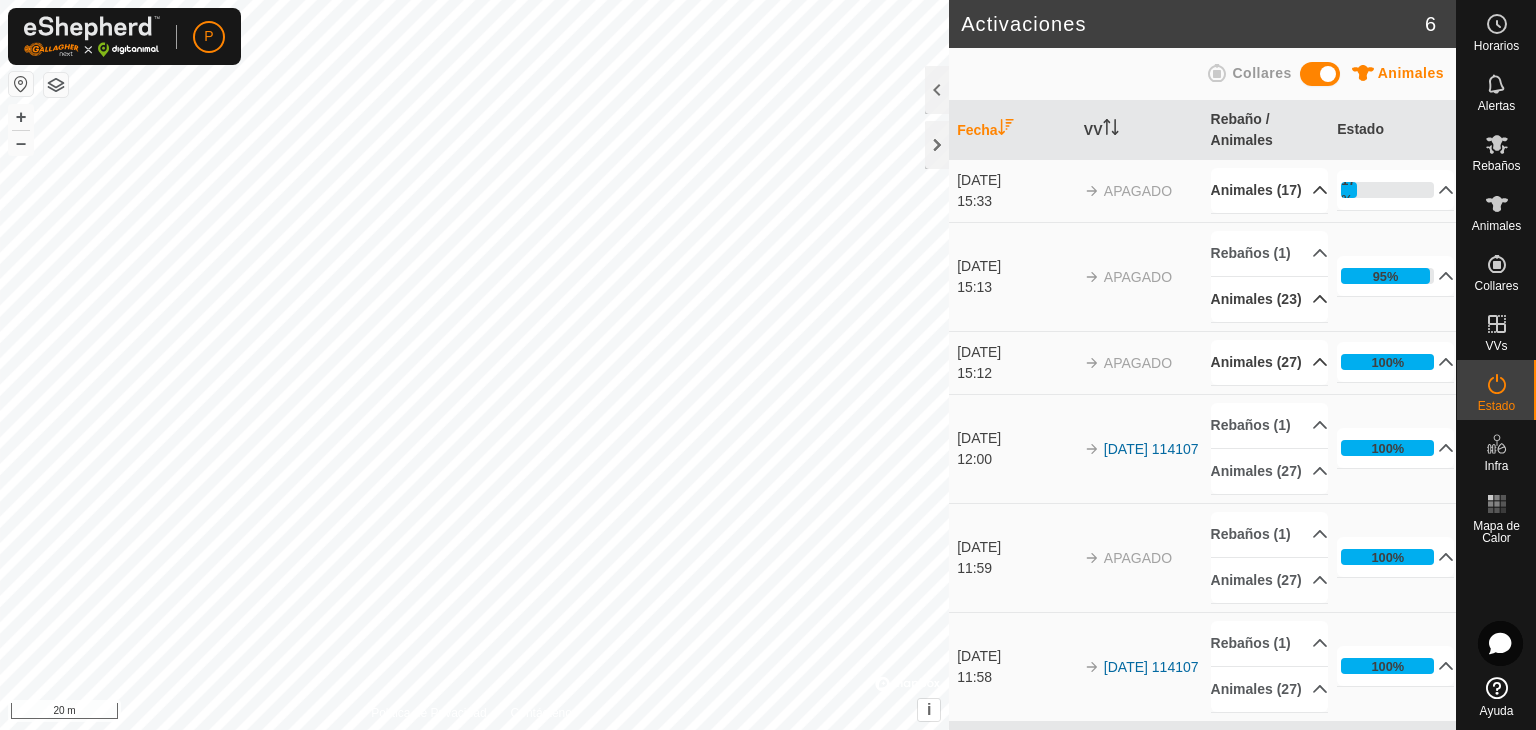 click on "Animales (27)" at bounding box center [1269, 362] 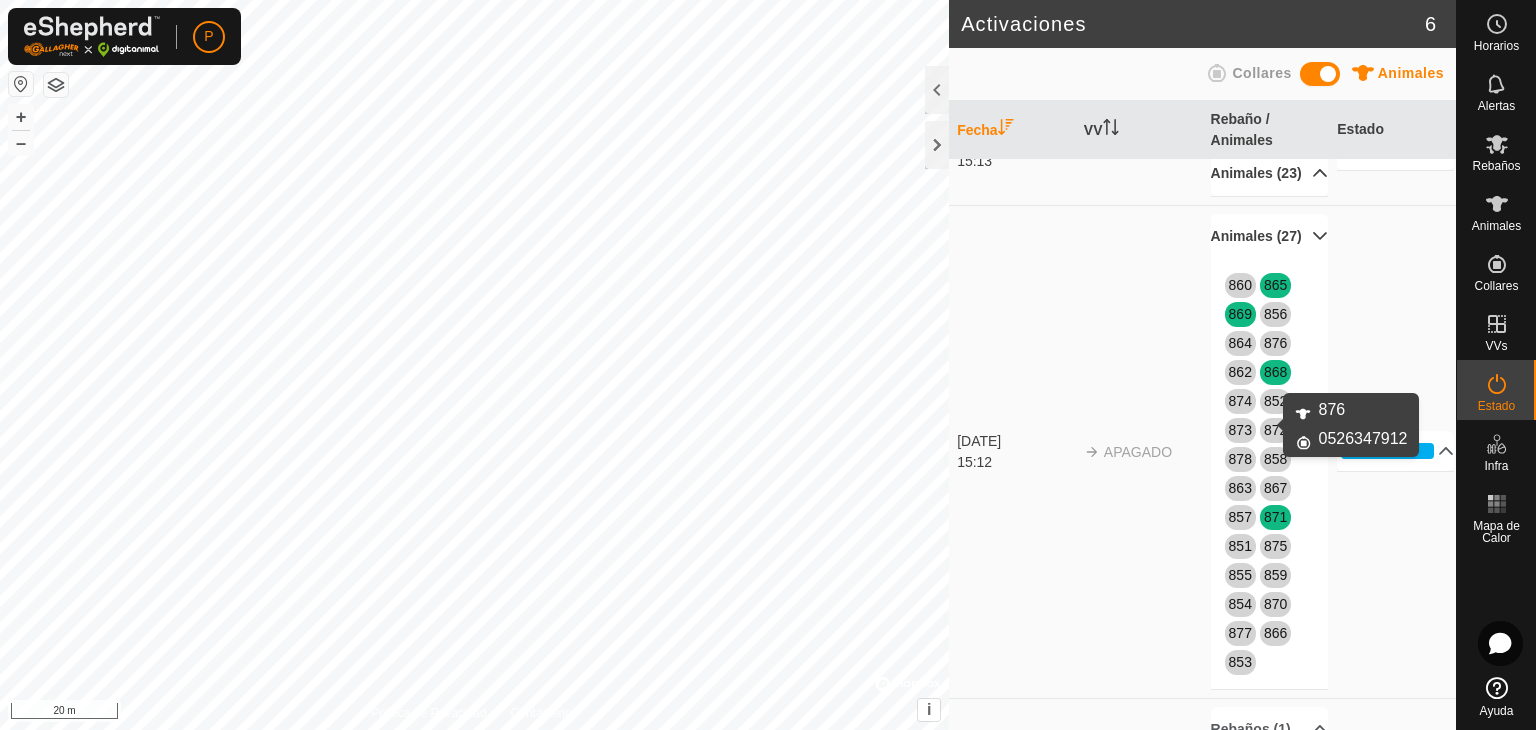 scroll, scrollTop: 51, scrollLeft: 0, axis: vertical 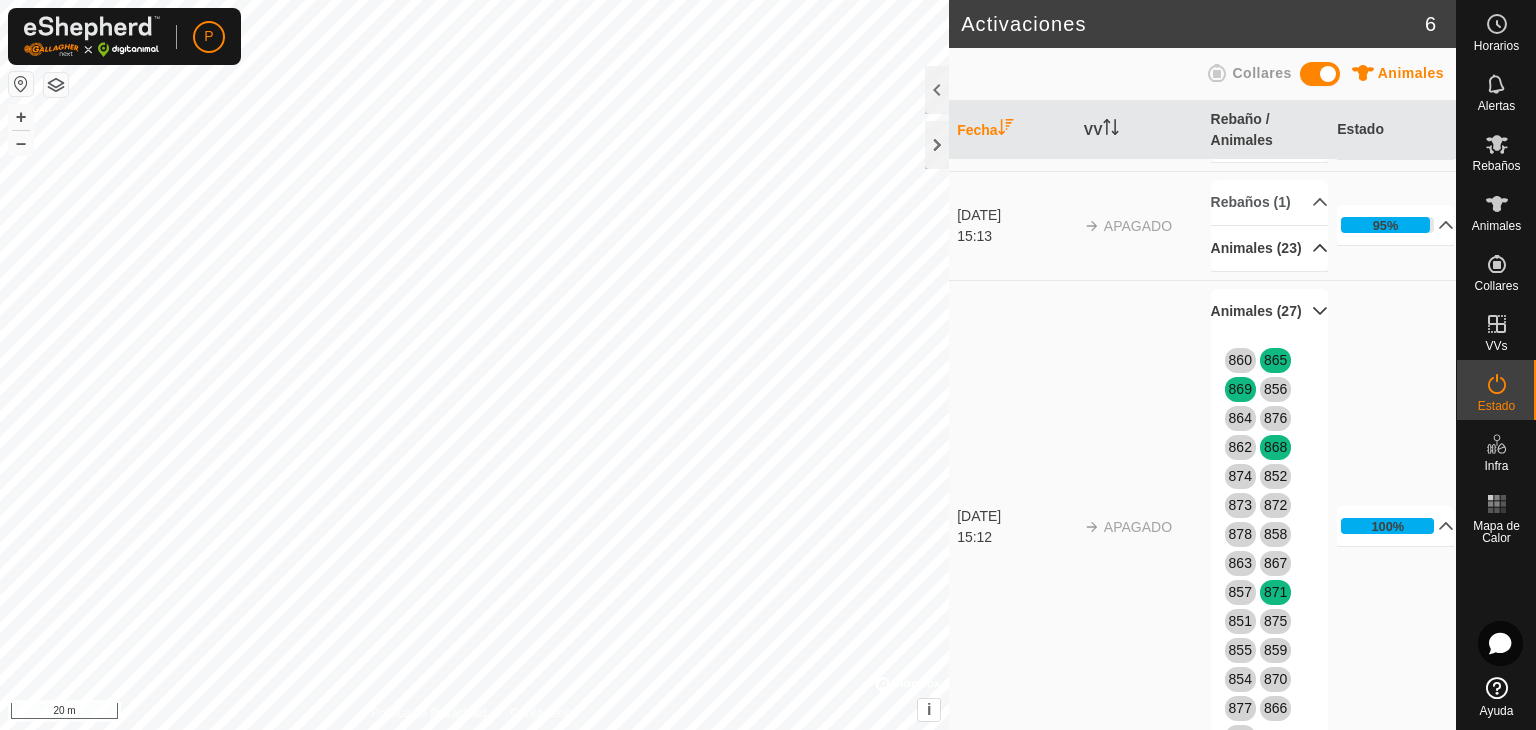 click on "860   865   869   856   864   876   862   868   874   852   873   872   878   858   863   867   857   871   851   875   855   859   854   870   877   866   853" at bounding box center (1269, 549) 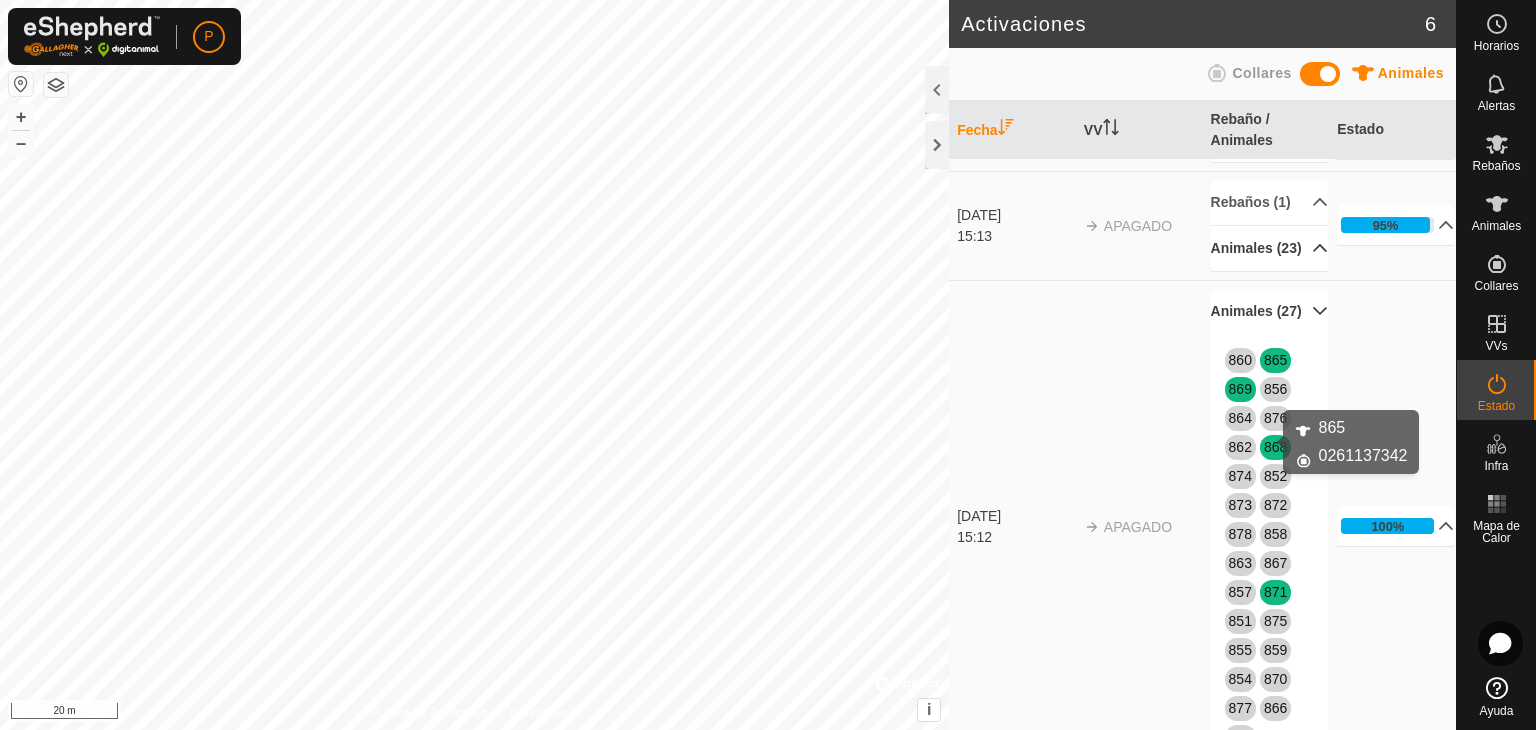 click on "865" at bounding box center (1275, 360) 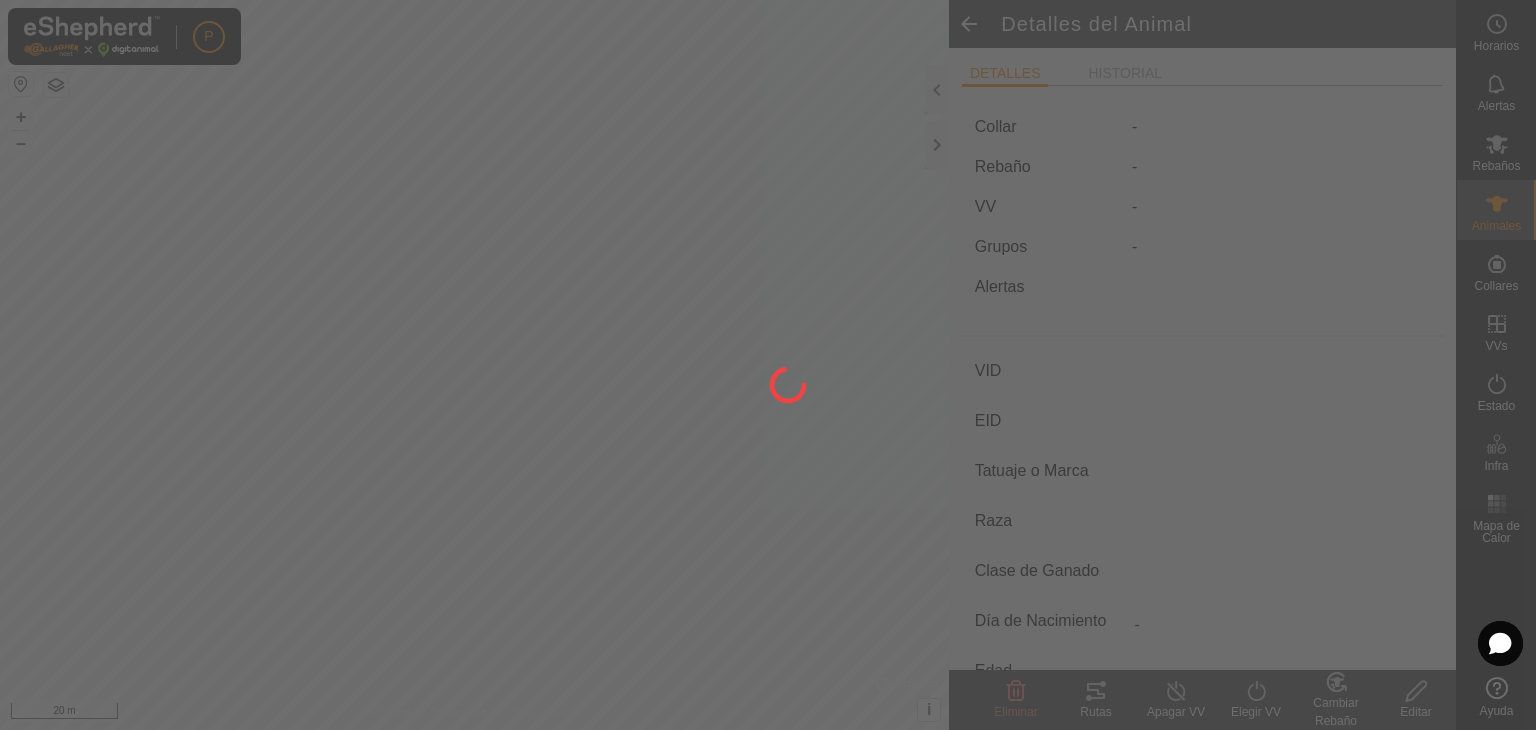 type on "865" 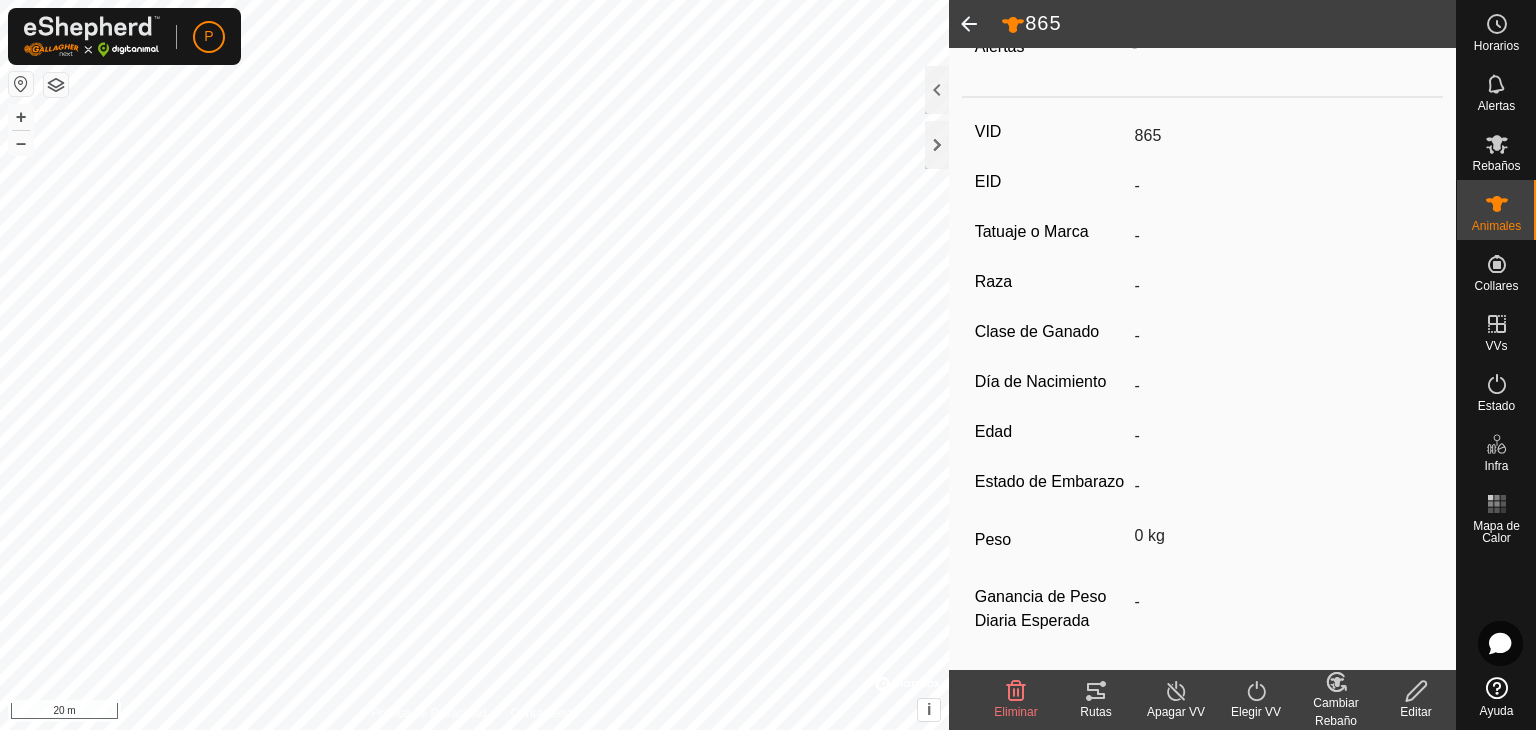 scroll, scrollTop: 0, scrollLeft: 0, axis: both 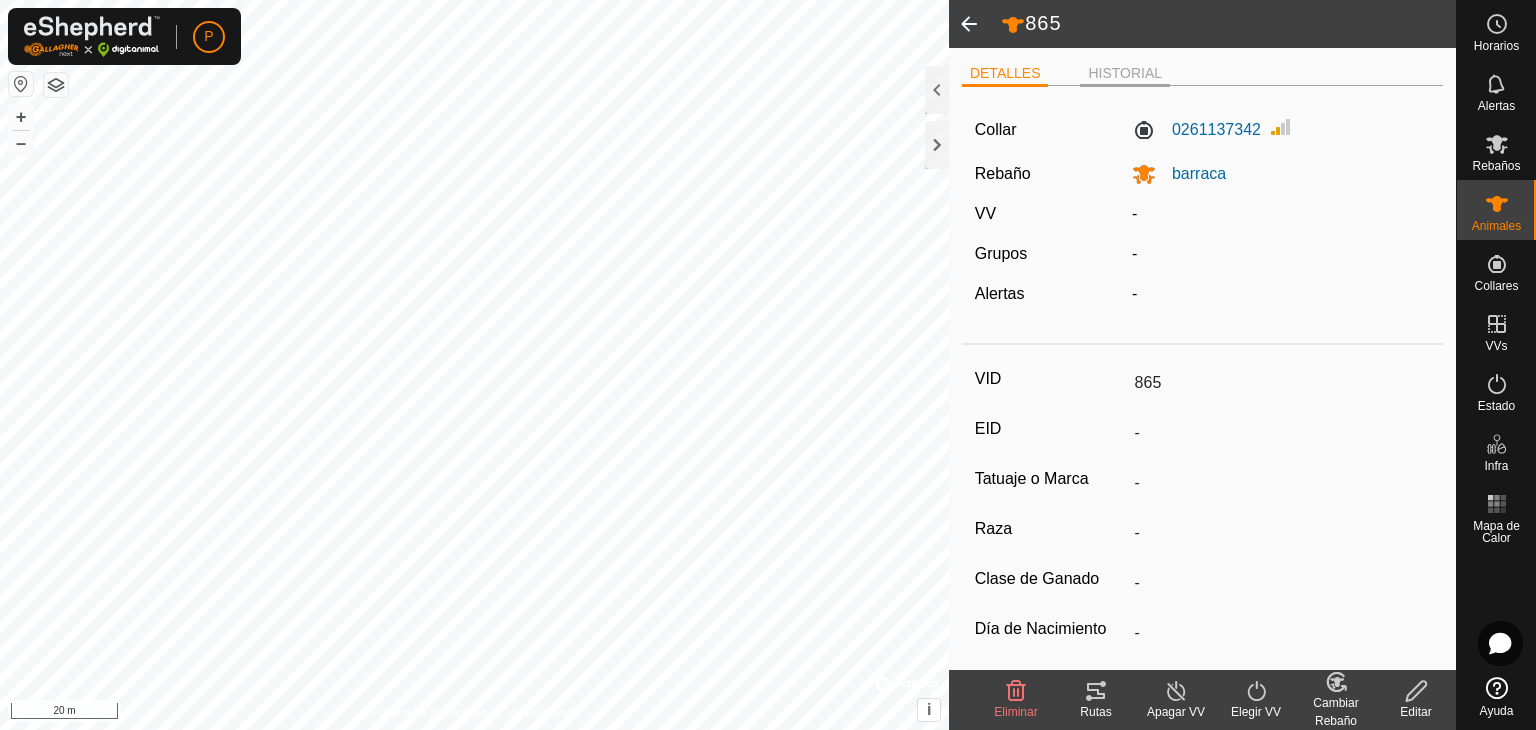 click on "HISTORIAL" 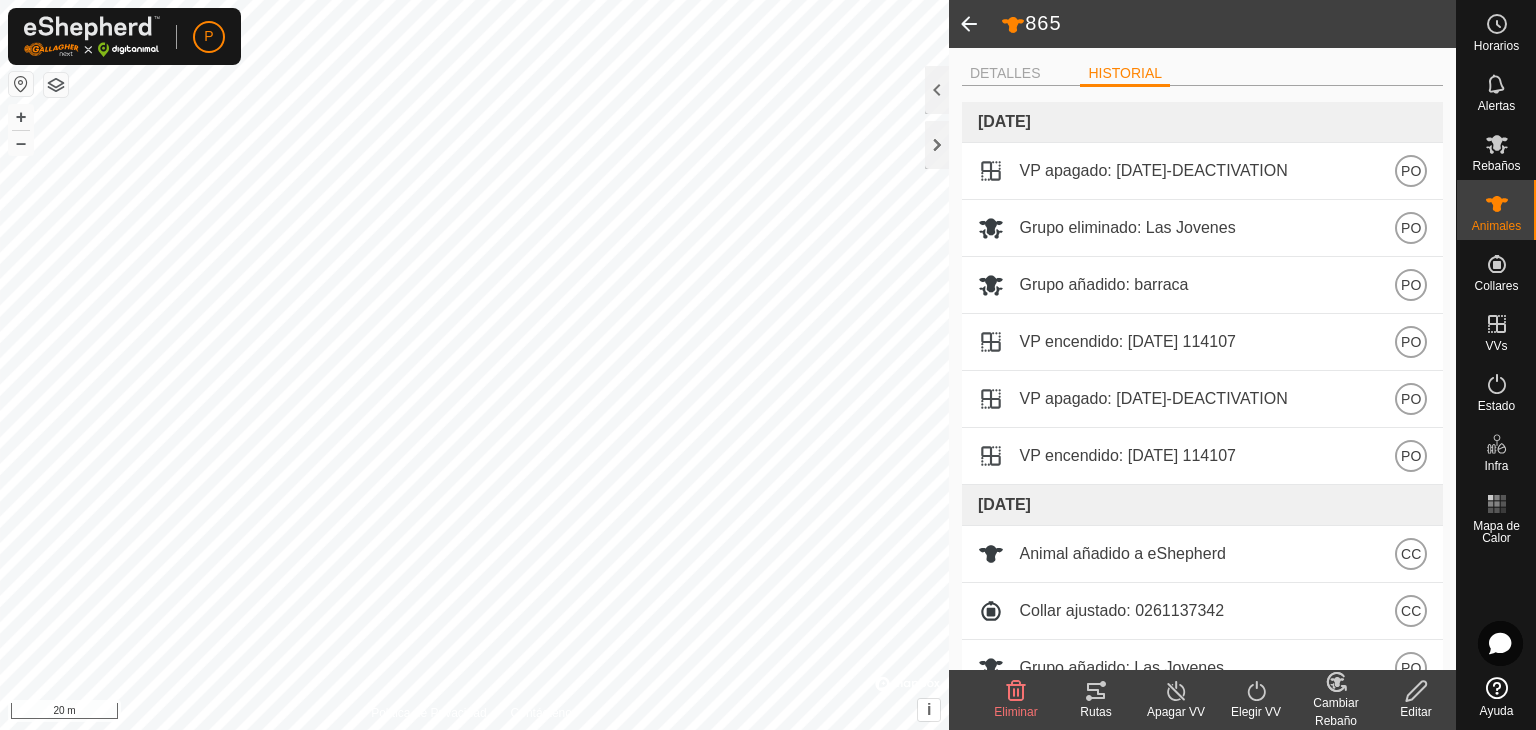 click 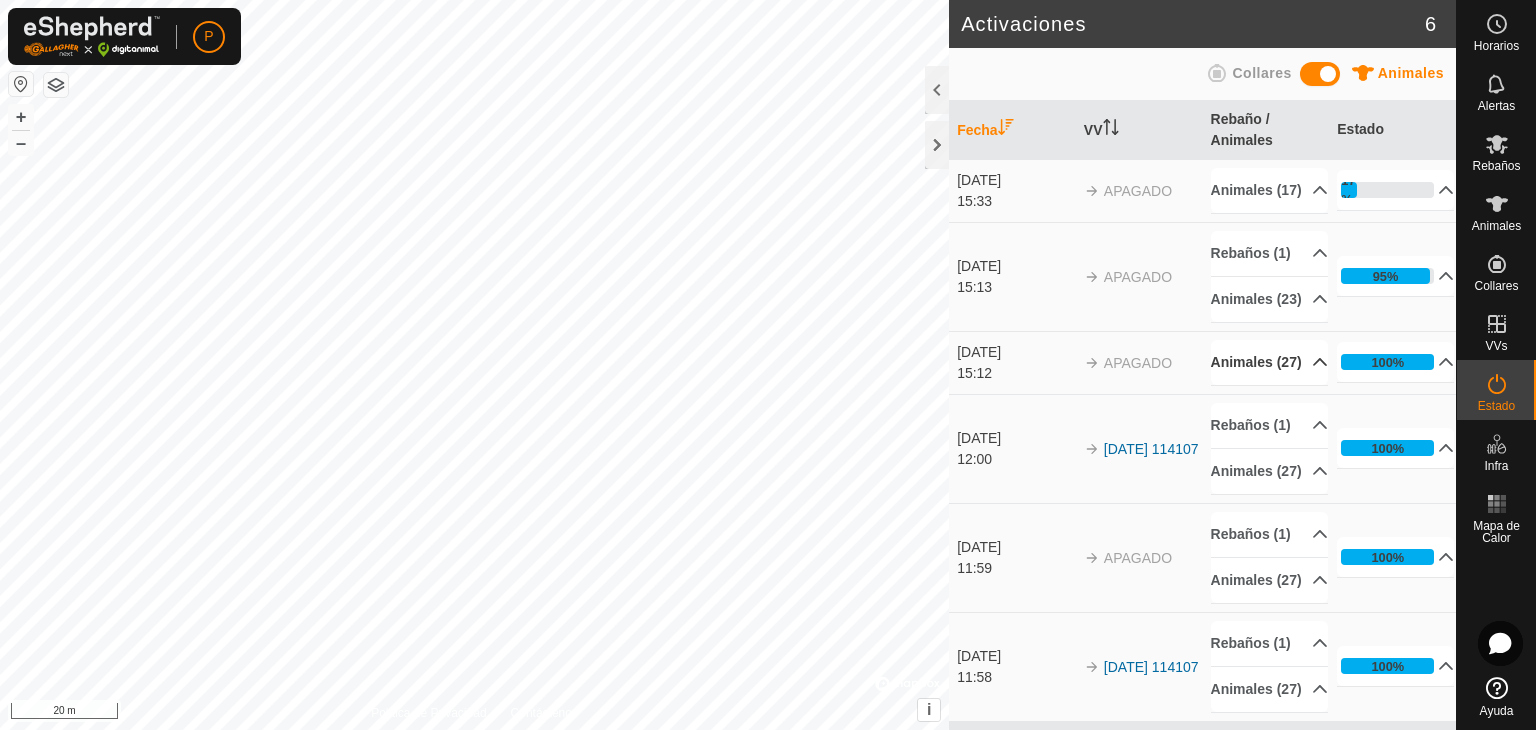 click on "Animales (27)" at bounding box center [1269, 362] 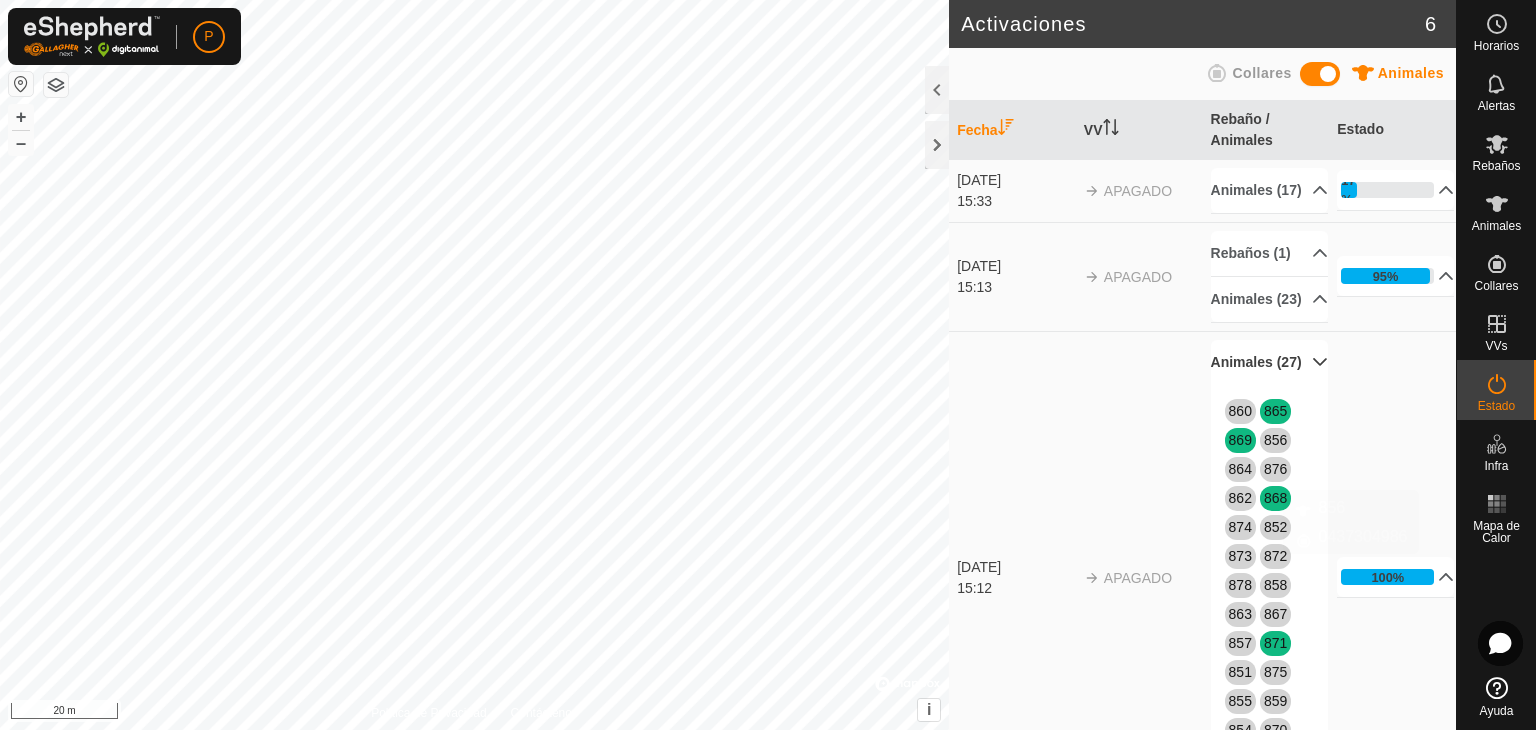 click on "856" at bounding box center [1275, 440] 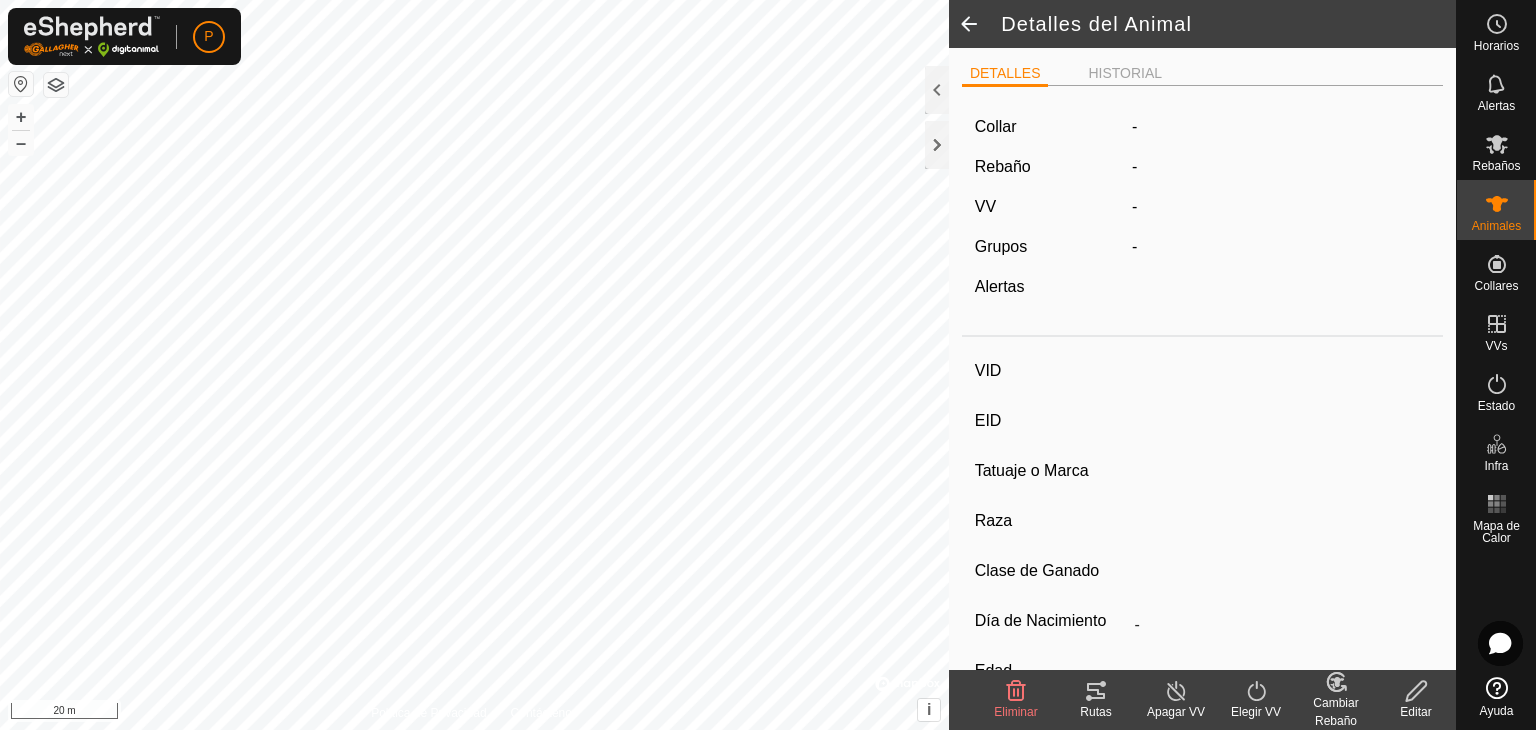 type on "856" 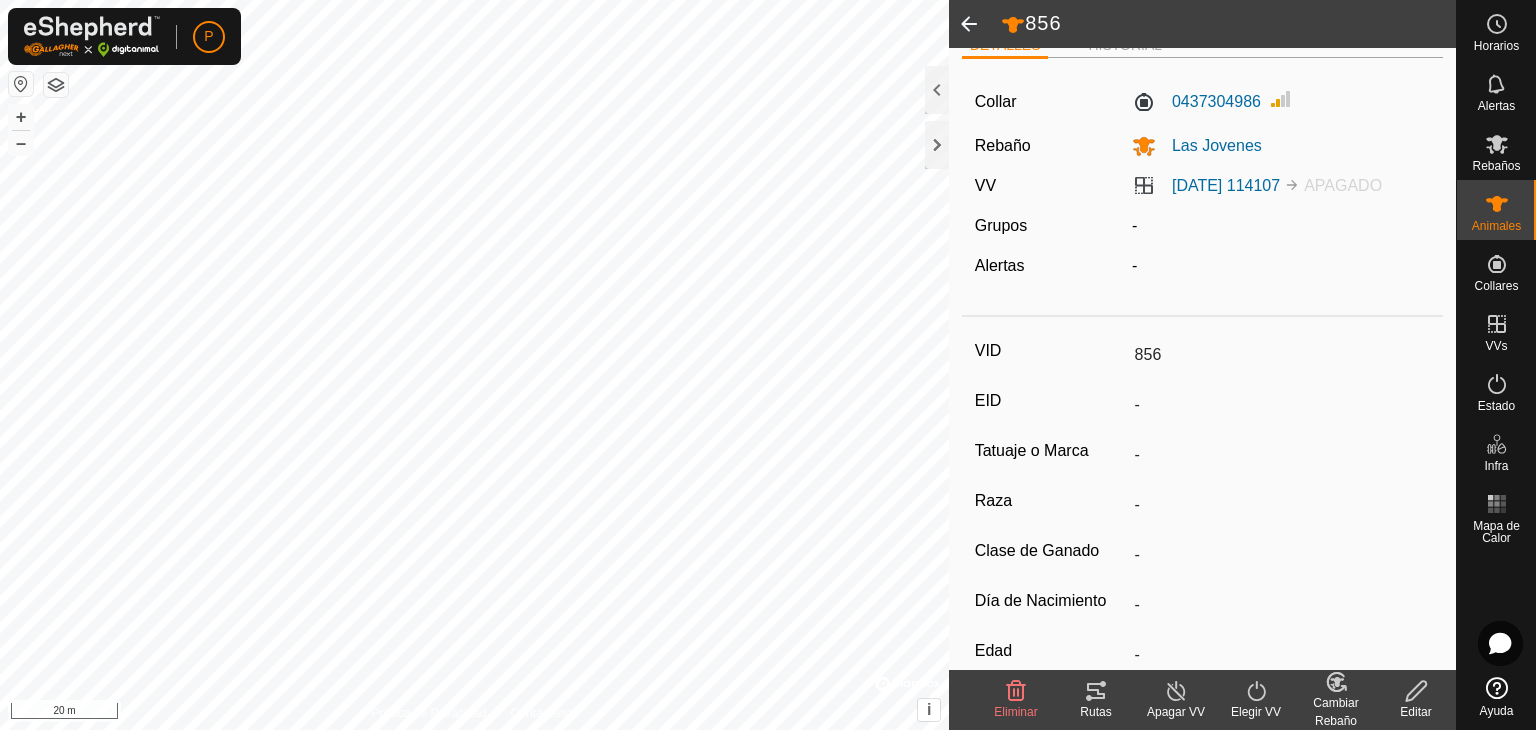 scroll, scrollTop: 0, scrollLeft: 0, axis: both 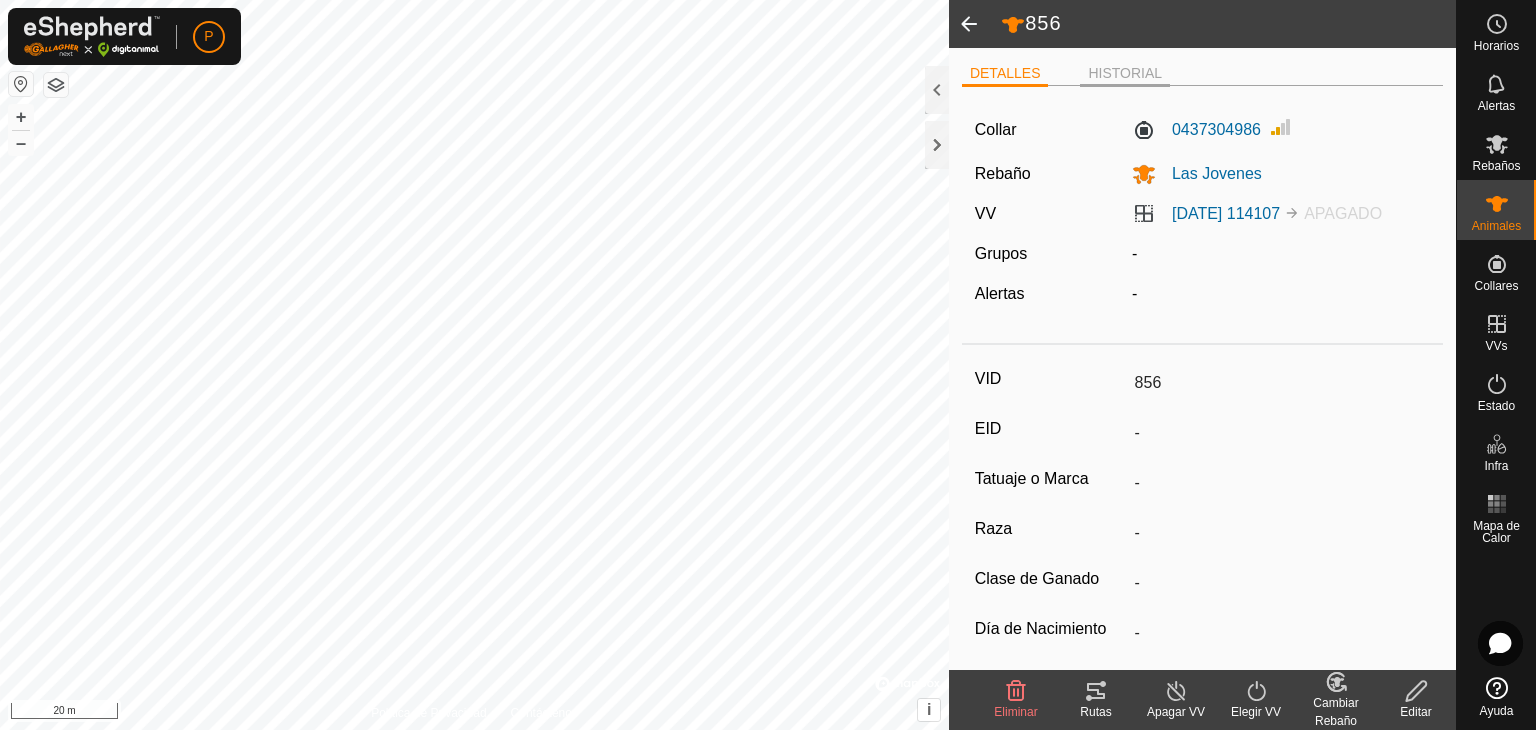 click on "HISTORIAL" 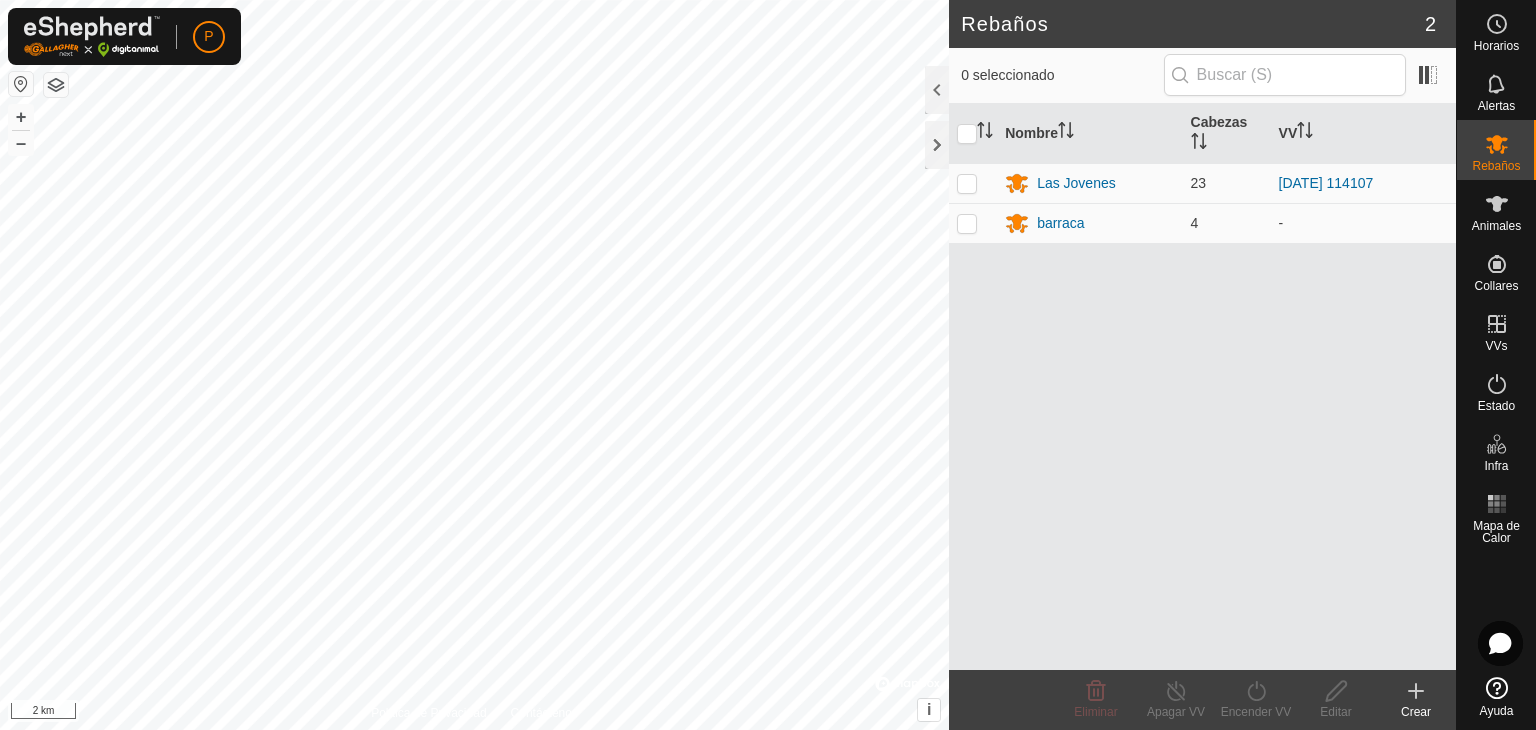 scroll, scrollTop: 0, scrollLeft: 0, axis: both 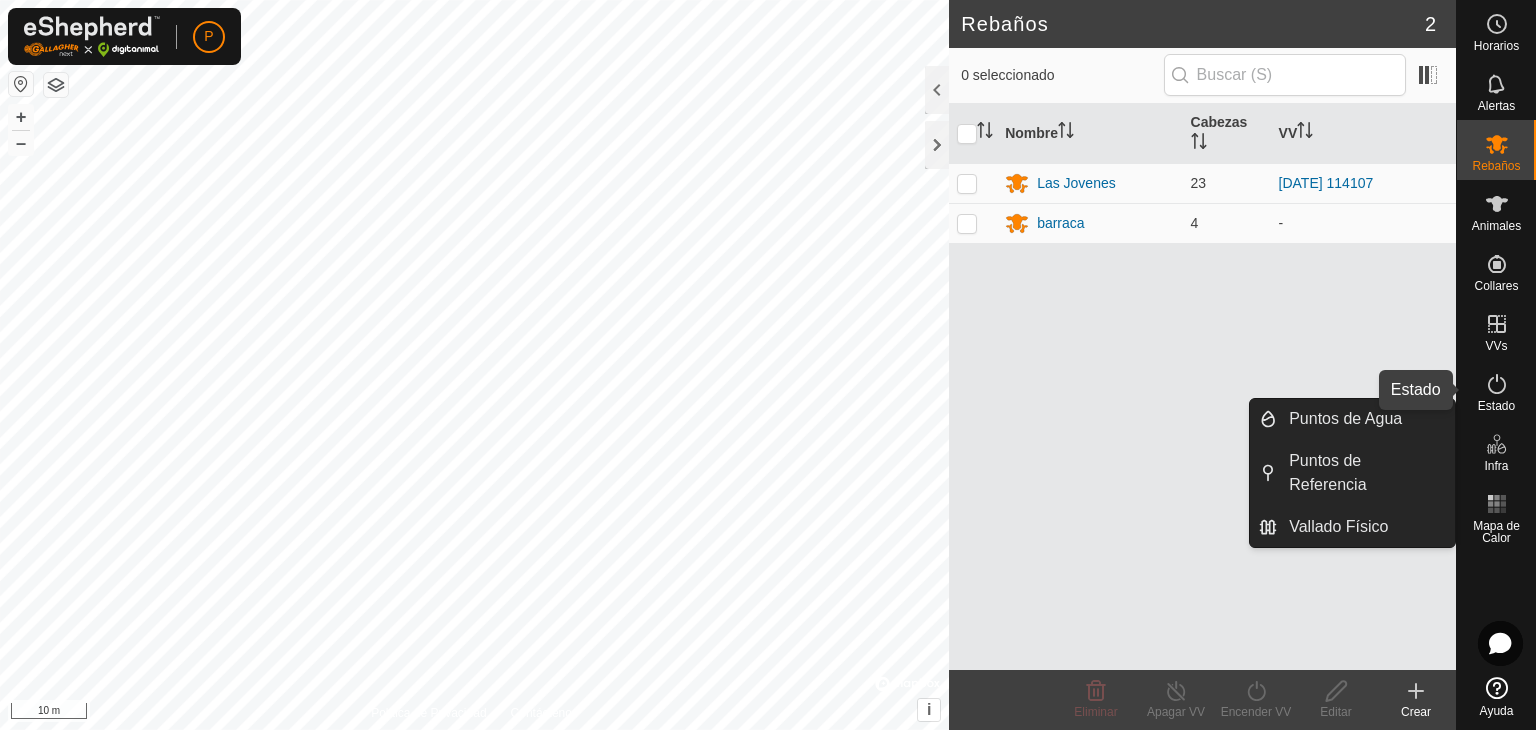 click 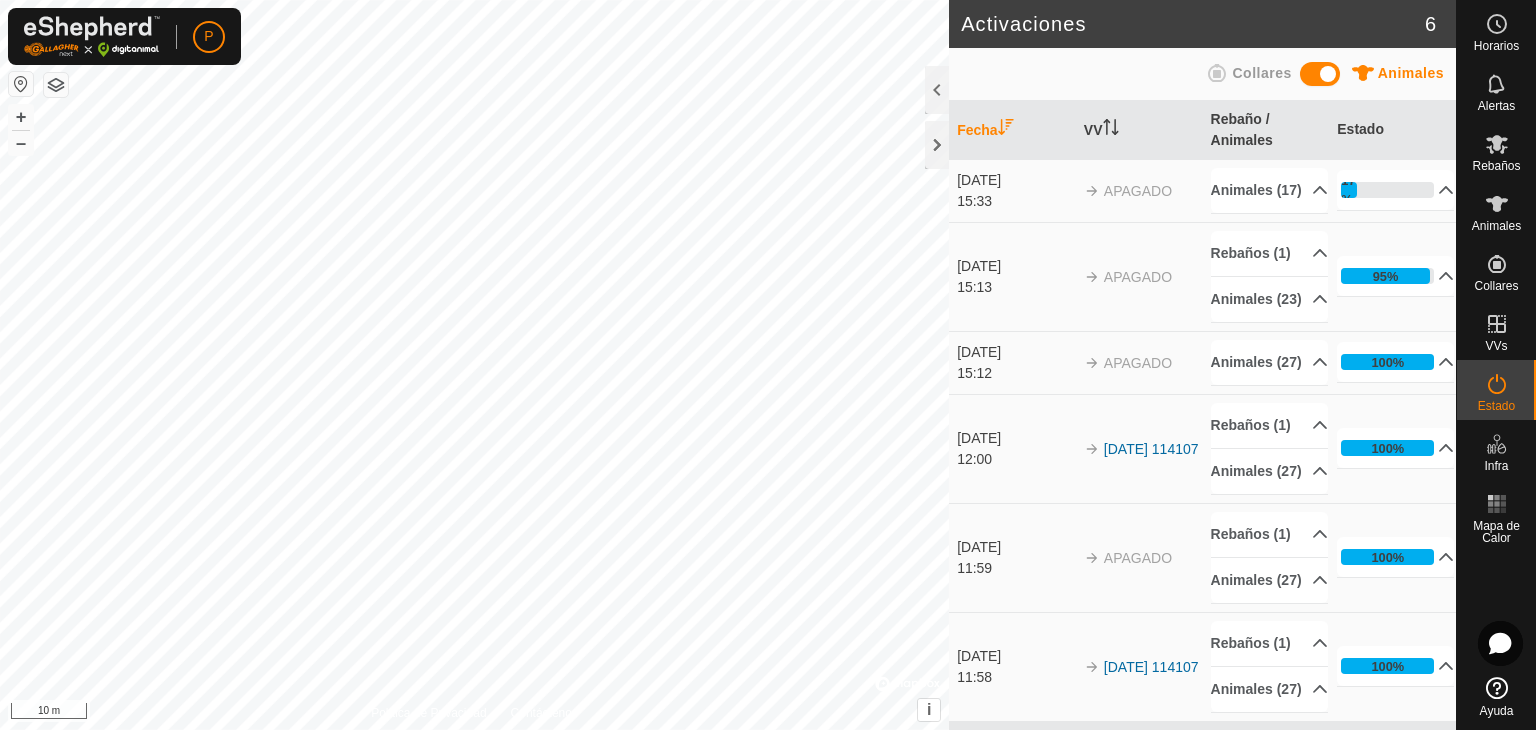 scroll, scrollTop: 0, scrollLeft: 0, axis: both 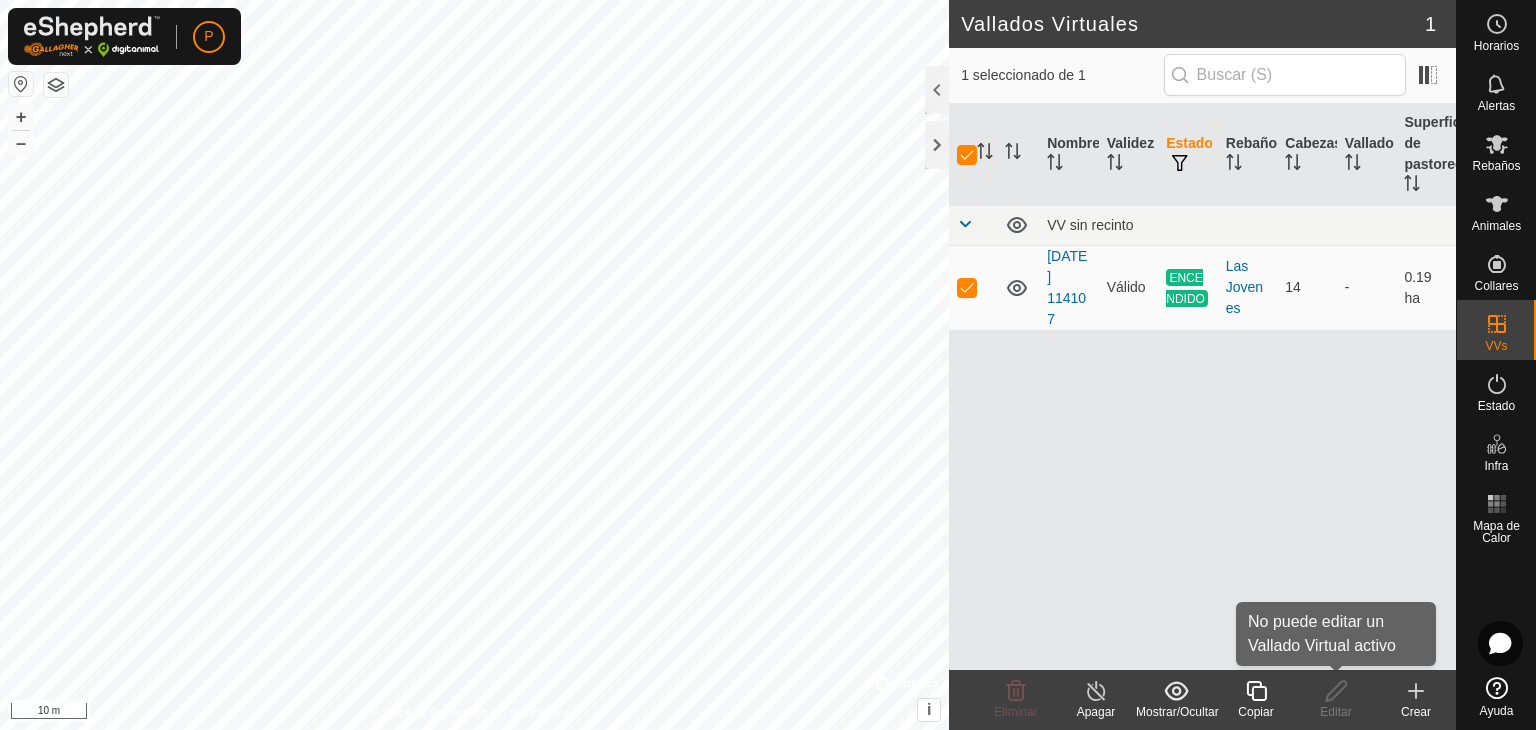 click 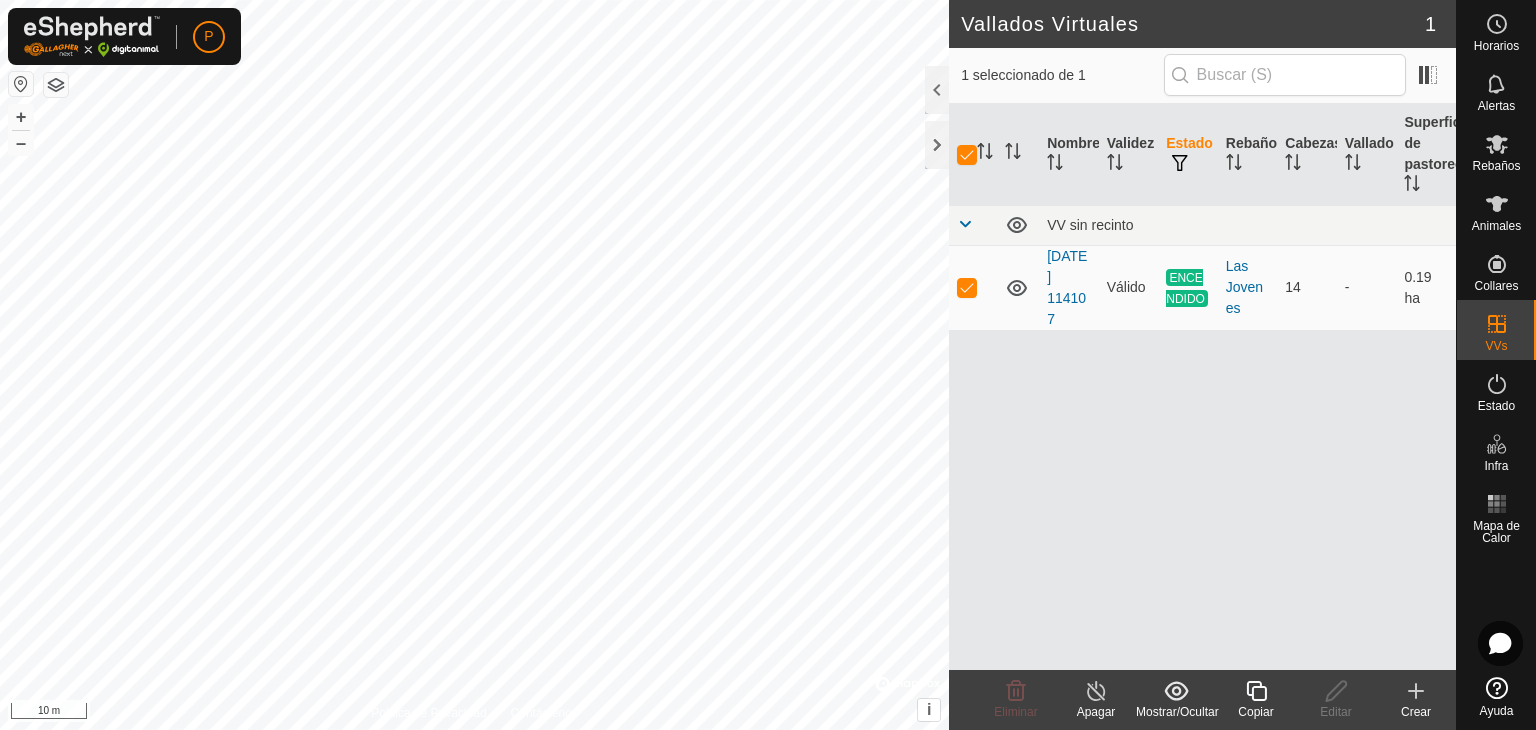 click 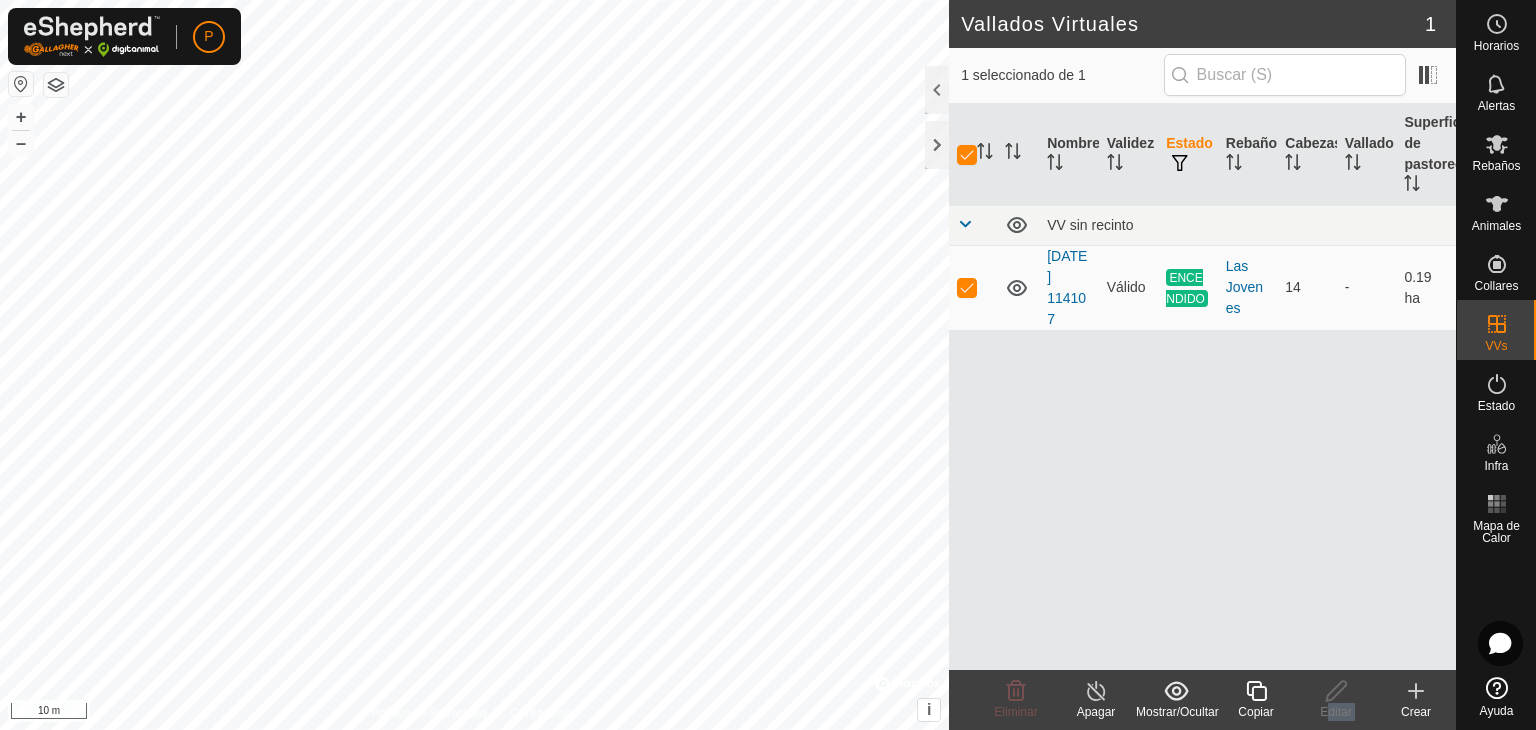 click 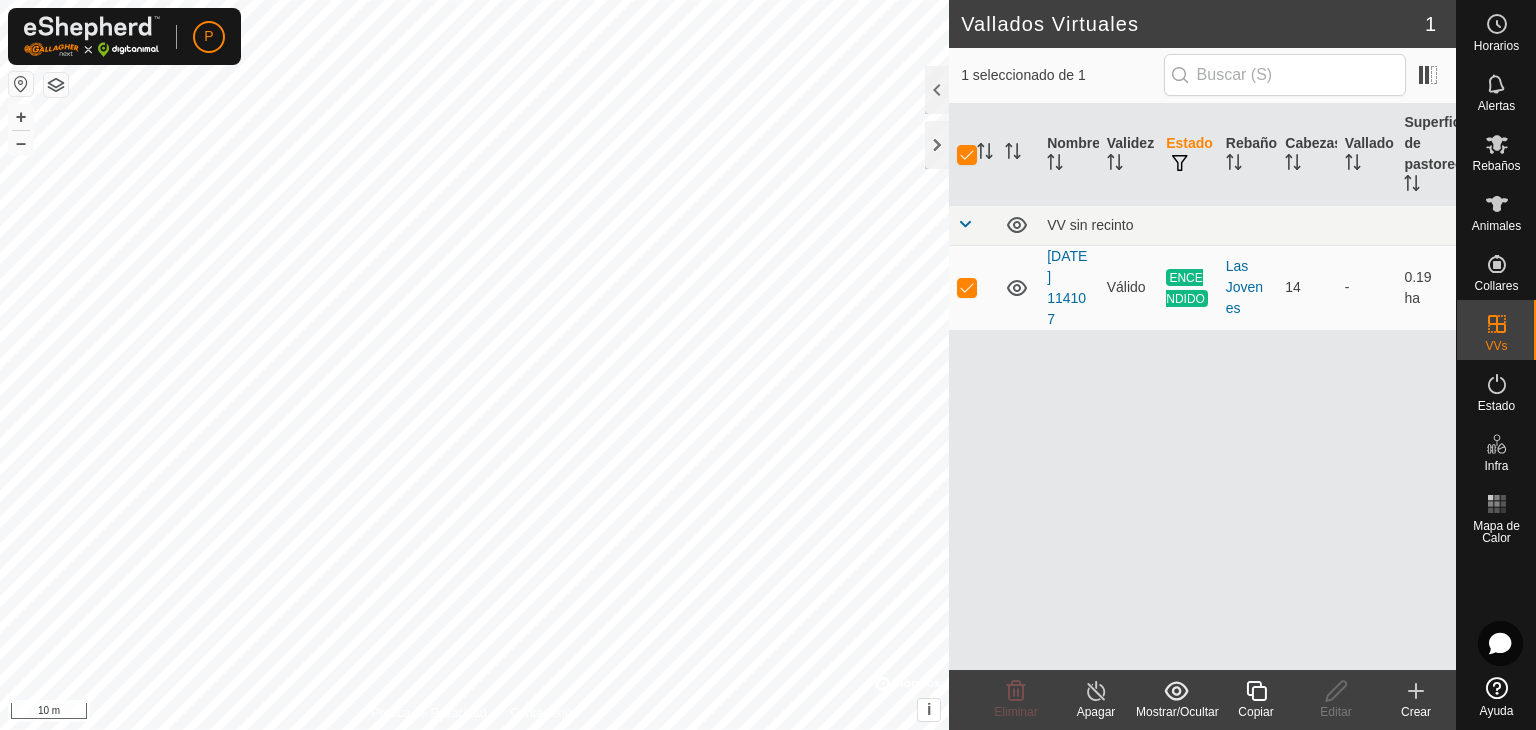 click 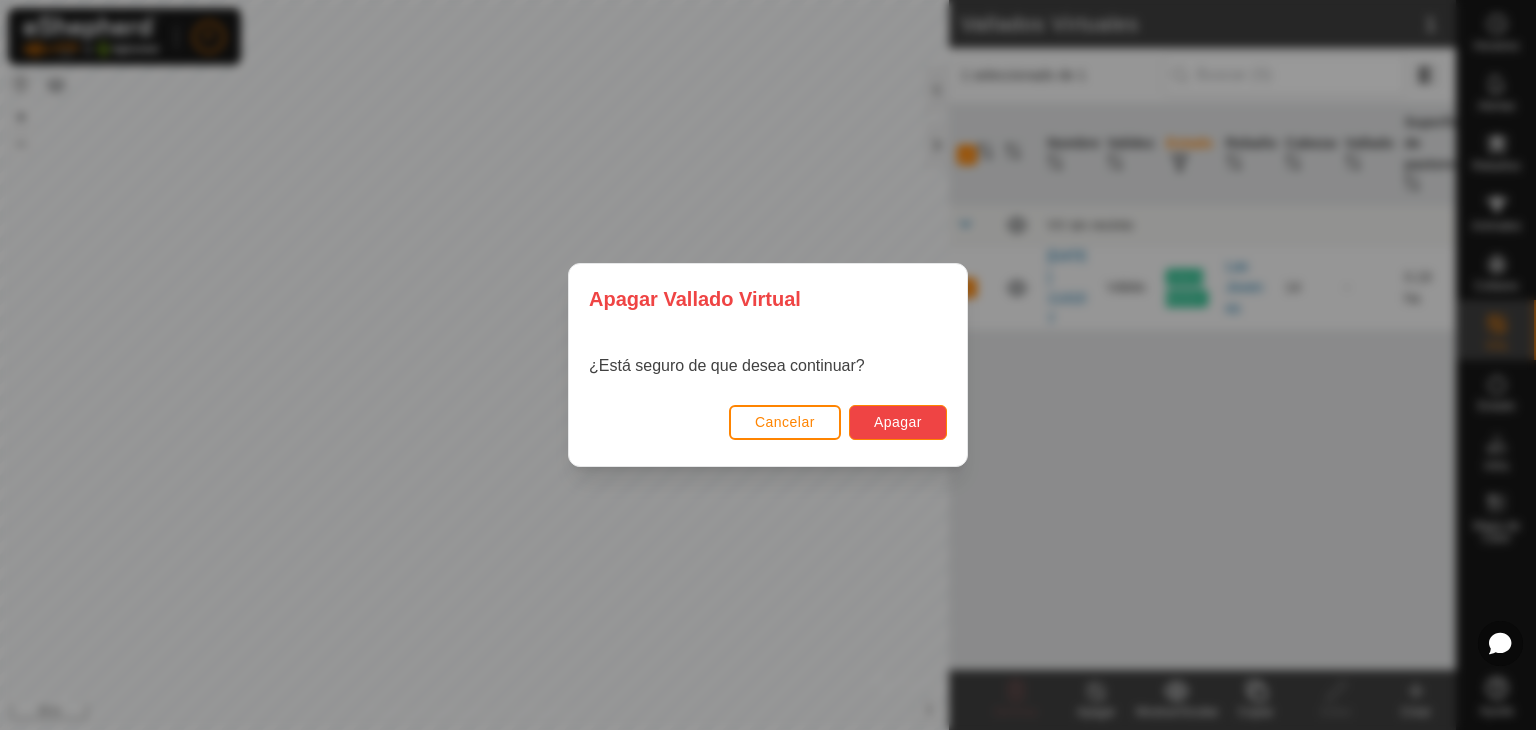 click on "Apagar" at bounding box center [898, 422] 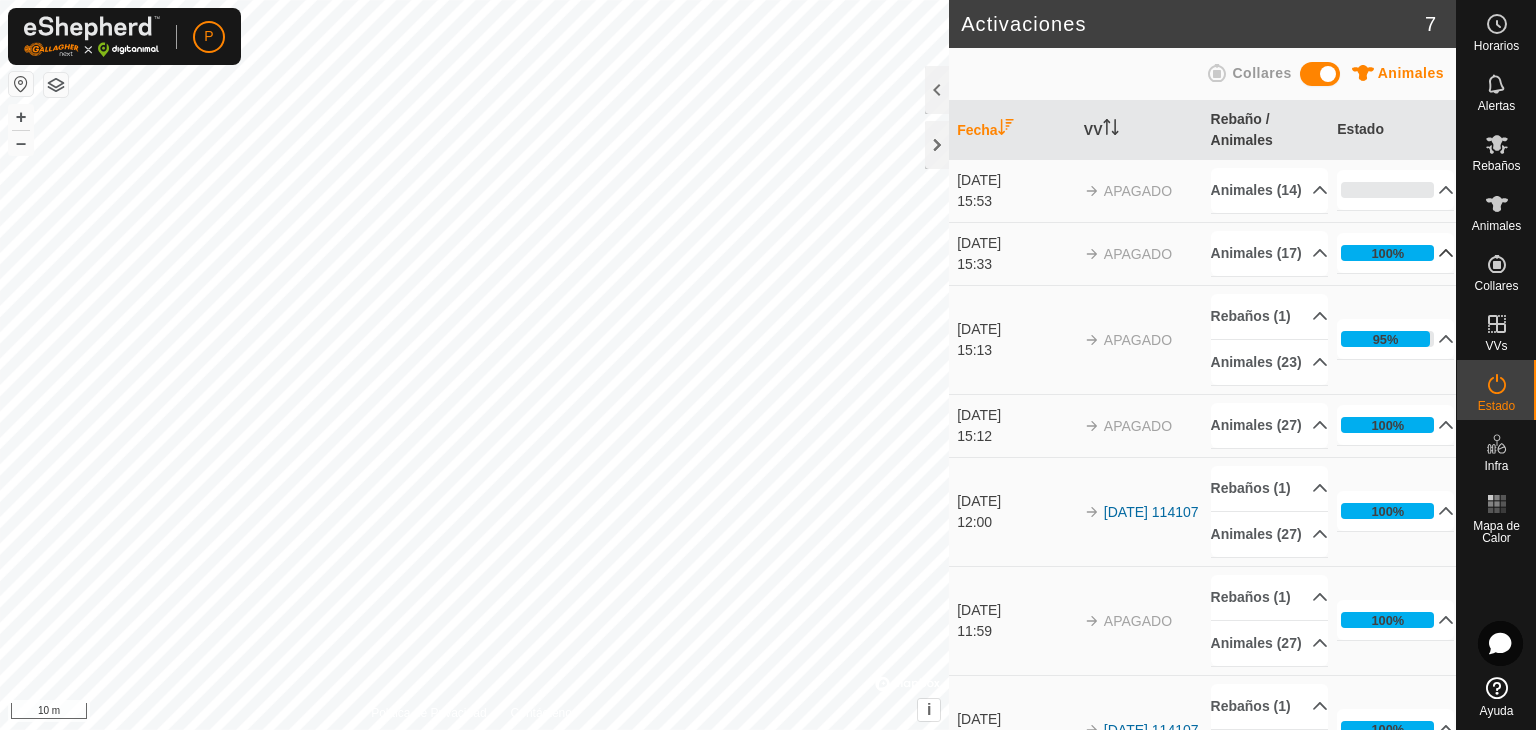 click on "100%" at bounding box center (1395, 253) 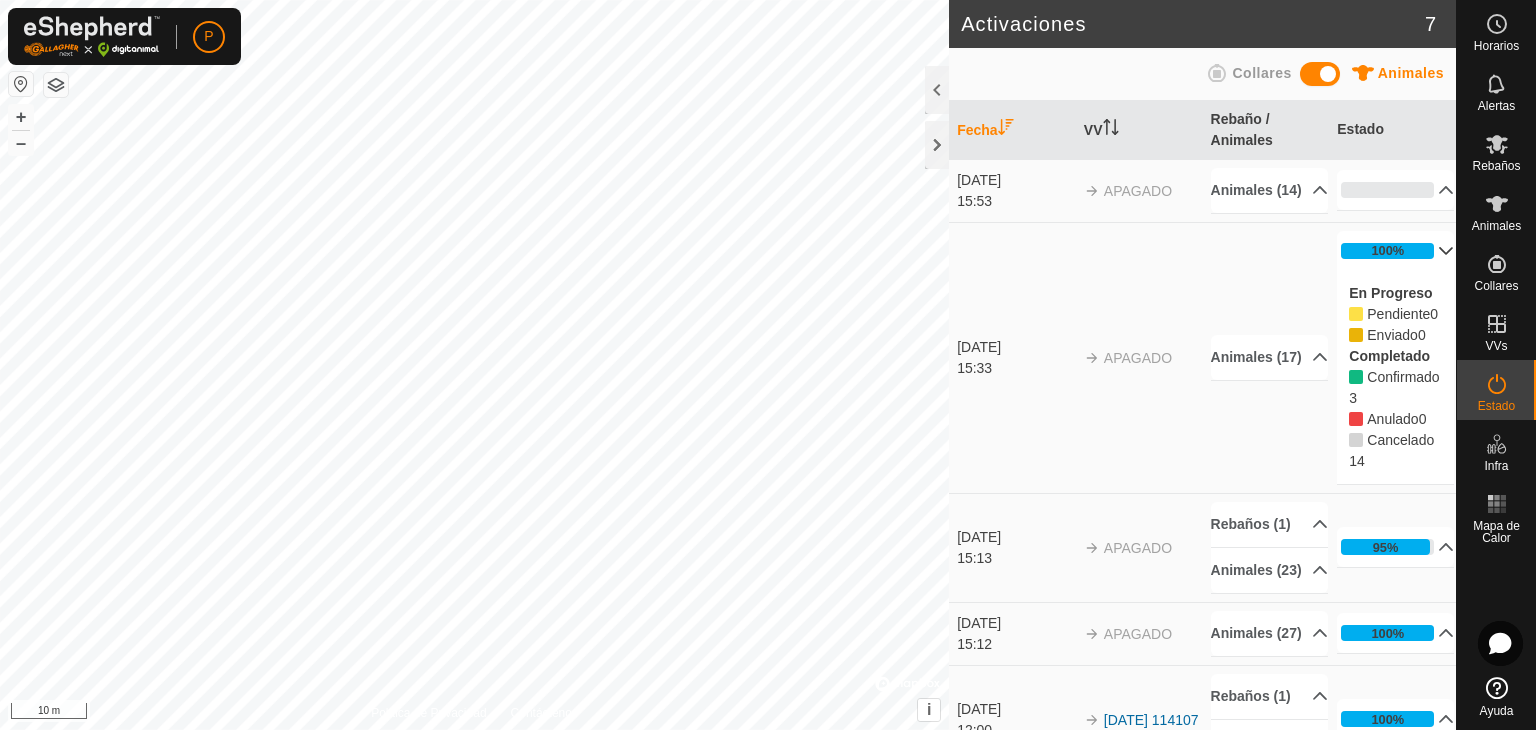 click on "100%" at bounding box center [1395, 251] 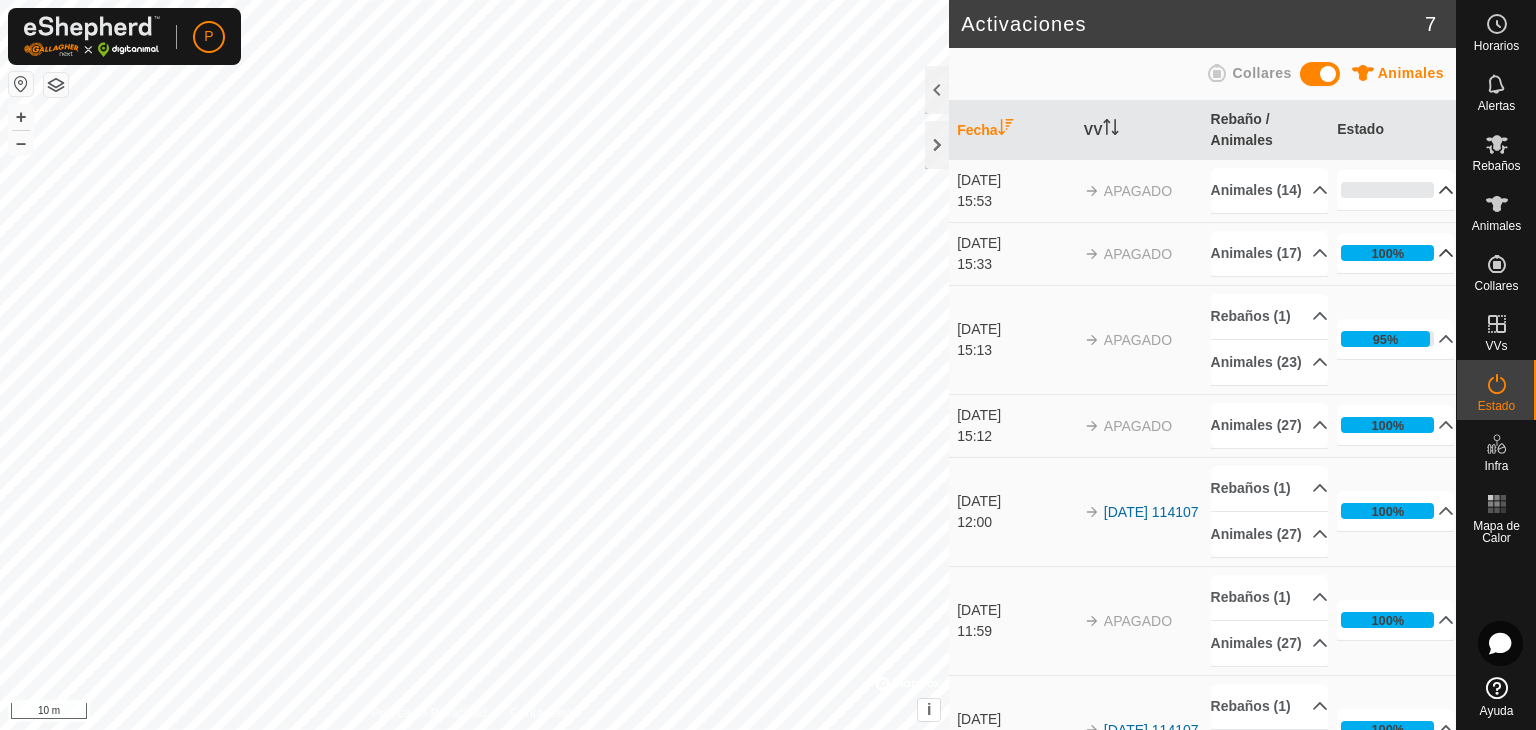 click on "0%" at bounding box center (1395, 190) 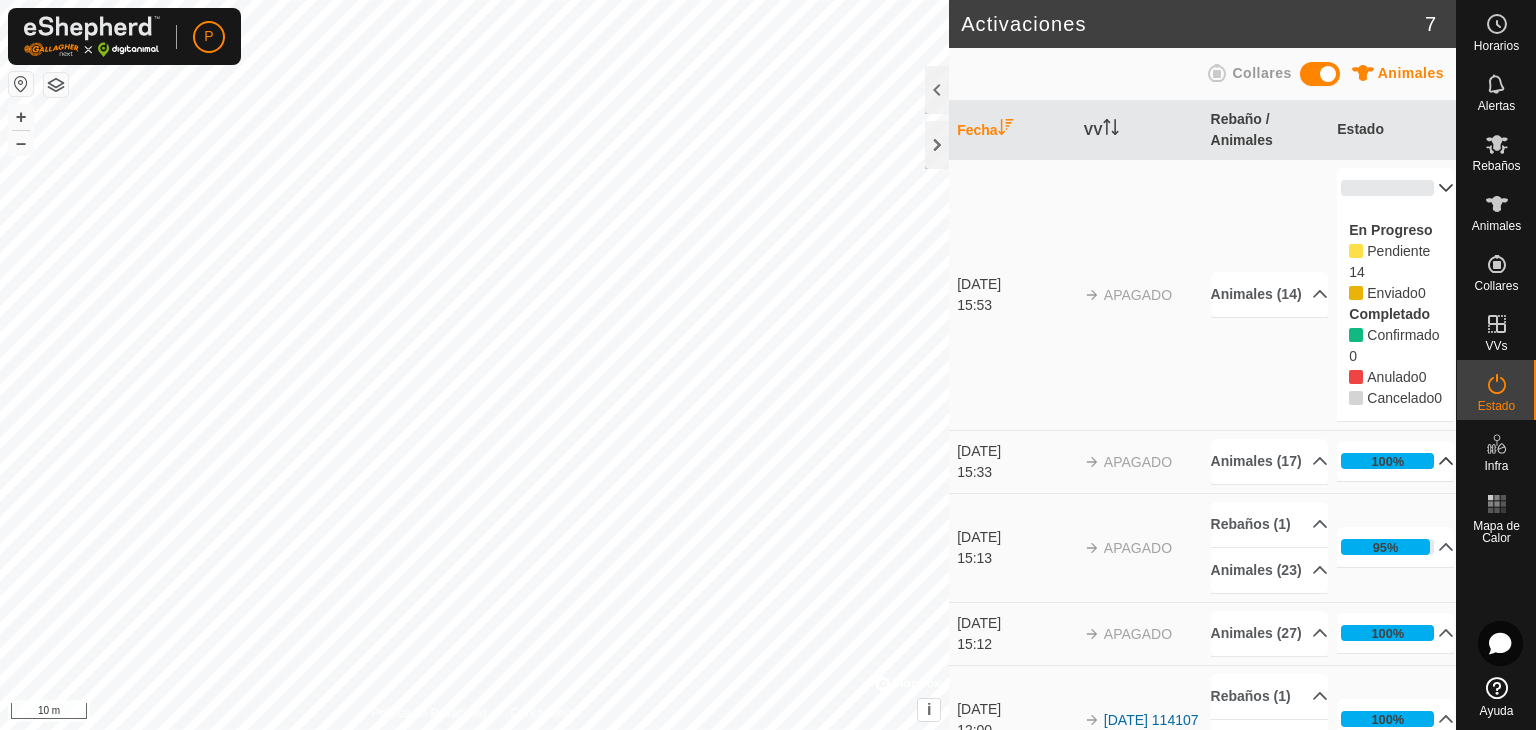 click on "0%" at bounding box center (1395, 188) 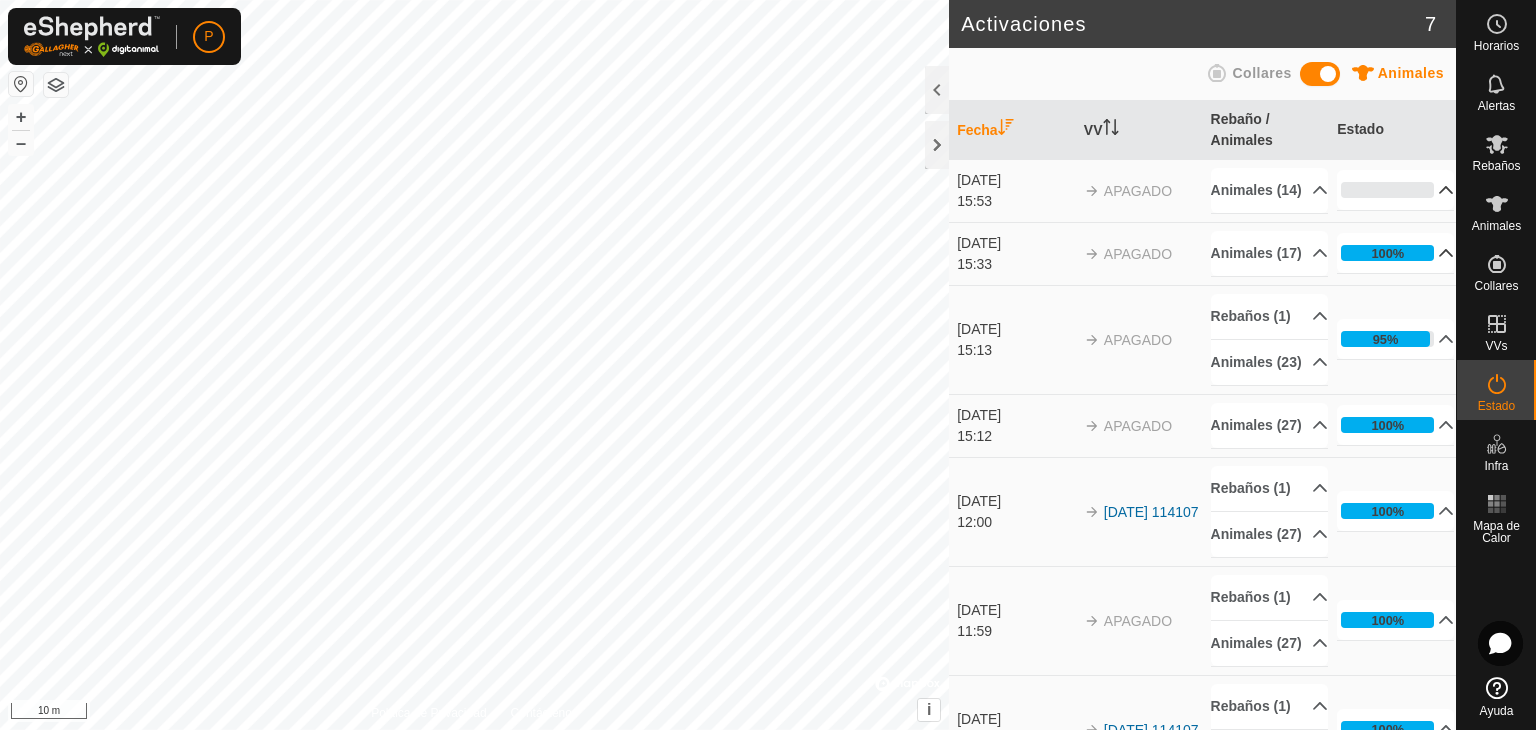 click on "APAGADO" at bounding box center (1138, 254) 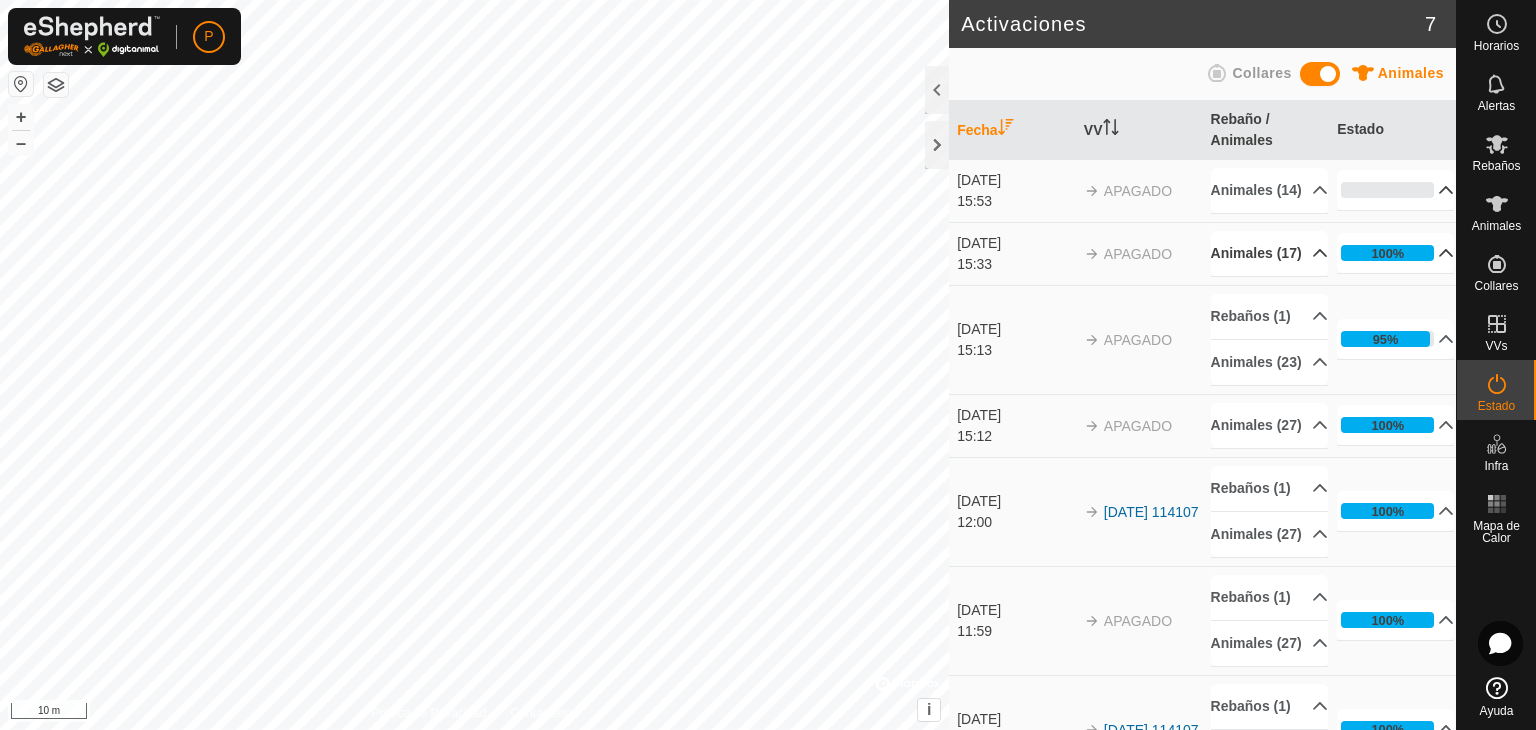 click on "Animales (17)" at bounding box center [1269, 253] 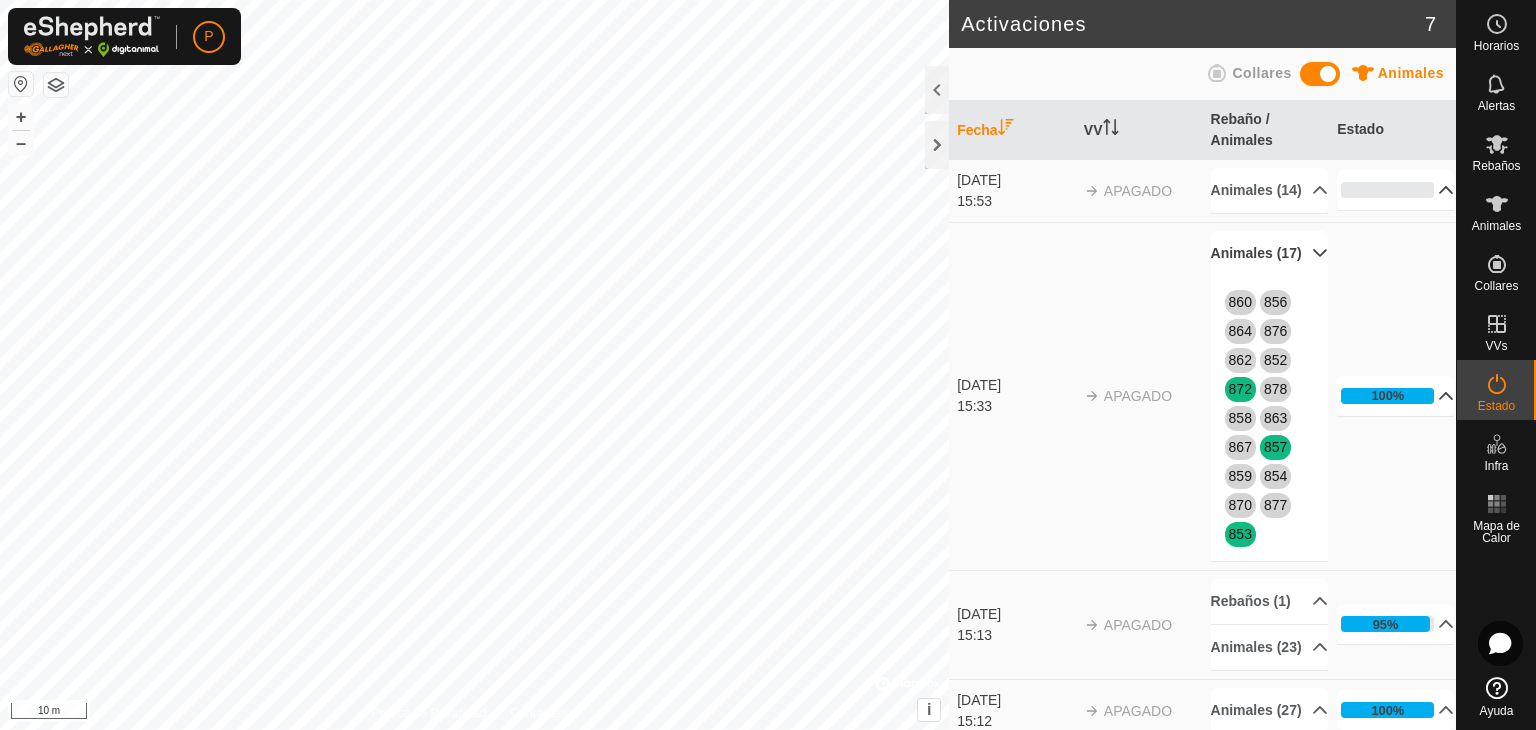 click on "Animales (17)" at bounding box center (1269, 253) 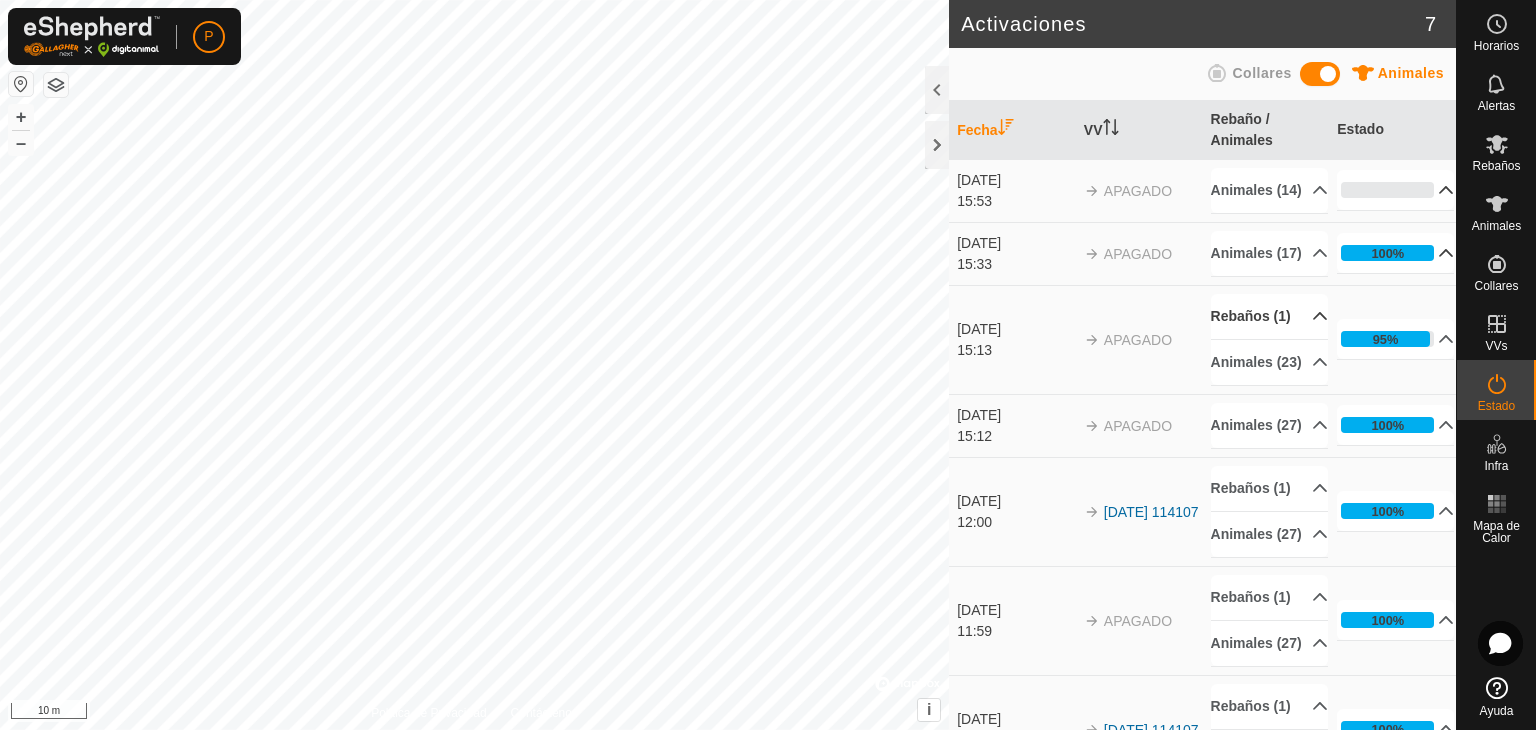 click on "Rebaños (1)" at bounding box center (1269, 316) 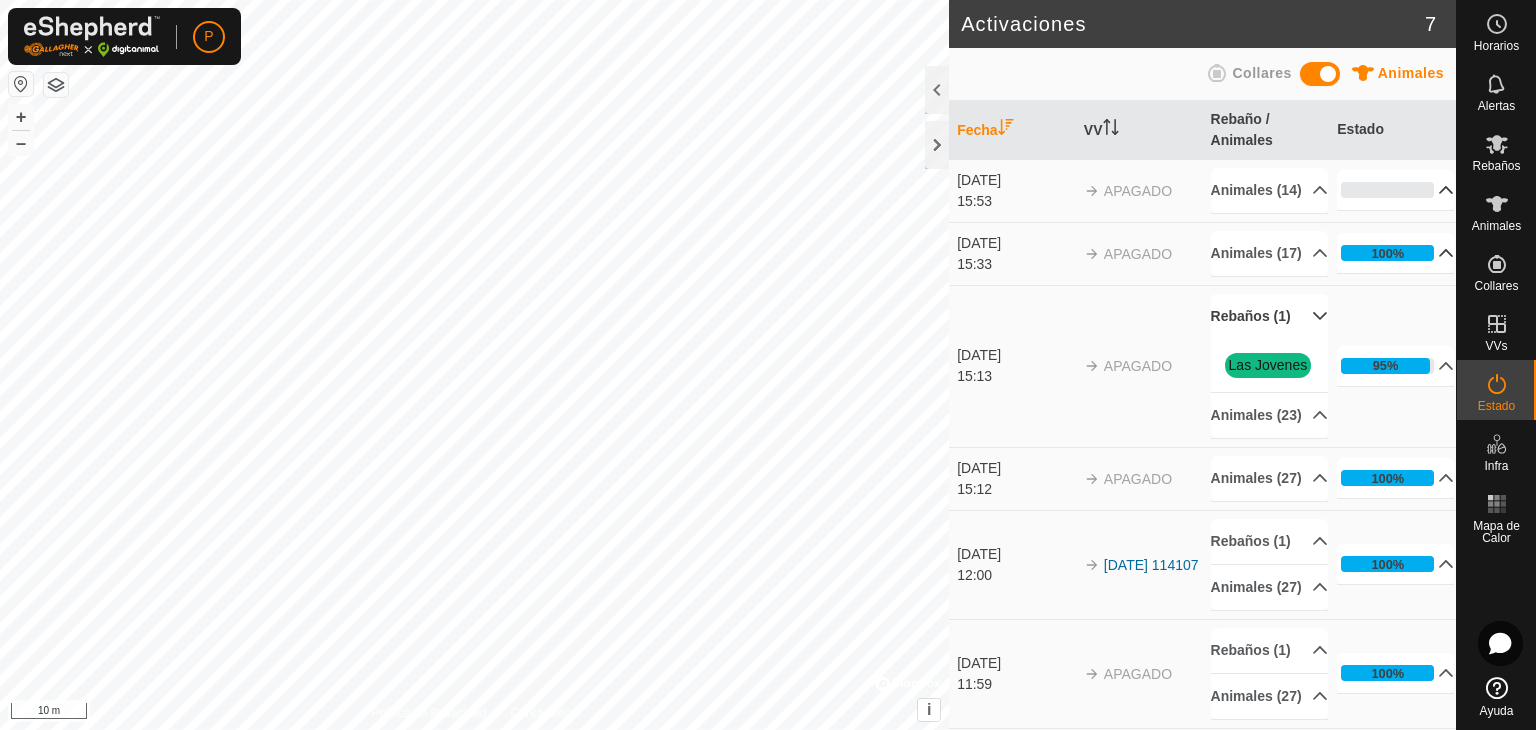 click on "Rebaños (1)" at bounding box center (1269, 316) 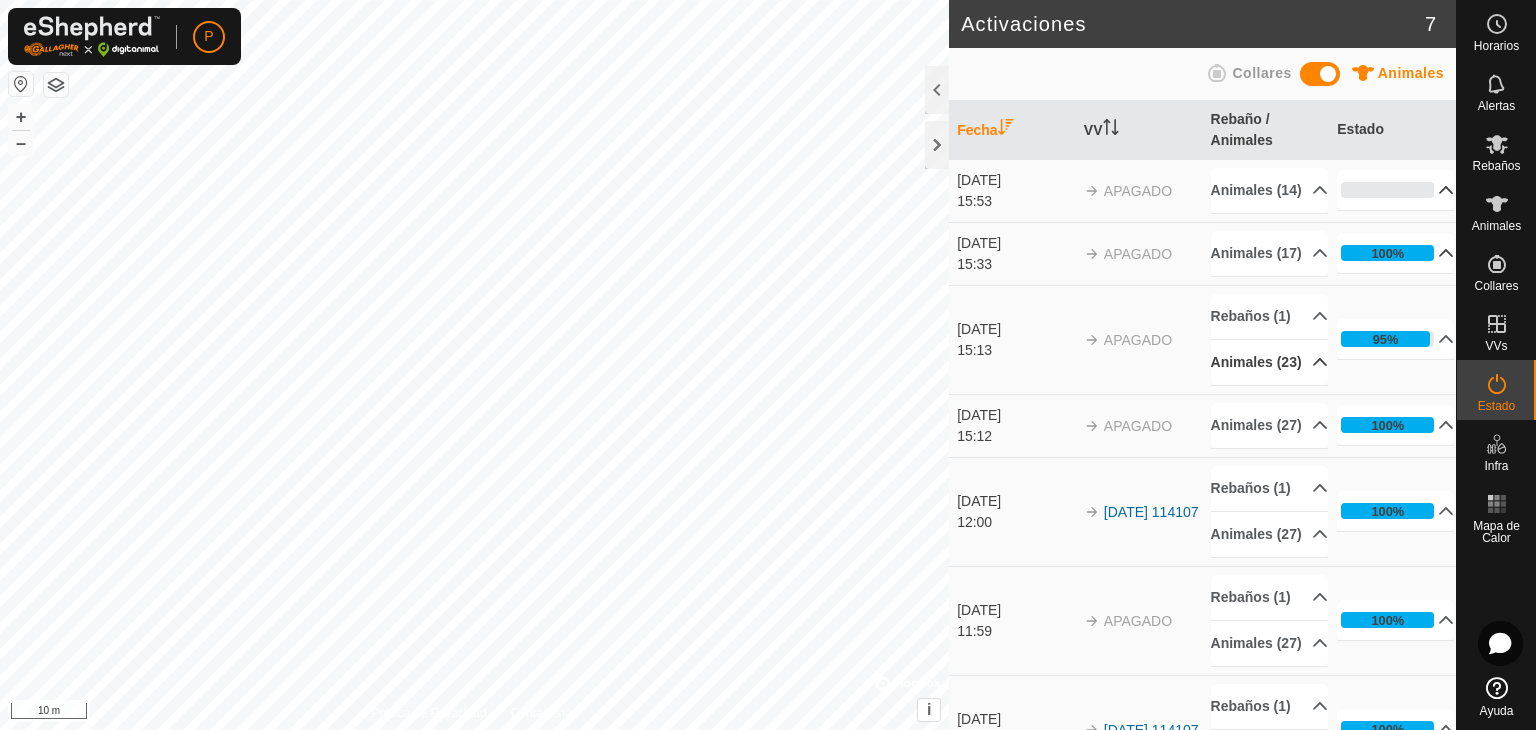 click on "Animales (23)" at bounding box center [1269, 362] 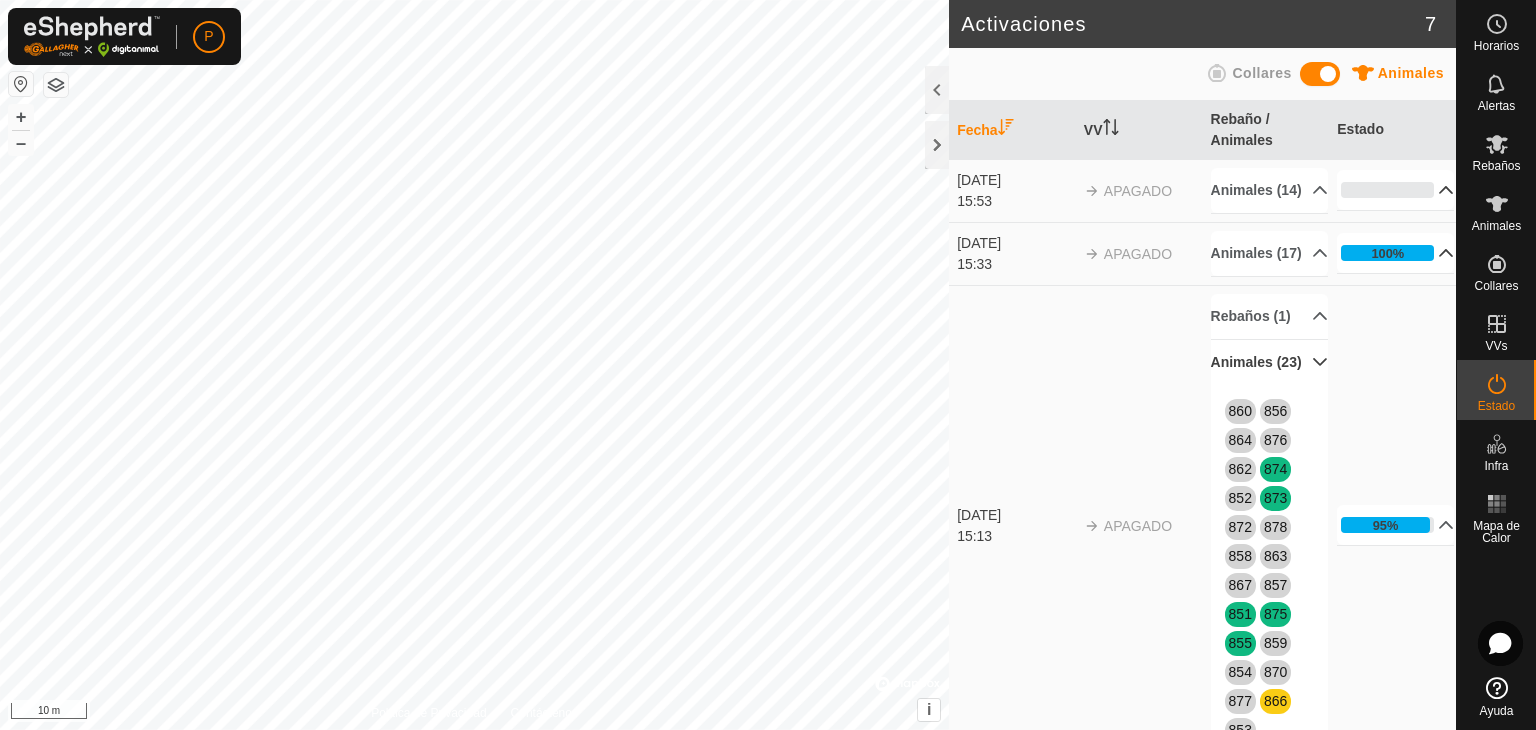 click on "Animales (23)" at bounding box center (1269, 362) 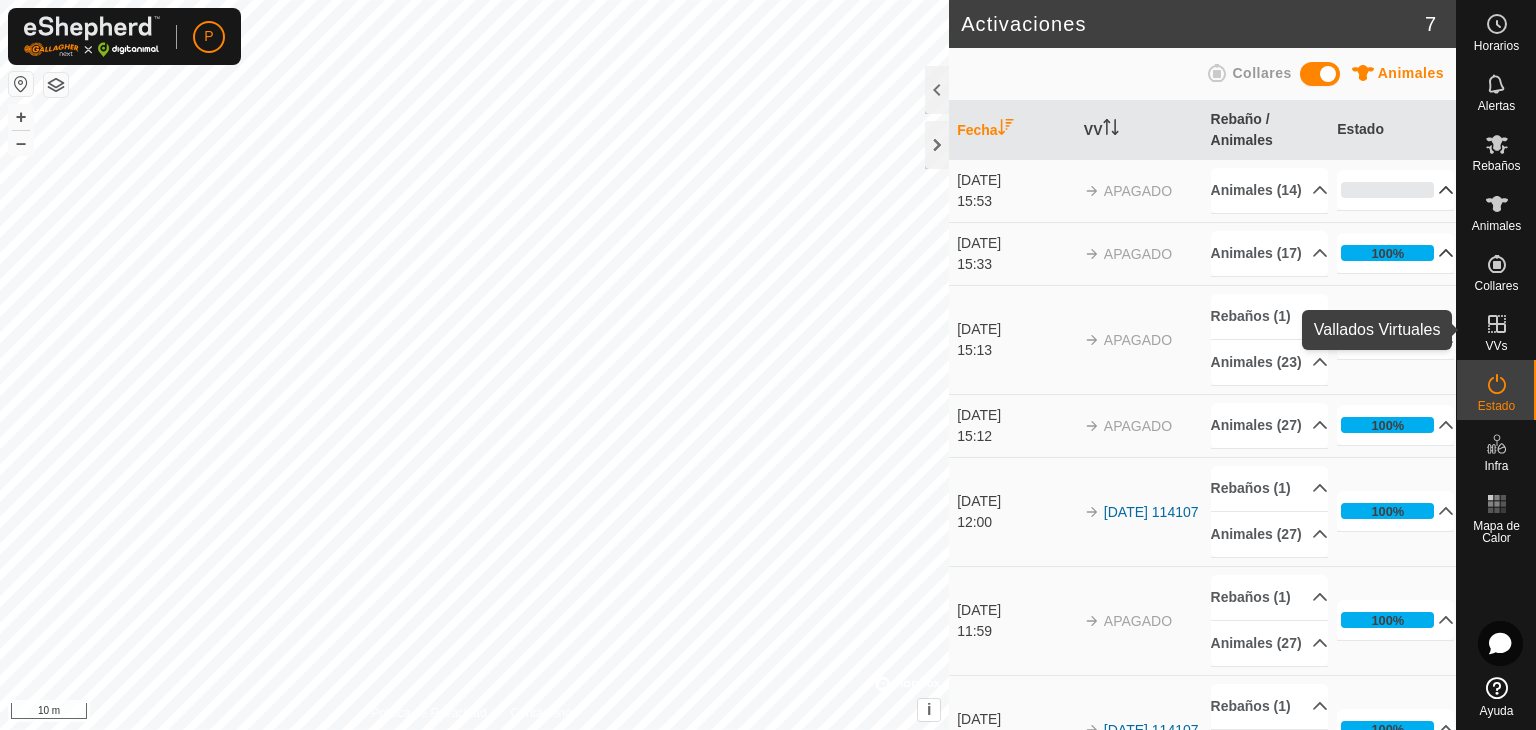 click 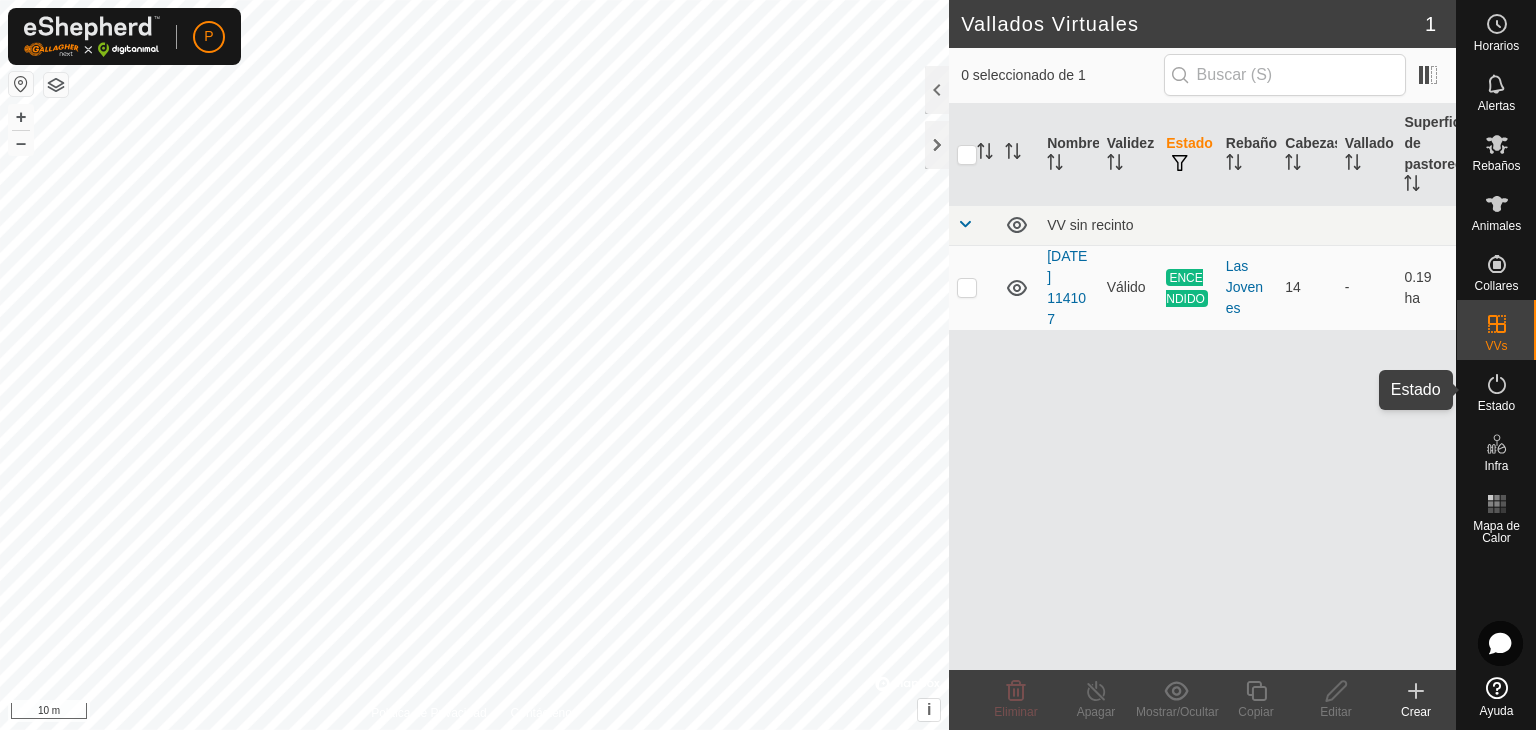 click on "Estado" at bounding box center (1496, 390) 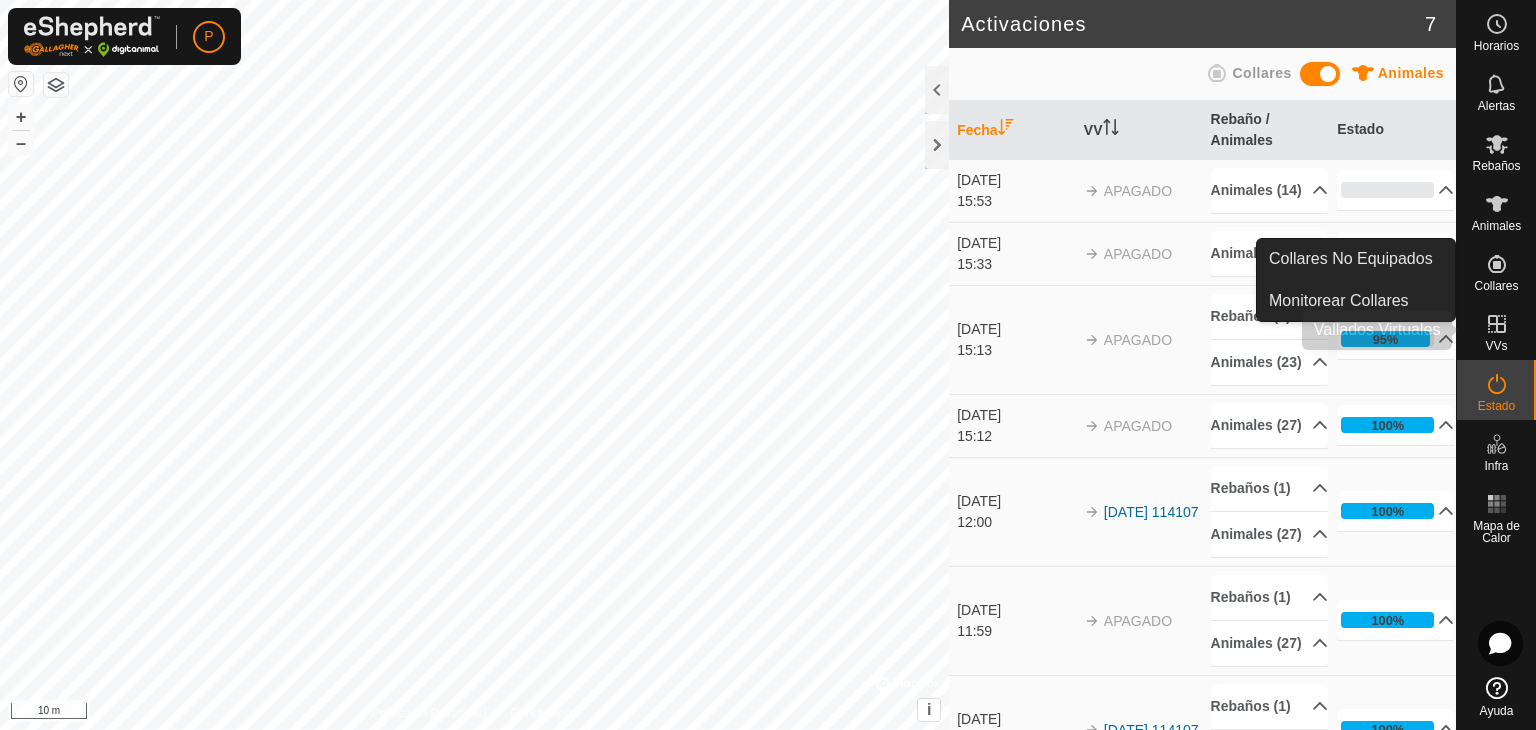 click 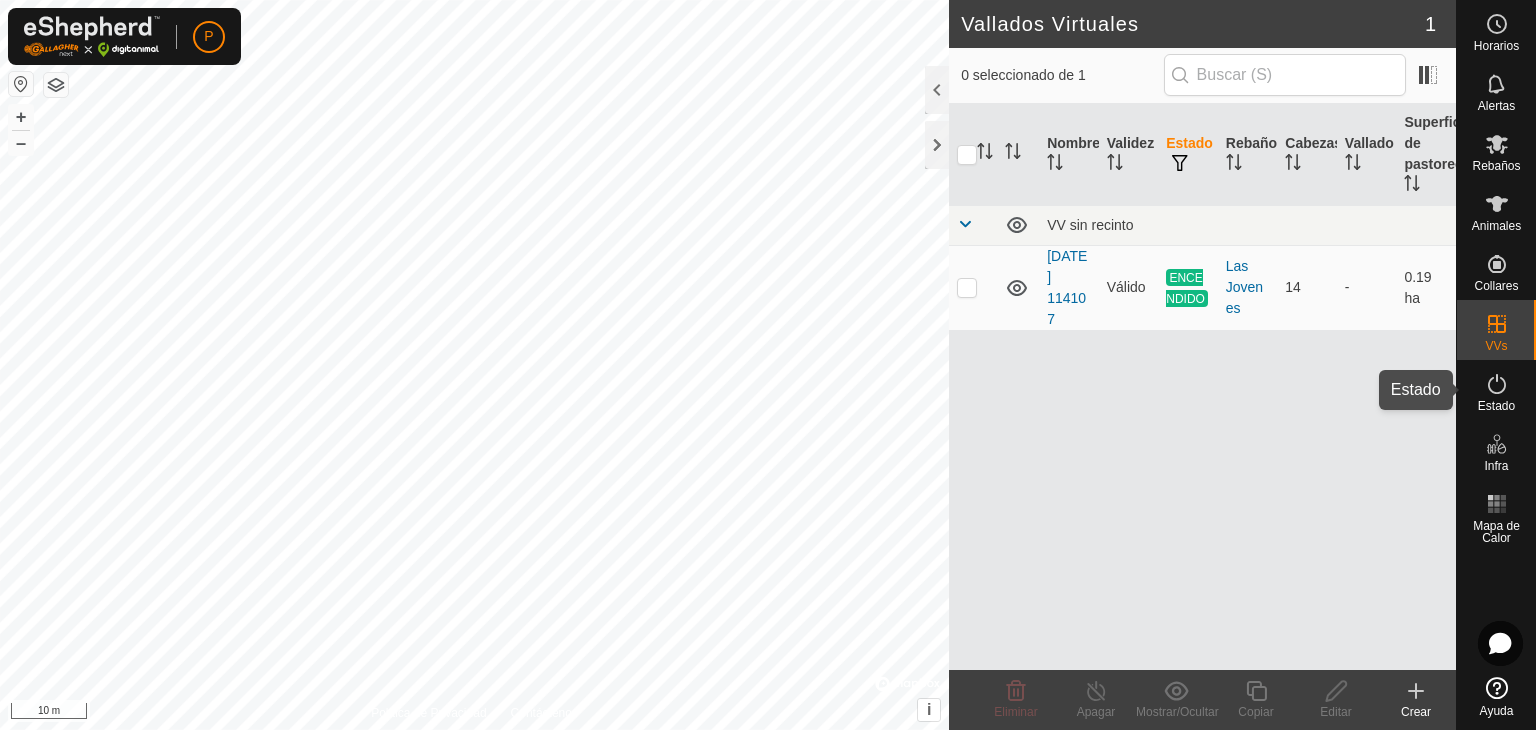 click 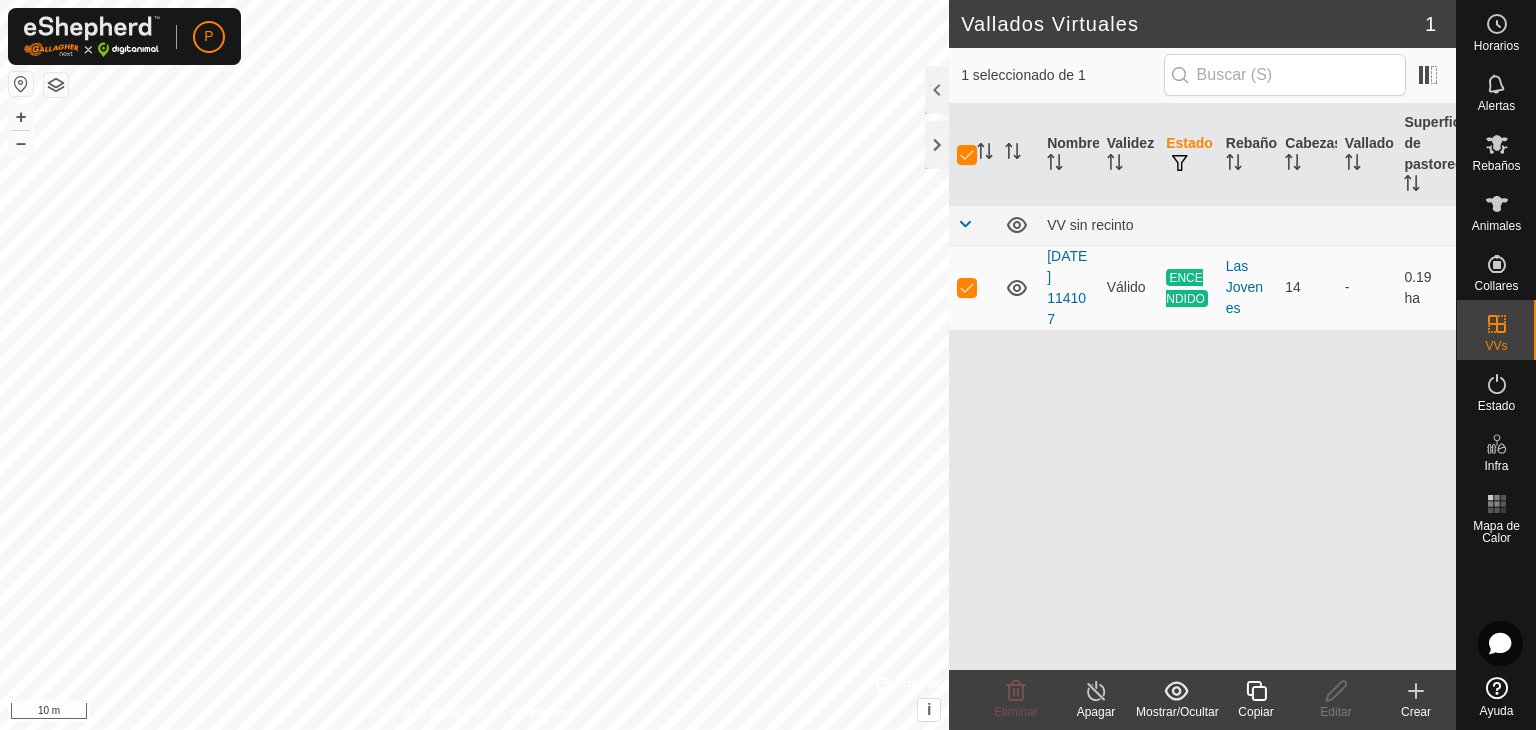 checkbox on "false" 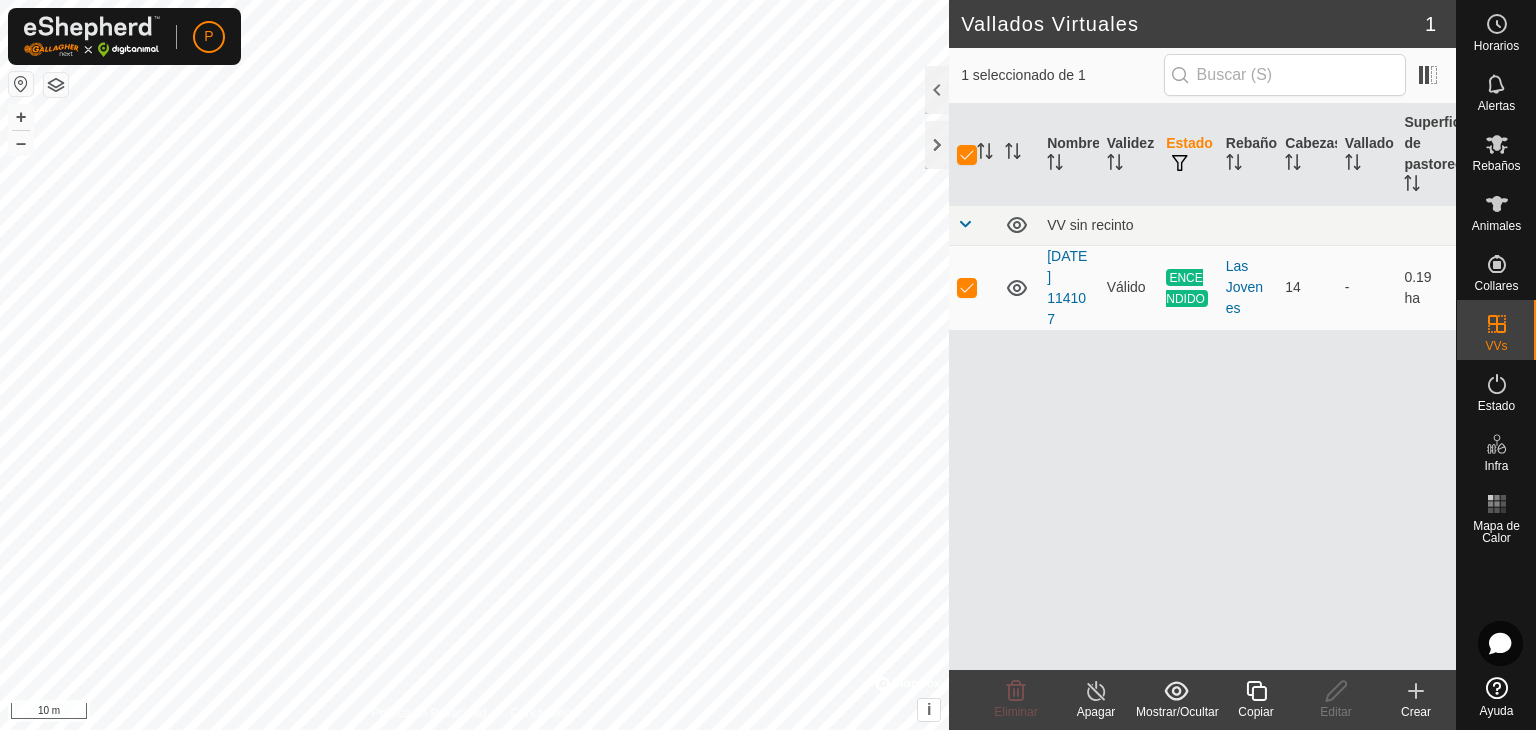 checkbox on "false" 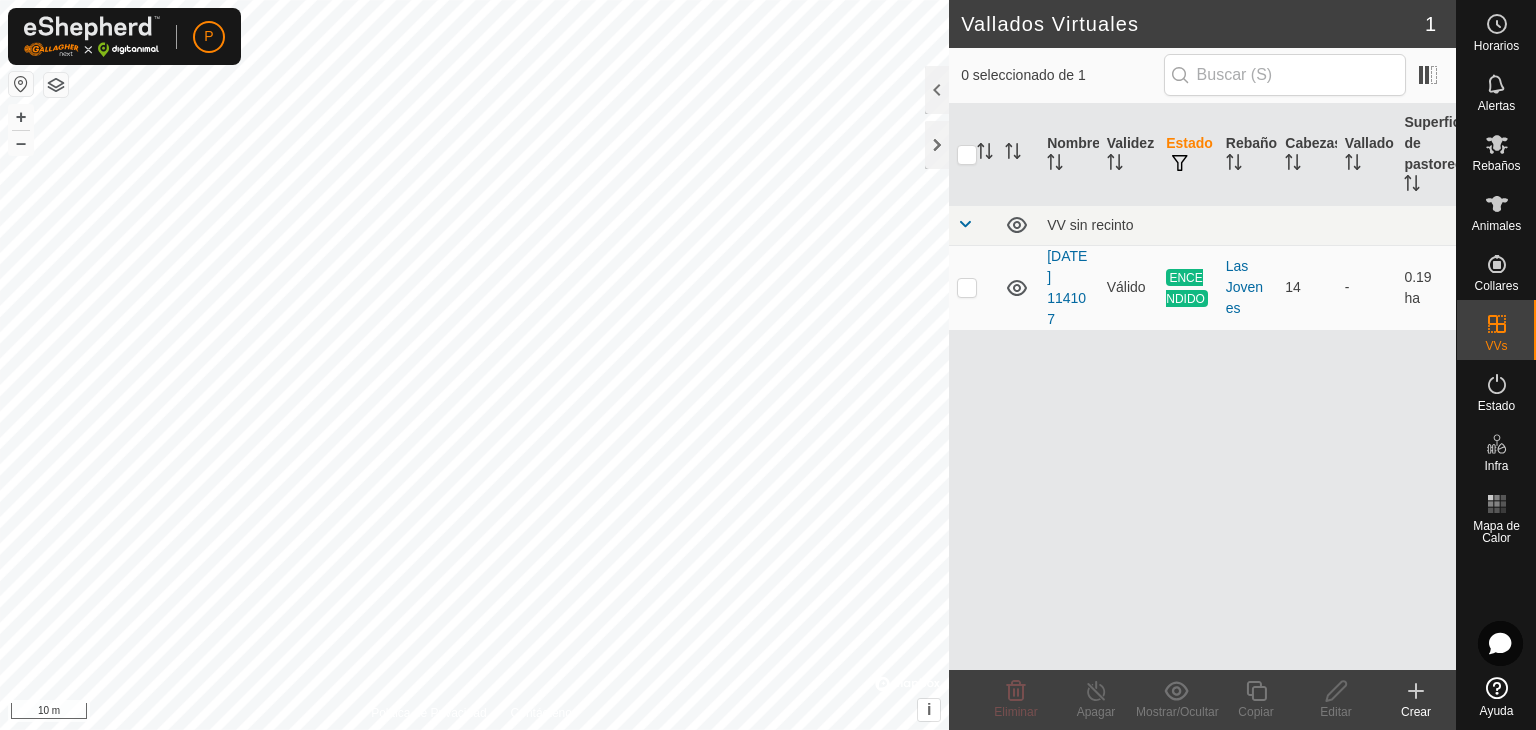 checkbox on "true" 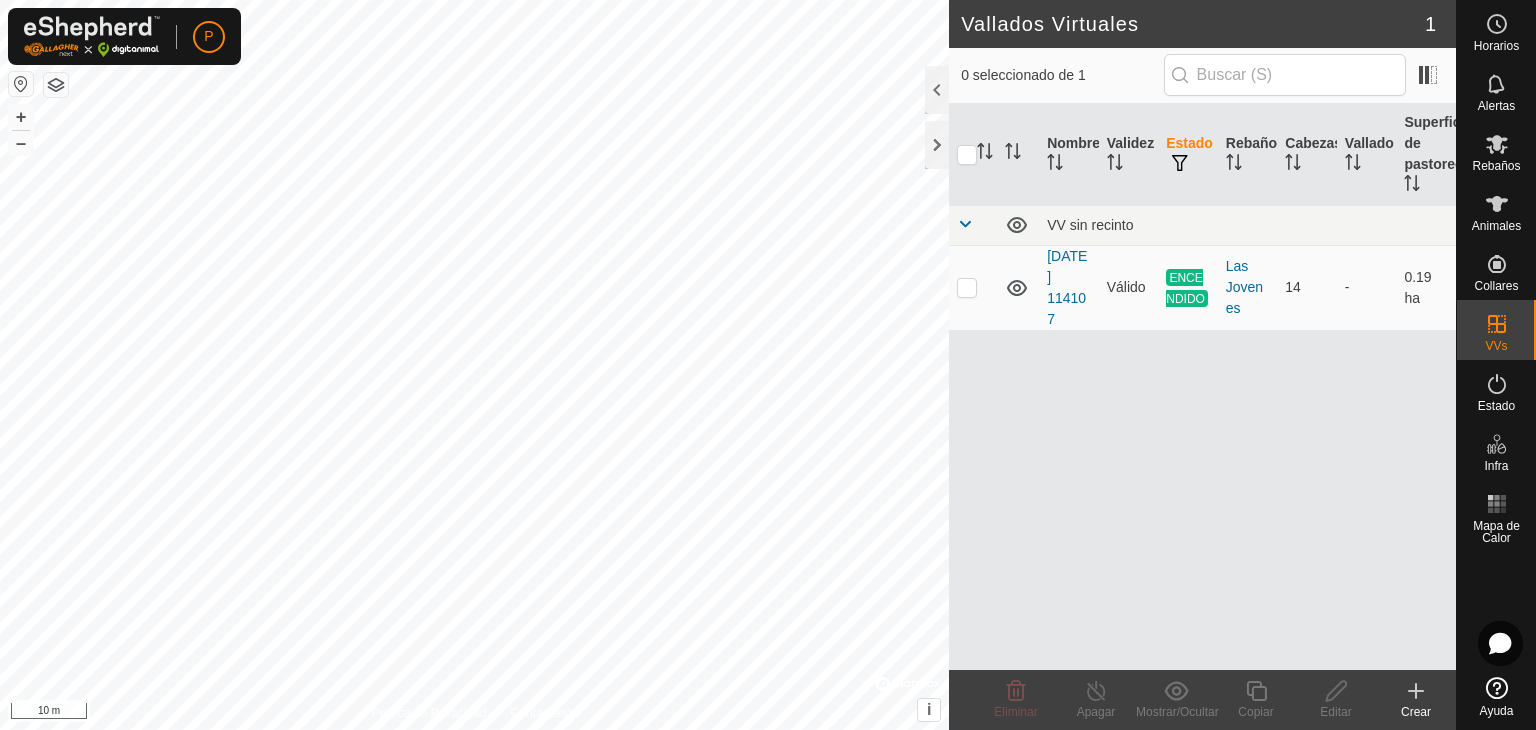 checkbox on "true" 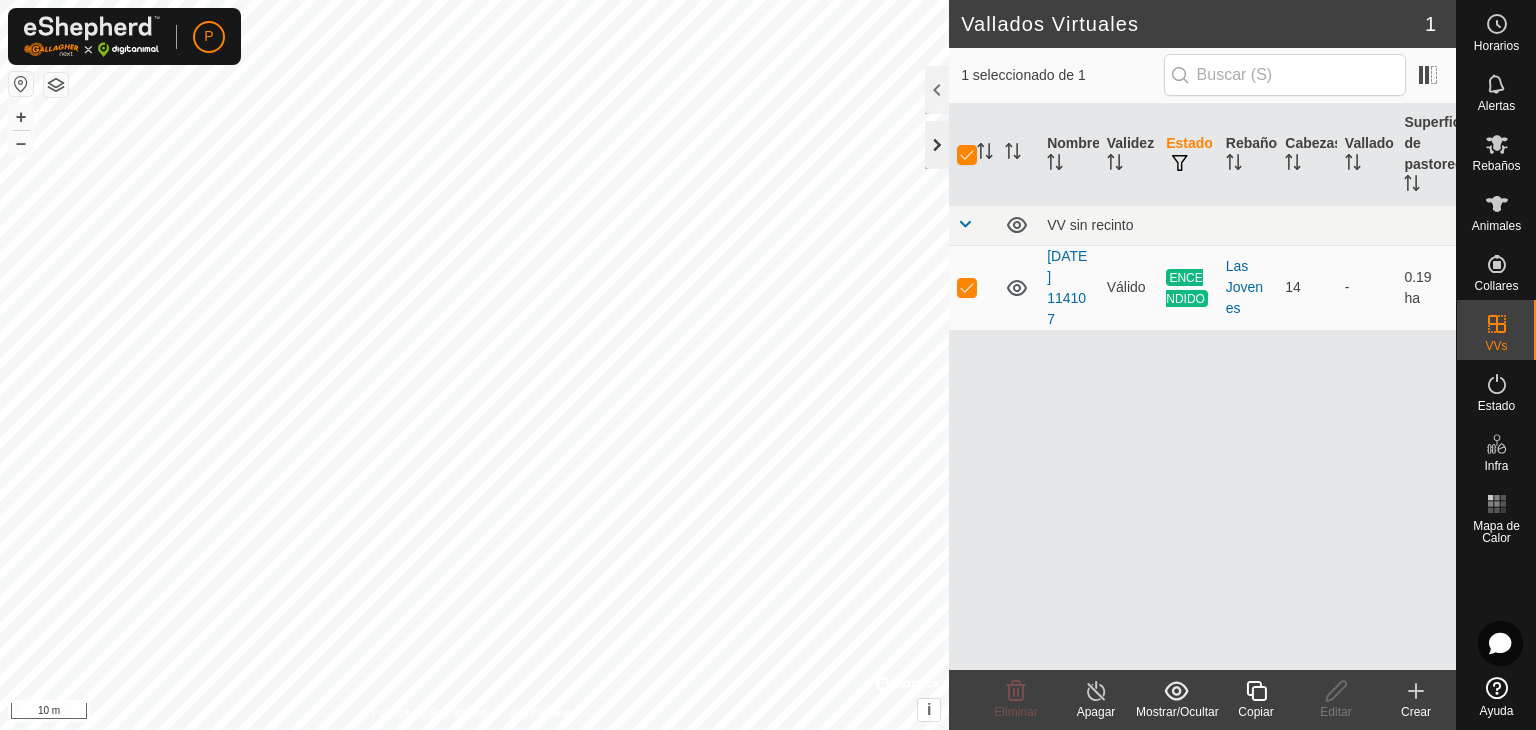 click 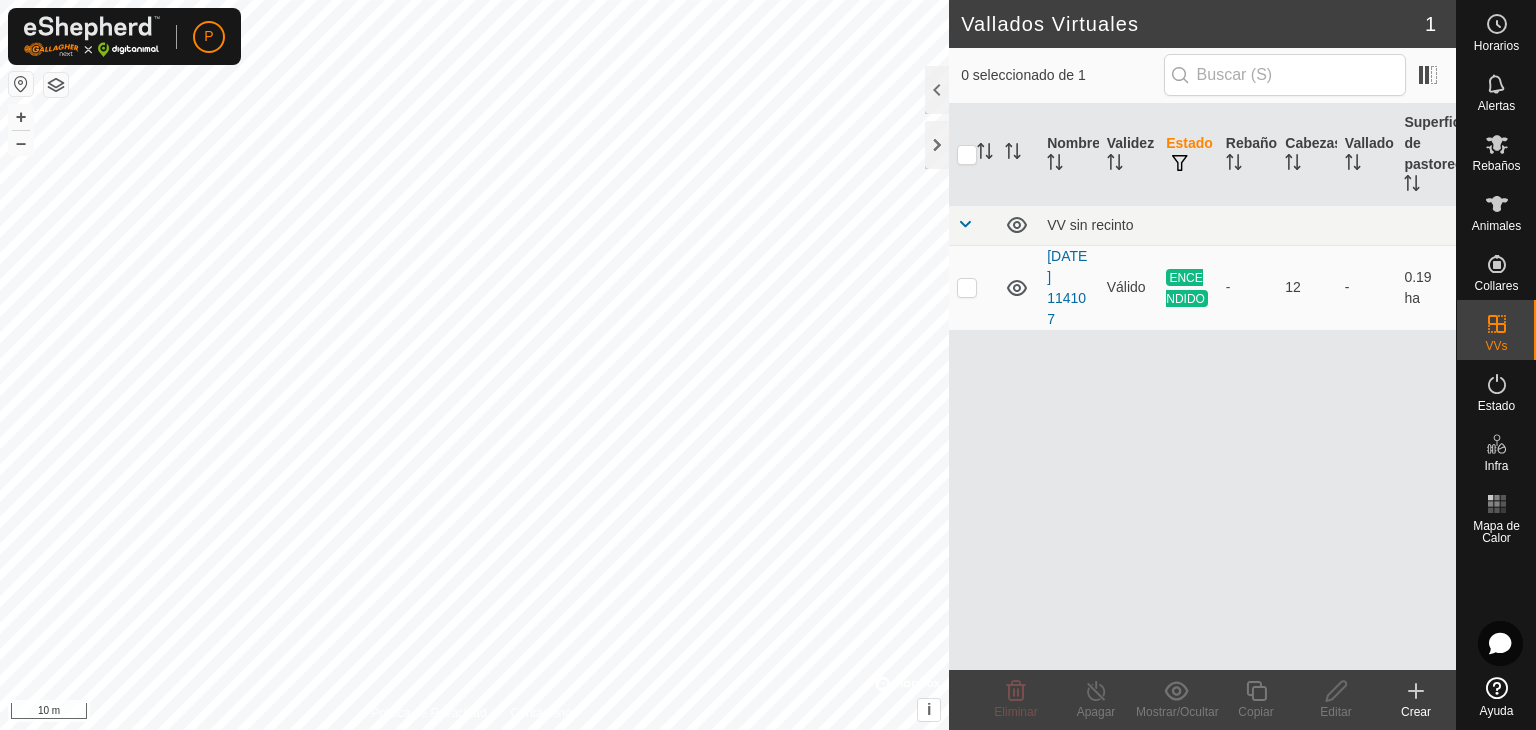 scroll, scrollTop: 0, scrollLeft: 0, axis: both 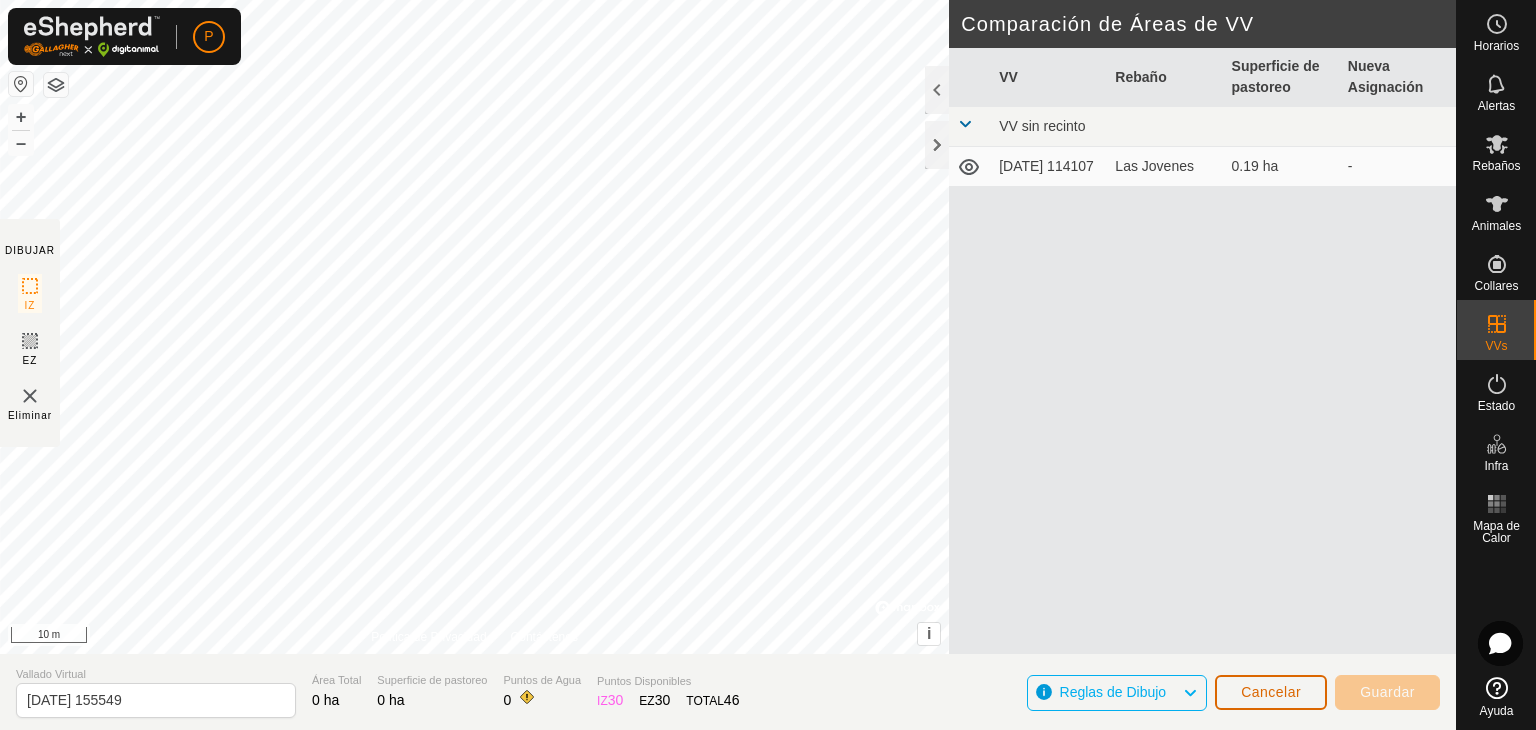 click on "Cancelar" 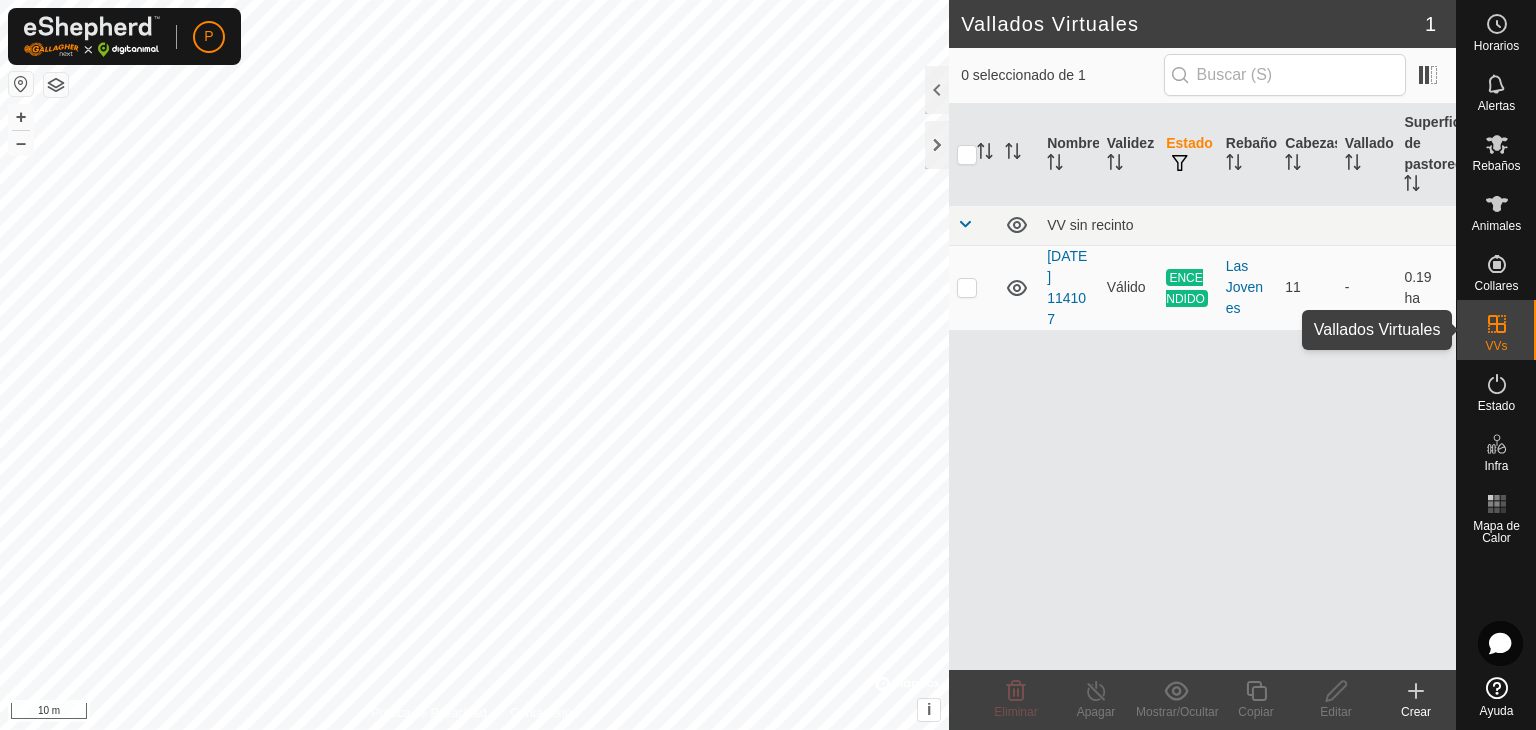 click on "VVs" at bounding box center (1496, 346) 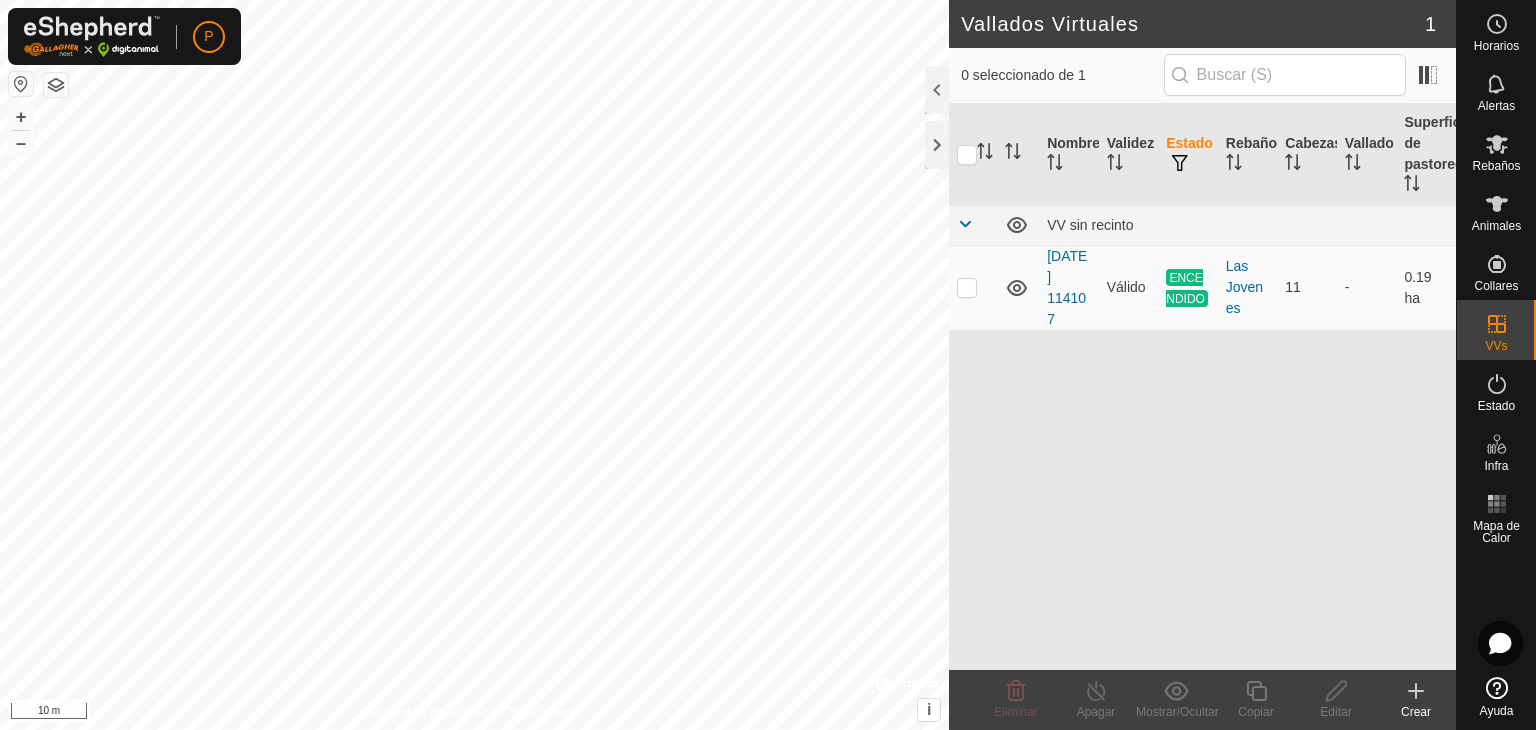 click 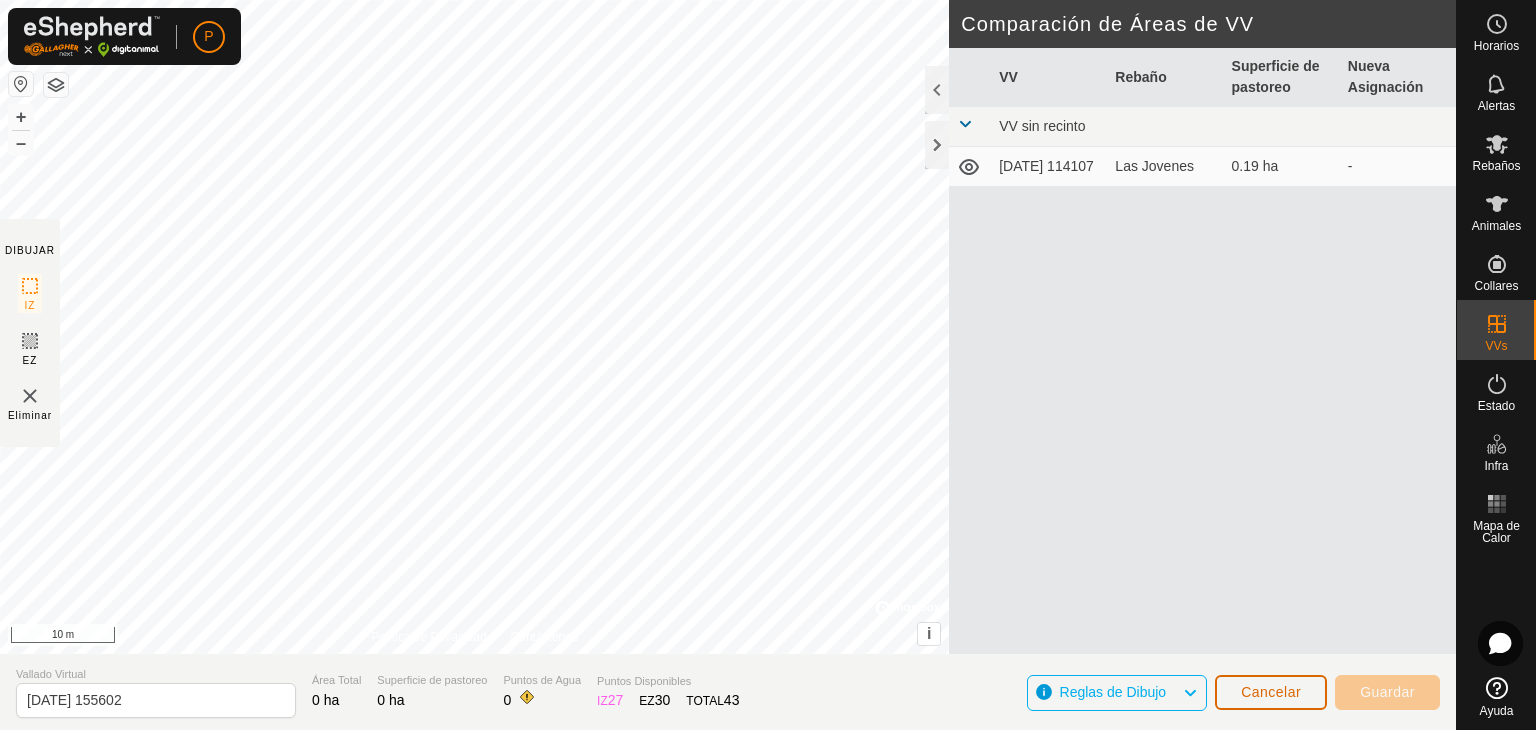 click on "Cancelar" 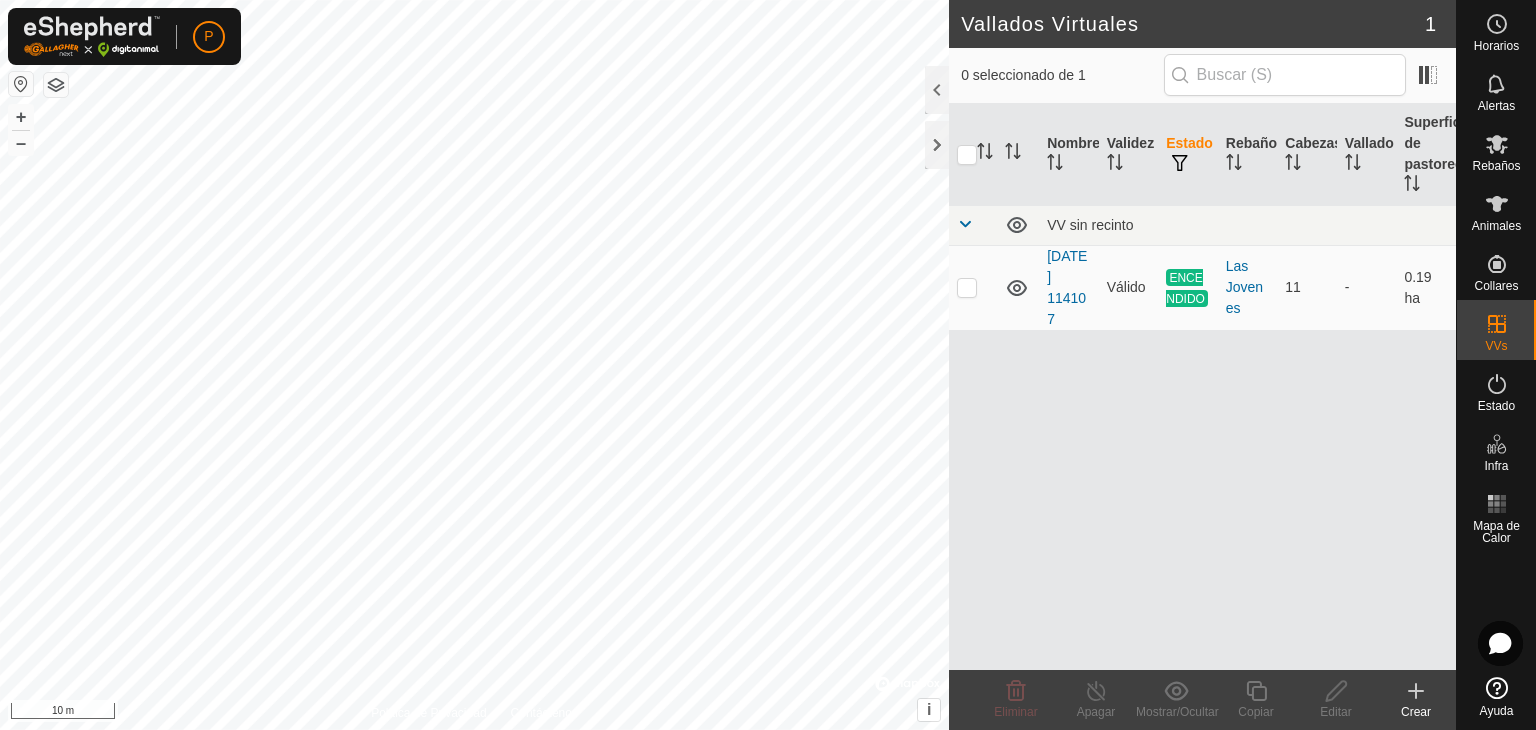 click 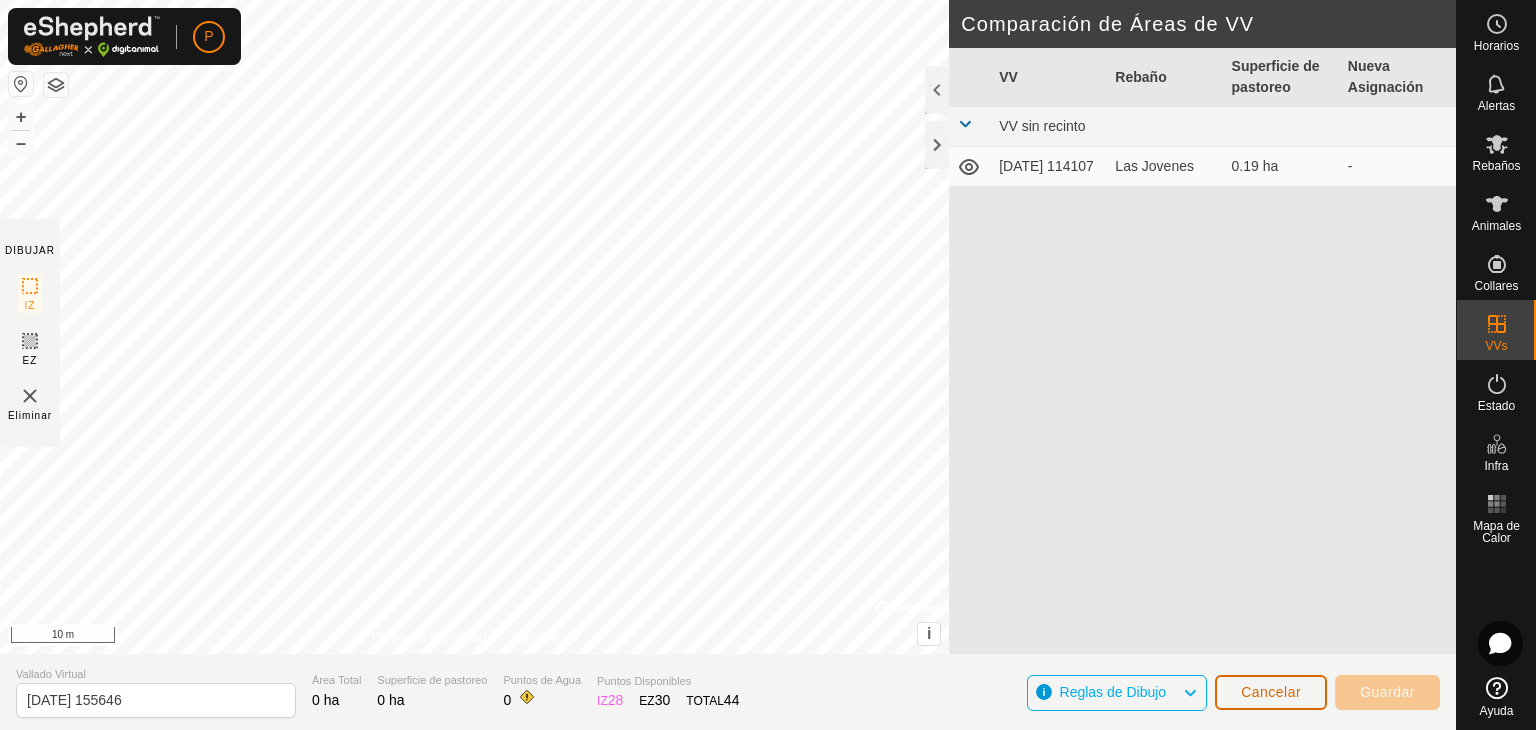 click on "Cancelar" 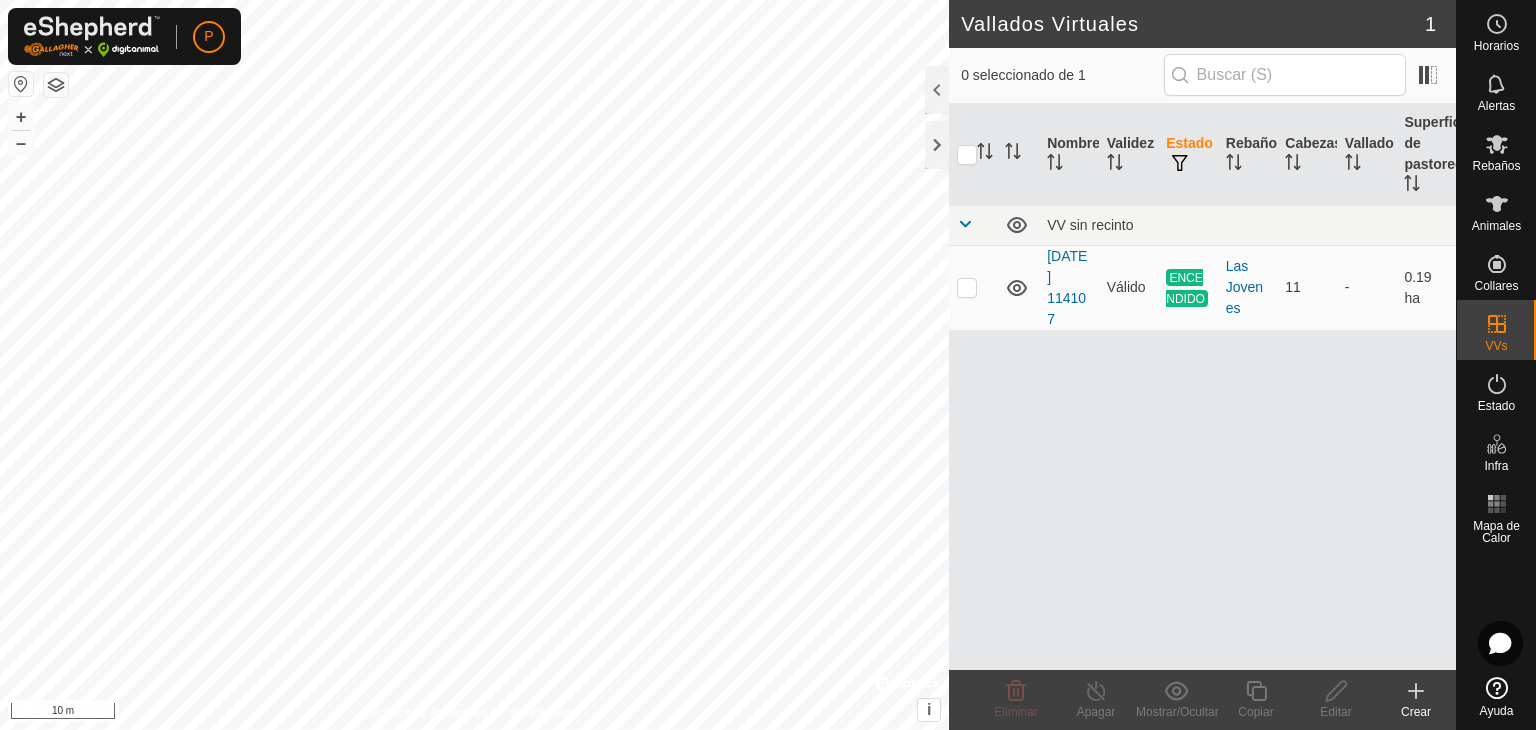 click 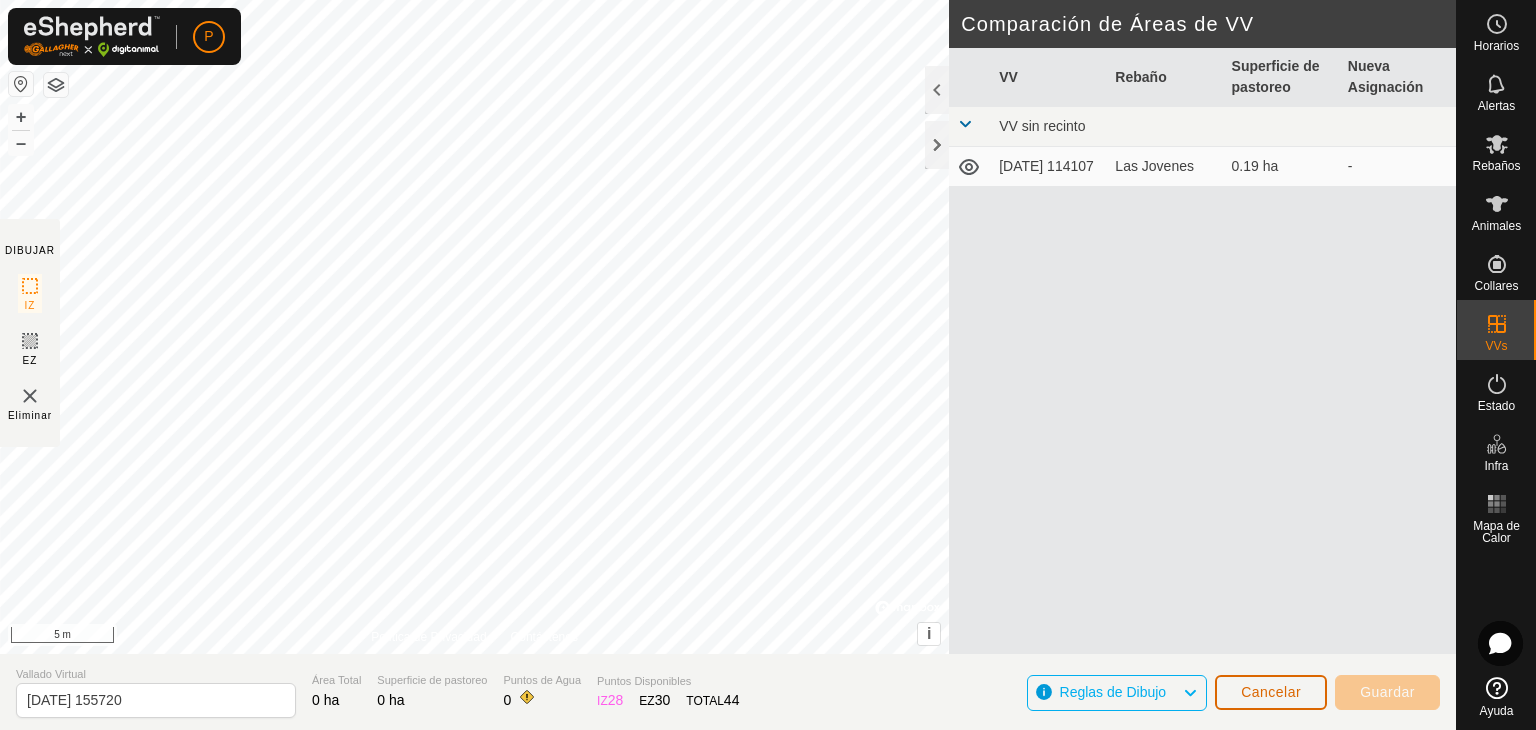 click on "Cancelar" 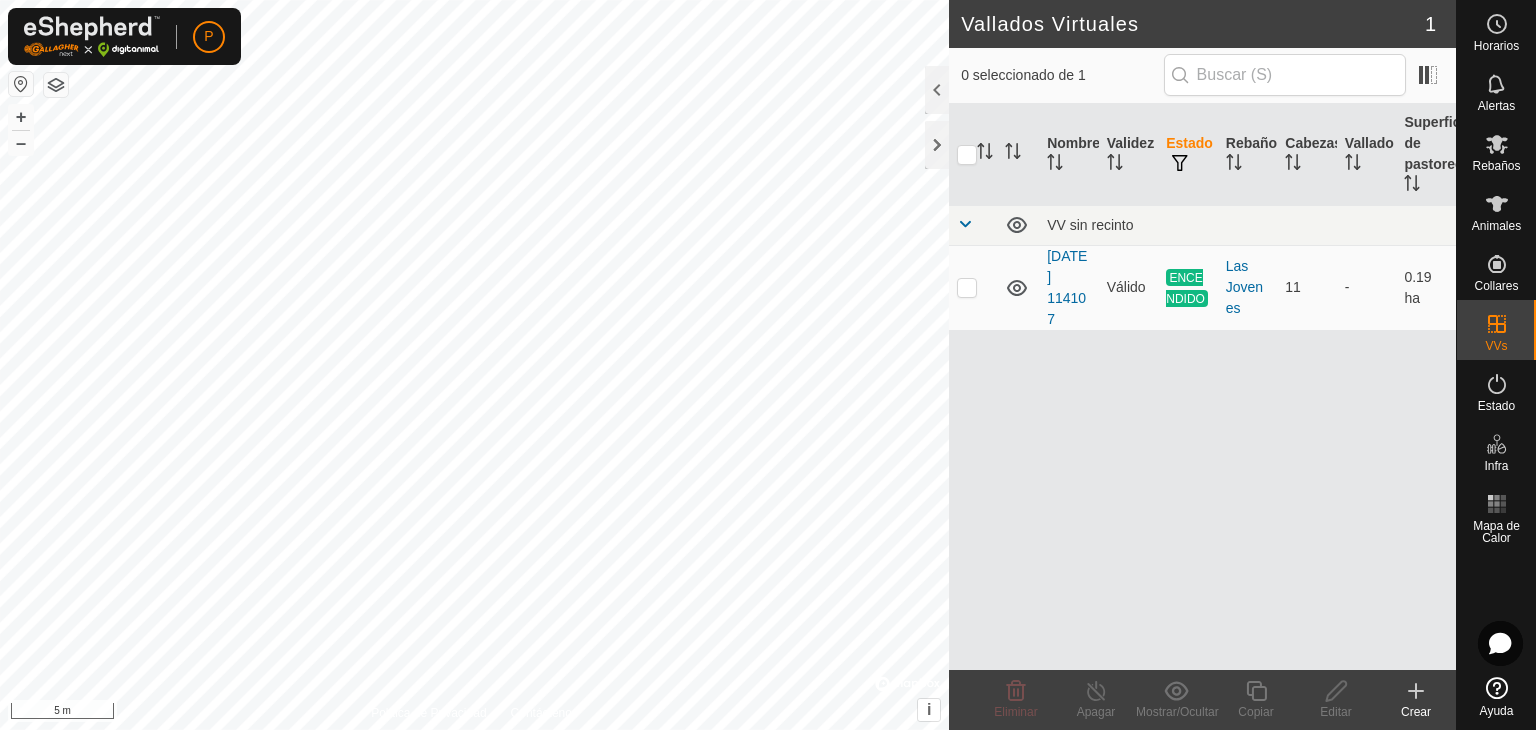 click 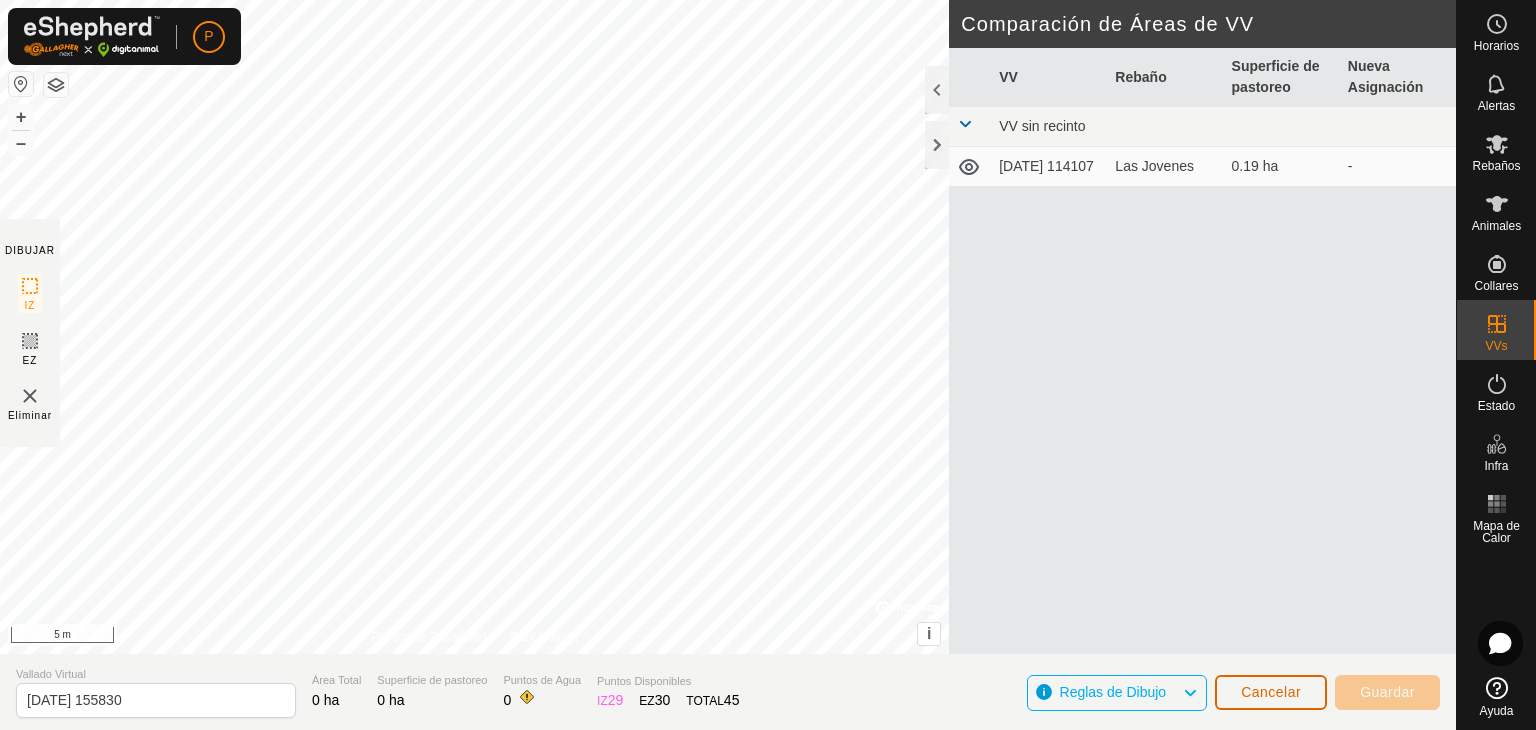 click on "Cancelar" 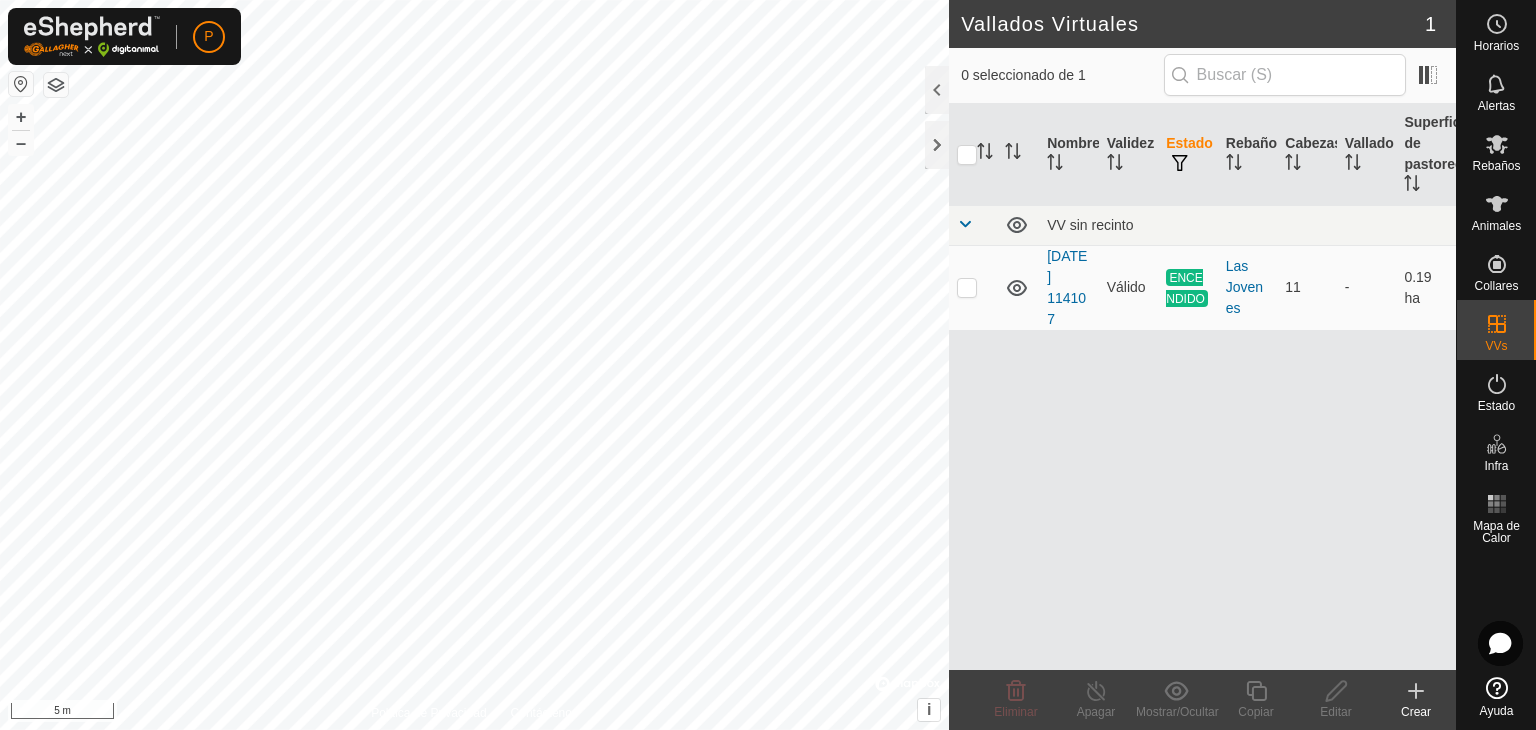 click 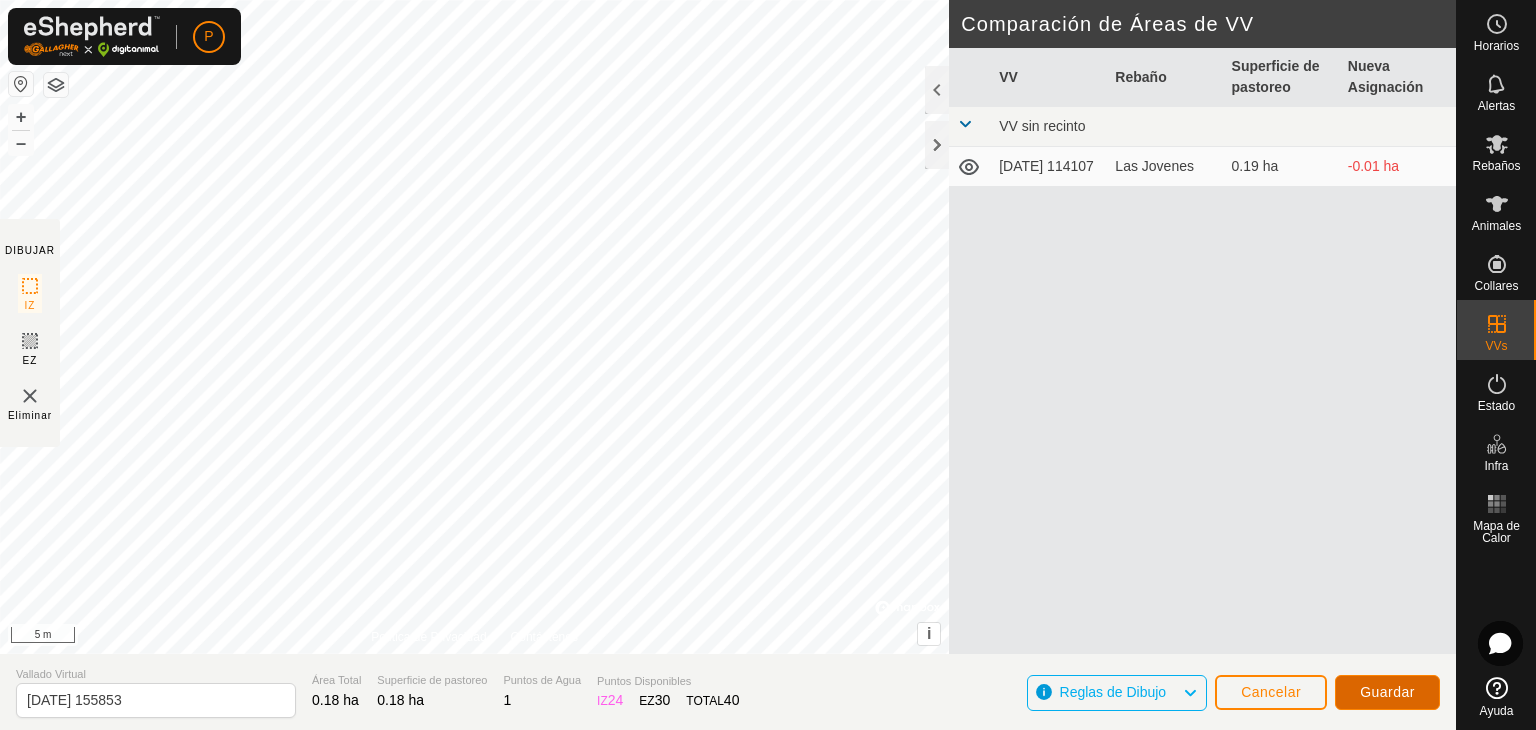 click on "Guardar" 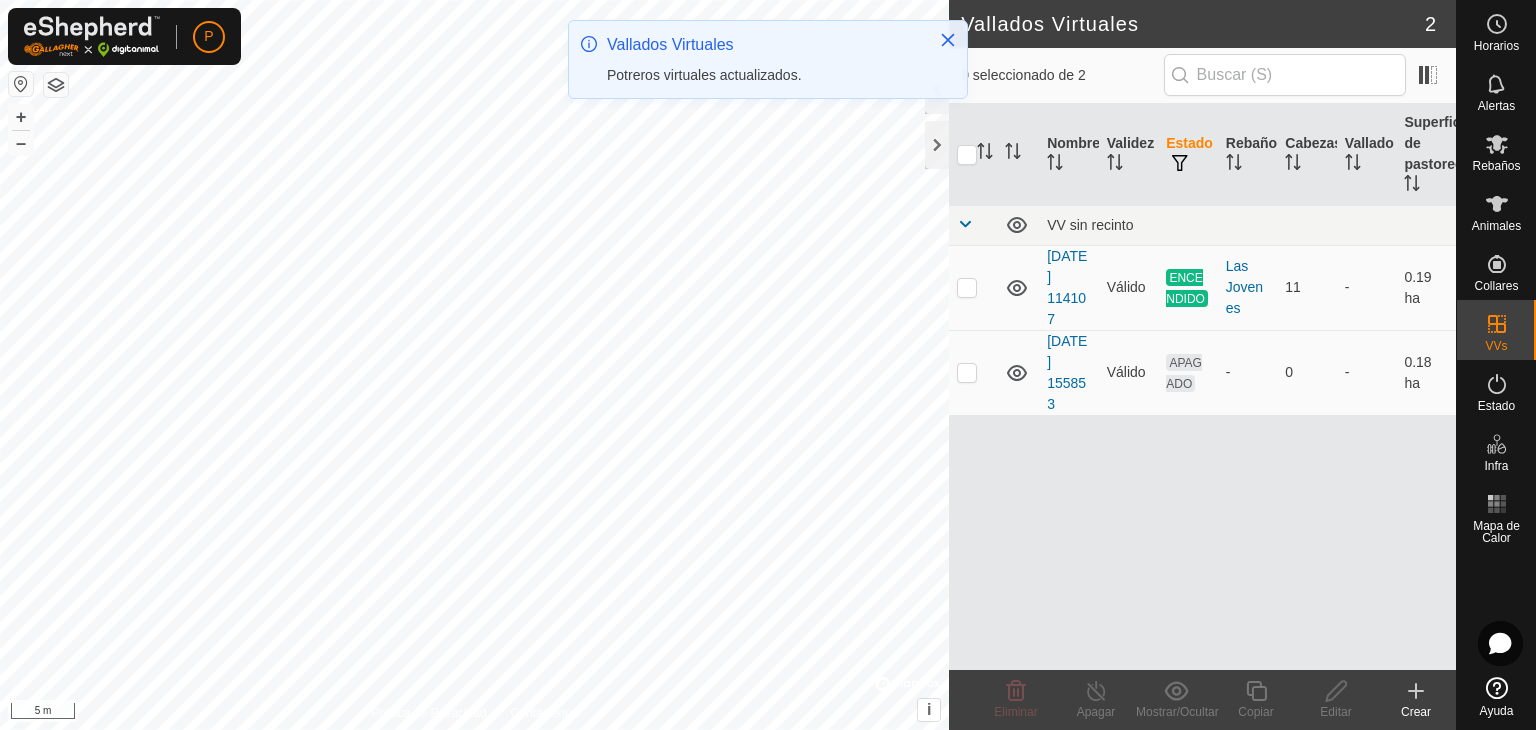 click at bounding box center (973, 372) 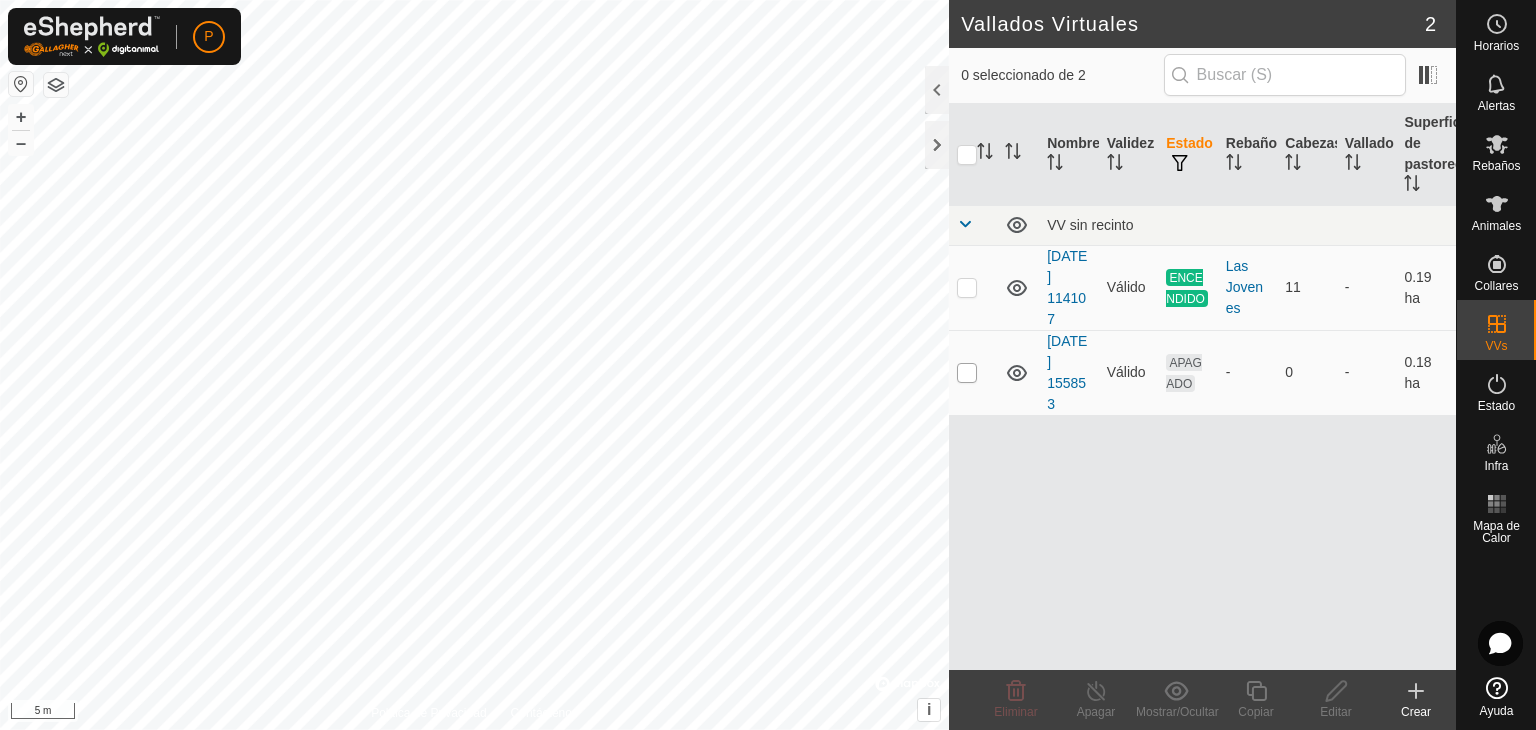 click at bounding box center (967, 373) 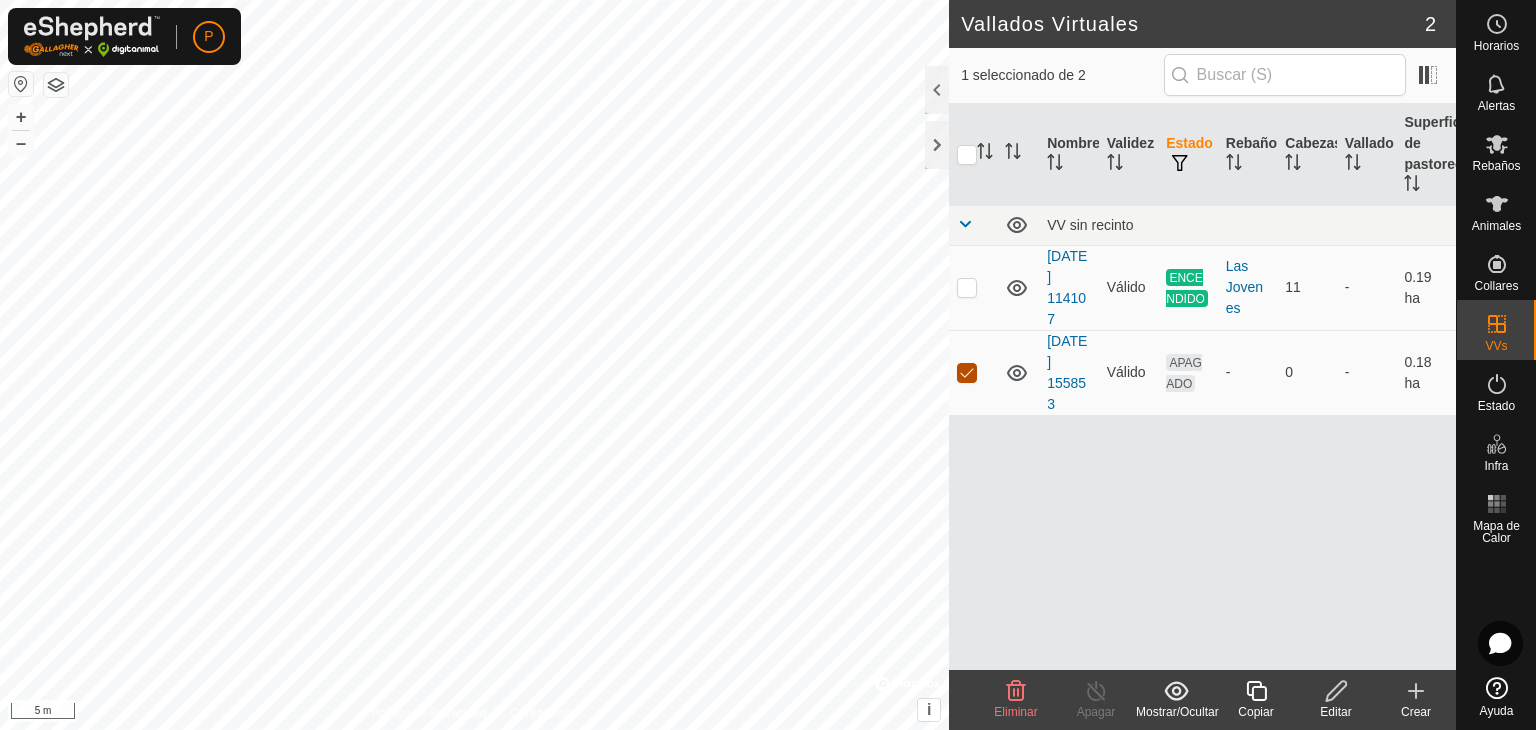 click at bounding box center [967, 373] 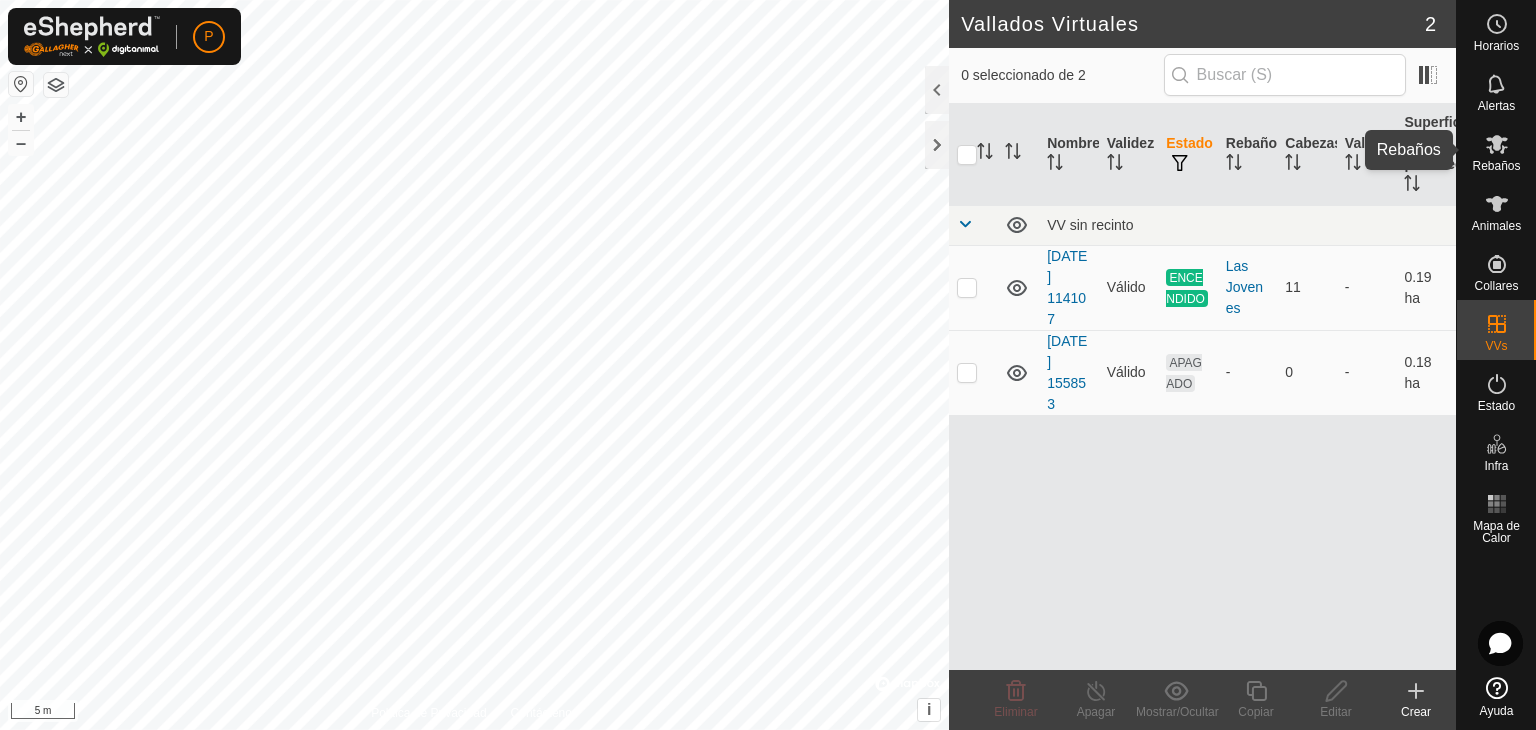 click on "Rebaños" at bounding box center [1496, 166] 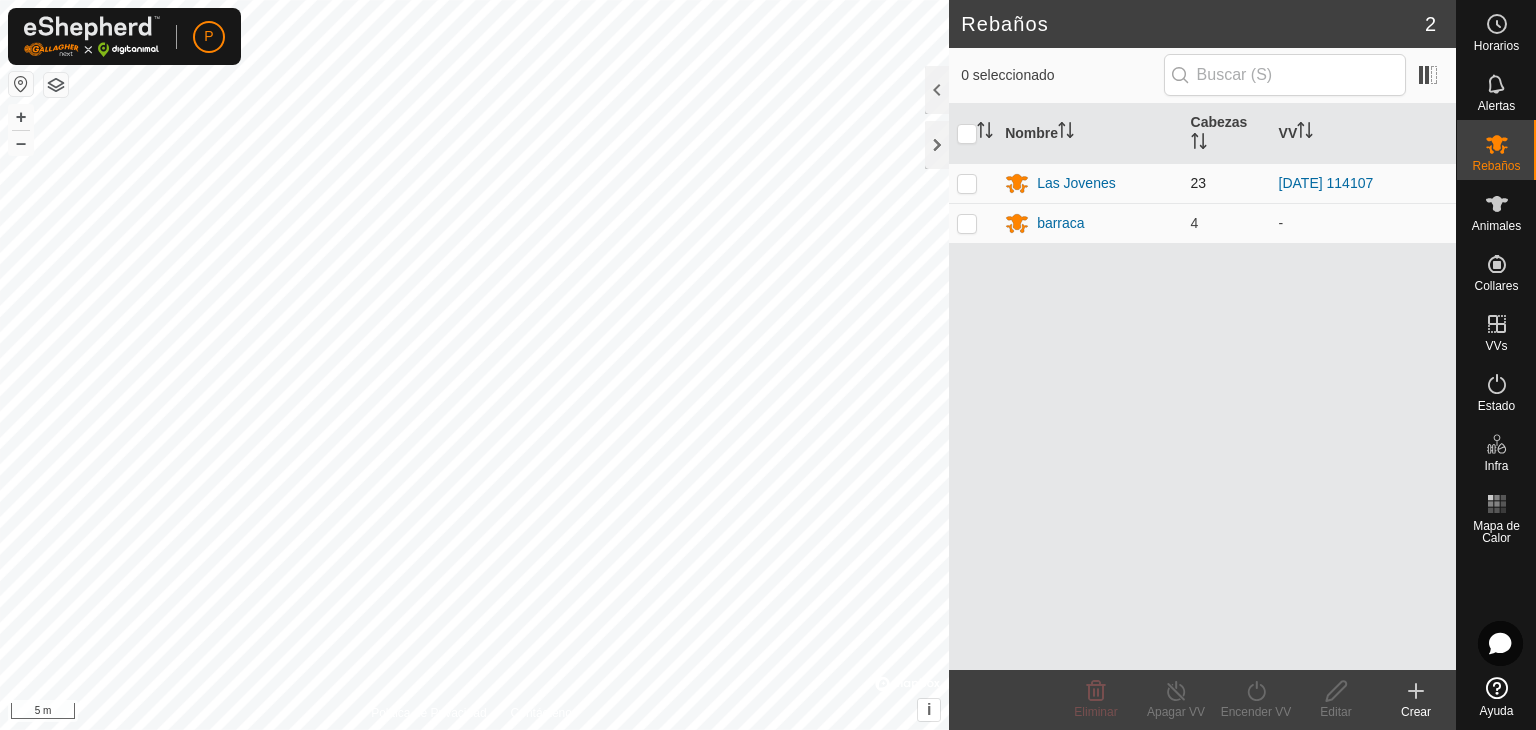 click at bounding box center [967, 183] 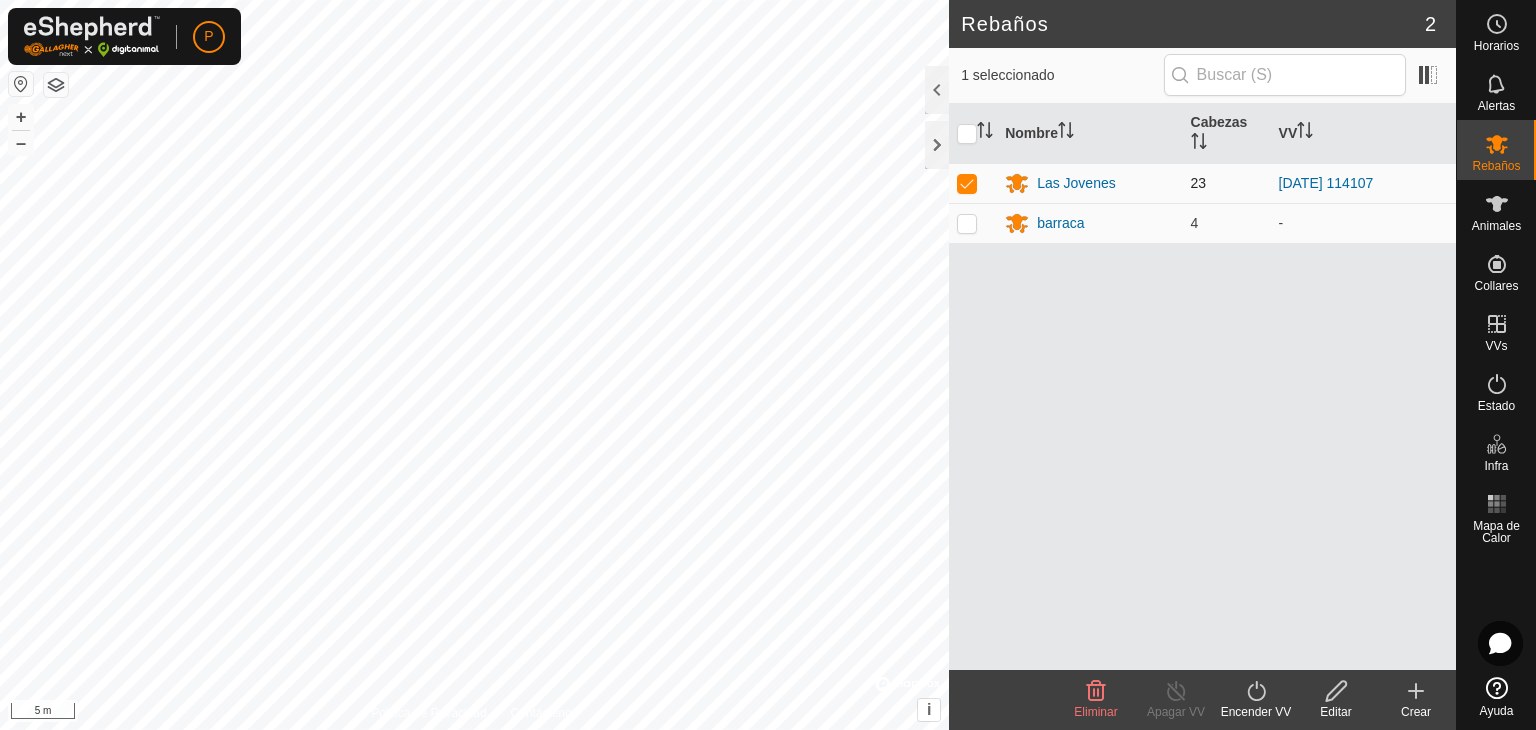 checkbox on "true" 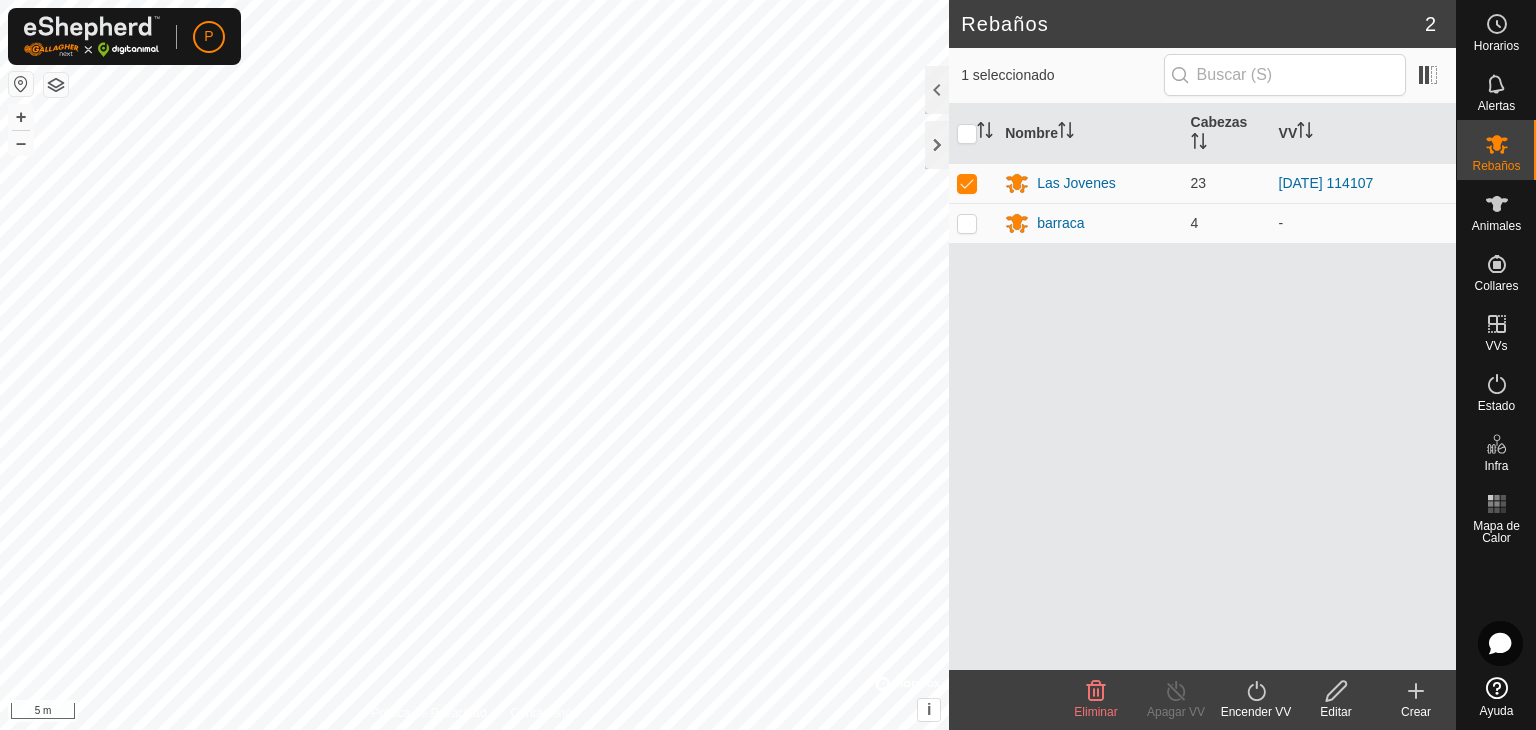 click on "Encender VV" 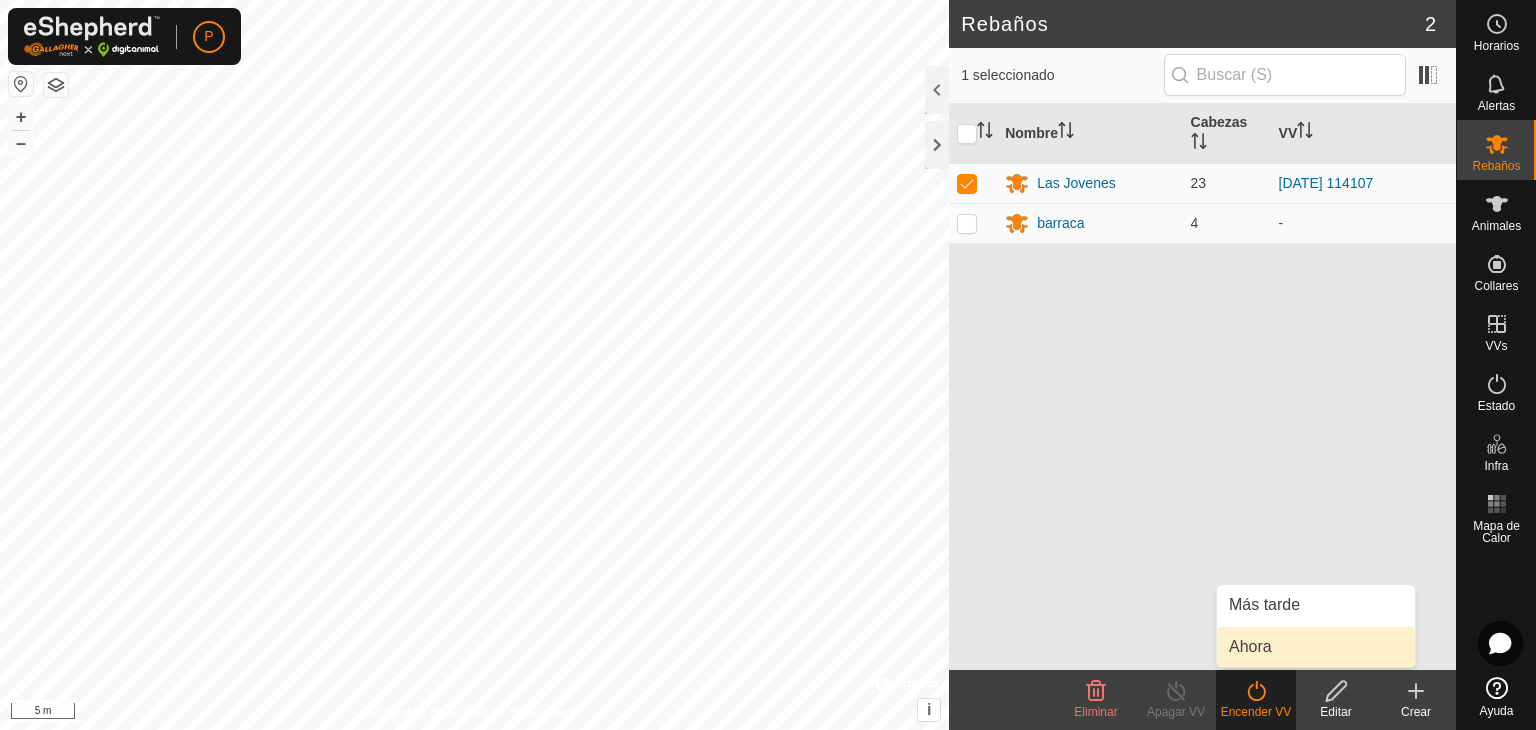 click on "Ahora" at bounding box center [1316, 647] 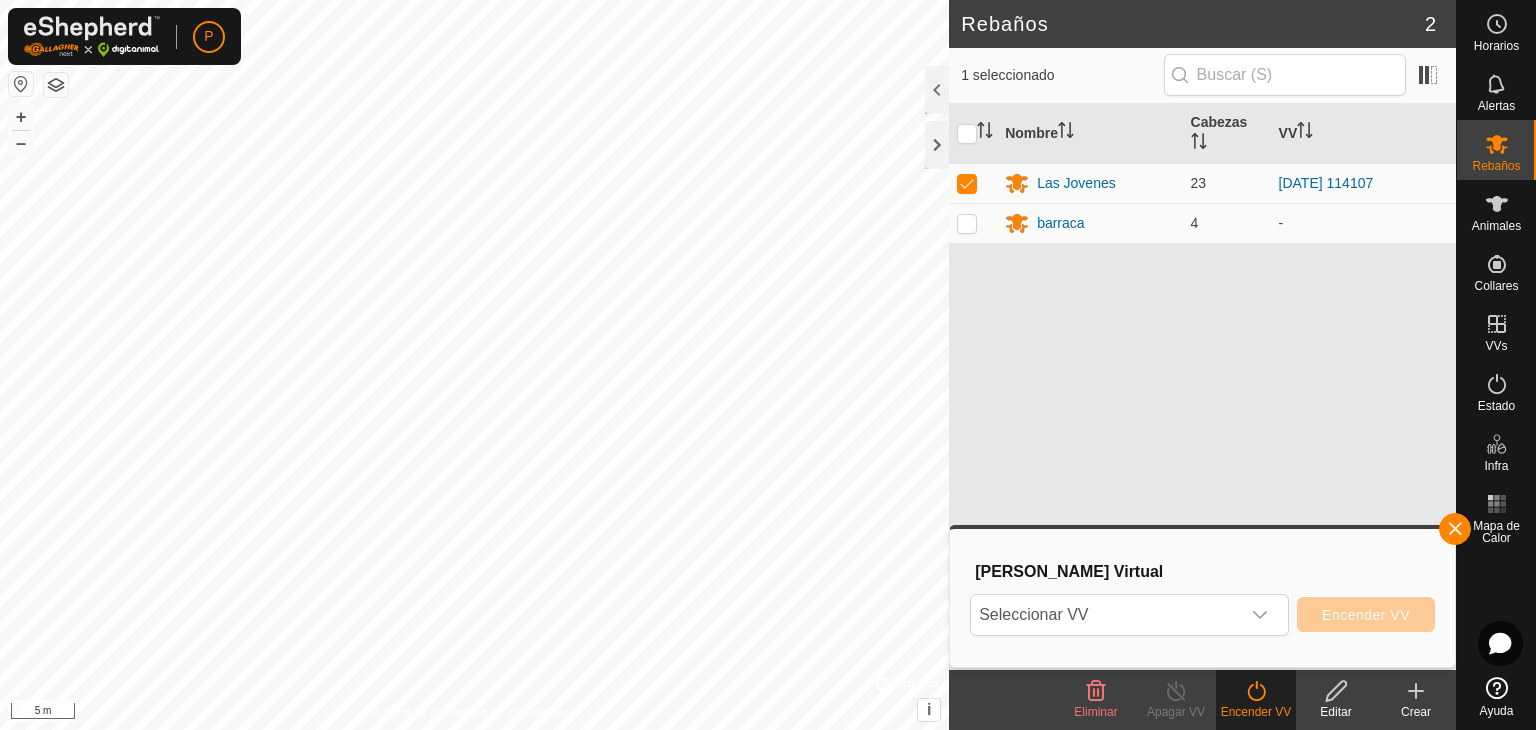 click on "Seleccionar VV Encender VV" at bounding box center (1202, 615) 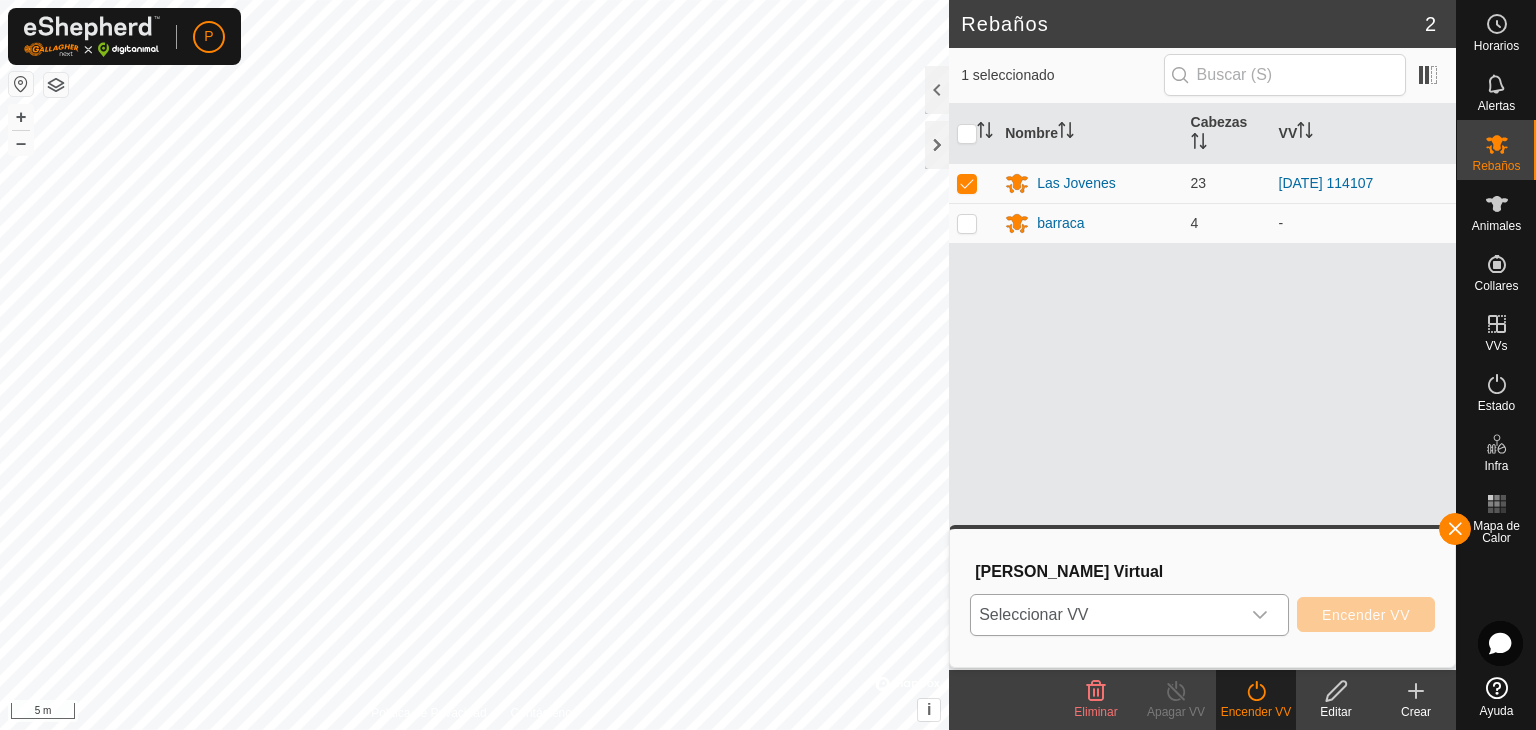click on "Seleccionar VV" at bounding box center [1105, 615] 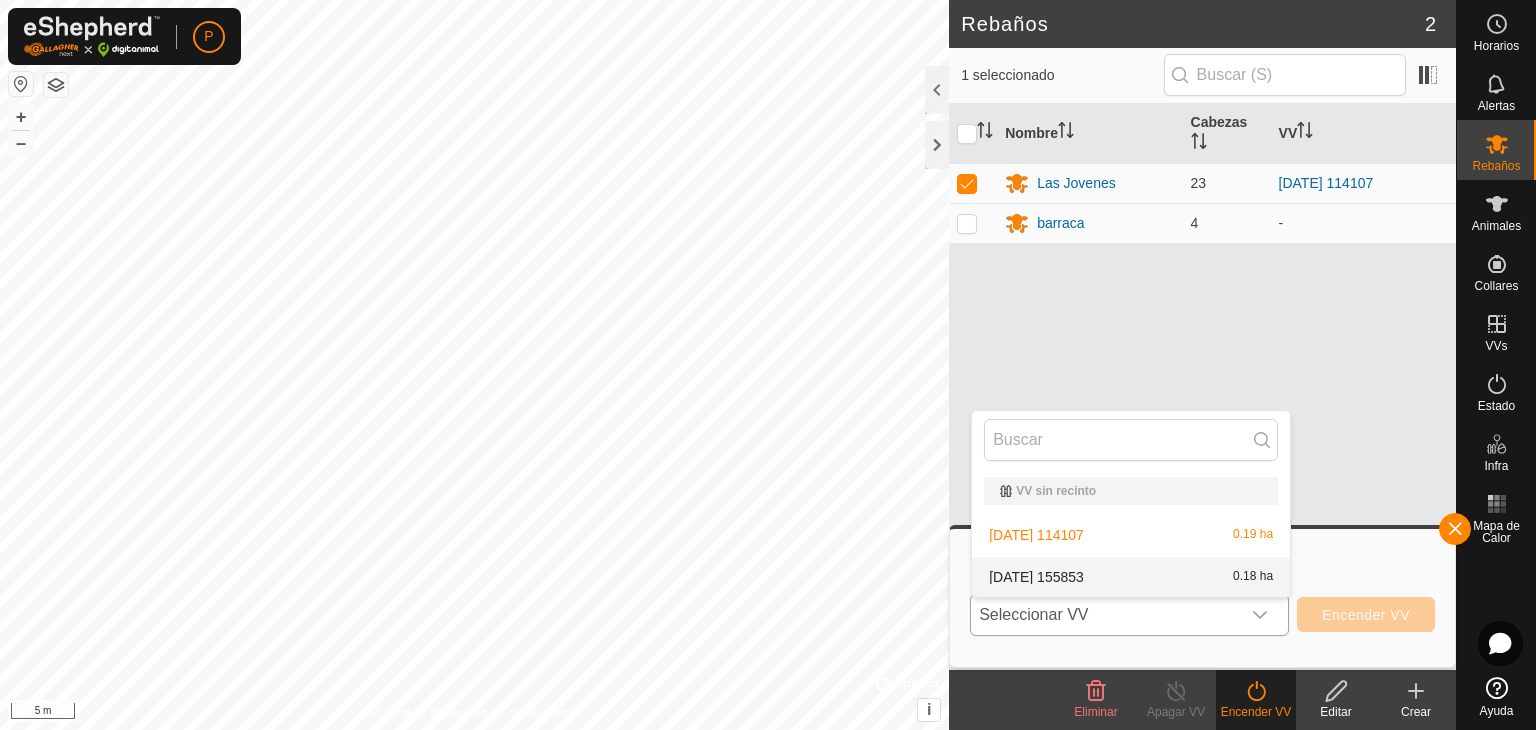 click on "2025-07-16 155853  0.18 ha" at bounding box center (1131, 577) 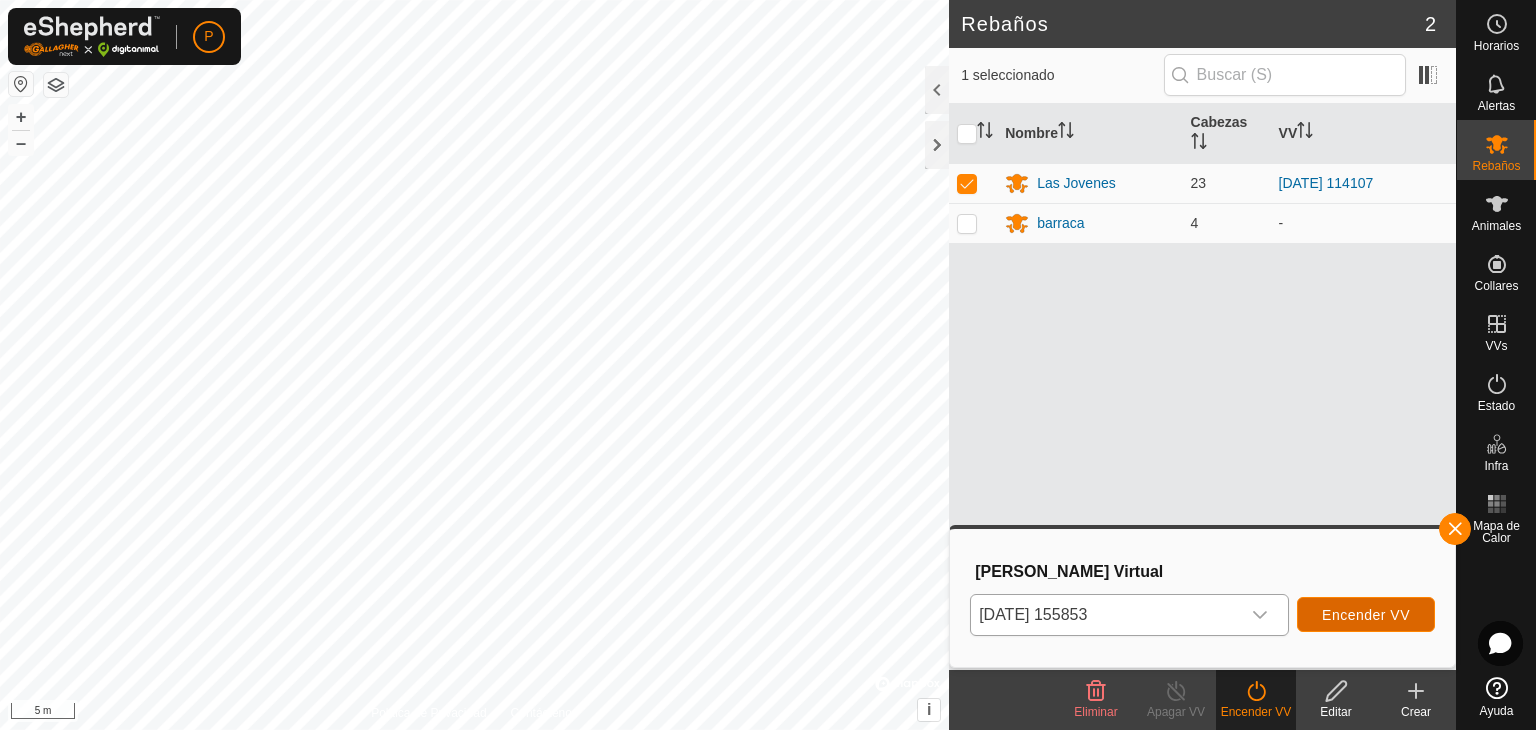 click on "Encender VV" at bounding box center (1366, 614) 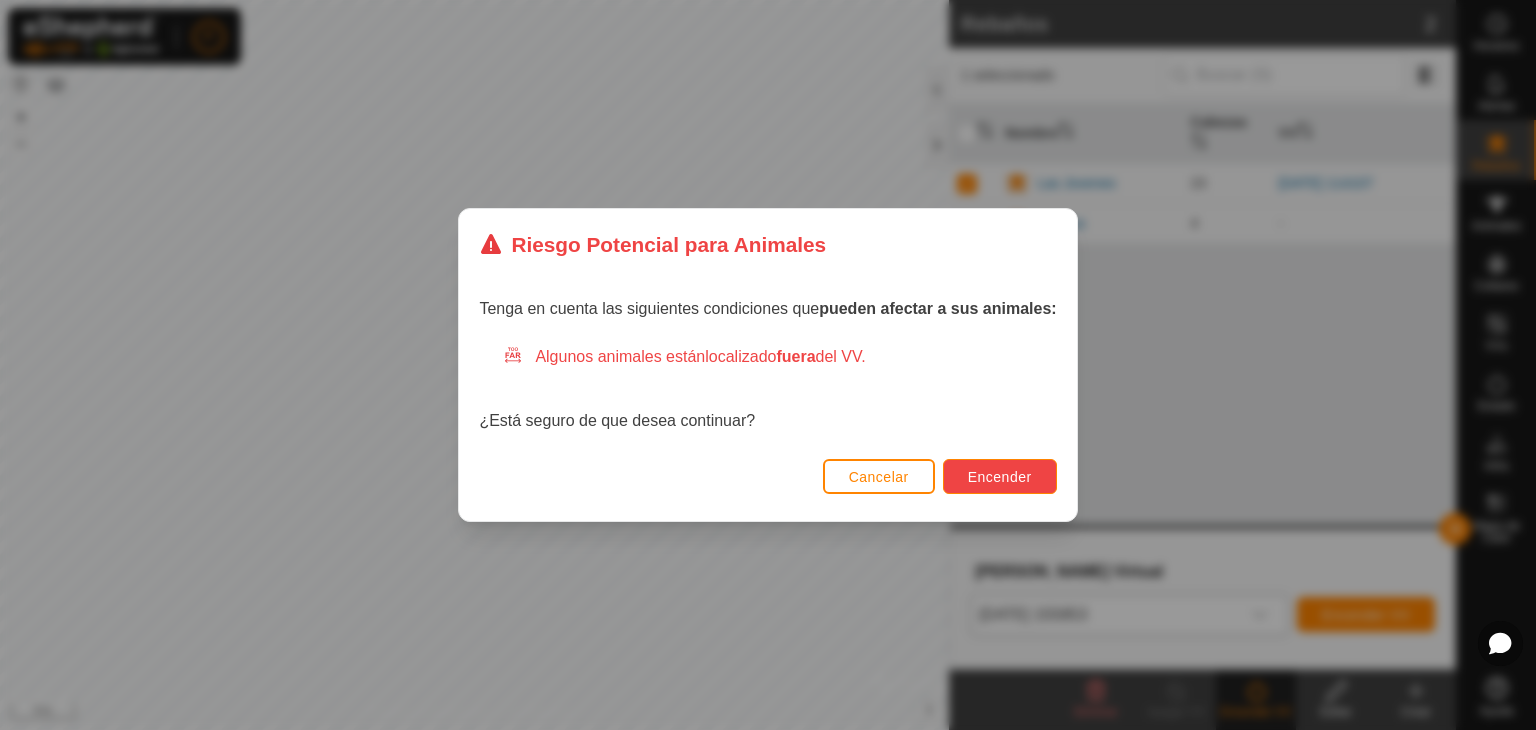 click on "Encender" at bounding box center [1000, 477] 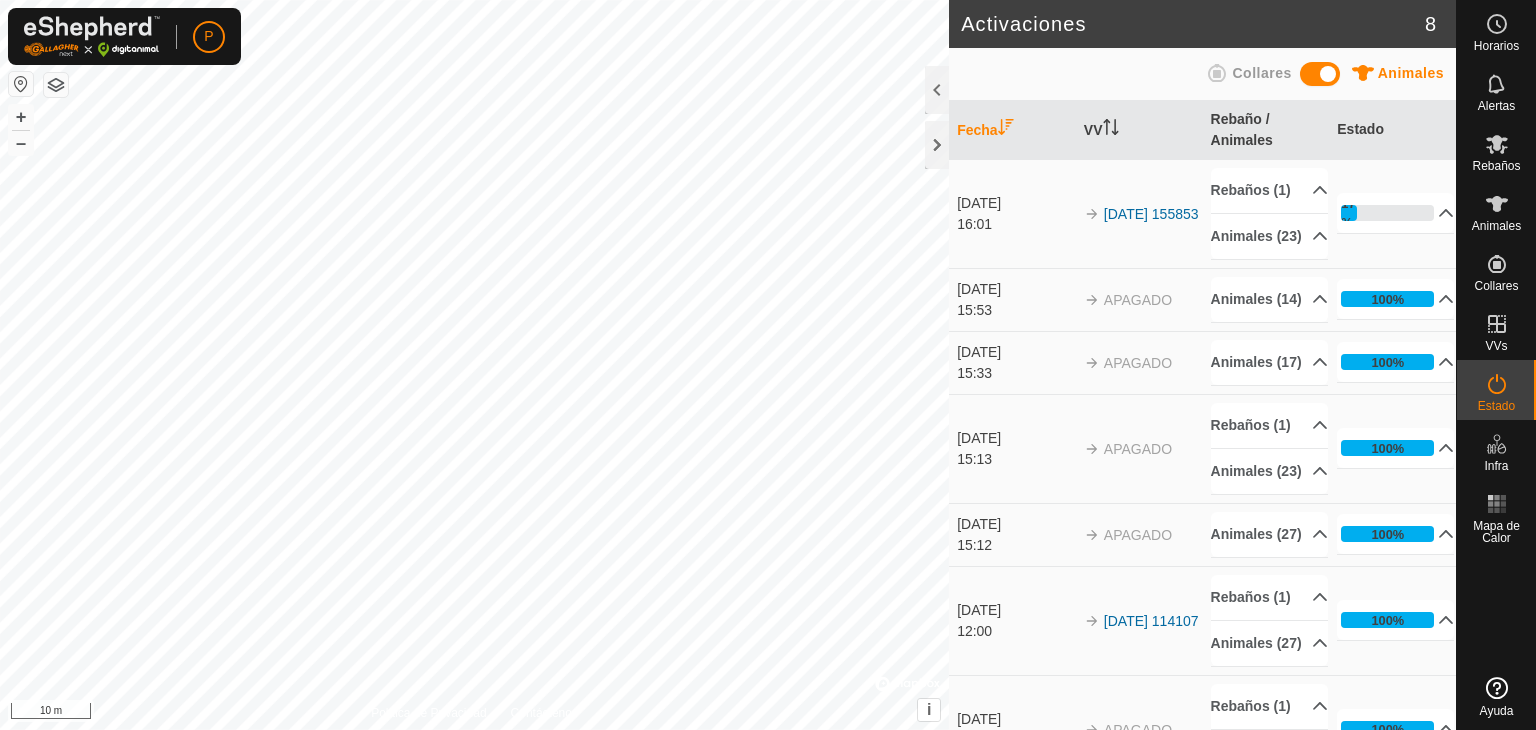 scroll, scrollTop: 0, scrollLeft: 0, axis: both 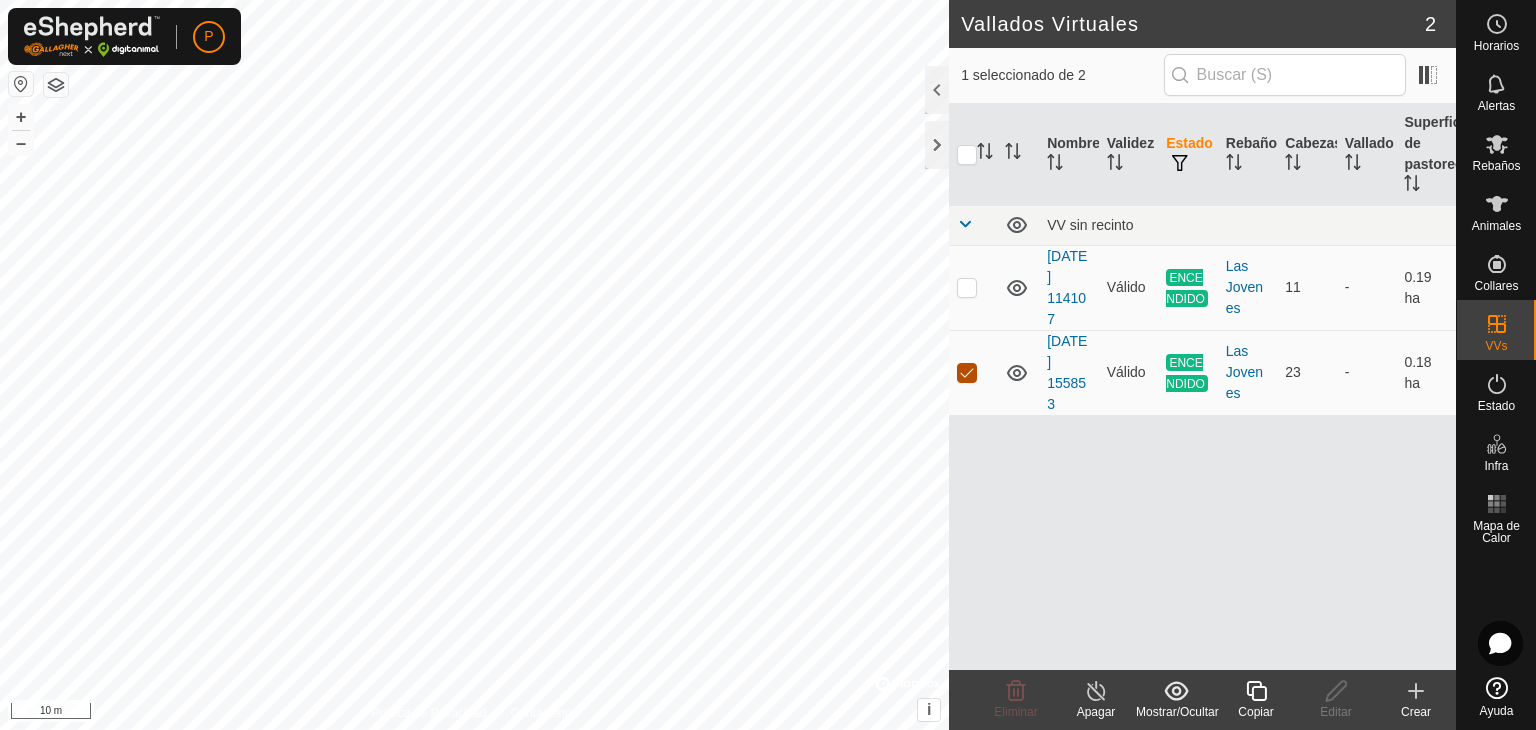 click at bounding box center (967, 373) 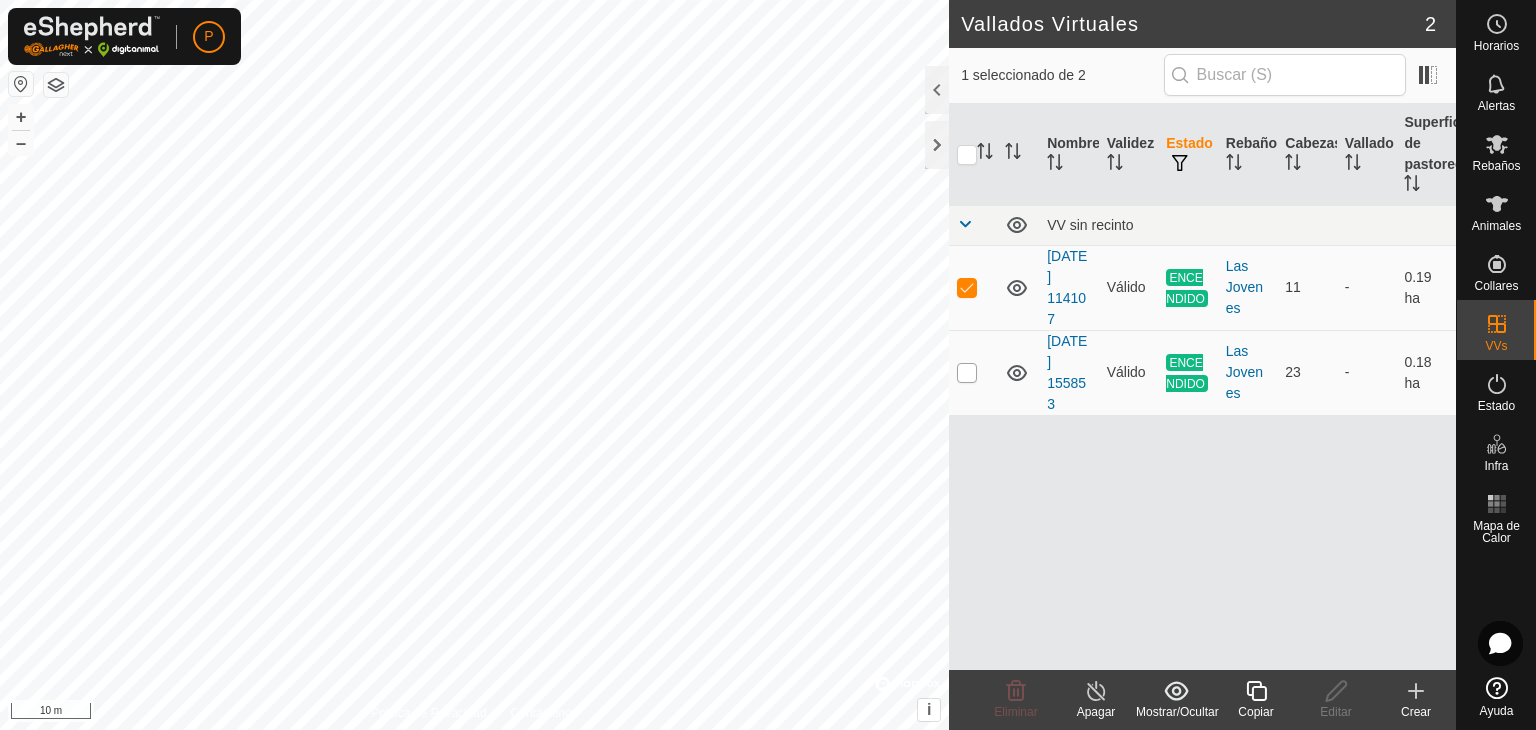 checkbox on "false" 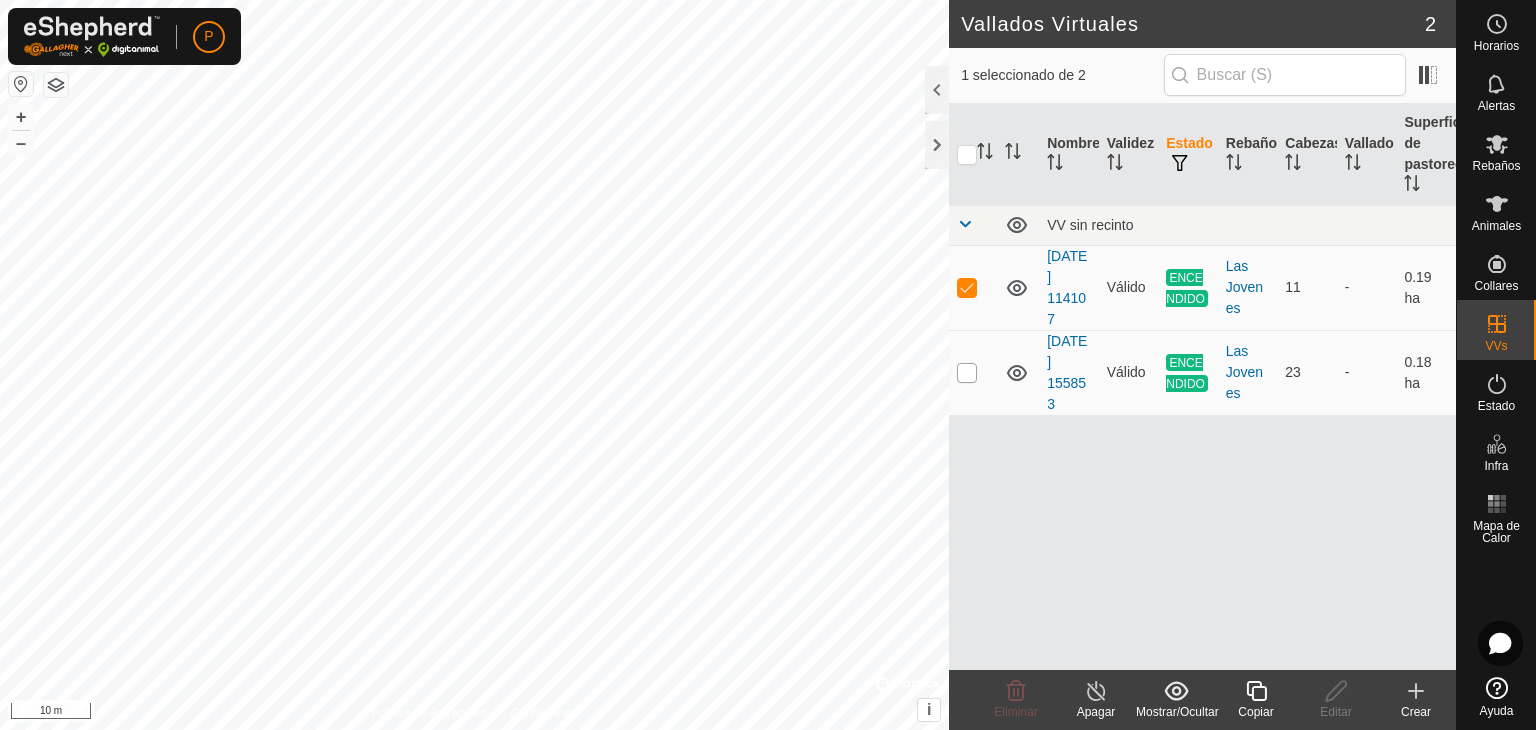 checkbox on "true" 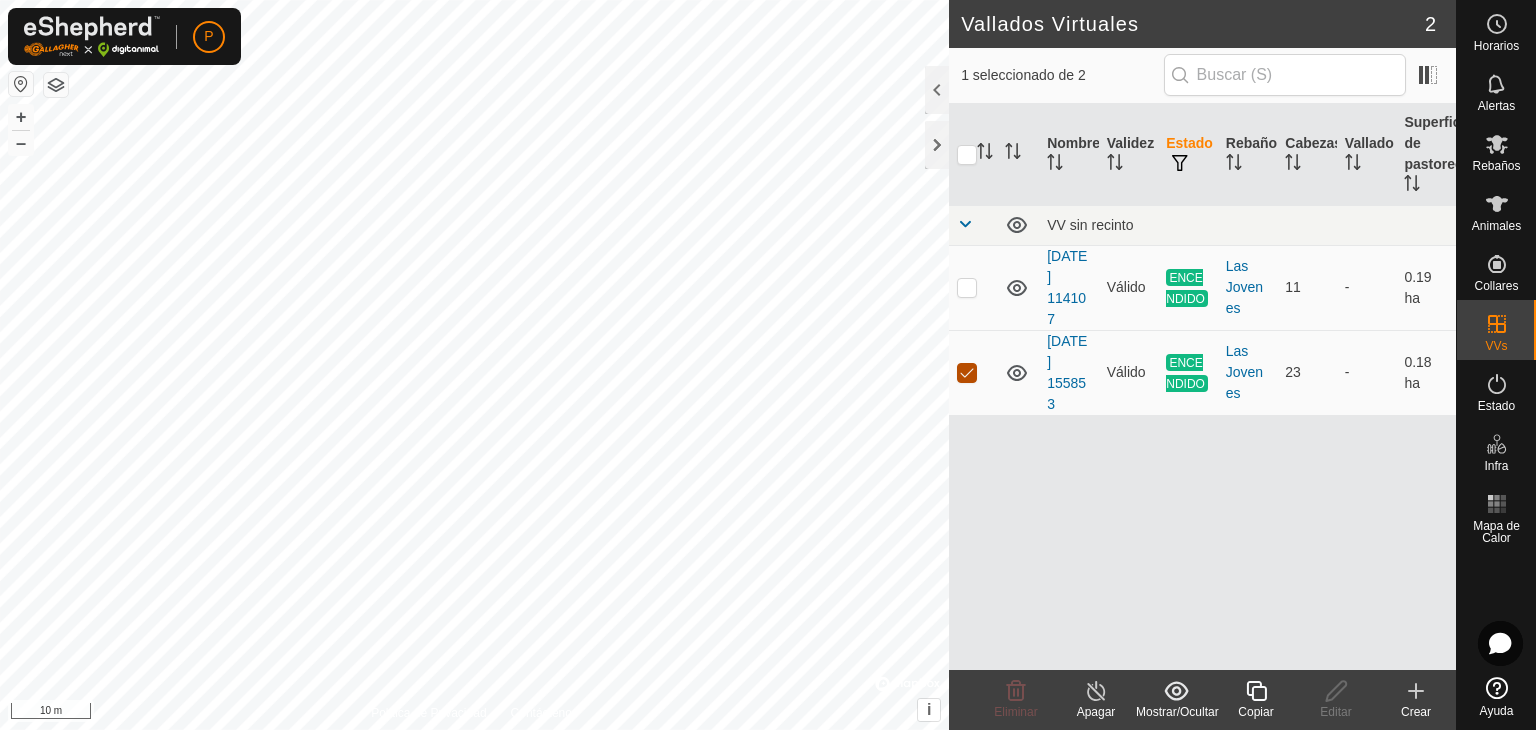 checkbox on "true" 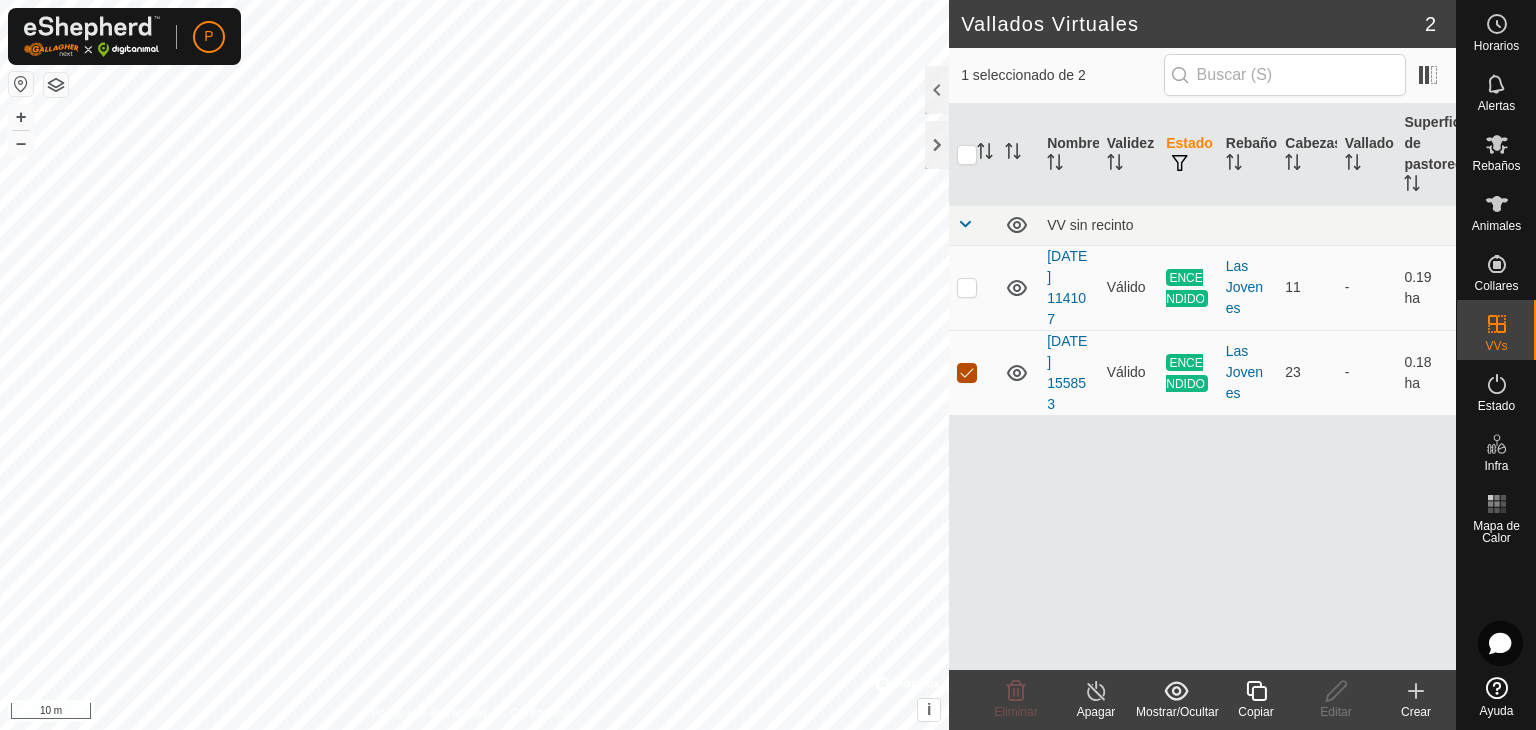 checkbox on "false" 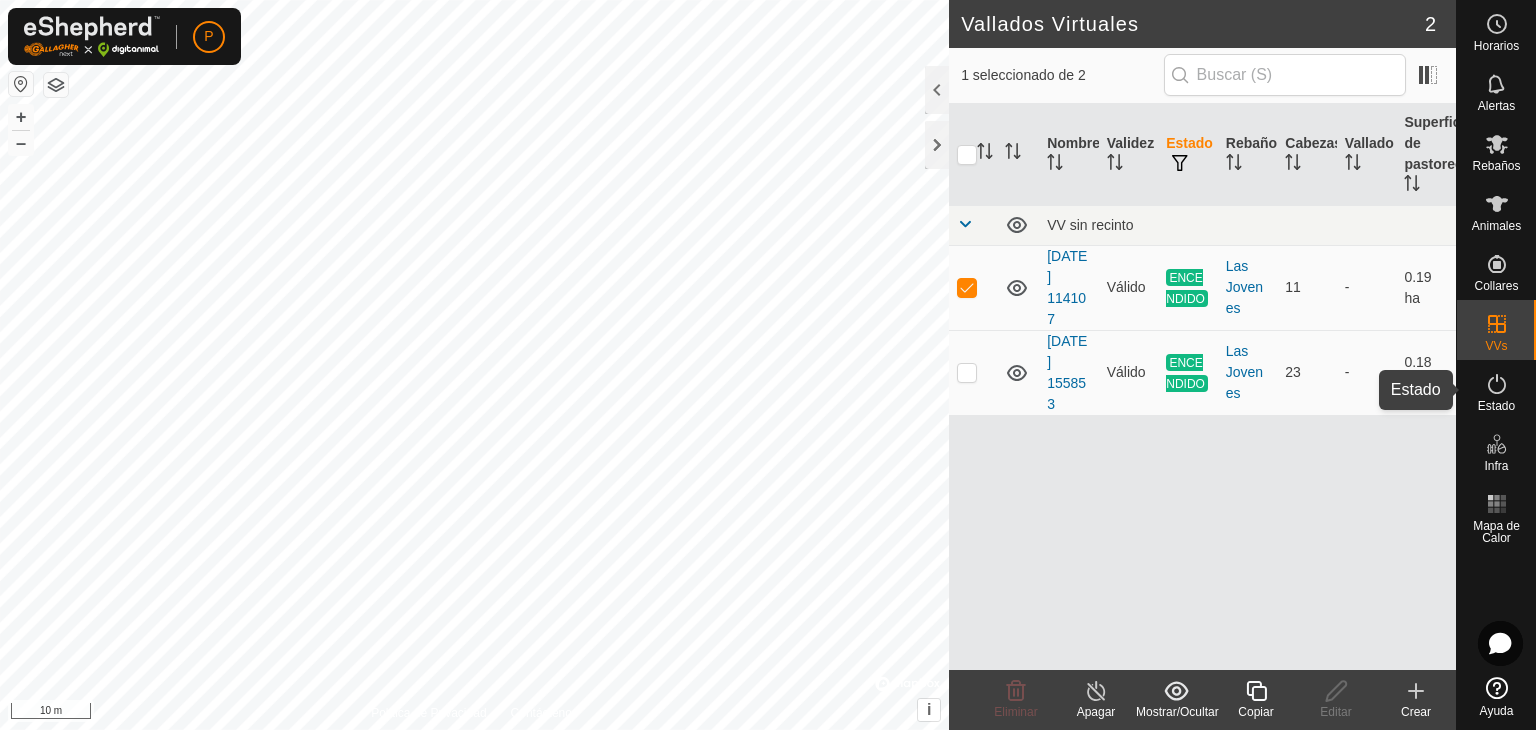 click 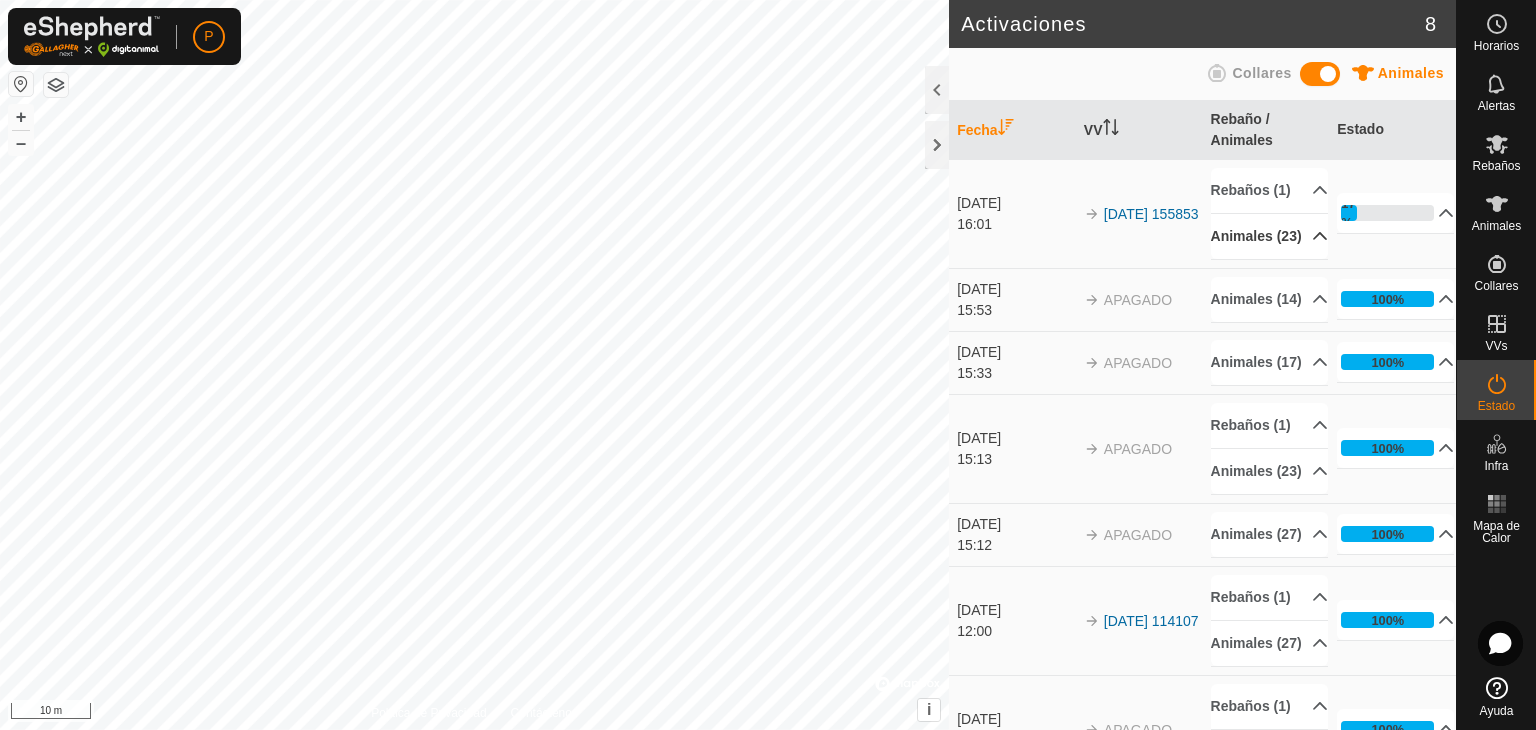 click on "Animales (23)" at bounding box center (1269, 236) 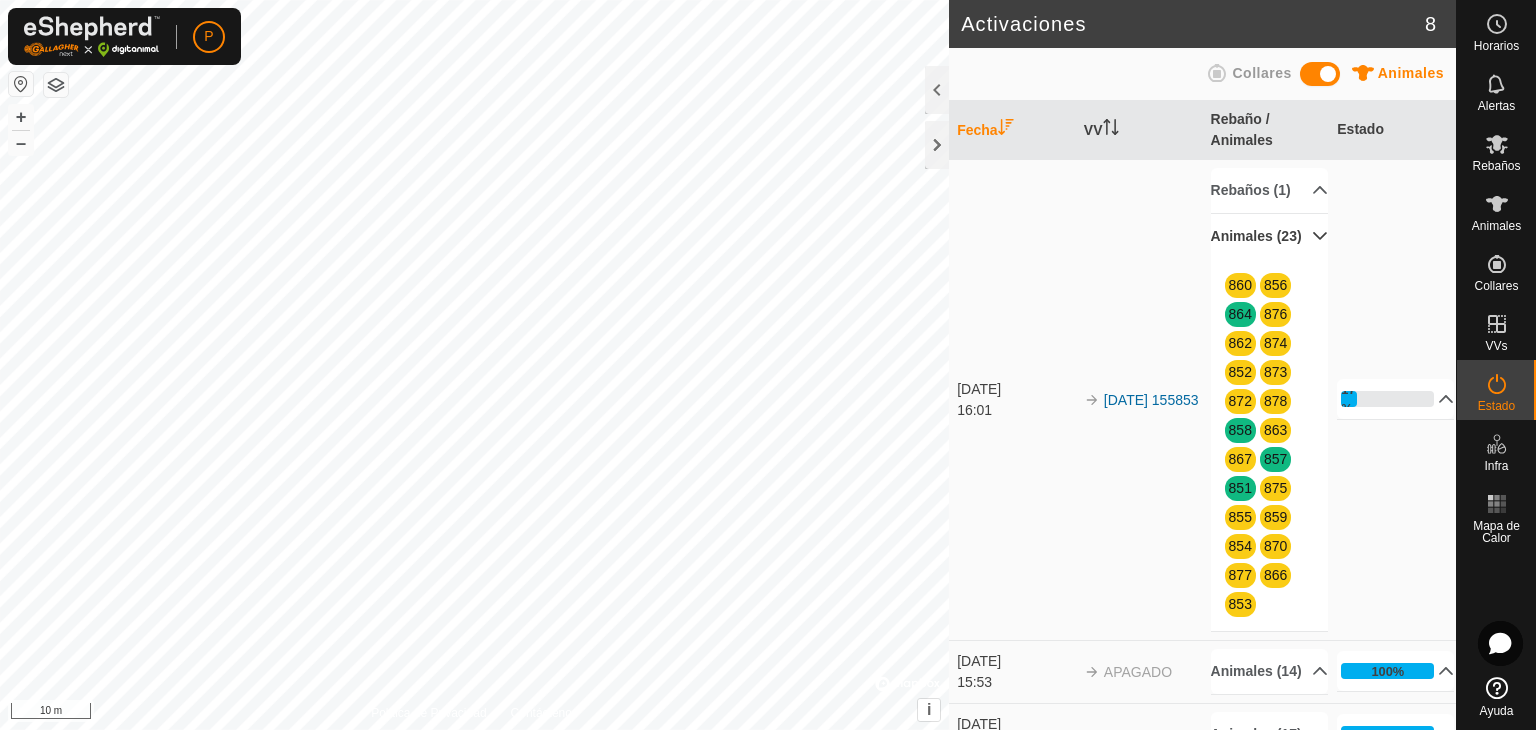 click on "Animales (23)" at bounding box center [1269, 236] 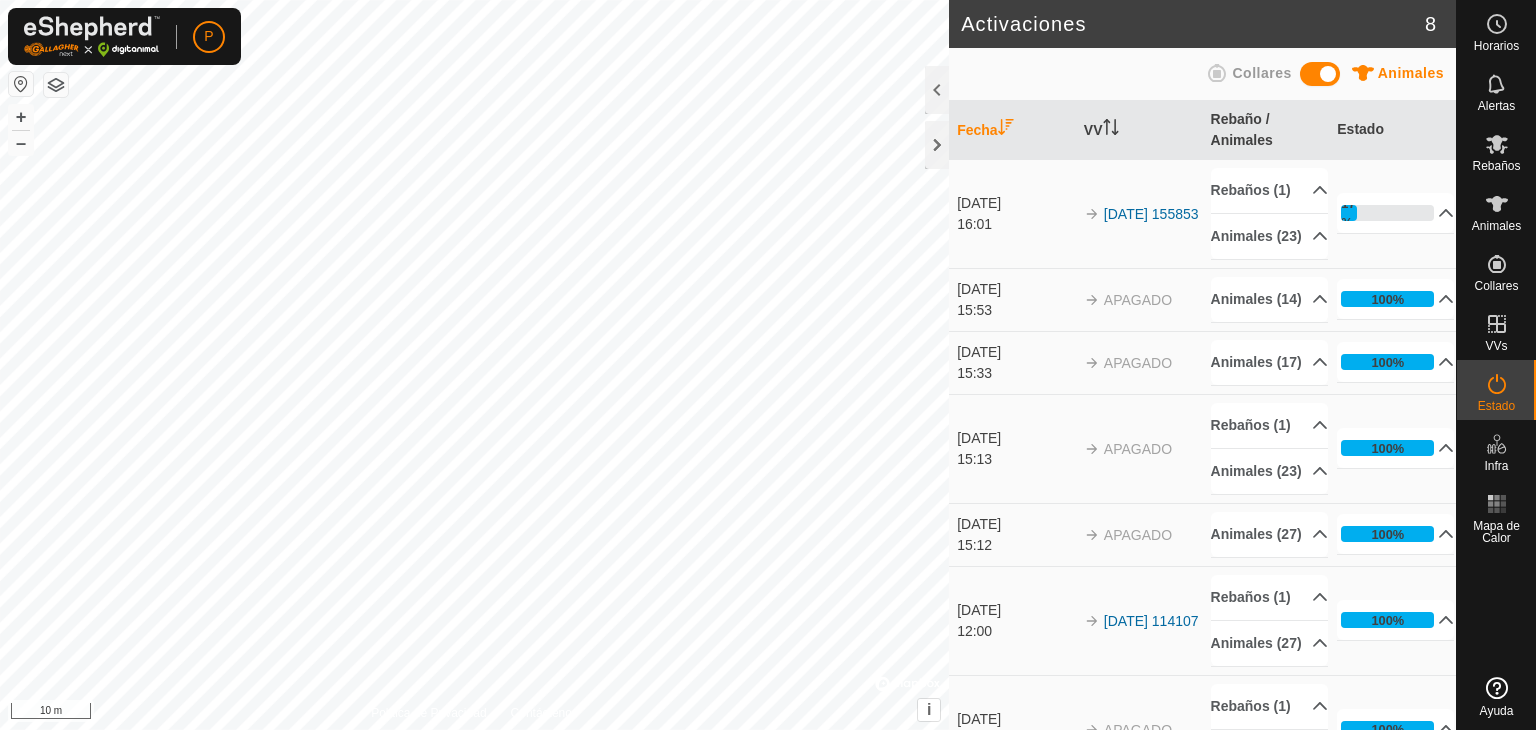scroll, scrollTop: 0, scrollLeft: 0, axis: both 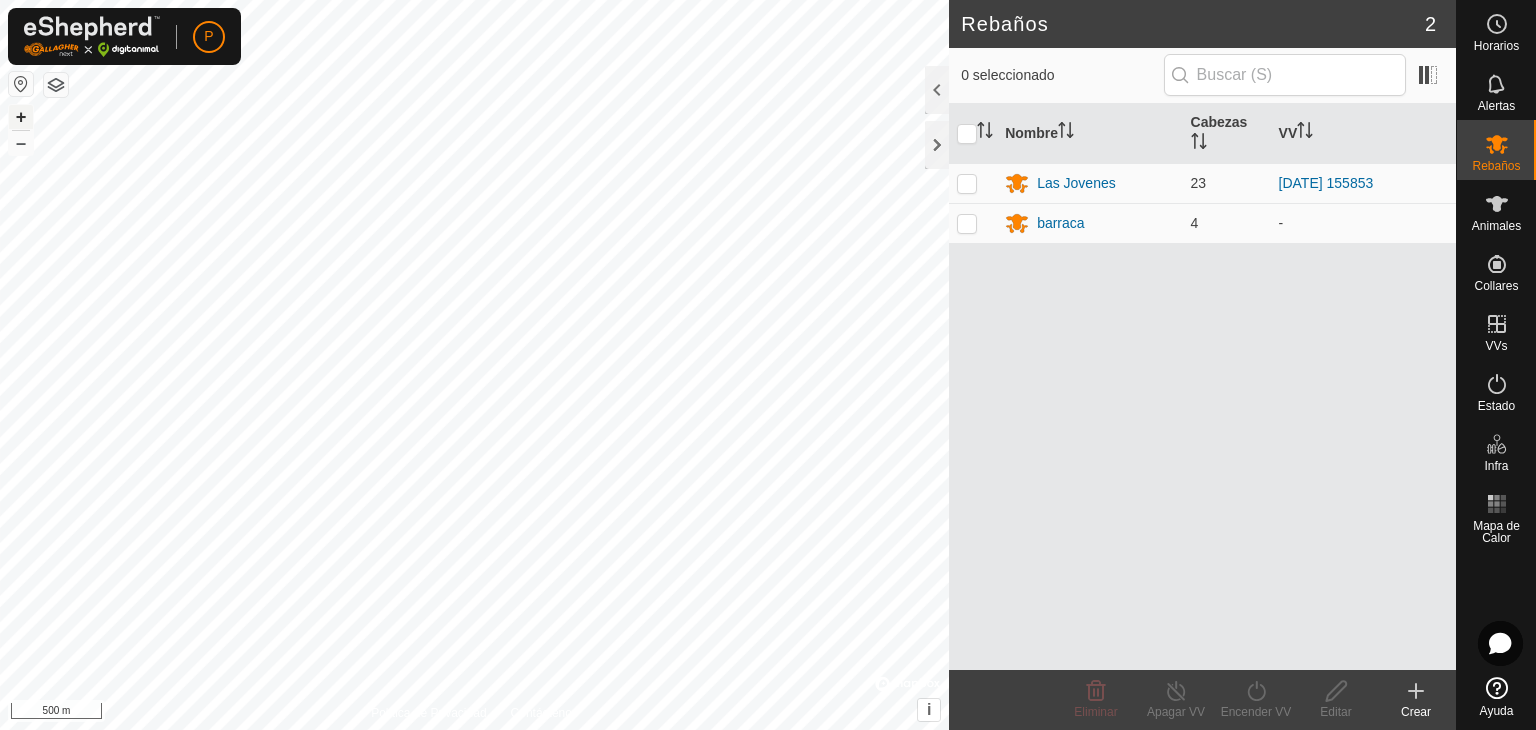 click on "+" at bounding box center [21, 117] 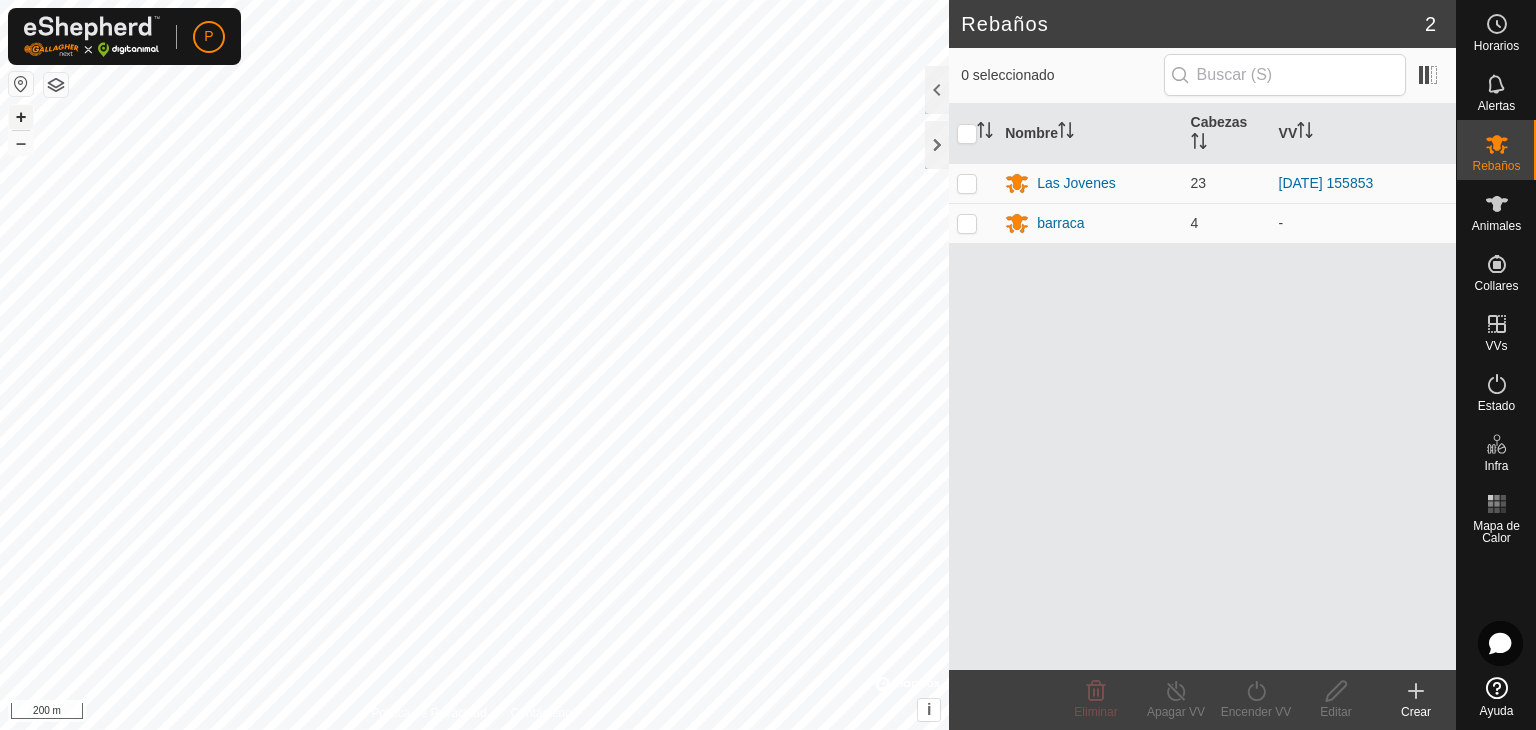click on "+" at bounding box center [21, 117] 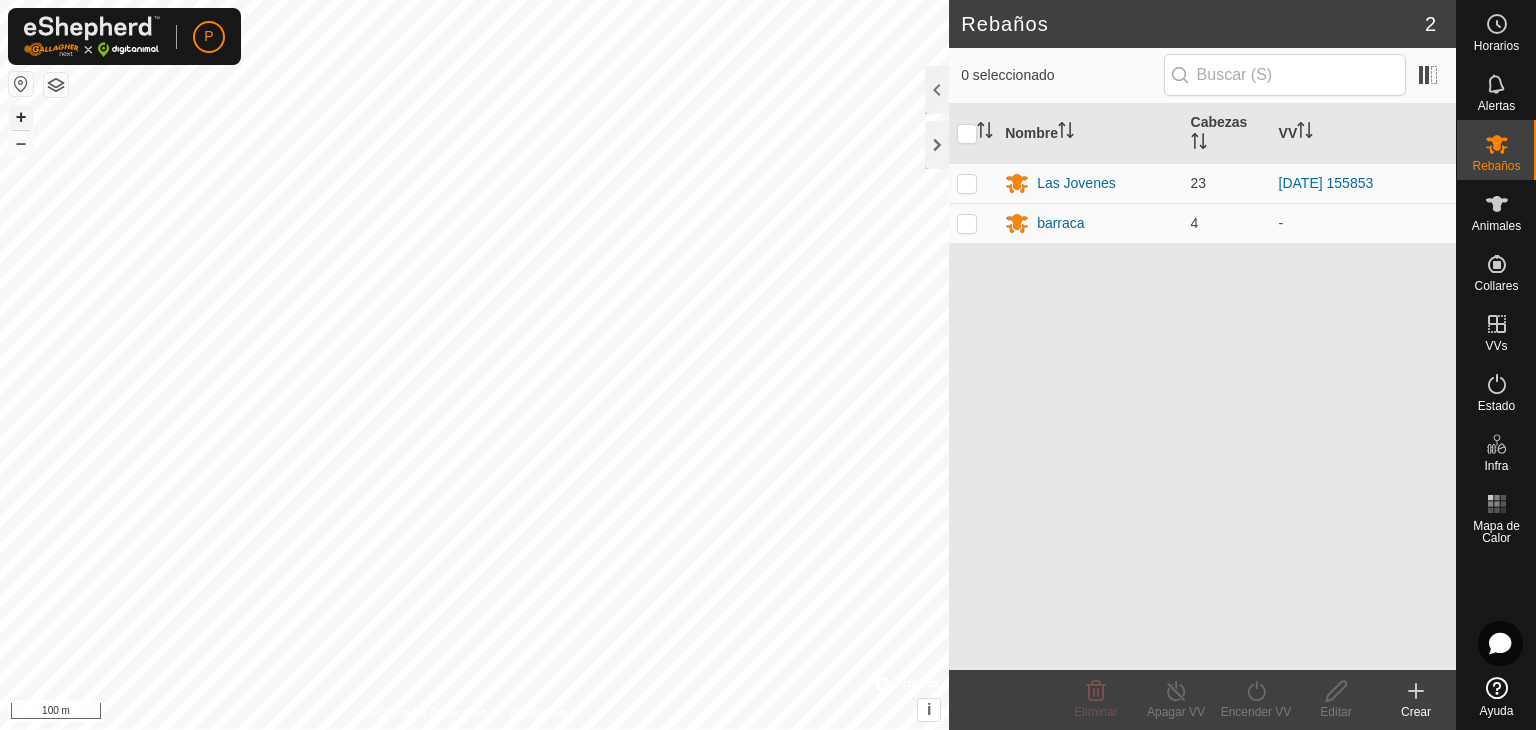 click on "+" at bounding box center [21, 117] 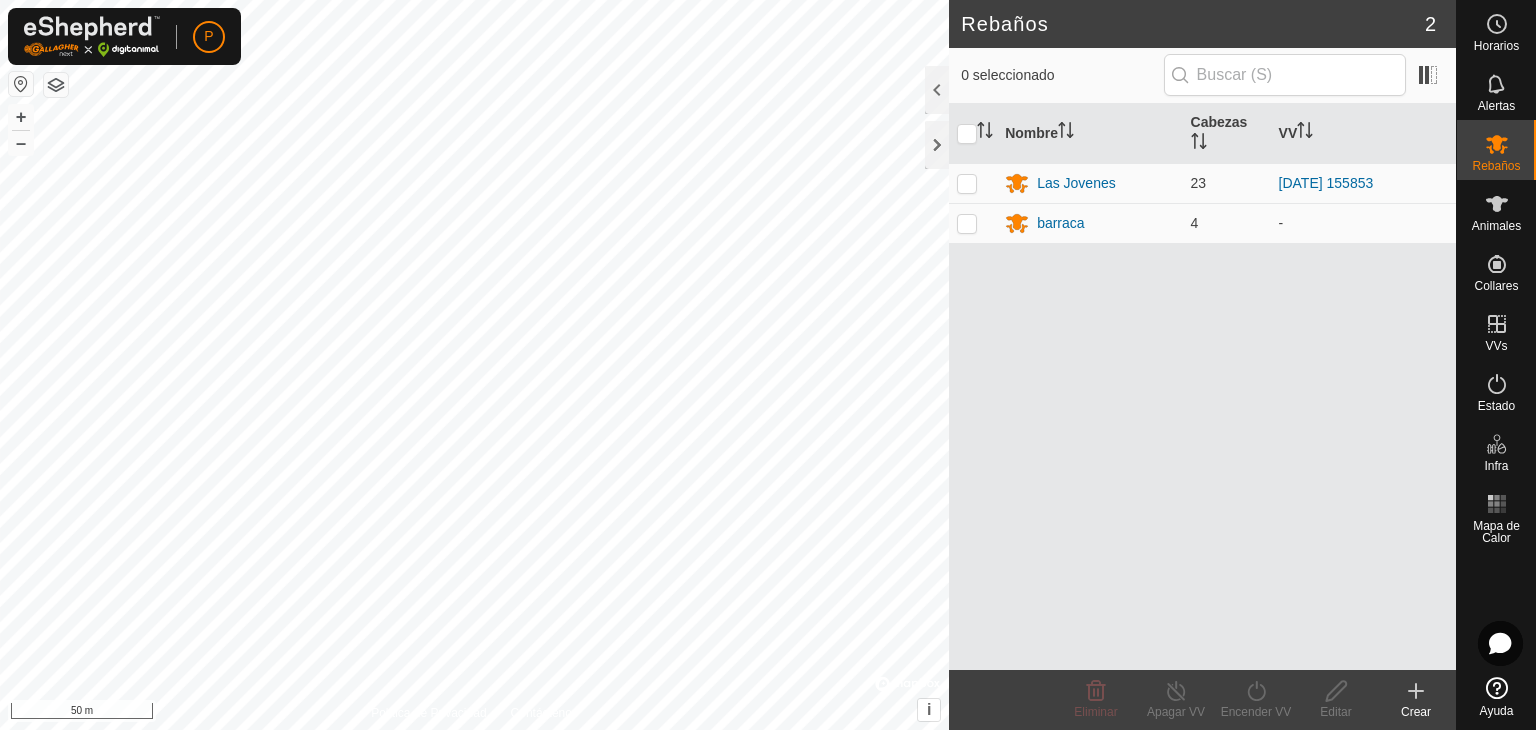 click on "P  Horarios Alertas Rebaños Animales Collares VVs Estado Infra Mapa de Calor Ayuda Rebaños 2  0 seleccionado   Nombre   Cabezas   VV  Las Jovenes 23 [DATE] 155853 barraca 4  -  Eliminar  Apagar VV   Encender VV   Editar   Crear  Política de Privacidad Contáctenos
WP 1
Tipo:   trough
Capacidad:  100L
Nivel de Agua:  100%
Potable:  Sí
+ – ⇧ i ©  Mapbox , ©  OpenStreetMap ,  Improve this map 50 m" at bounding box center (768, 365) 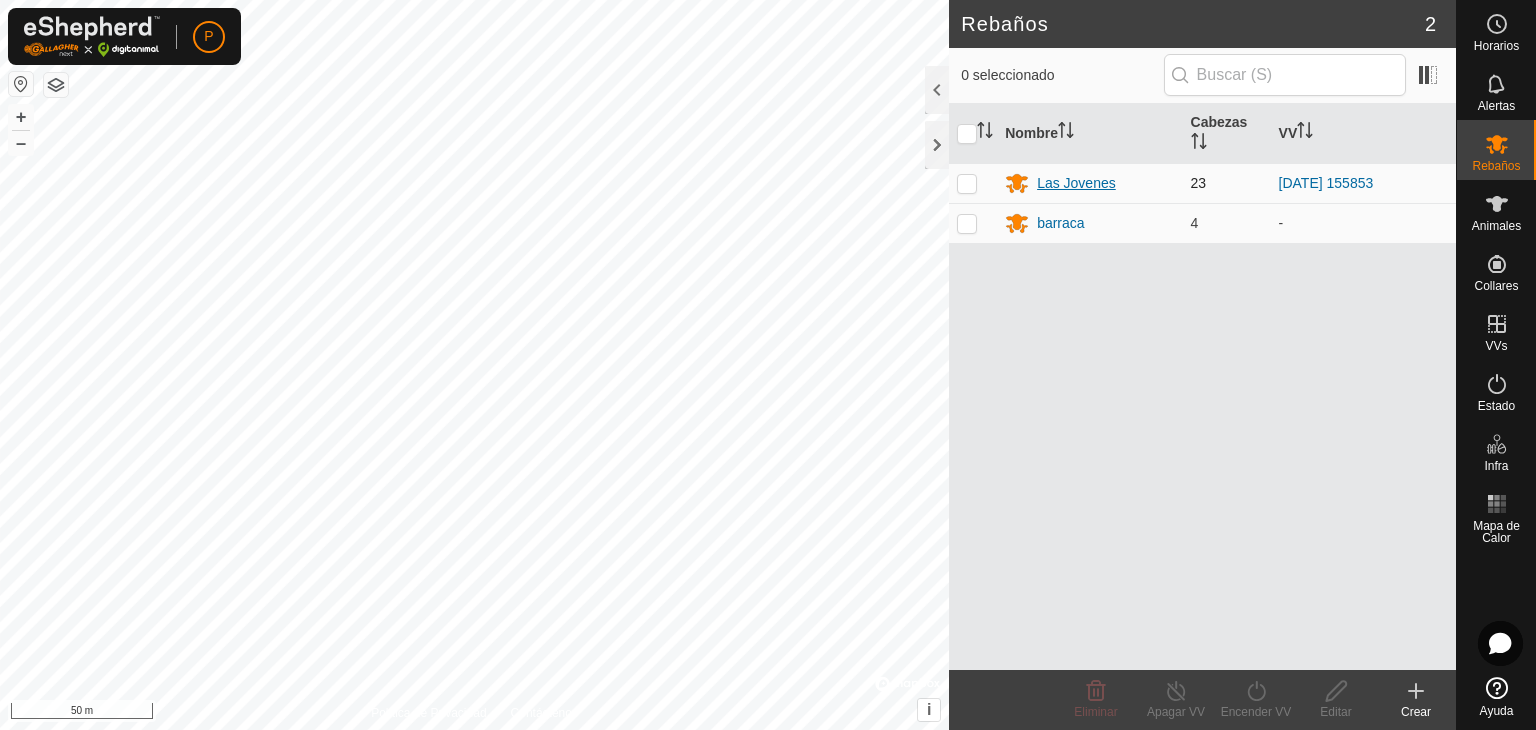 click on "Rebaños 2  0 seleccionado   Nombre   Cabezas   VV  Las Jovenes 23 [DATE] 155853 barraca 4  -  Eliminar  Apagar VV   Encender VV   Editar   Crear  Política de Privacidad Contáctenos
WP 1
Tipo:   trough
Capacidad:  100L
Nivel de Agua:  100%
Potable:  Sí
+ – ⇧ i ©  Mapbox , ©  OpenStreetMap ,  Improve this map 50 m" 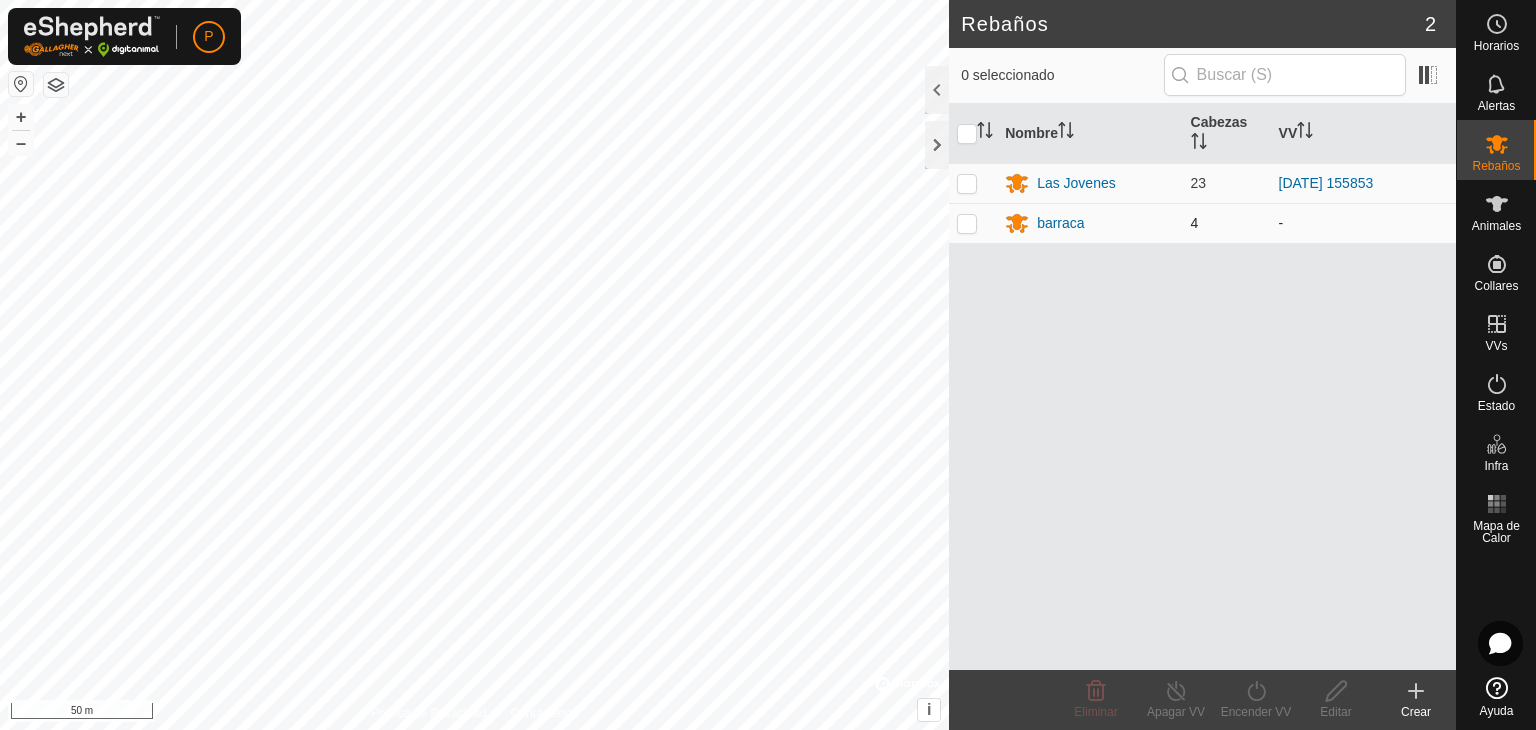 click on "Rebaños 2  0 seleccionado   Nombre   Cabezas   VV  Las Jovenes 23 [DATE] 155853 barraca 4  -  Eliminar  Apagar VV   Encender VV   Editar   Crear  Política de Privacidad Contáctenos
WP 1
Tipo:   trough
Capacidad:  100L
Nivel de Agua:  100%
Potable:  Sí
+ – ⇧ i ©  Mapbox , ©  OpenStreetMap ,  Improve this map 50 m" 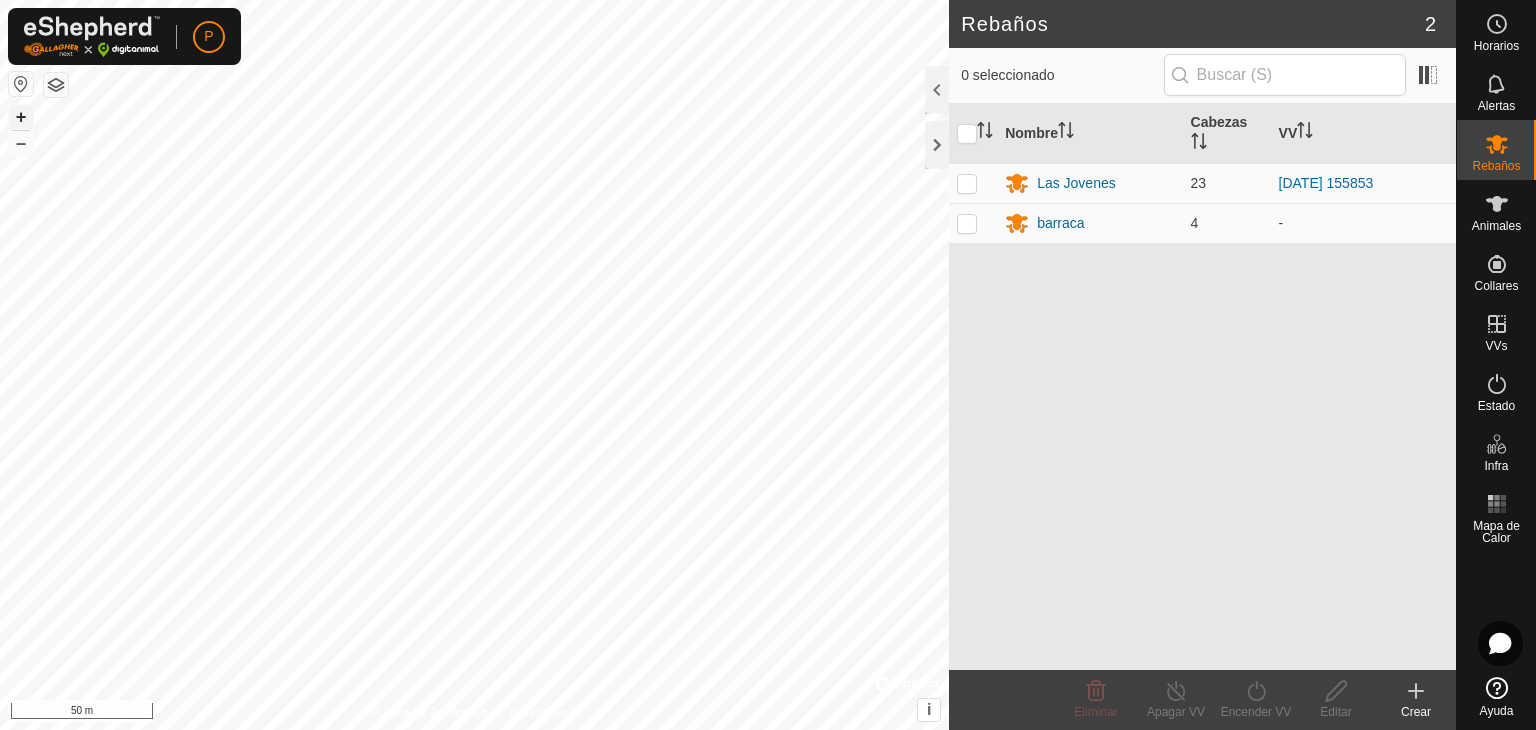 click on "+" at bounding box center [21, 117] 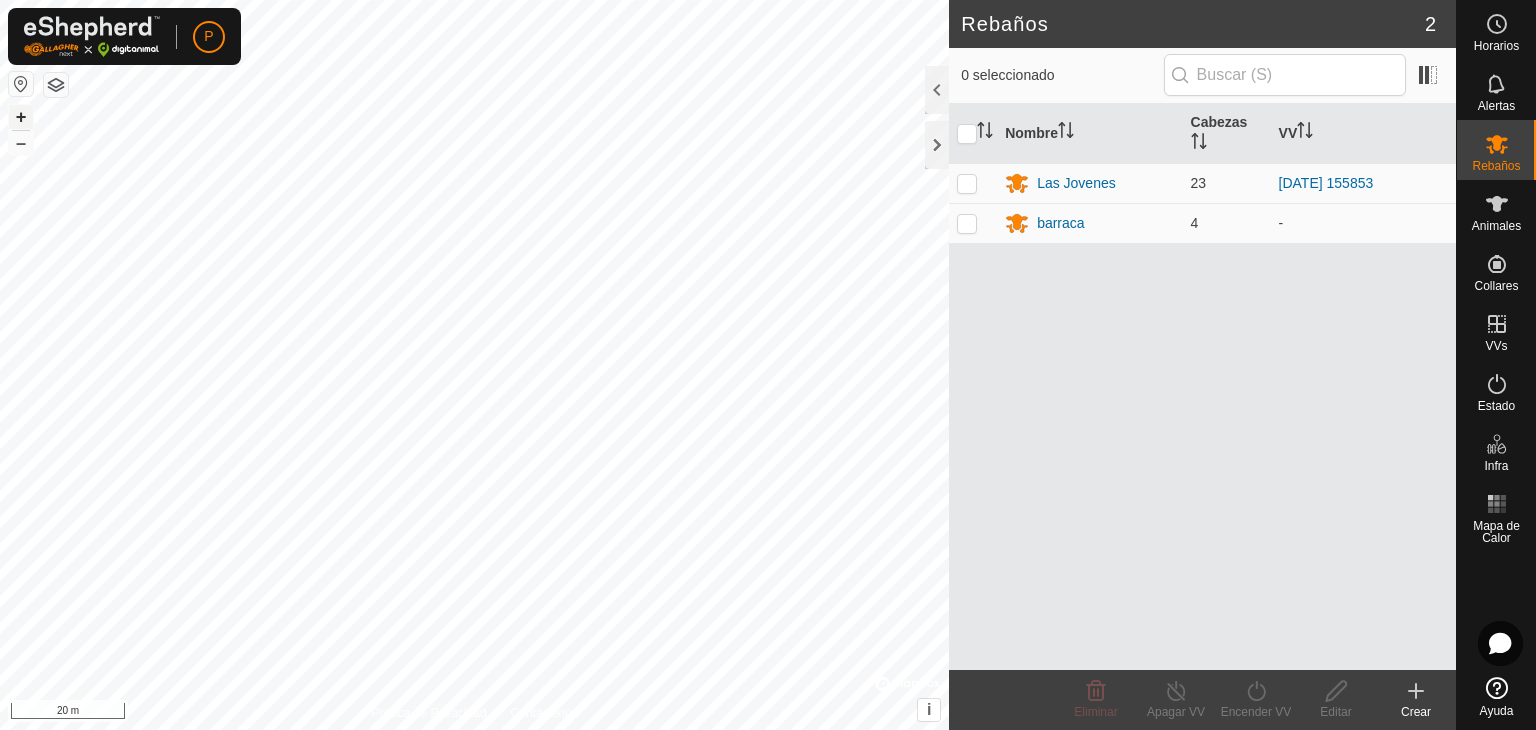 click on "+" at bounding box center [21, 117] 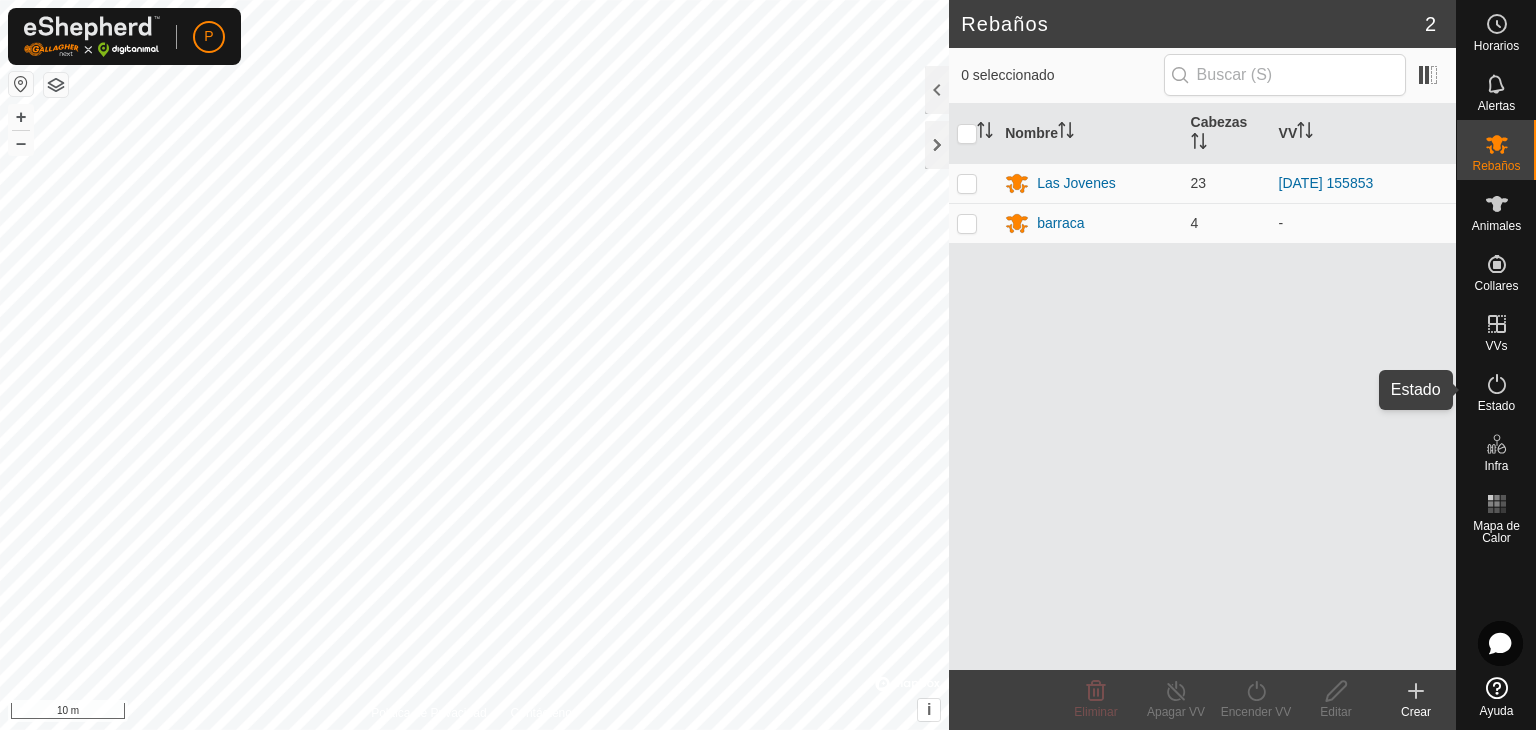 click 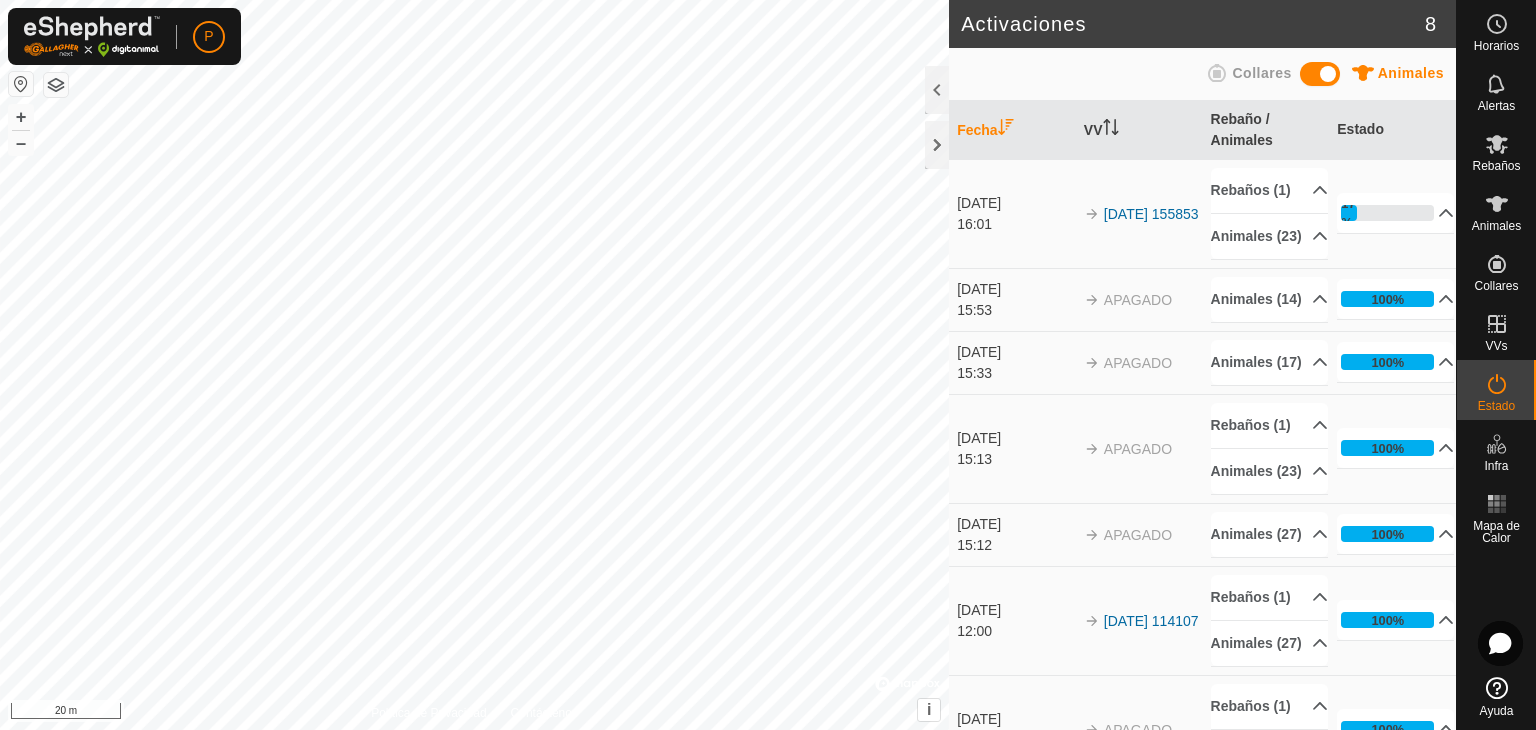 click on "P  Horarios Alertas Rebaños Animales Collares VVs Estado Infra Mapa de Calor Ayuda Activaciones 8 Animales Collares   Fecha   VV   Rebaño / Animales   Estado  16 jul 2025 16:01 2025-07-16 155853 Rebaños (1)  Las Jovenes  Animales (23)  860   856   864   876   862   874   852   873   872   878   858   863   867   857   851   875   855   859   854   870   877   866   853  17% En Progreso Pendiente  19  Enviado   0  Completado Confirmado   4  Anulado  0  Cancelado   0  16 jul 2025 15:53 APAGADO Animales (14)  860   856   864   876   862   852   878   858   863   867   859   854   870   877  100% En Progreso Pendiente  0  Enviado   0  Completado Confirmado   1  Anulado  2  Cancelado   11  16 jul 2025 15:33 APAGADO Animales (17)  860   856   864   876   862   852   872   878   858   863   867   857   859   854   870   877   853  100% En Progreso Pendiente  0  Enviado   0  Completado Confirmado   2  Anulado  1  Cancelado   14  16 jul 2025 15:13 APAGADO Rebaños (1)  Las Jovenes  Animales (23)  860  +" at bounding box center [768, 365] 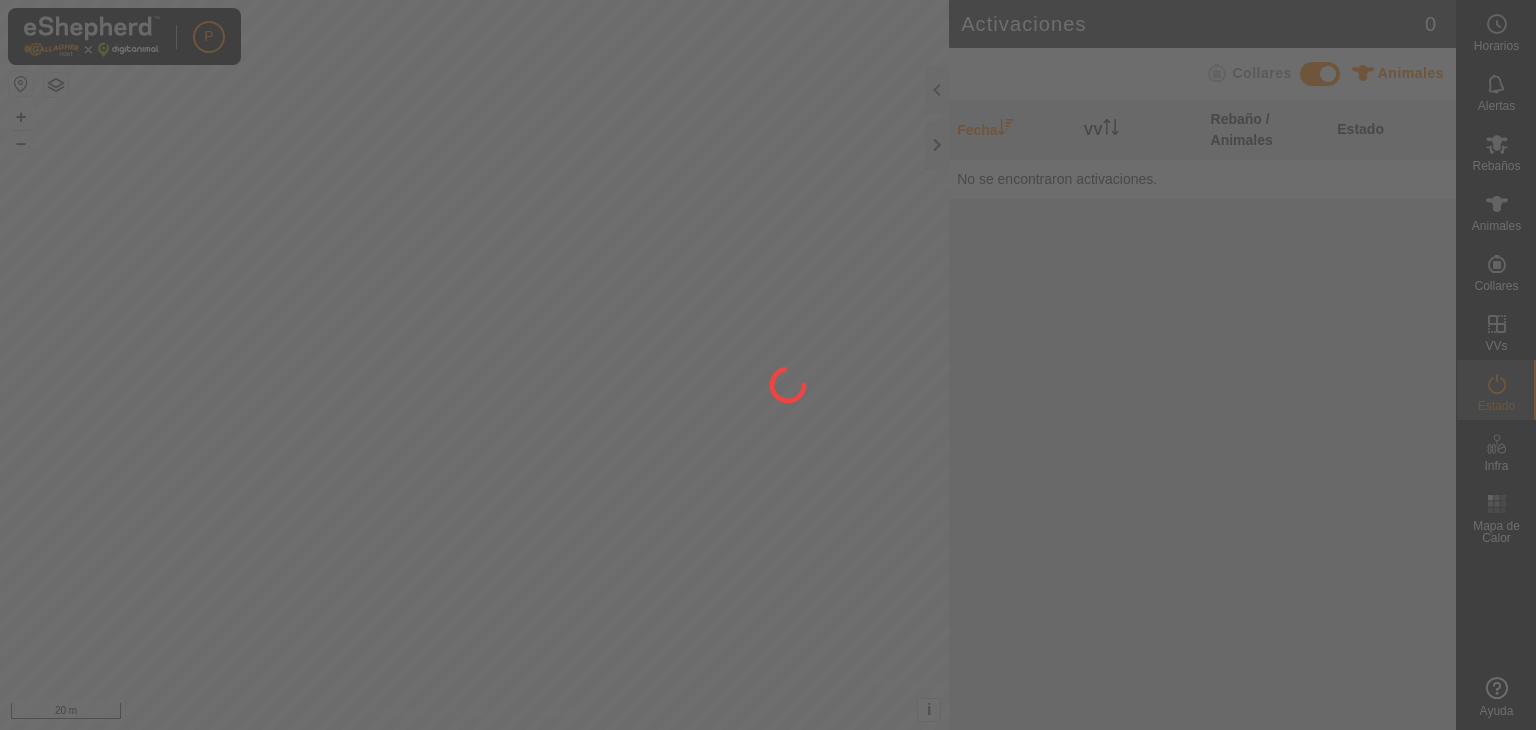 scroll, scrollTop: 0, scrollLeft: 0, axis: both 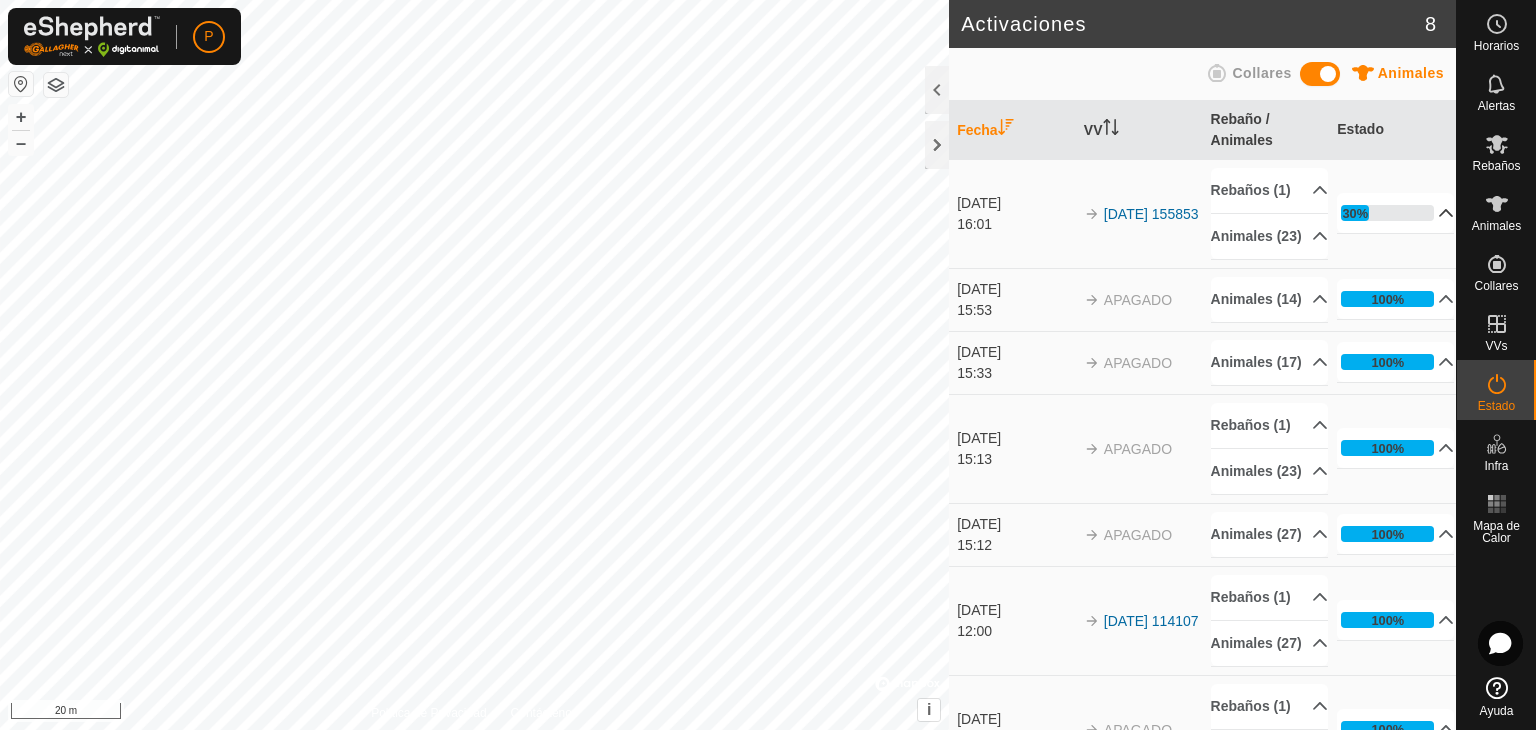 click on "30%" at bounding box center (1395, 213) 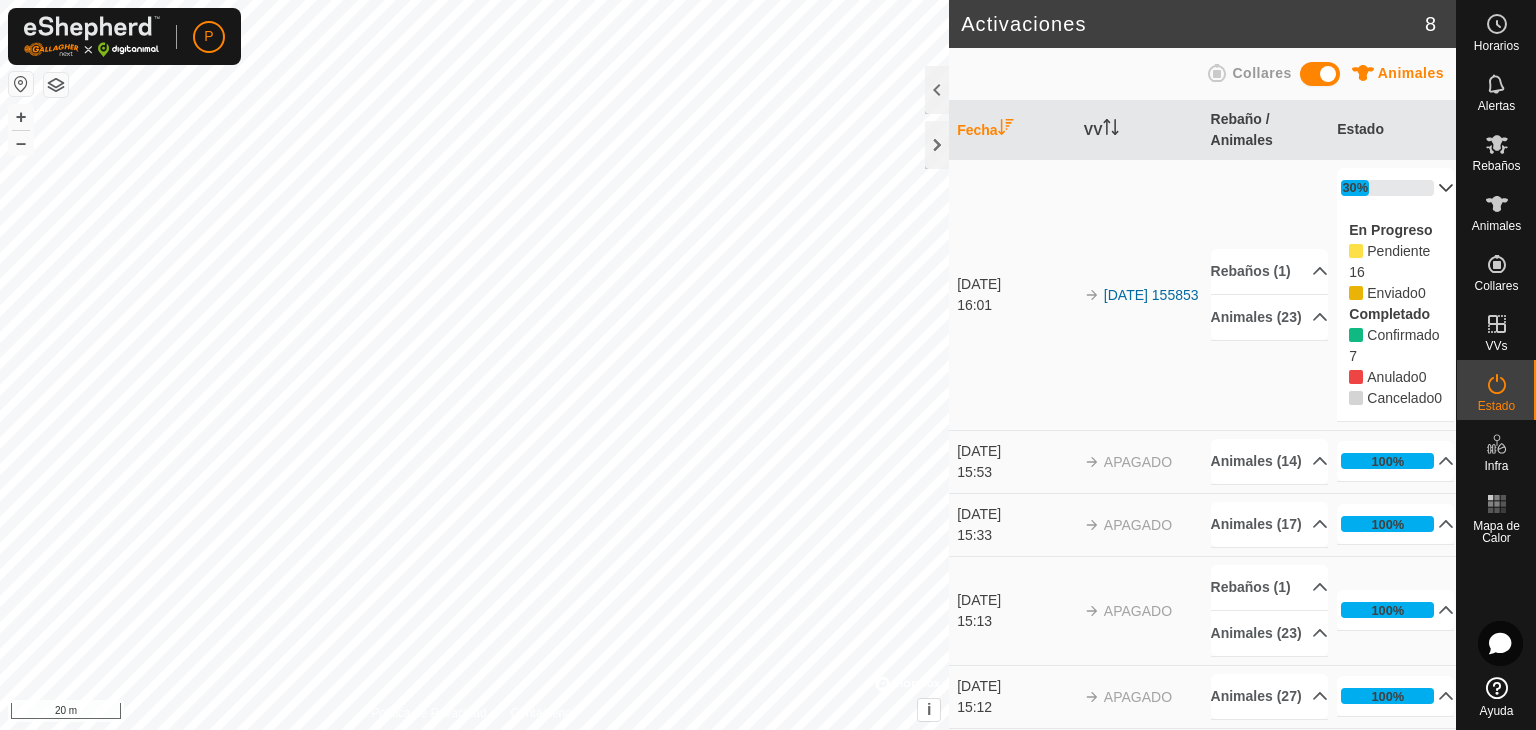 click on "30%" at bounding box center (1395, 188) 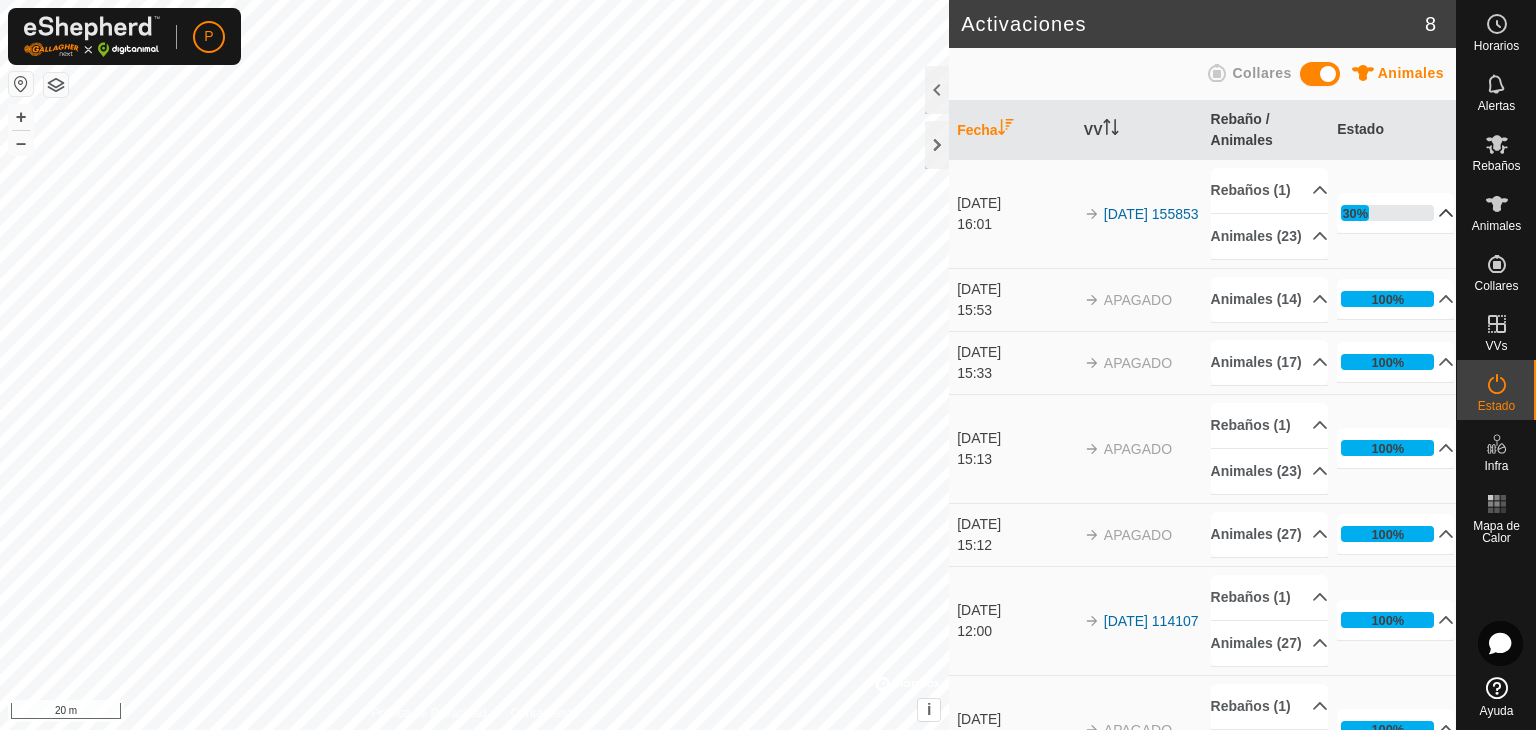 click on "30%" at bounding box center (1395, 213) 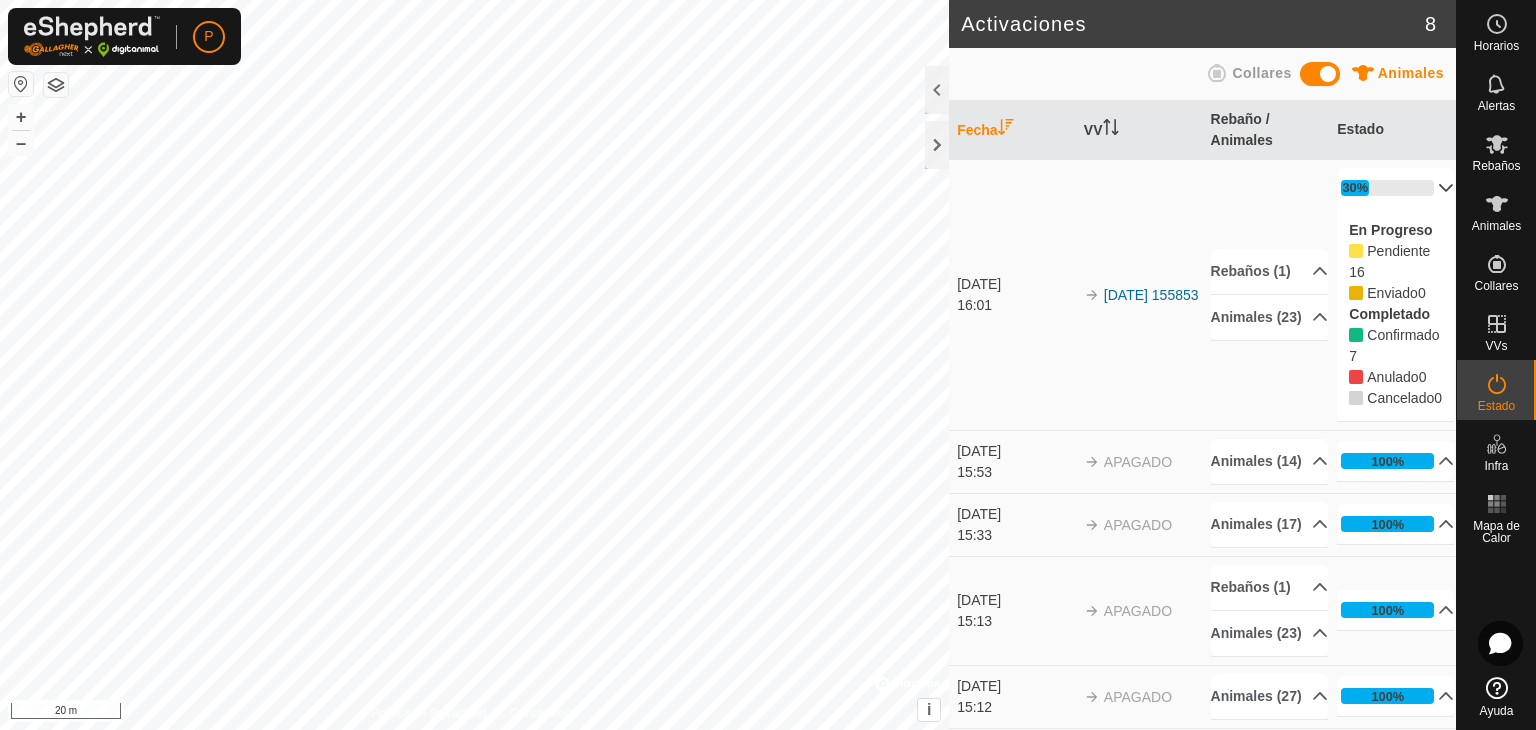 click on "30%" at bounding box center [1395, 188] 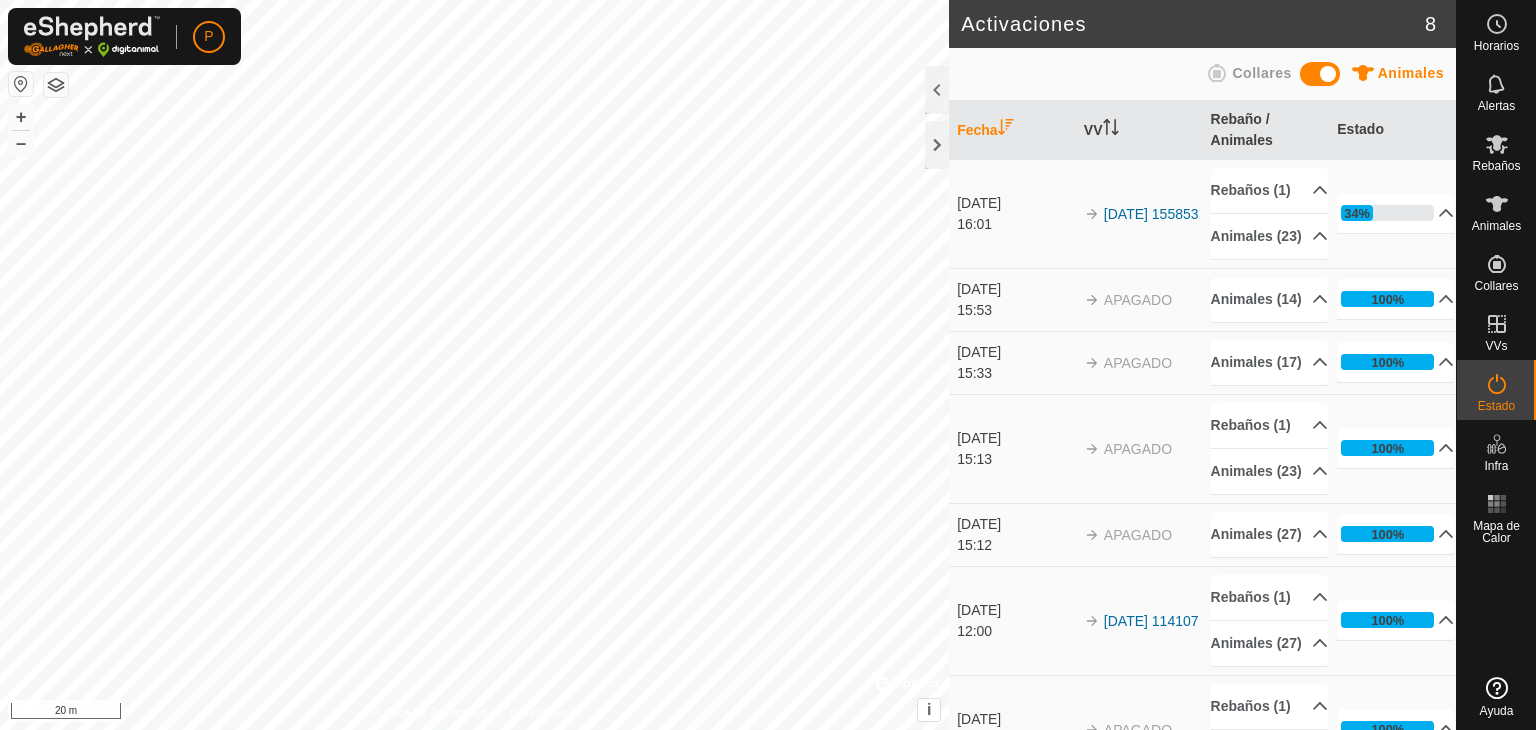 scroll, scrollTop: 0, scrollLeft: 0, axis: both 